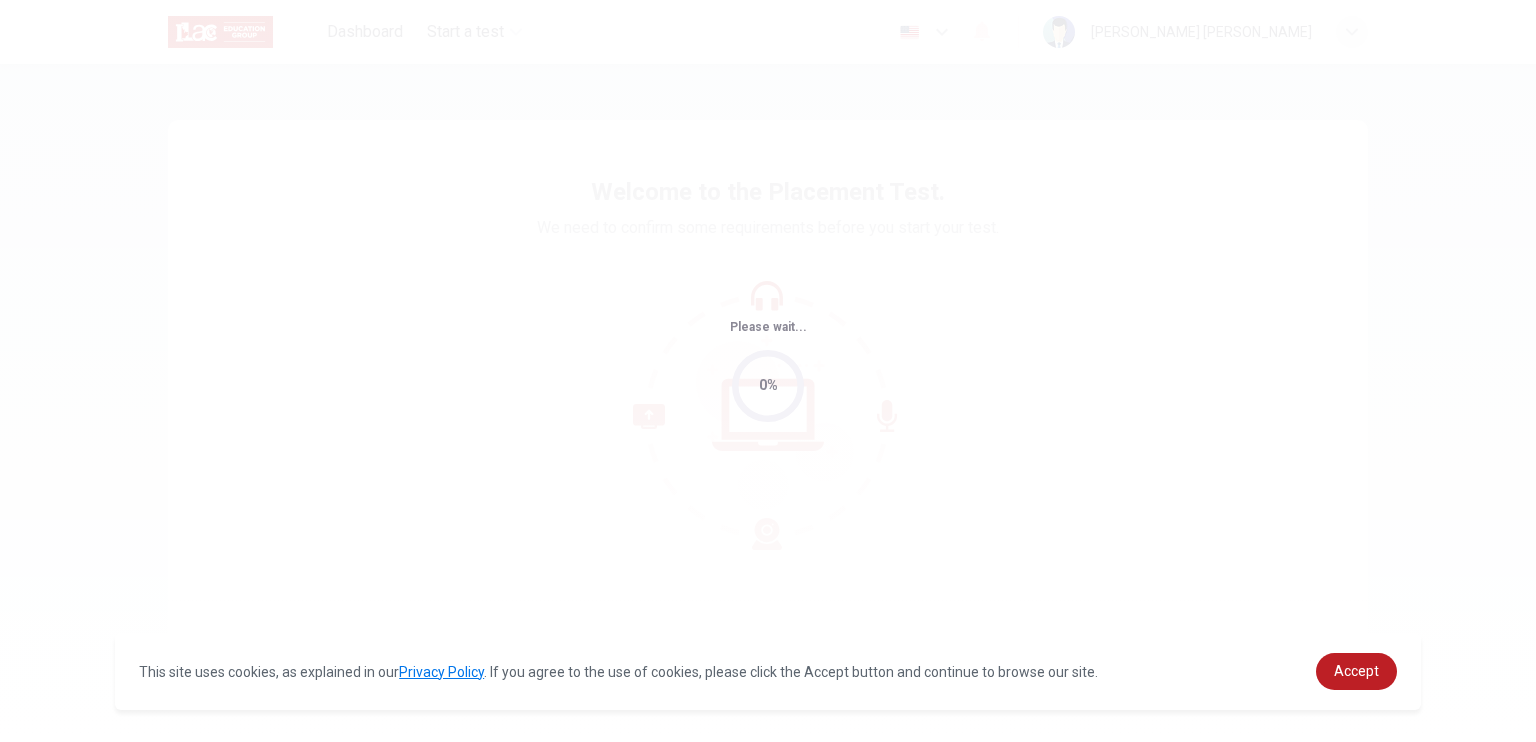 scroll, scrollTop: 0, scrollLeft: 0, axis: both 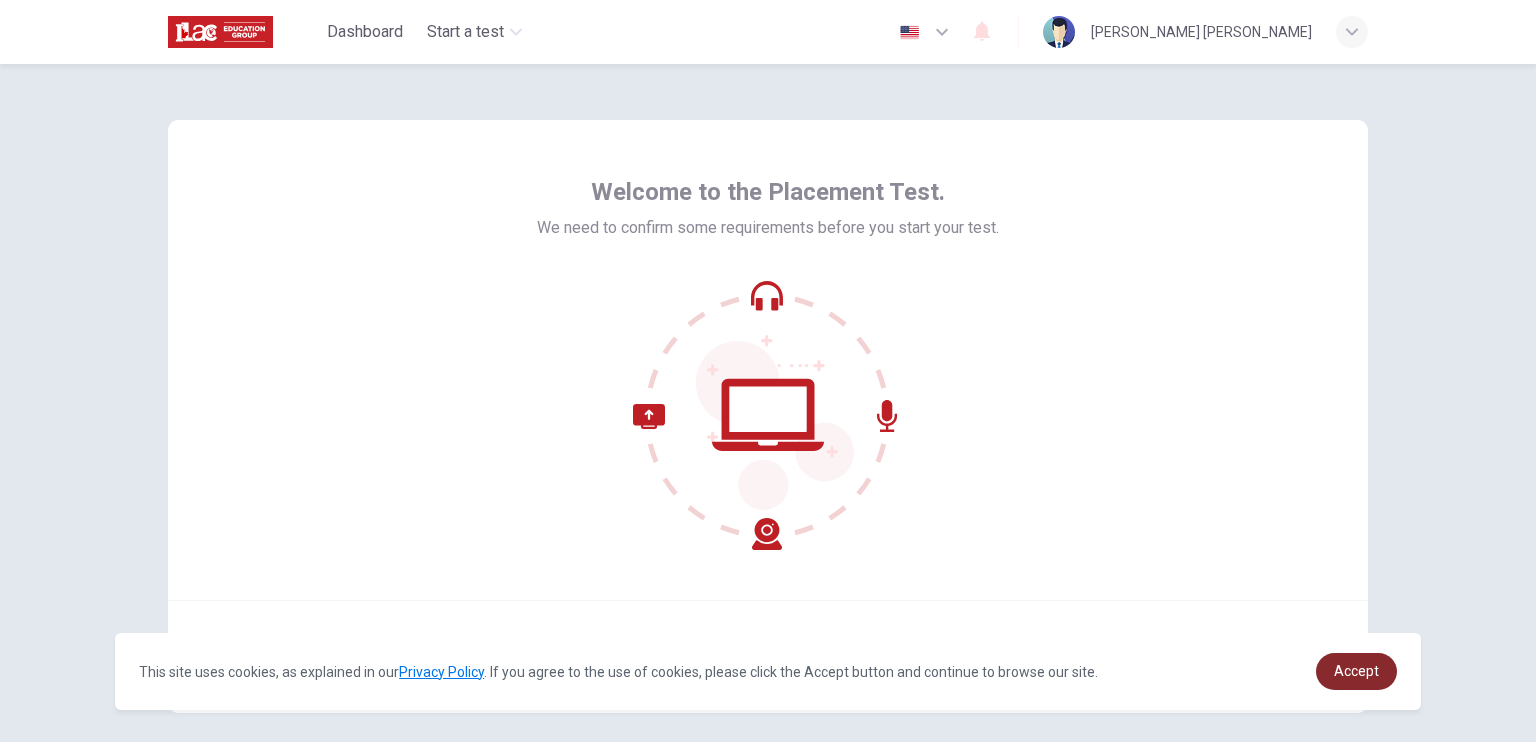 click on "Accept" at bounding box center [1356, 671] 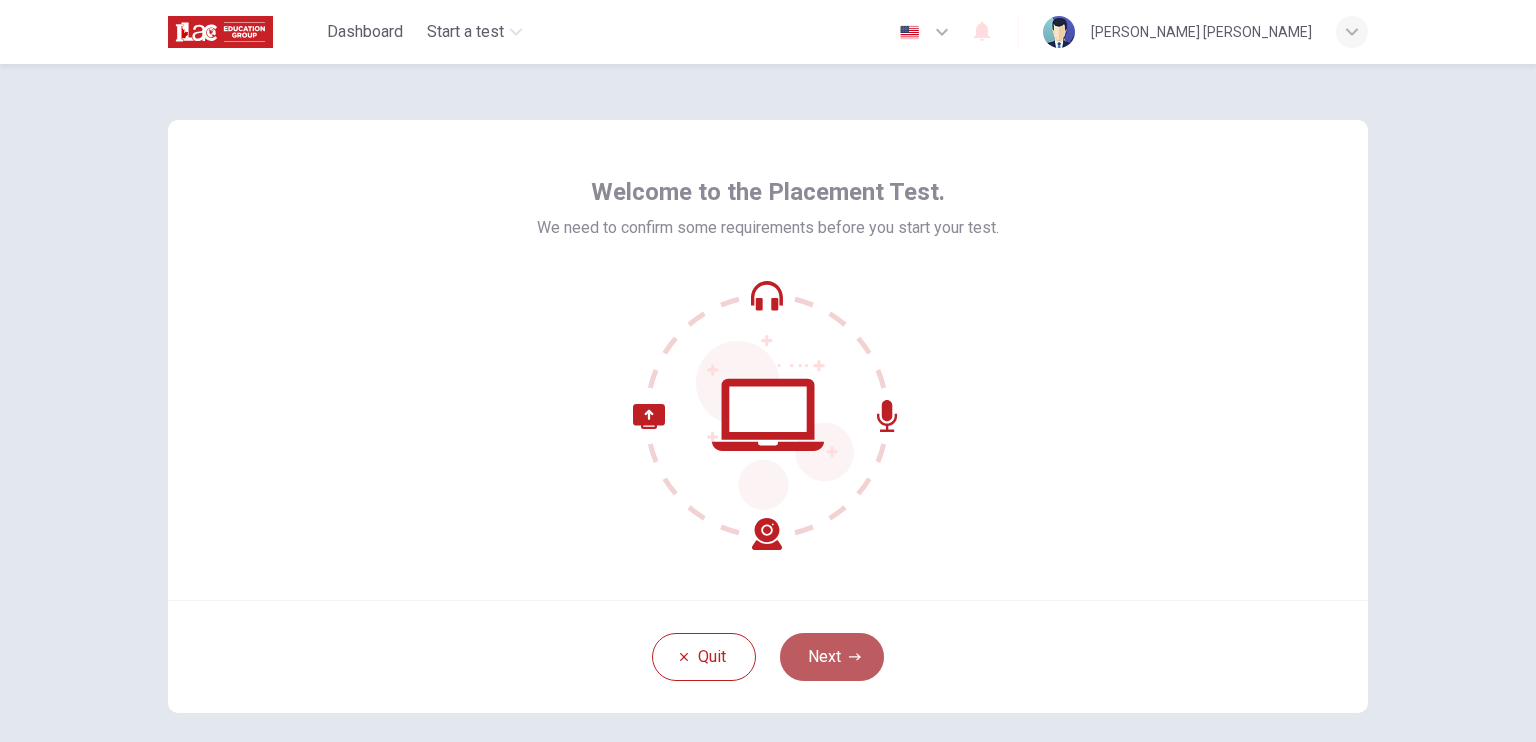 click on "Next" at bounding box center [832, 657] 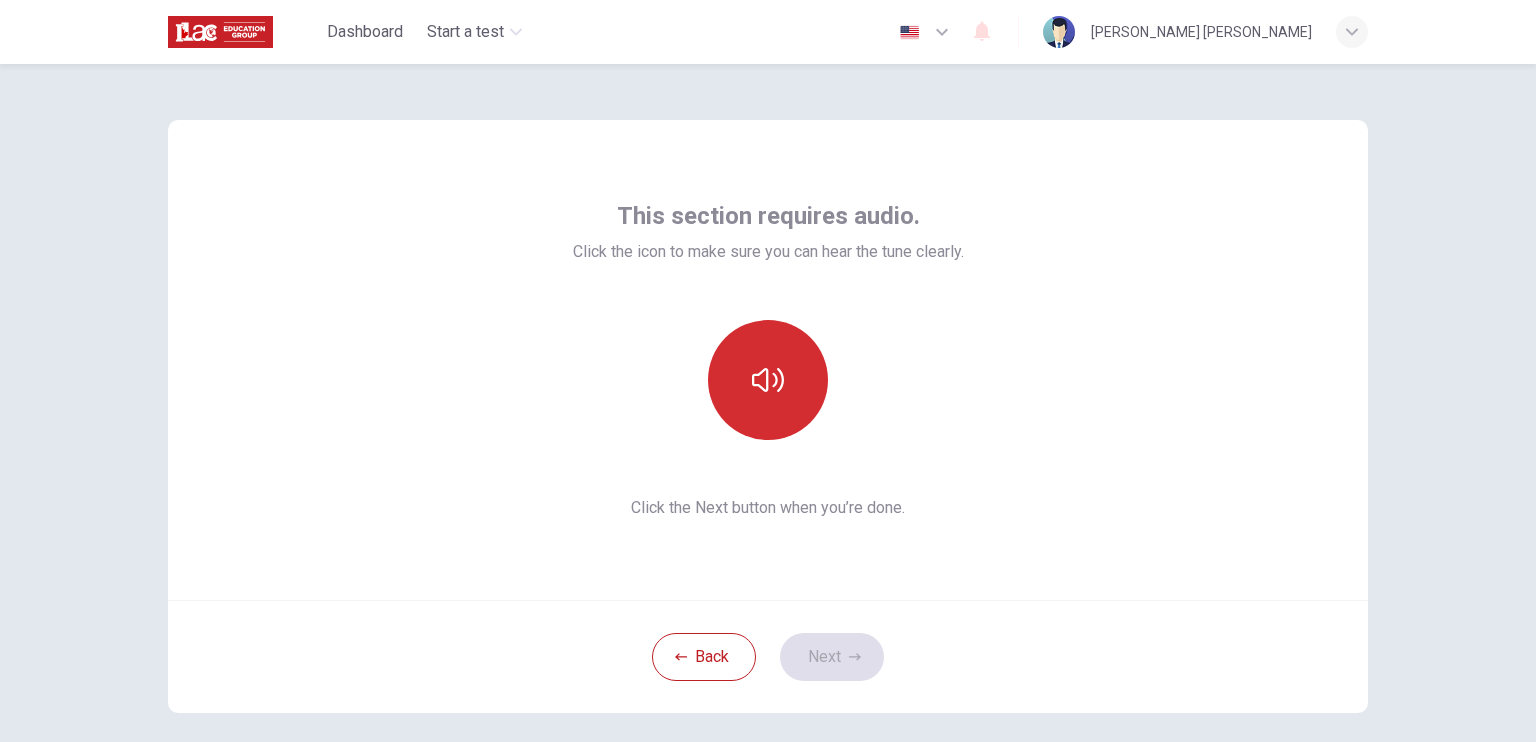 click 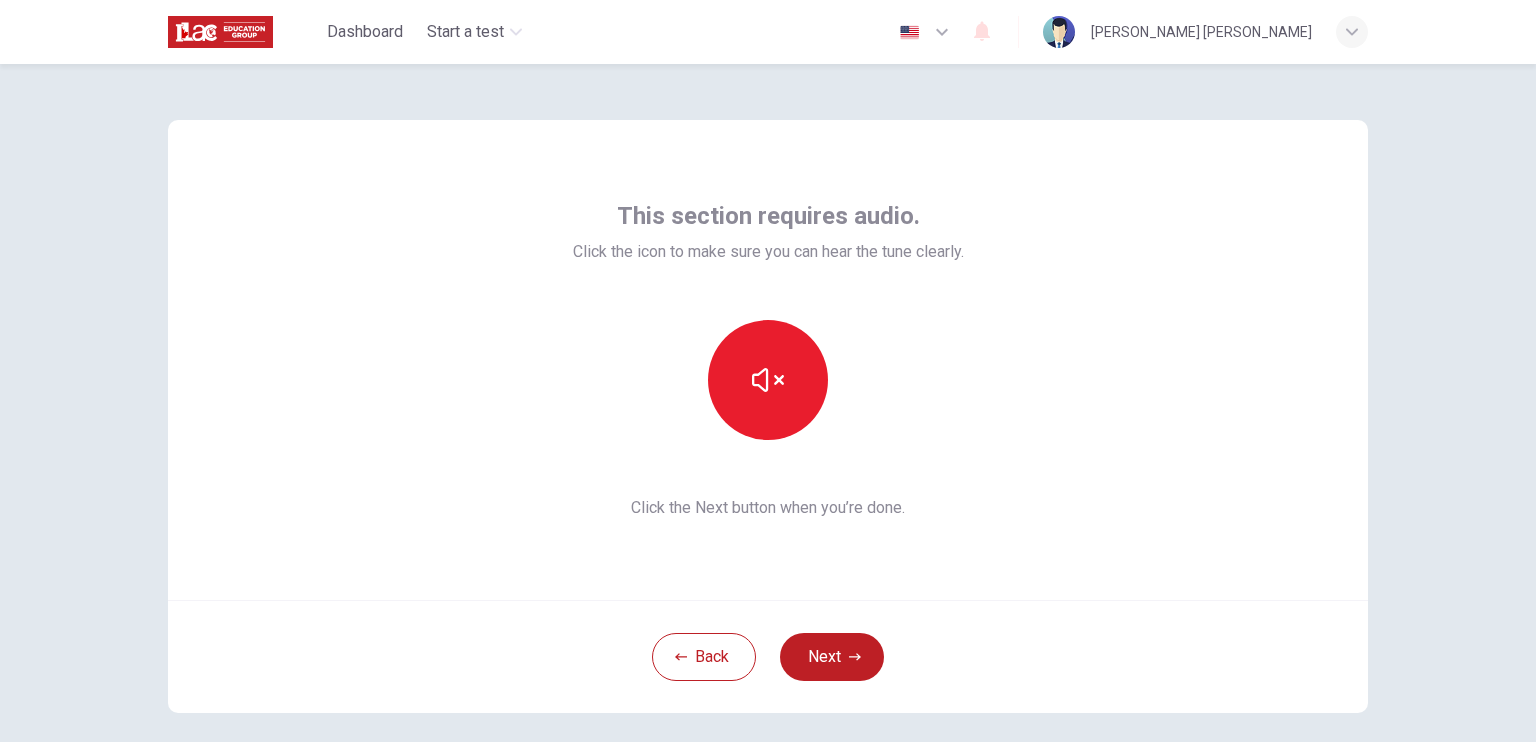 click on "Next" at bounding box center (832, 657) 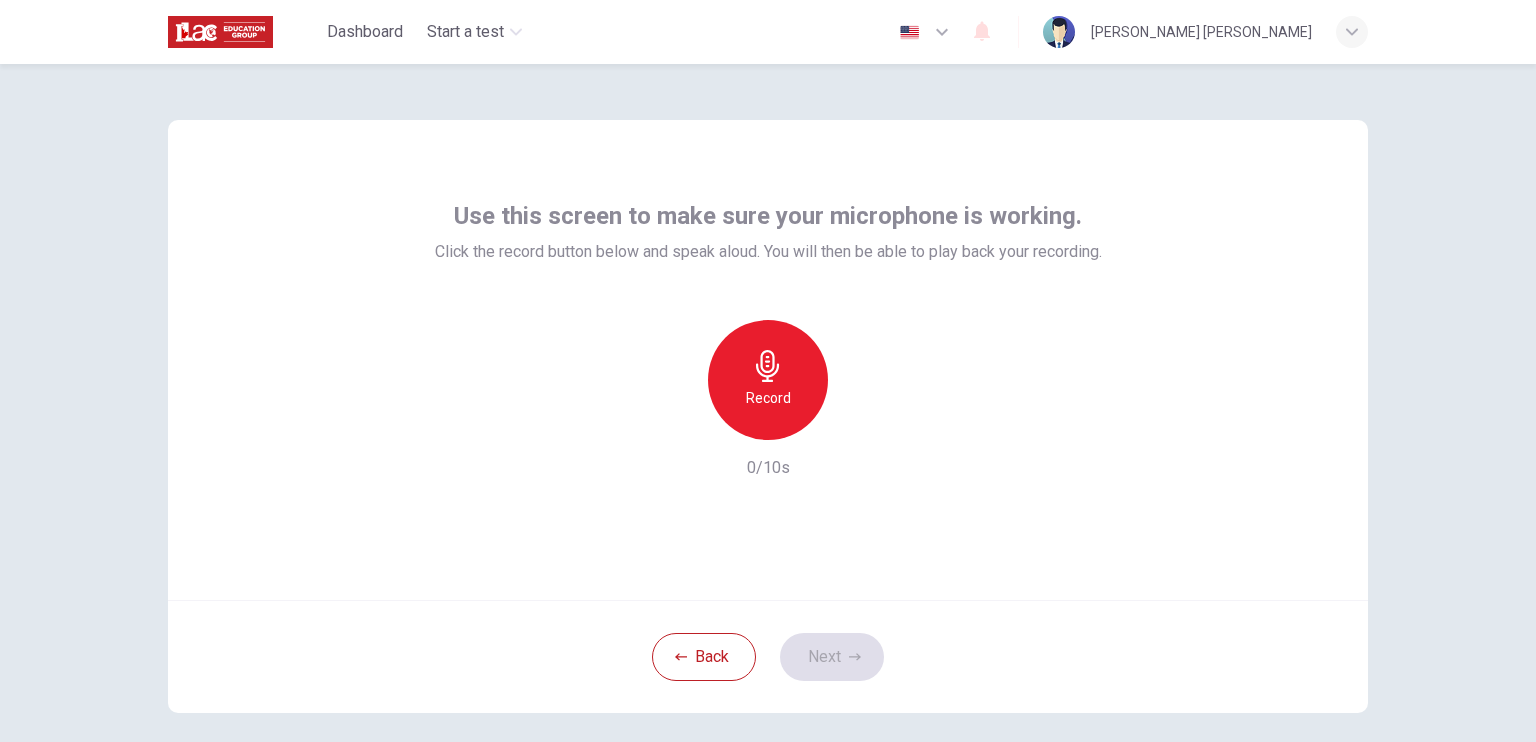 click on "Record" at bounding box center [768, 398] 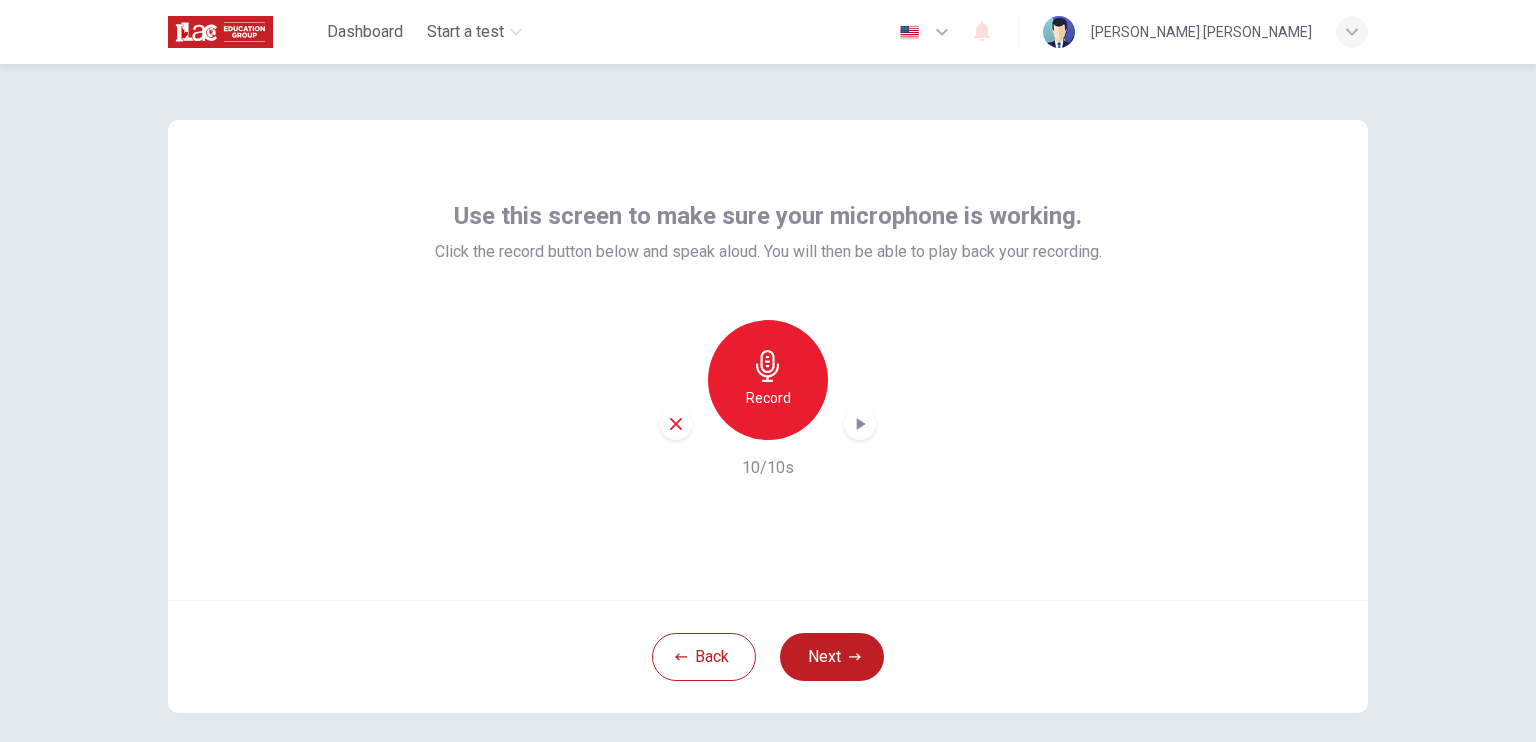 click 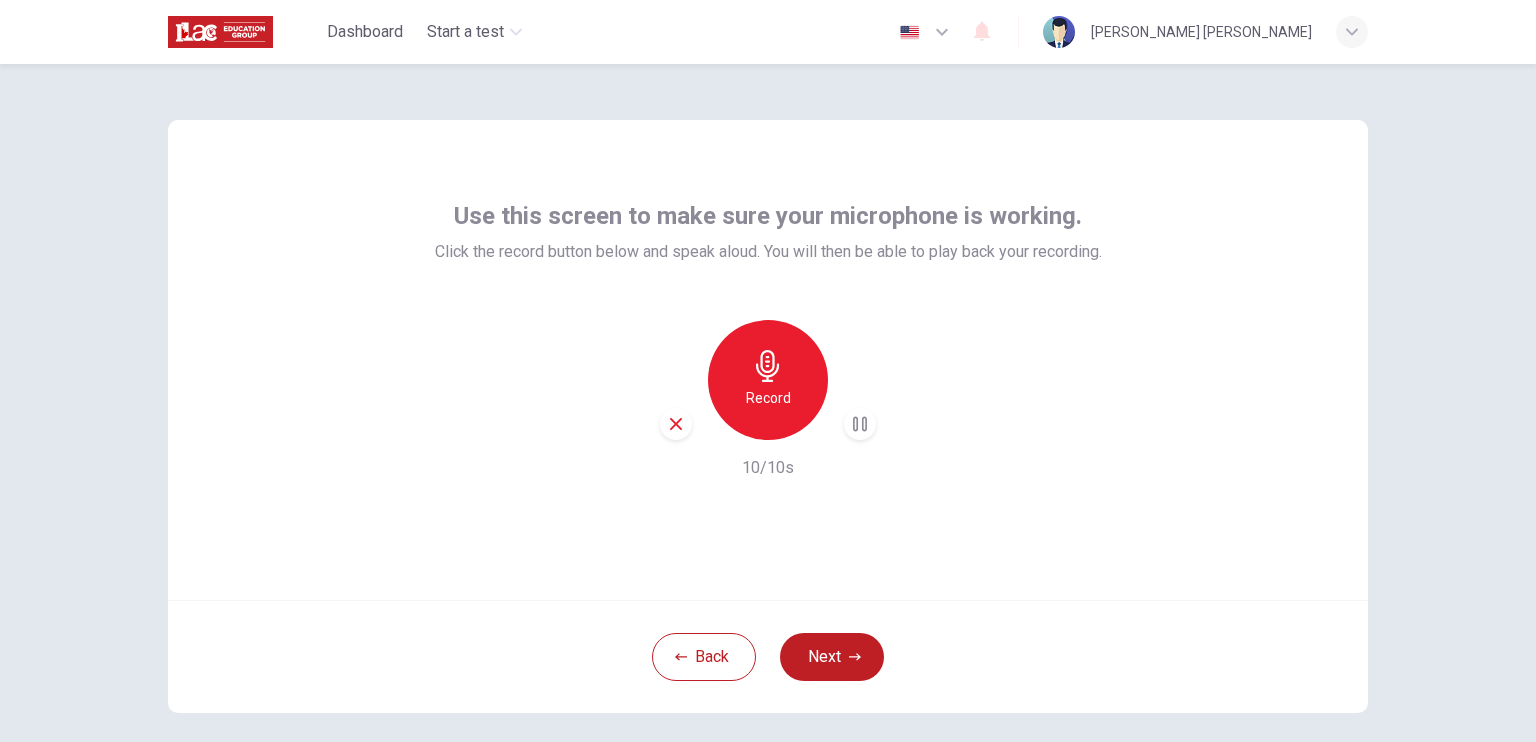 click 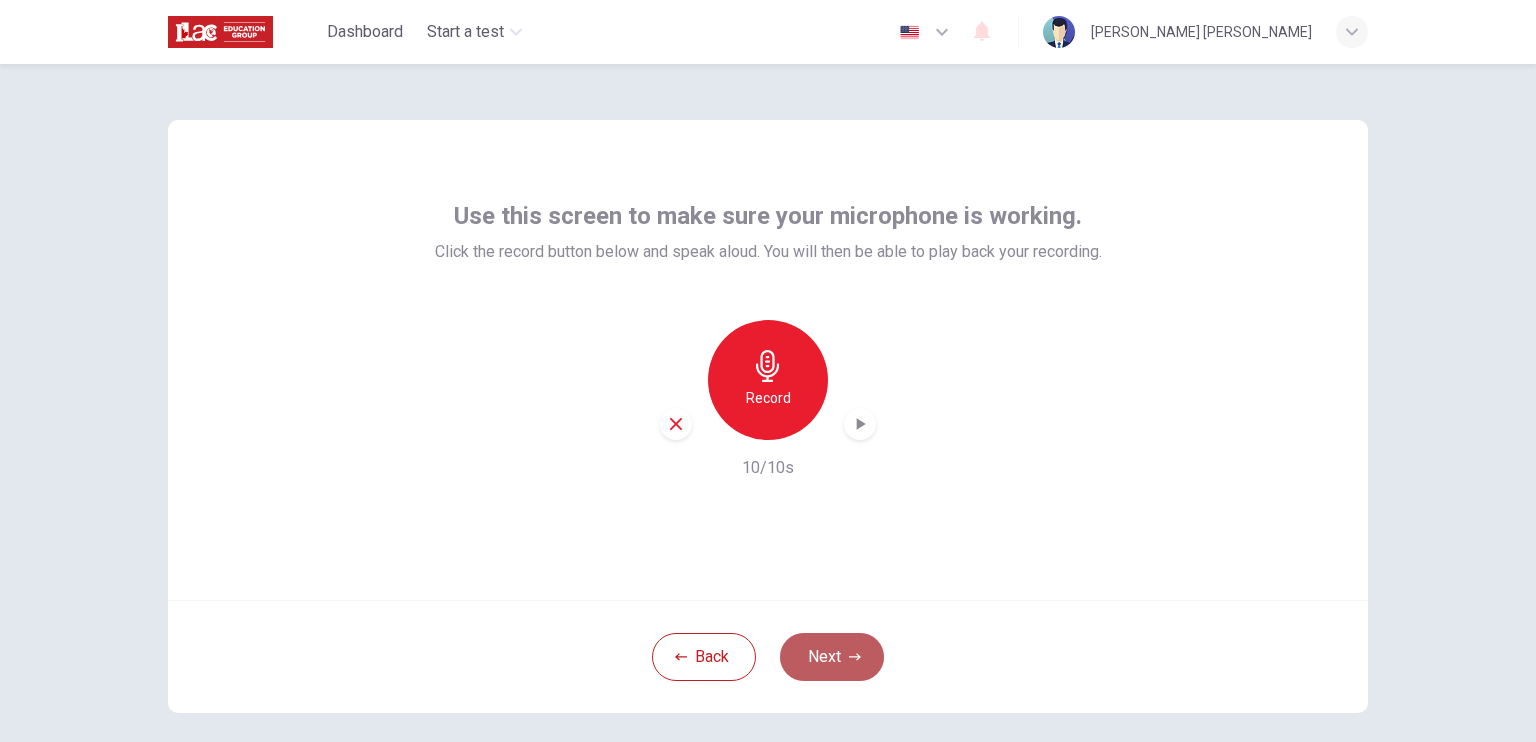 click on "Next" at bounding box center (832, 657) 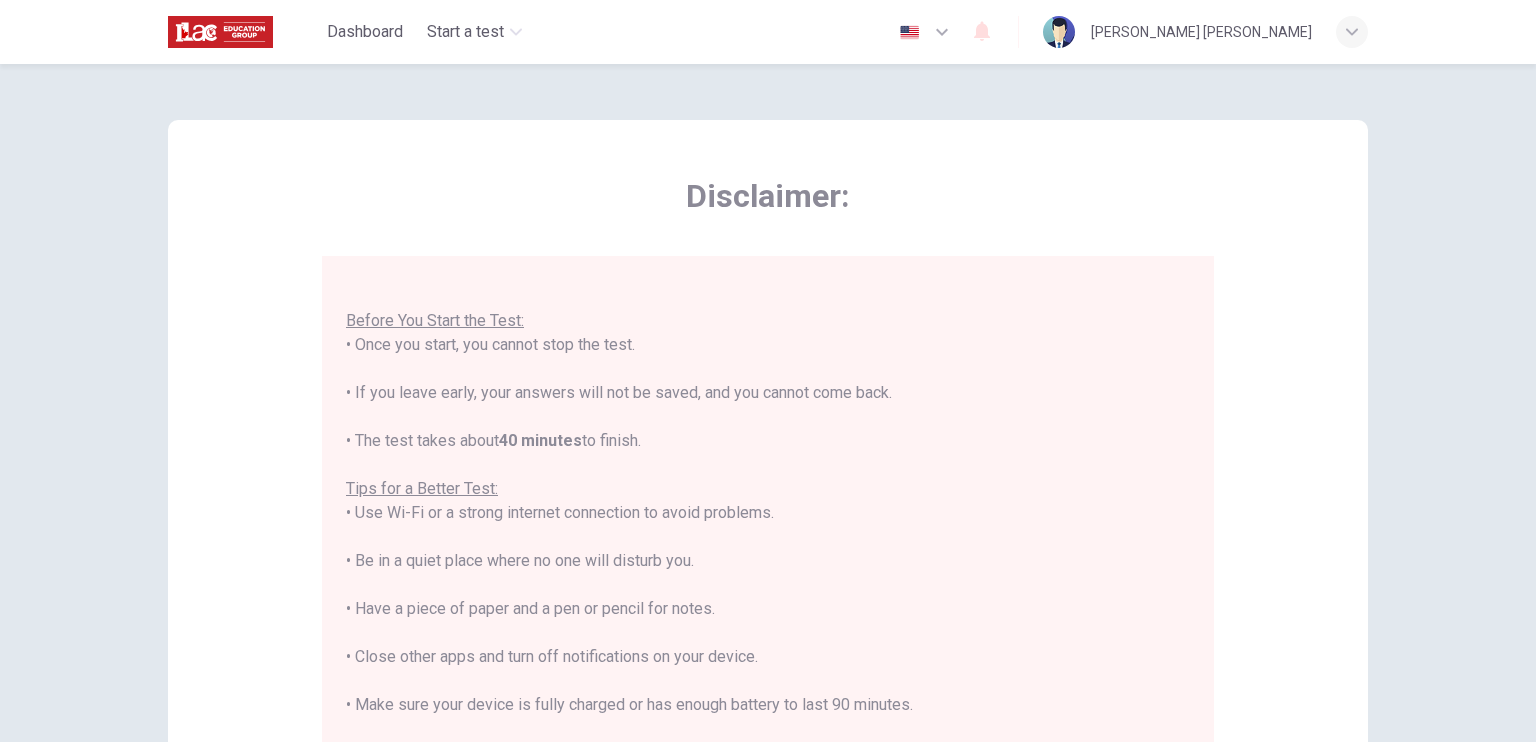 scroll, scrollTop: 23, scrollLeft: 0, axis: vertical 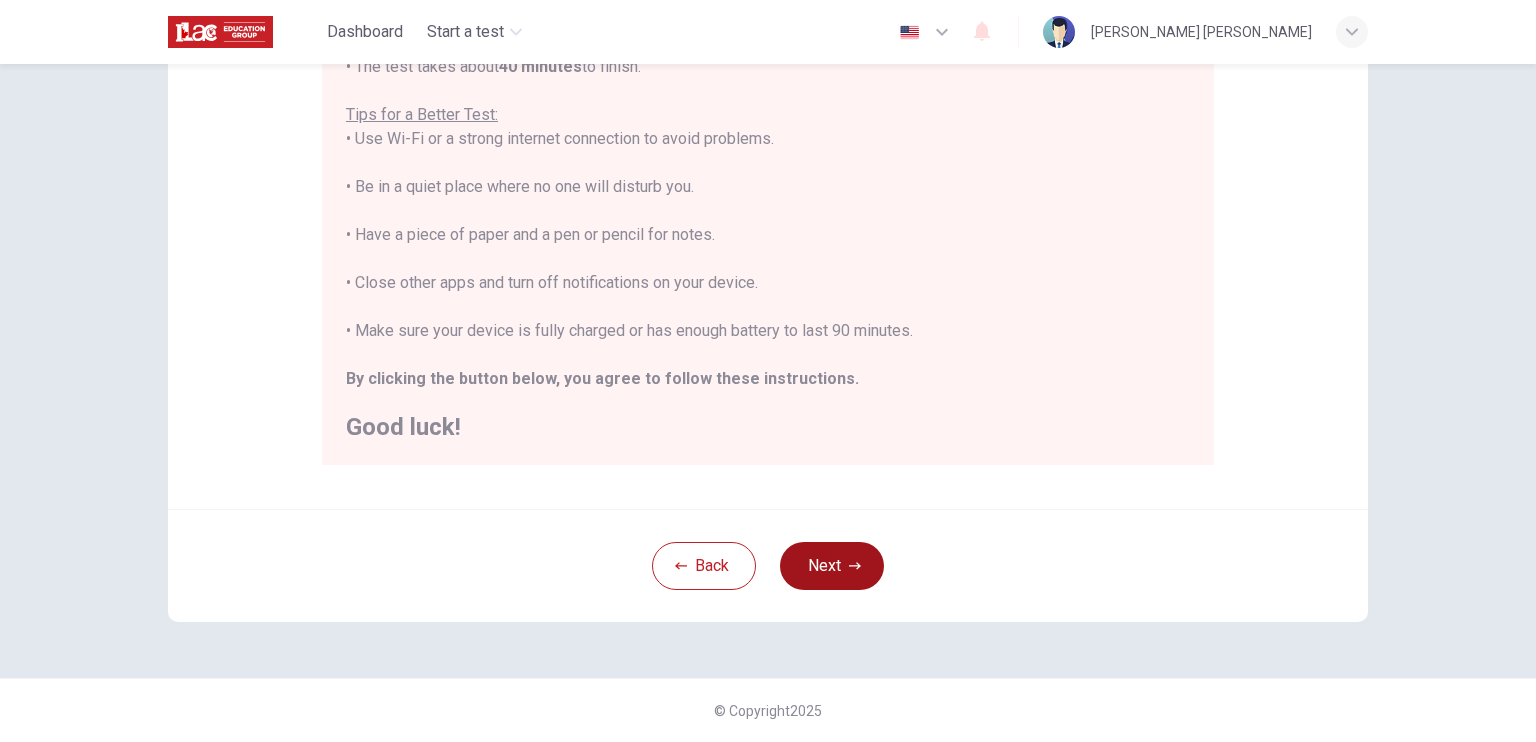click on "Next" at bounding box center (832, 566) 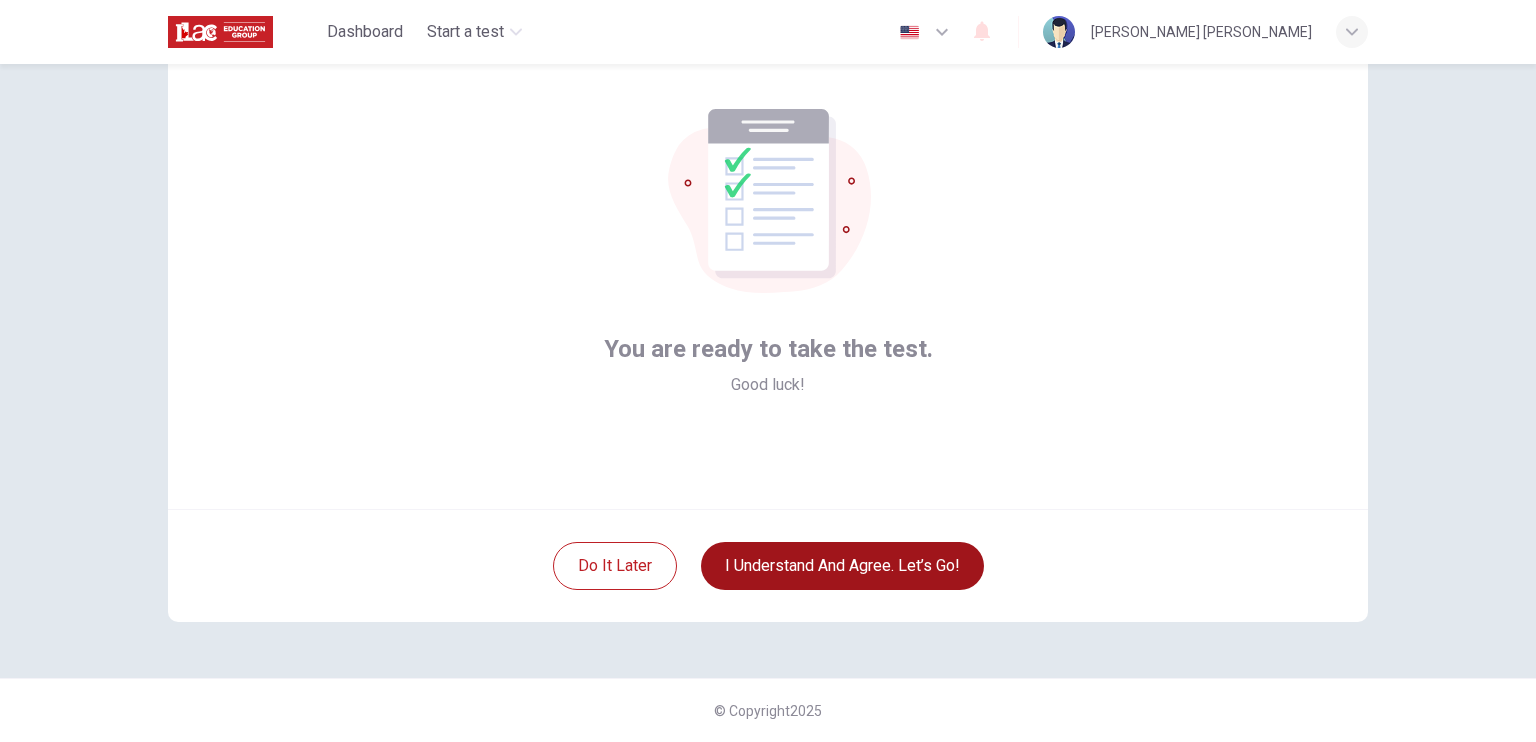 scroll, scrollTop: 91, scrollLeft: 0, axis: vertical 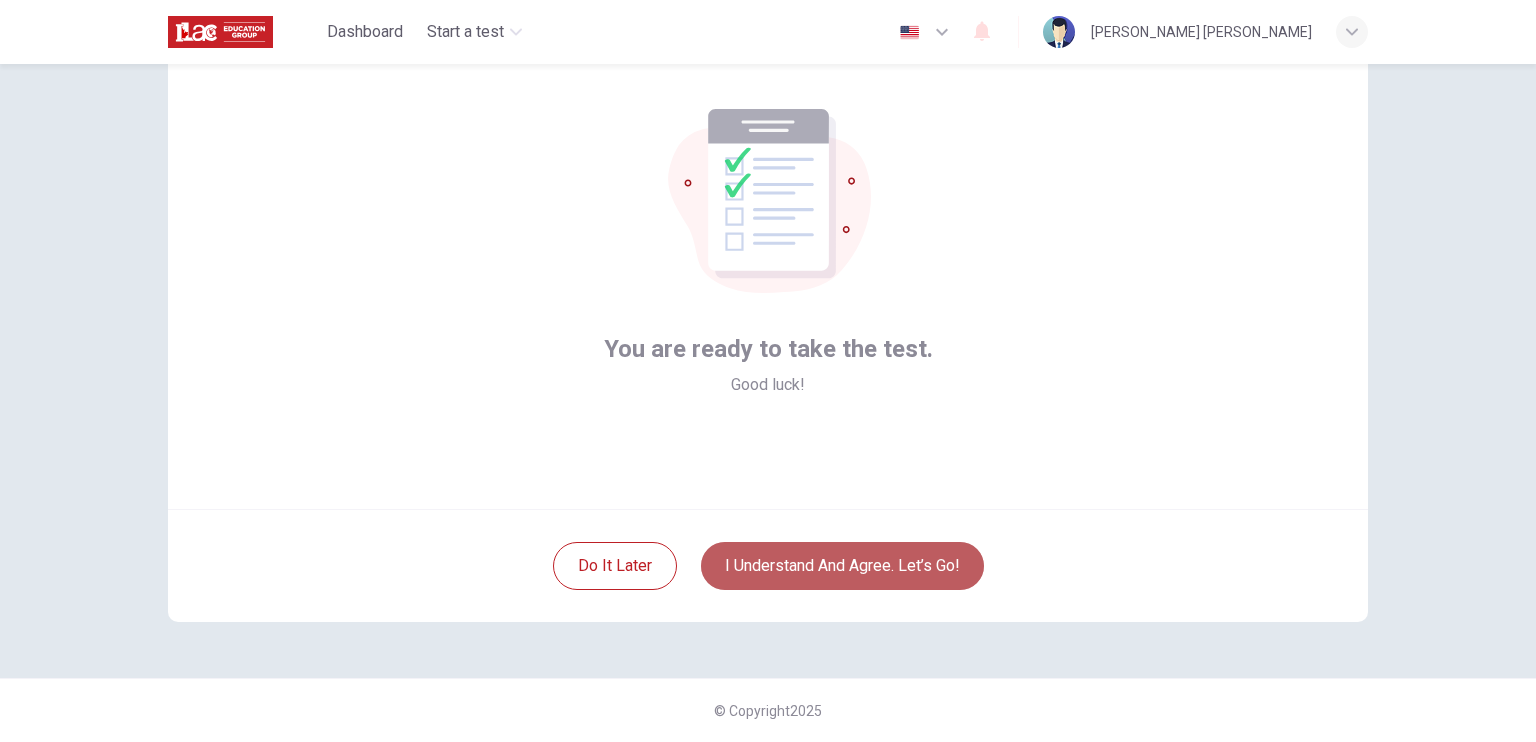click on "I understand and agree. Let’s go!" at bounding box center [842, 566] 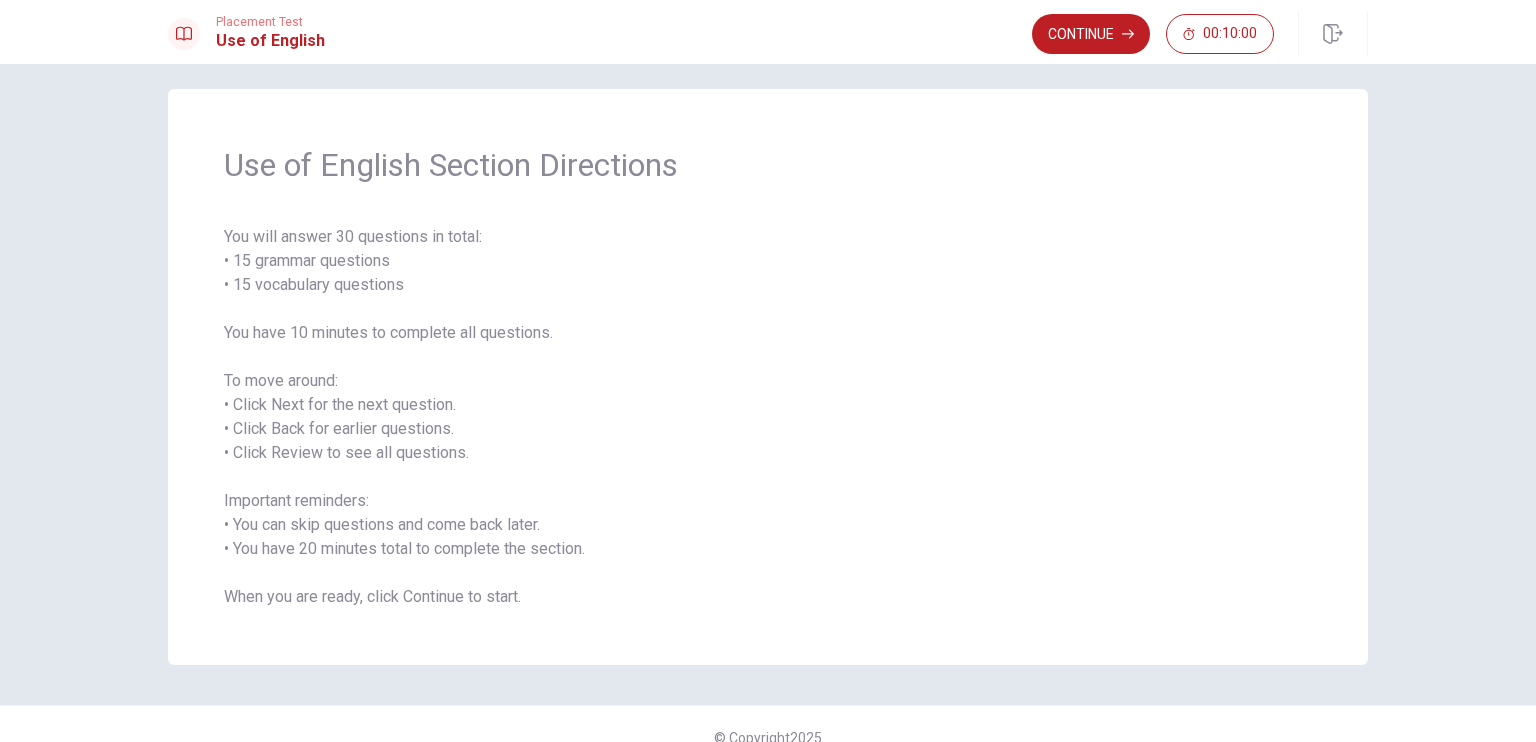 scroll, scrollTop: 0, scrollLeft: 0, axis: both 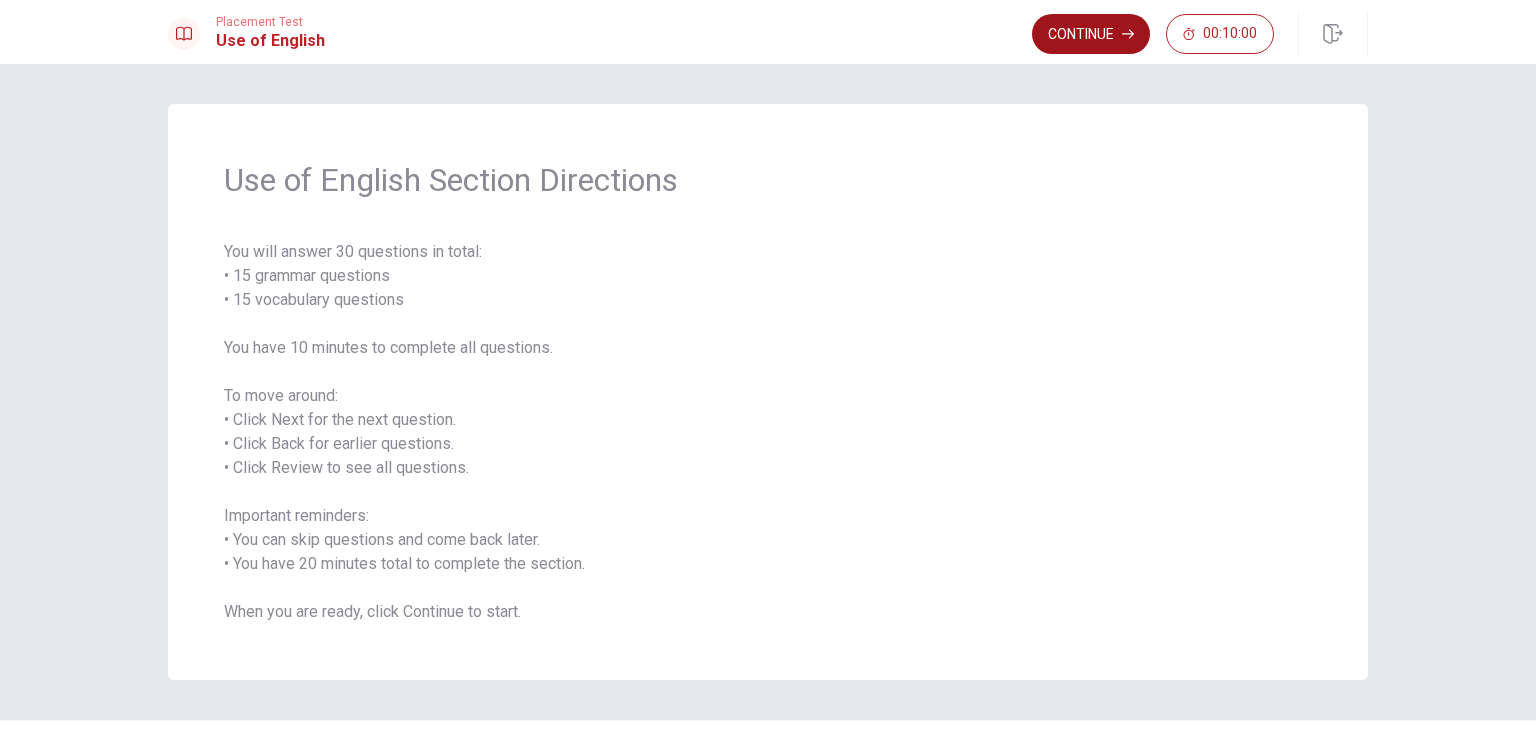click on "Continue" at bounding box center (1091, 34) 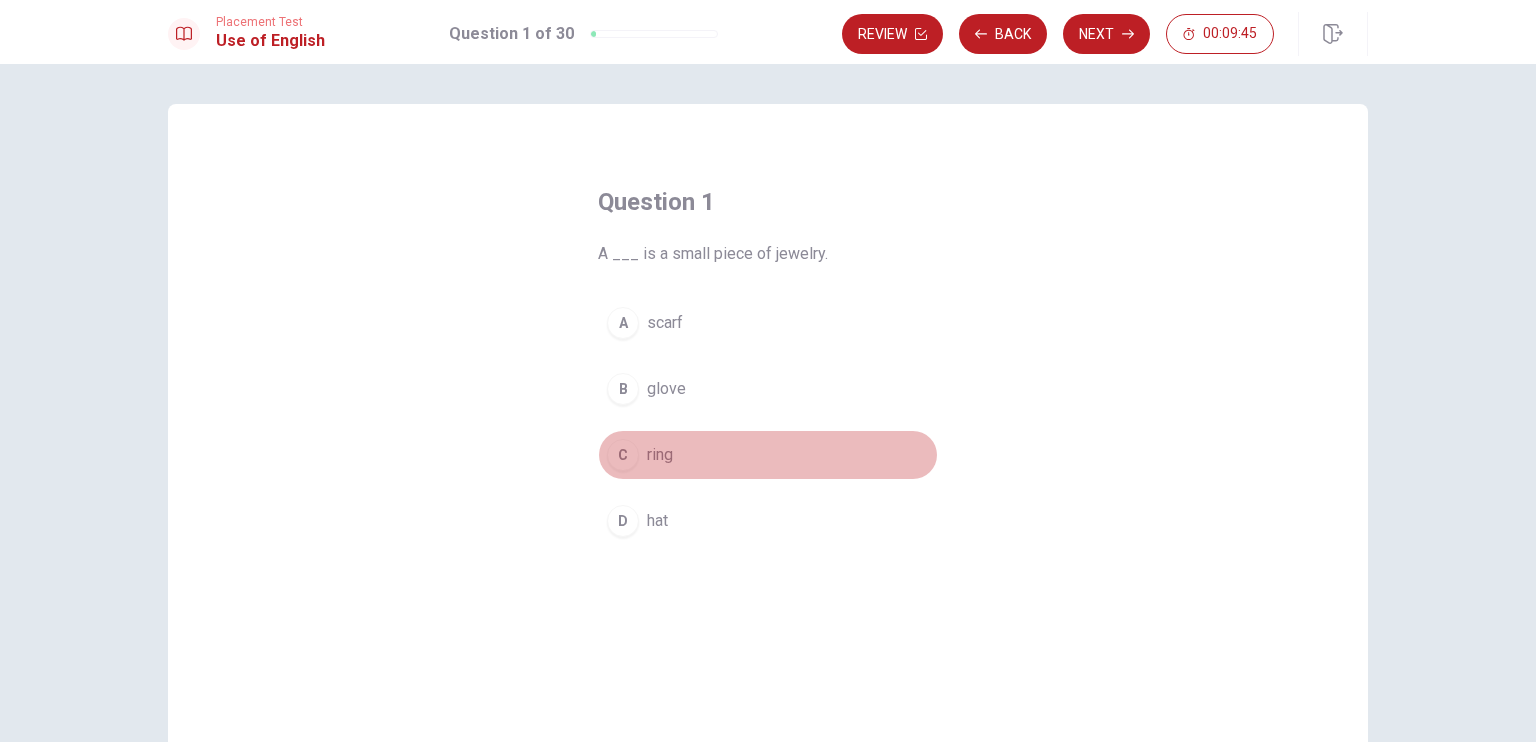 click on "C" at bounding box center [623, 455] 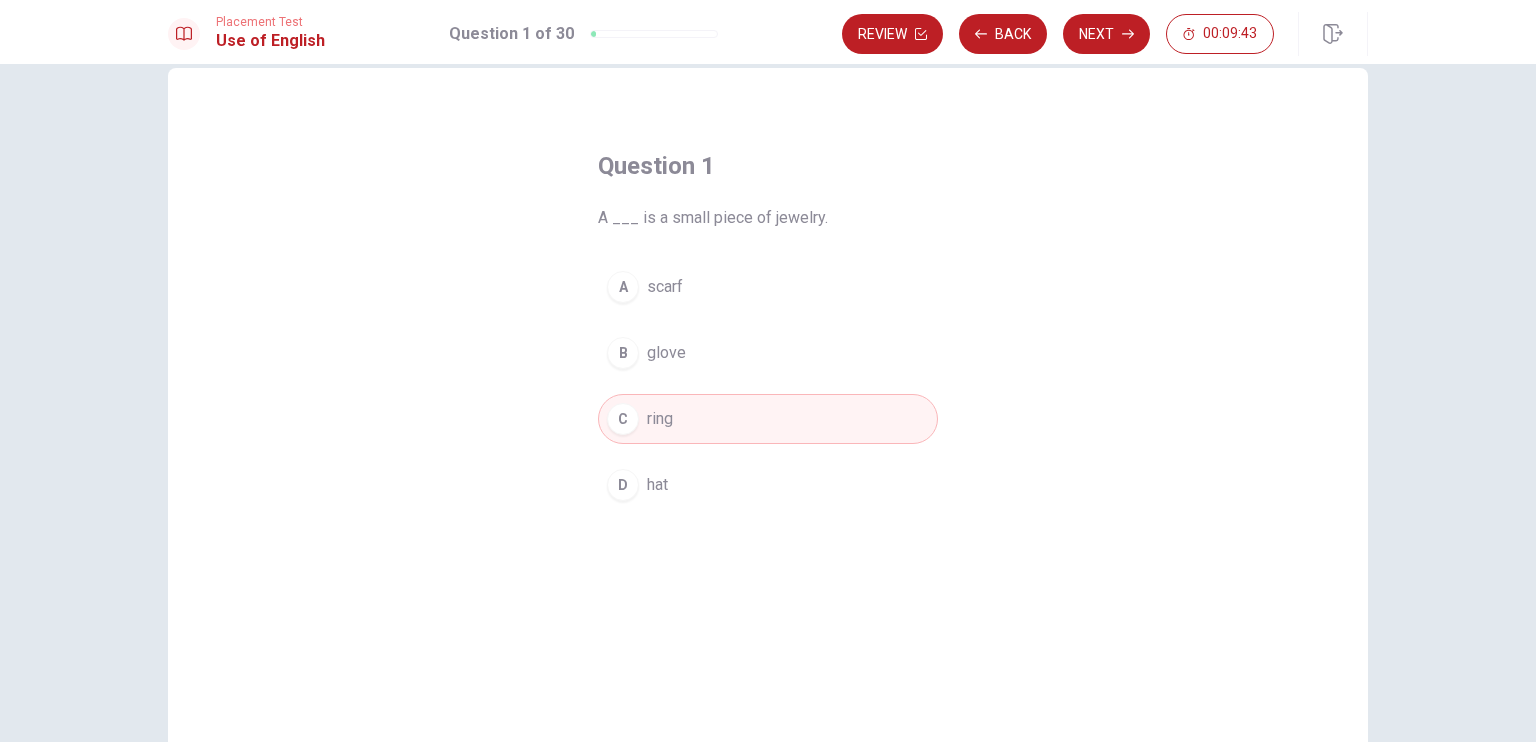scroll, scrollTop: 0, scrollLeft: 0, axis: both 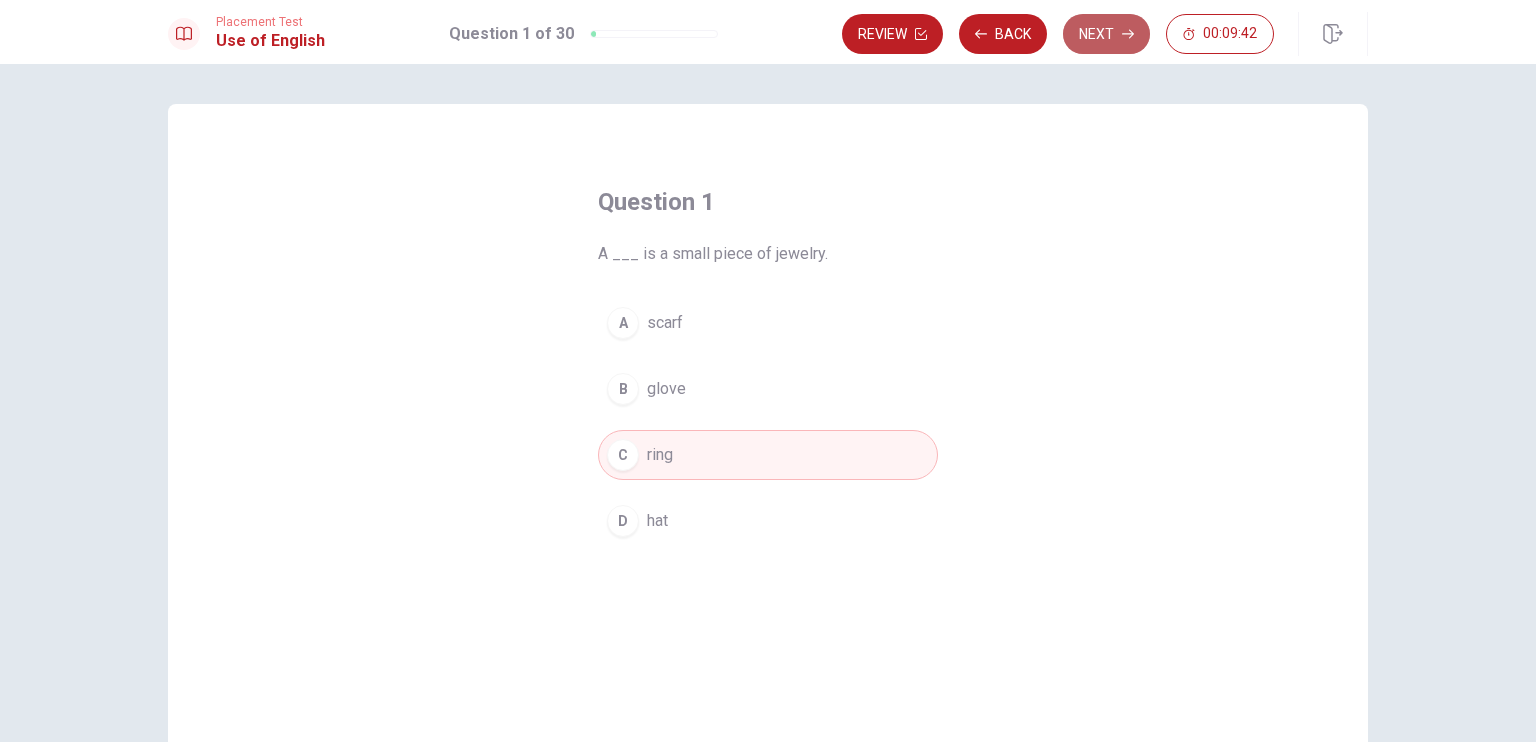 click on "Next" at bounding box center [1106, 34] 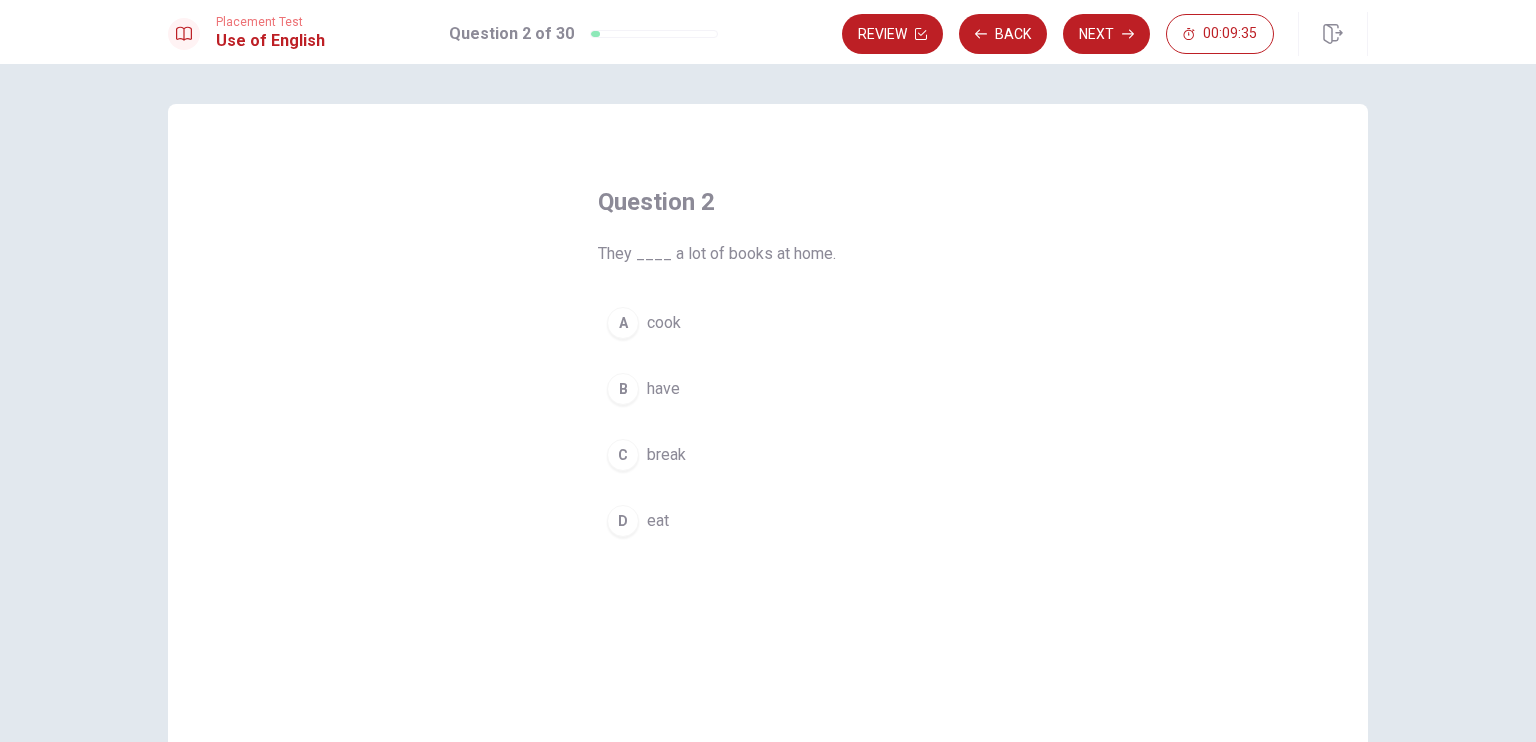 click on "B" at bounding box center (623, 389) 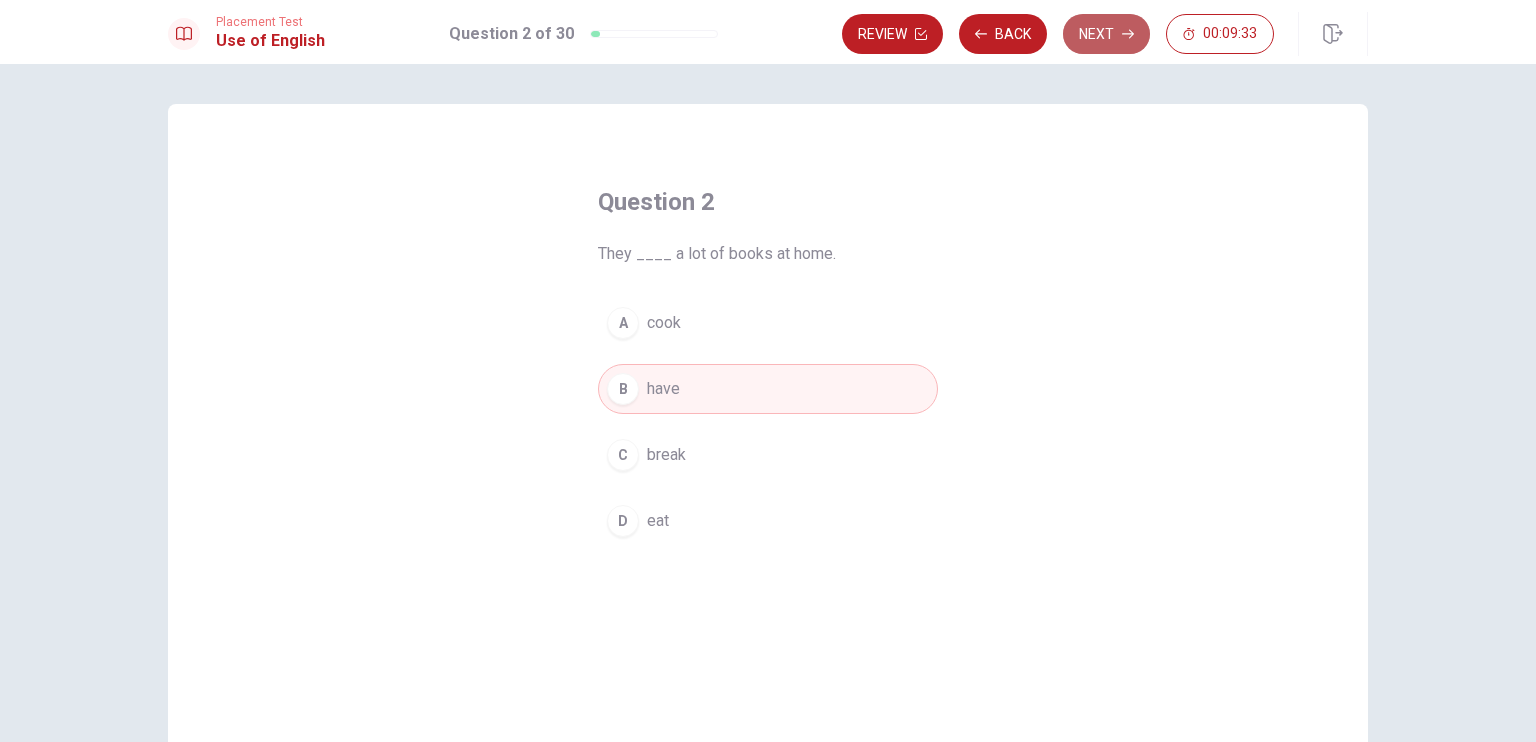 click on "Next" at bounding box center [1106, 34] 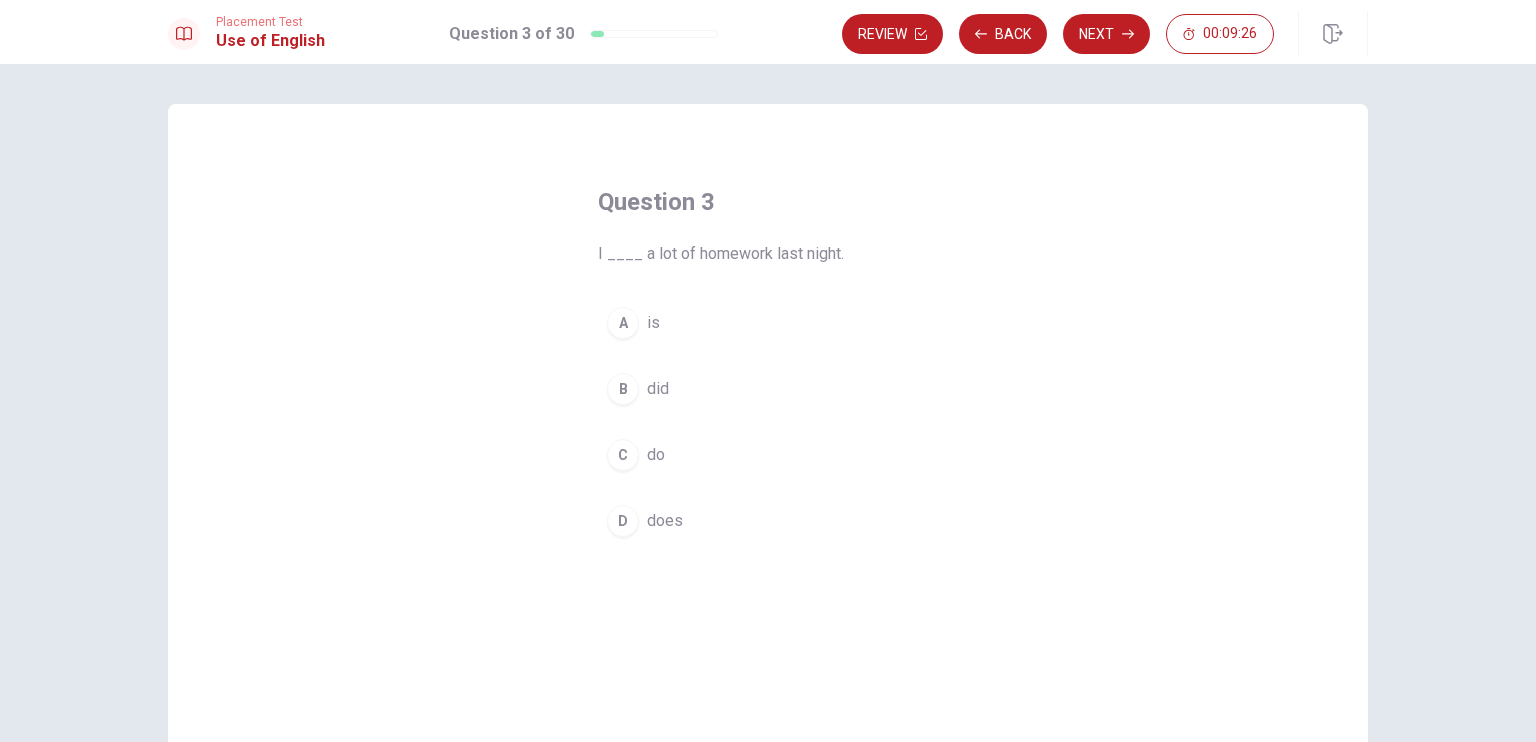 click on "B" at bounding box center (623, 389) 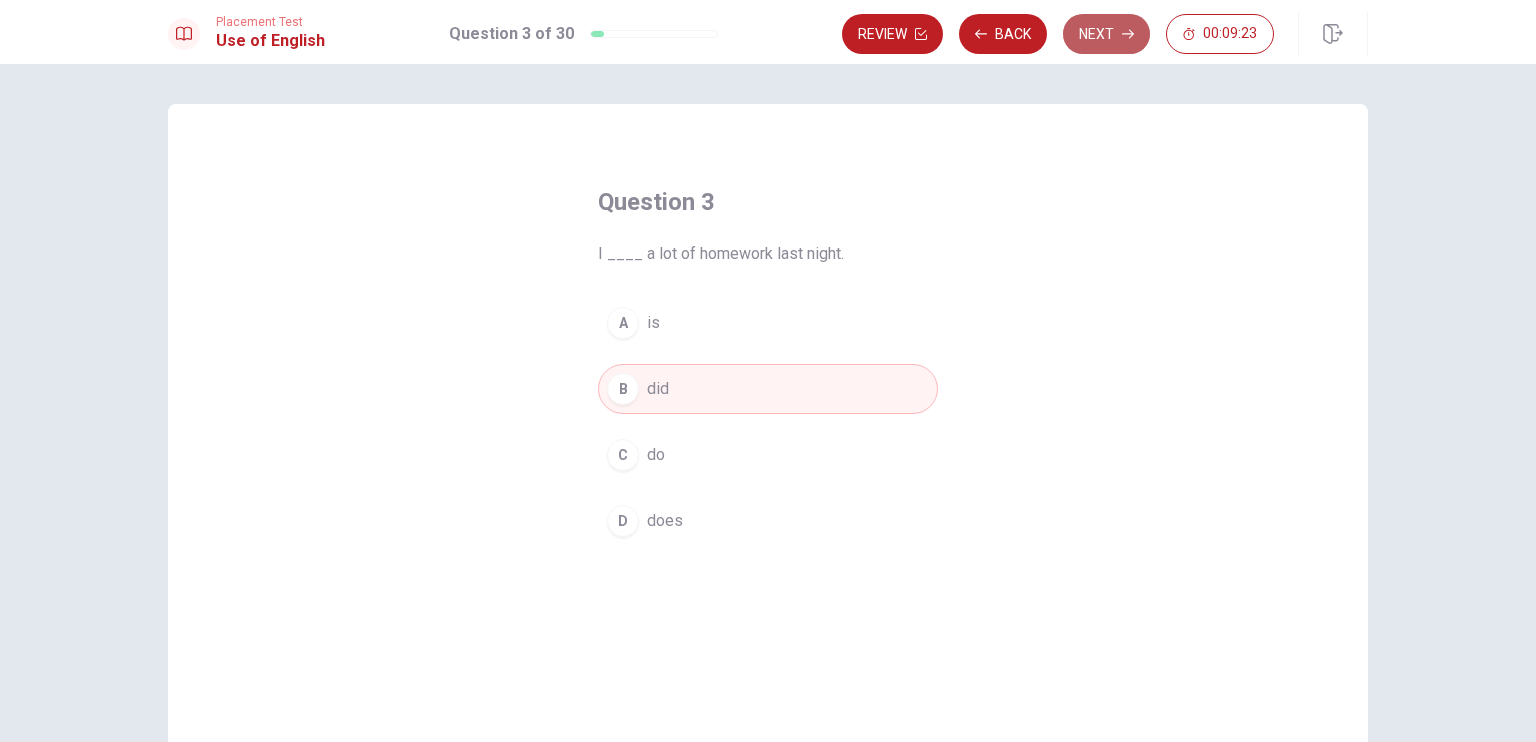 click on "Next" at bounding box center [1106, 34] 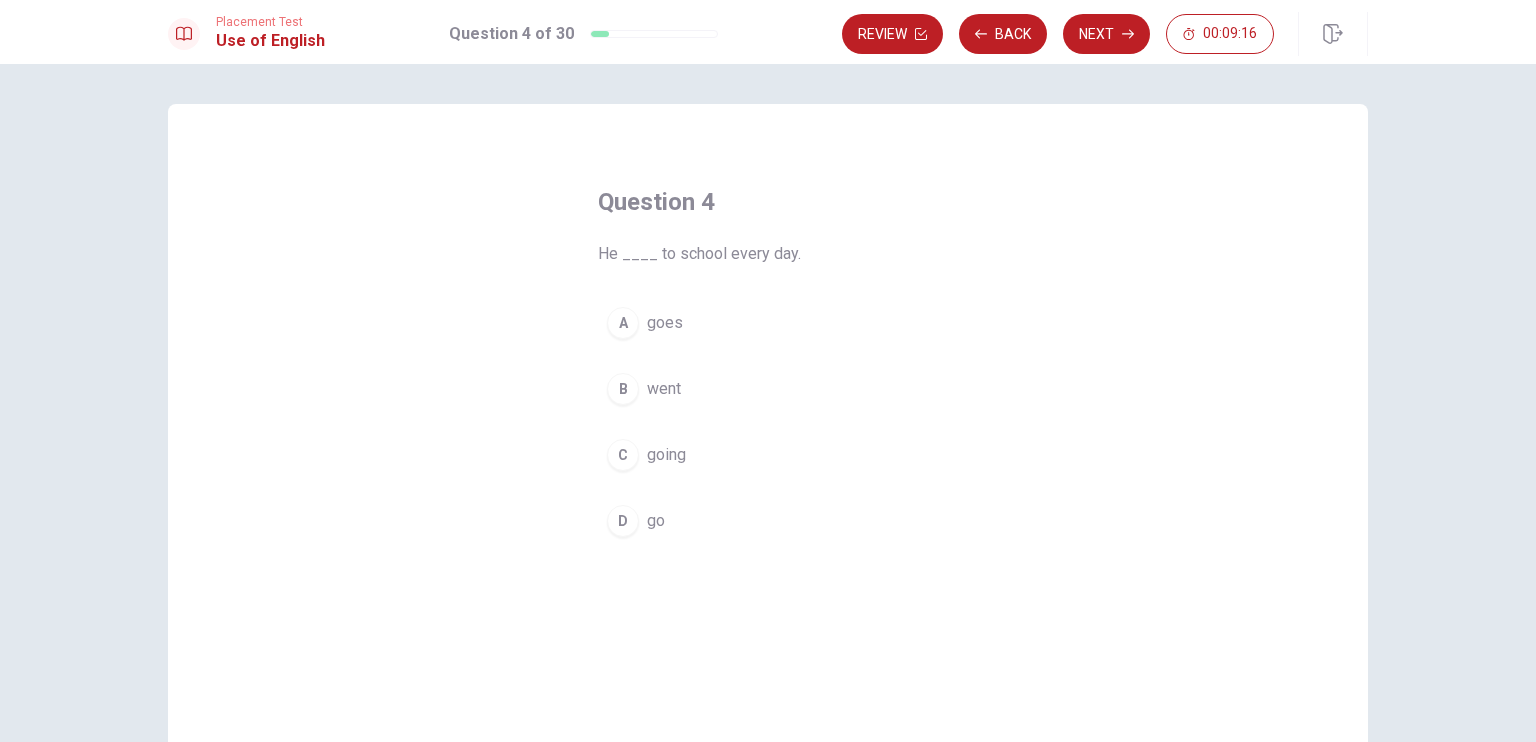 click on "A" at bounding box center [623, 323] 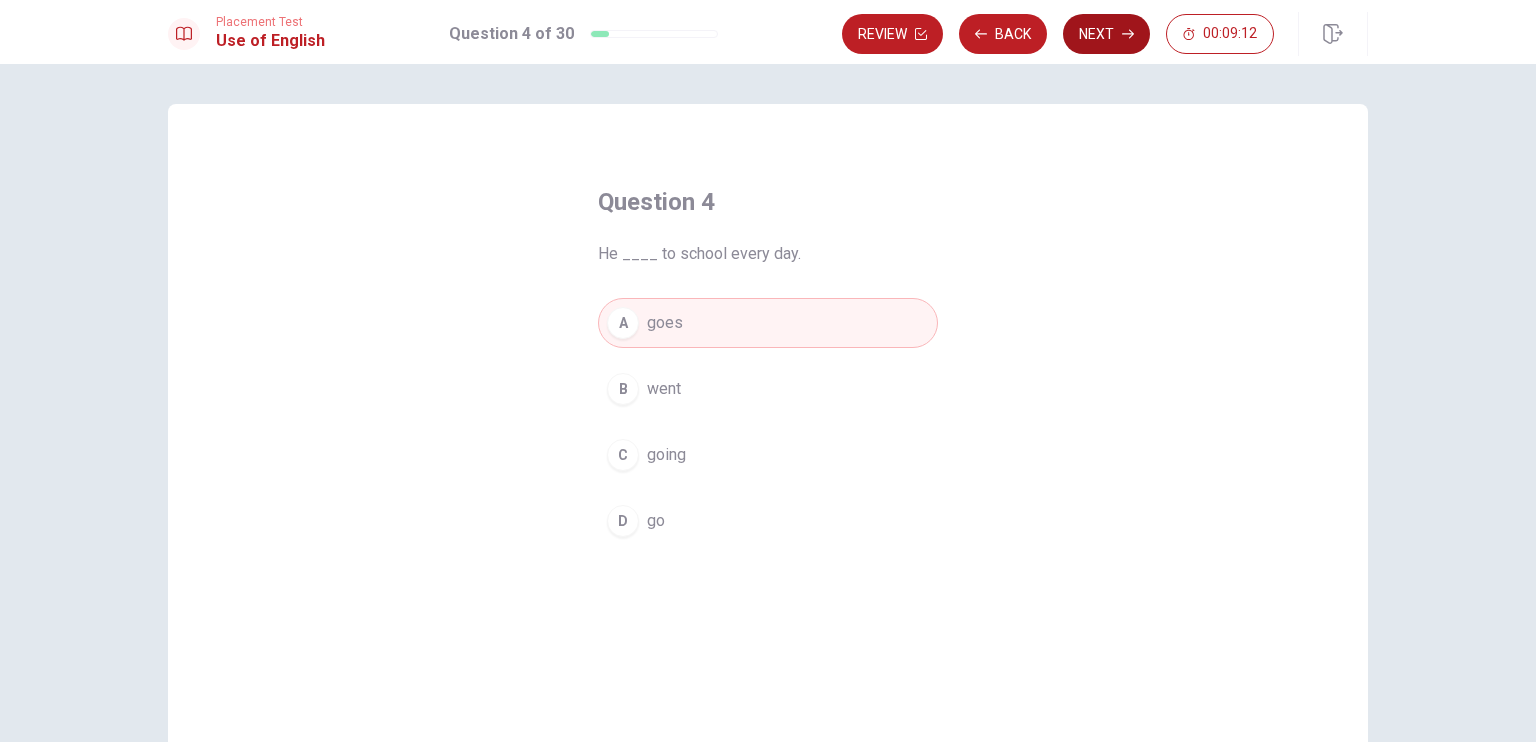 click on "Next" at bounding box center [1106, 34] 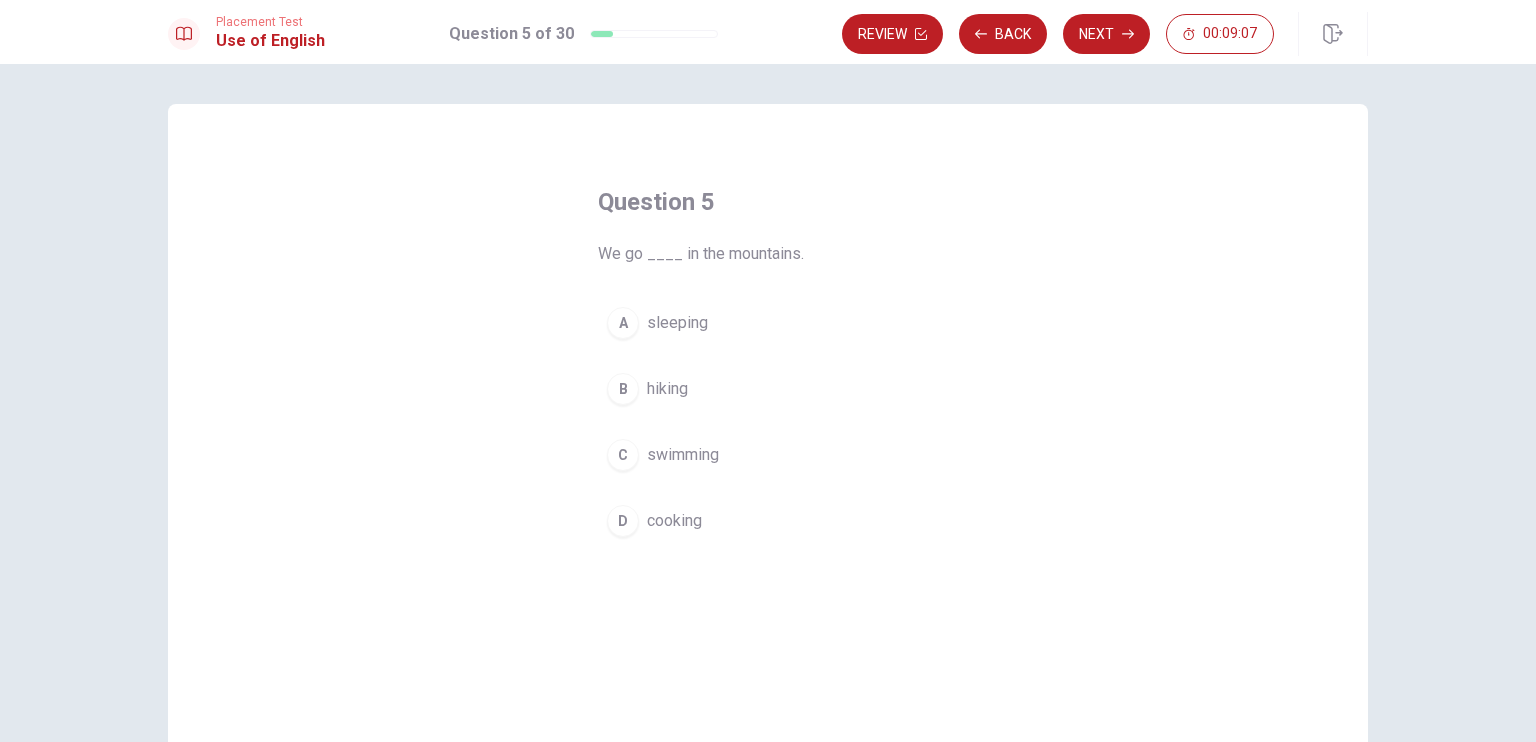 click on "B" at bounding box center [623, 389] 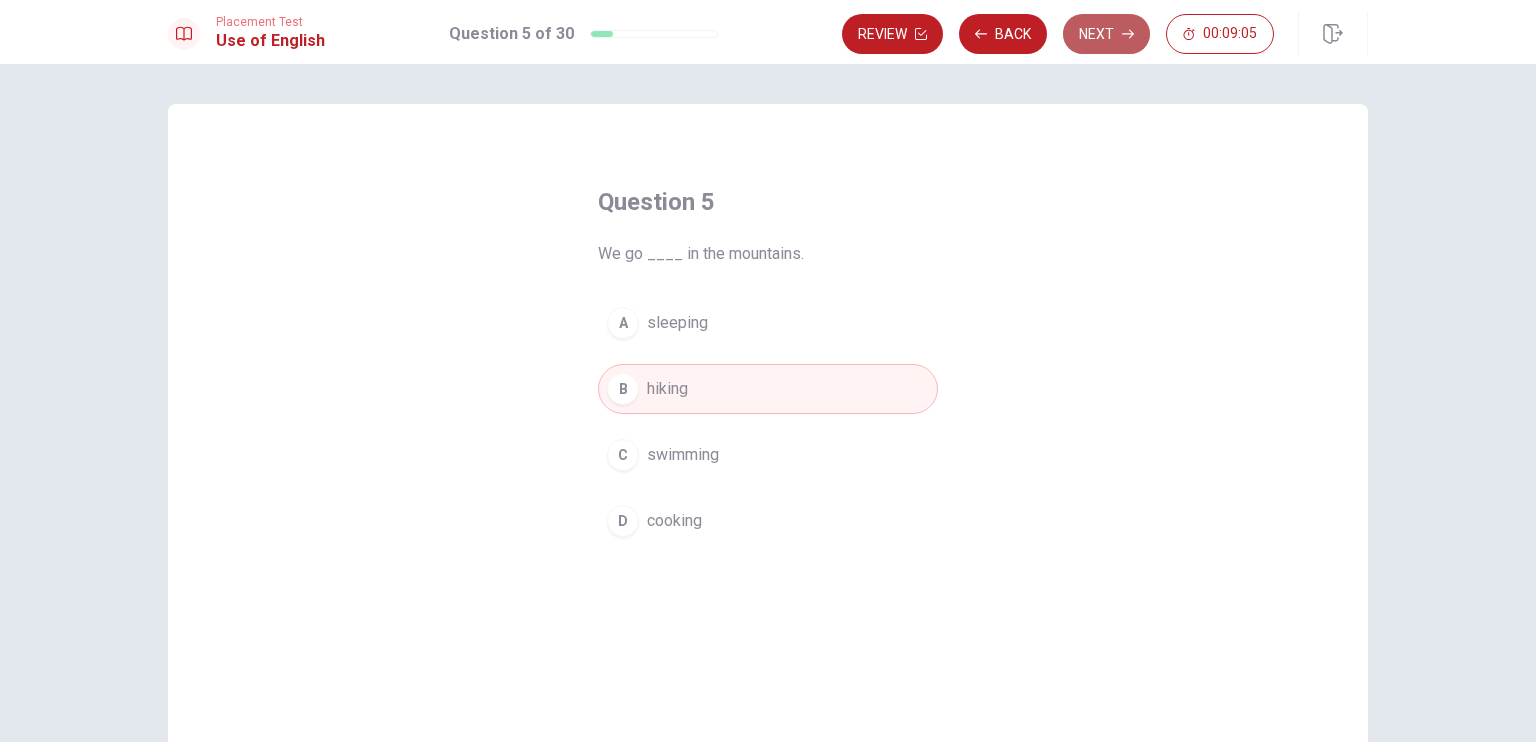 click on "Next" at bounding box center (1106, 34) 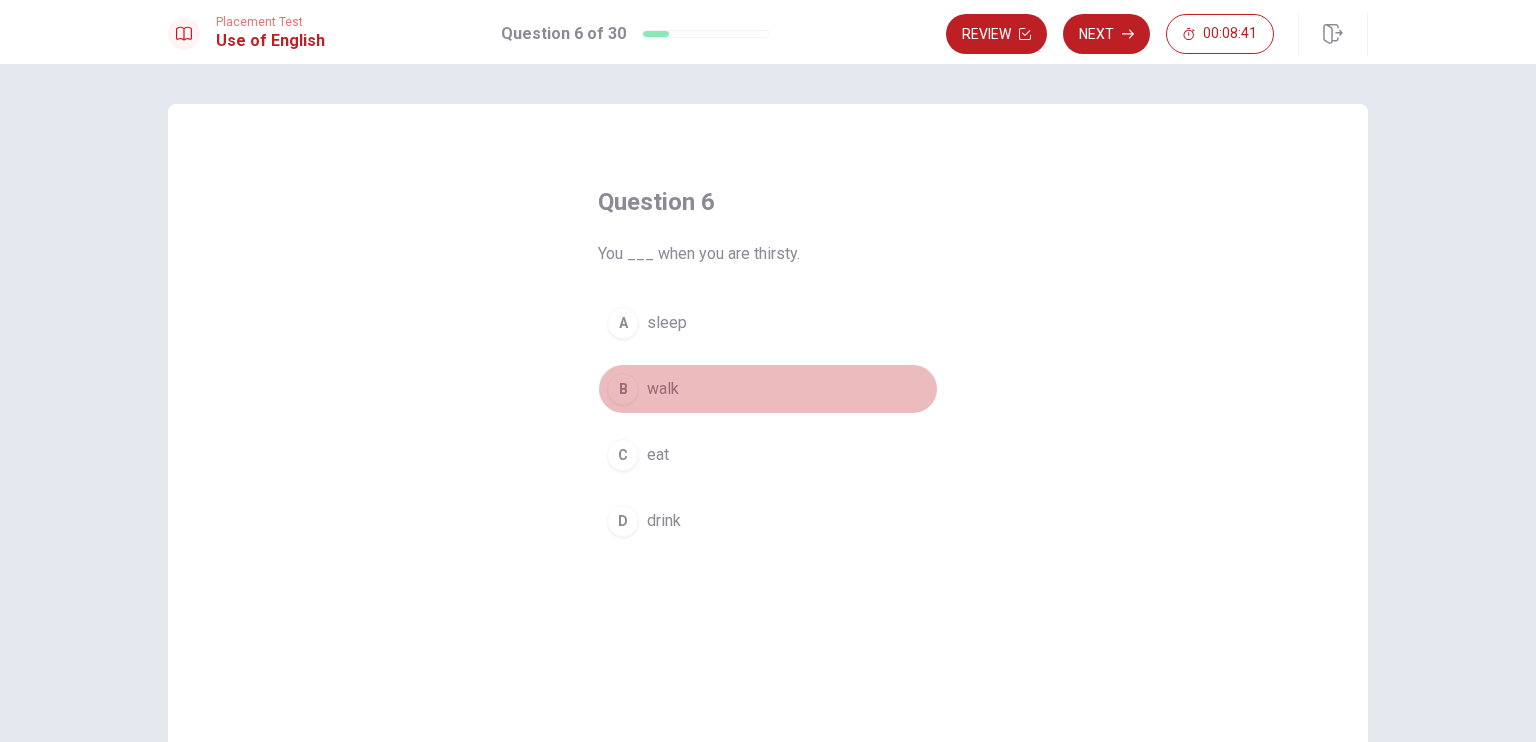 click on "B" at bounding box center [623, 389] 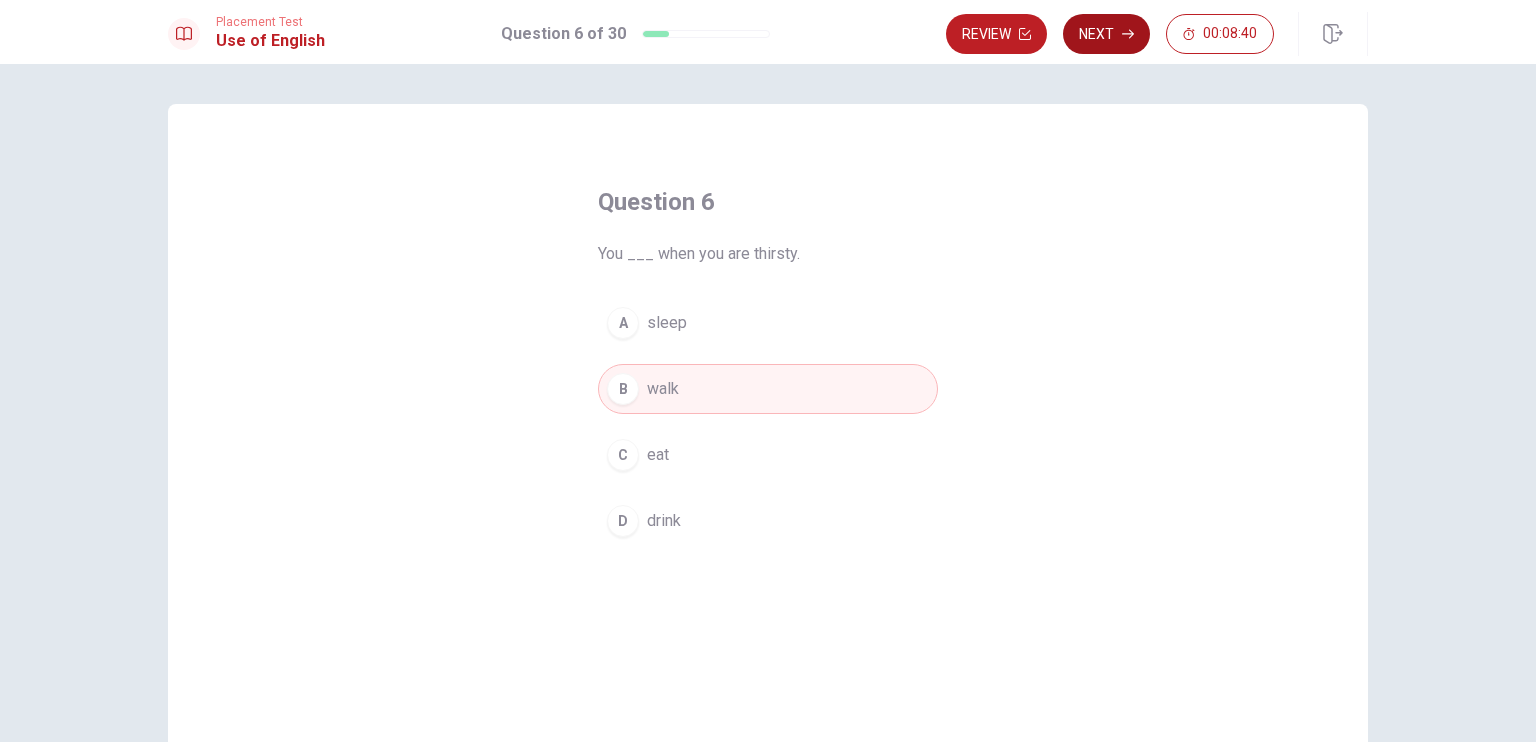 click on "Next" at bounding box center [1106, 34] 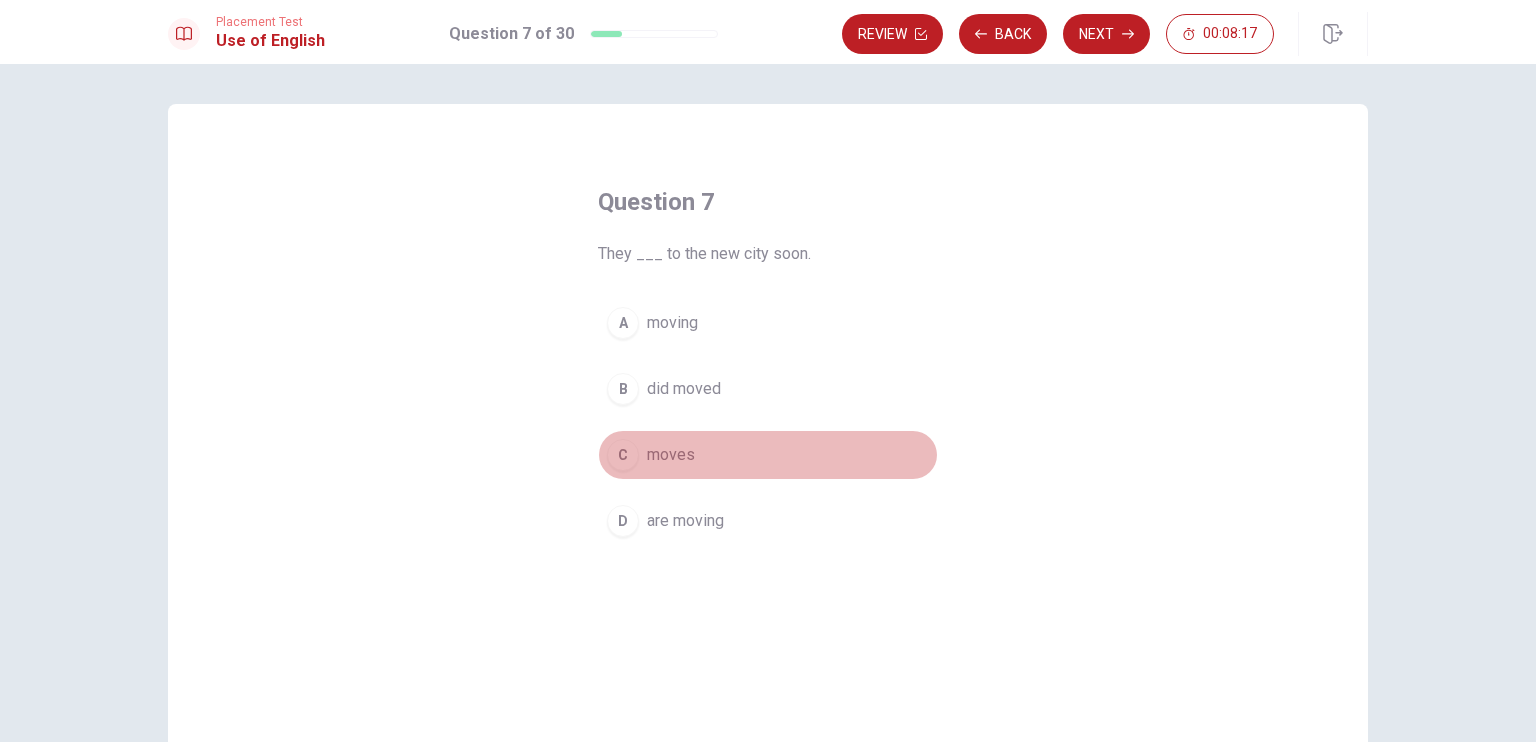 click on "C" at bounding box center [623, 455] 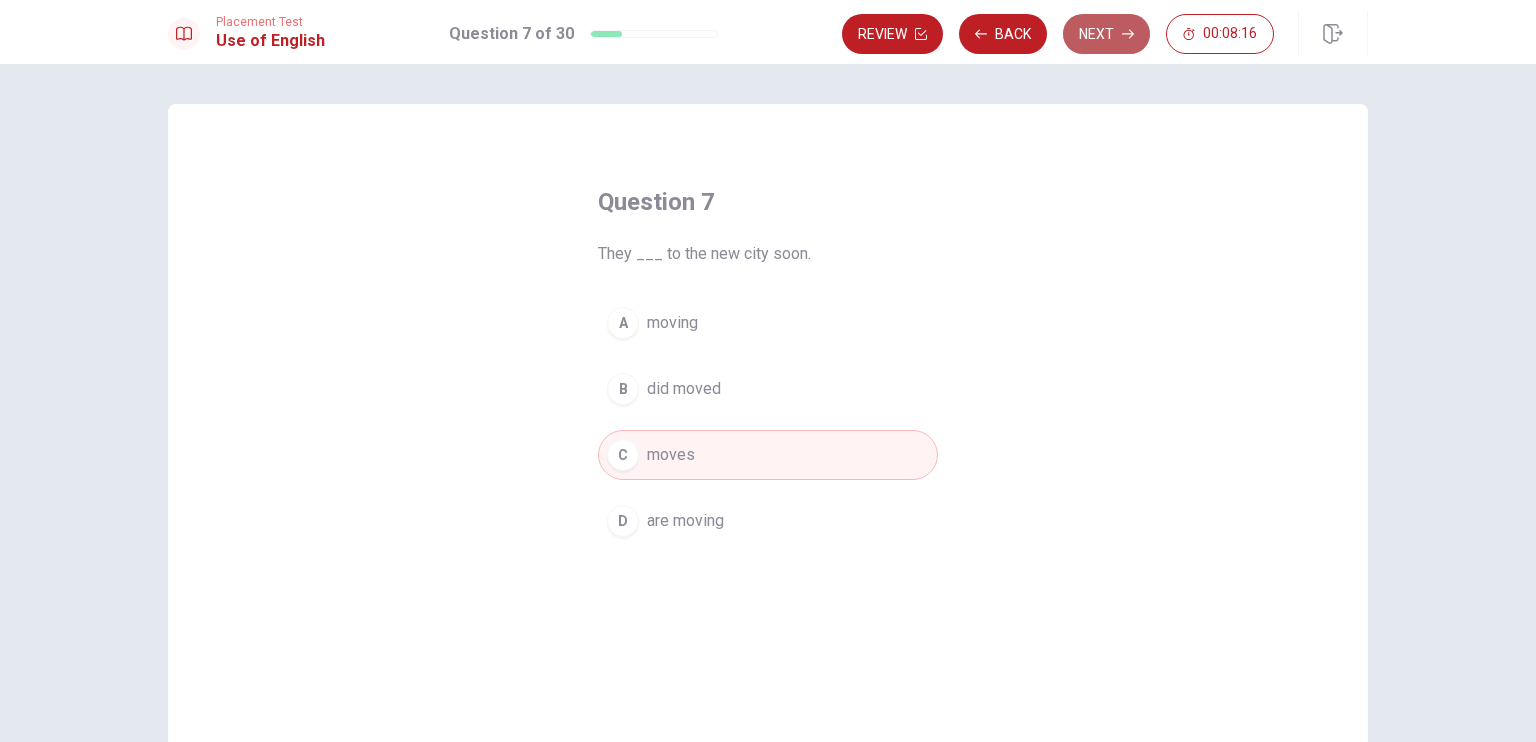 click 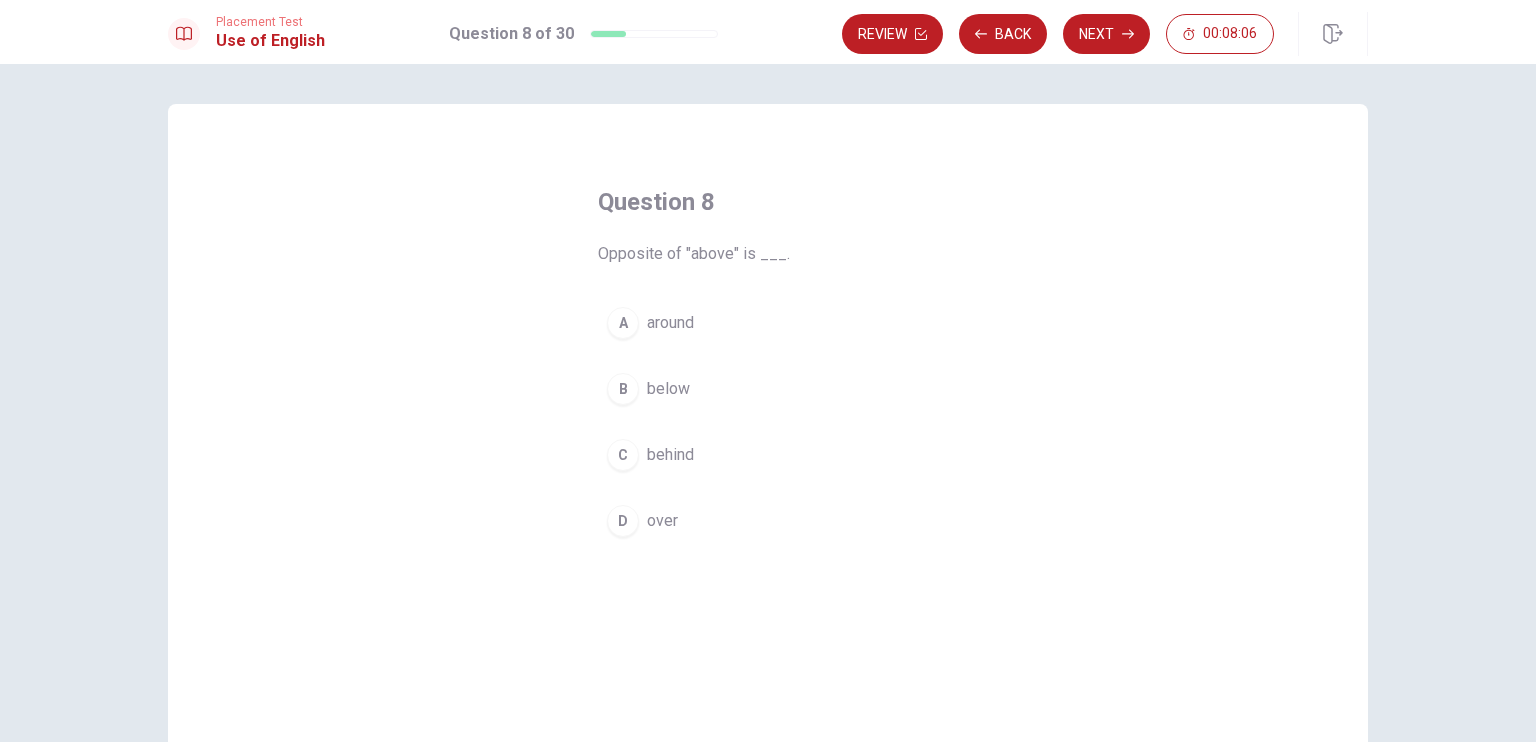 click on "B" at bounding box center (623, 389) 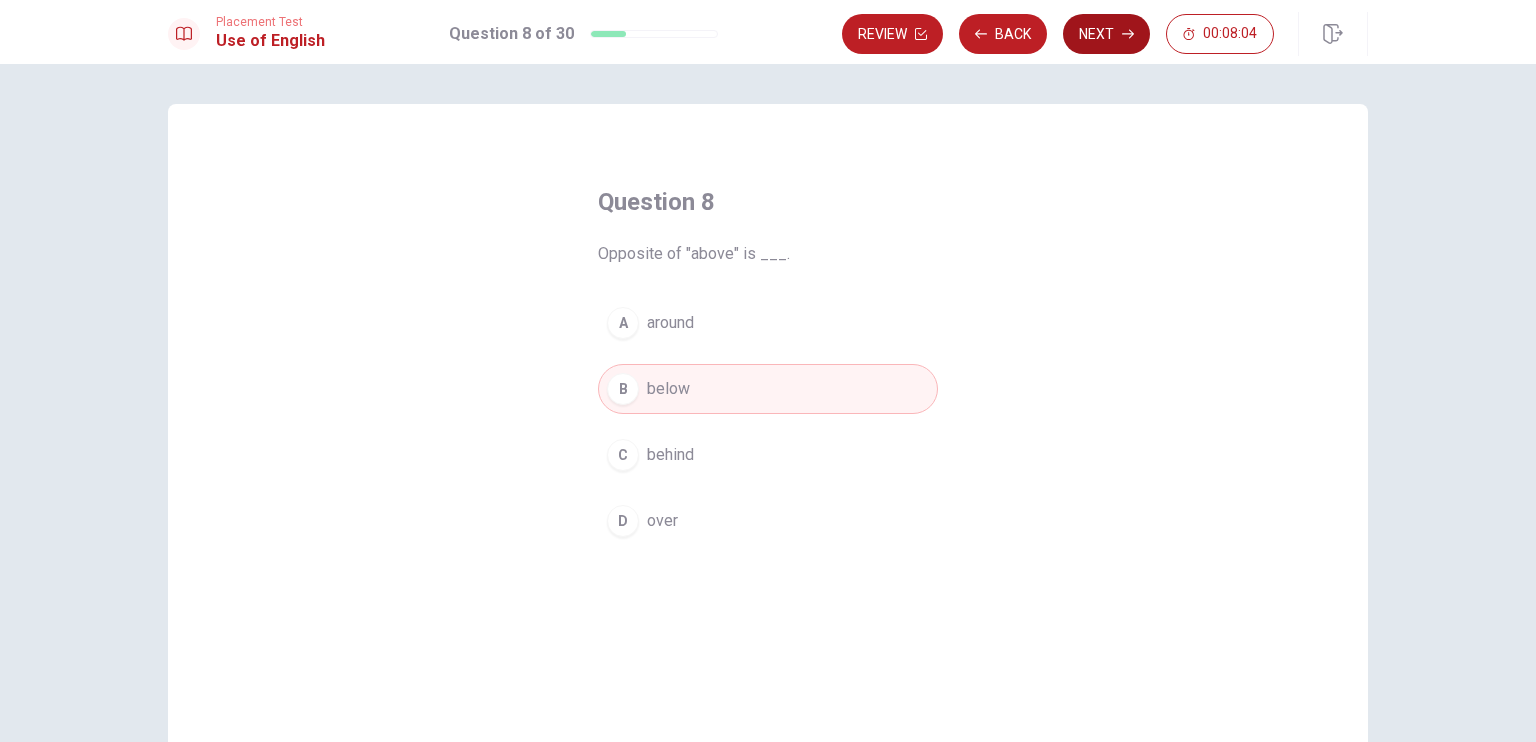 click on "Next" at bounding box center [1106, 34] 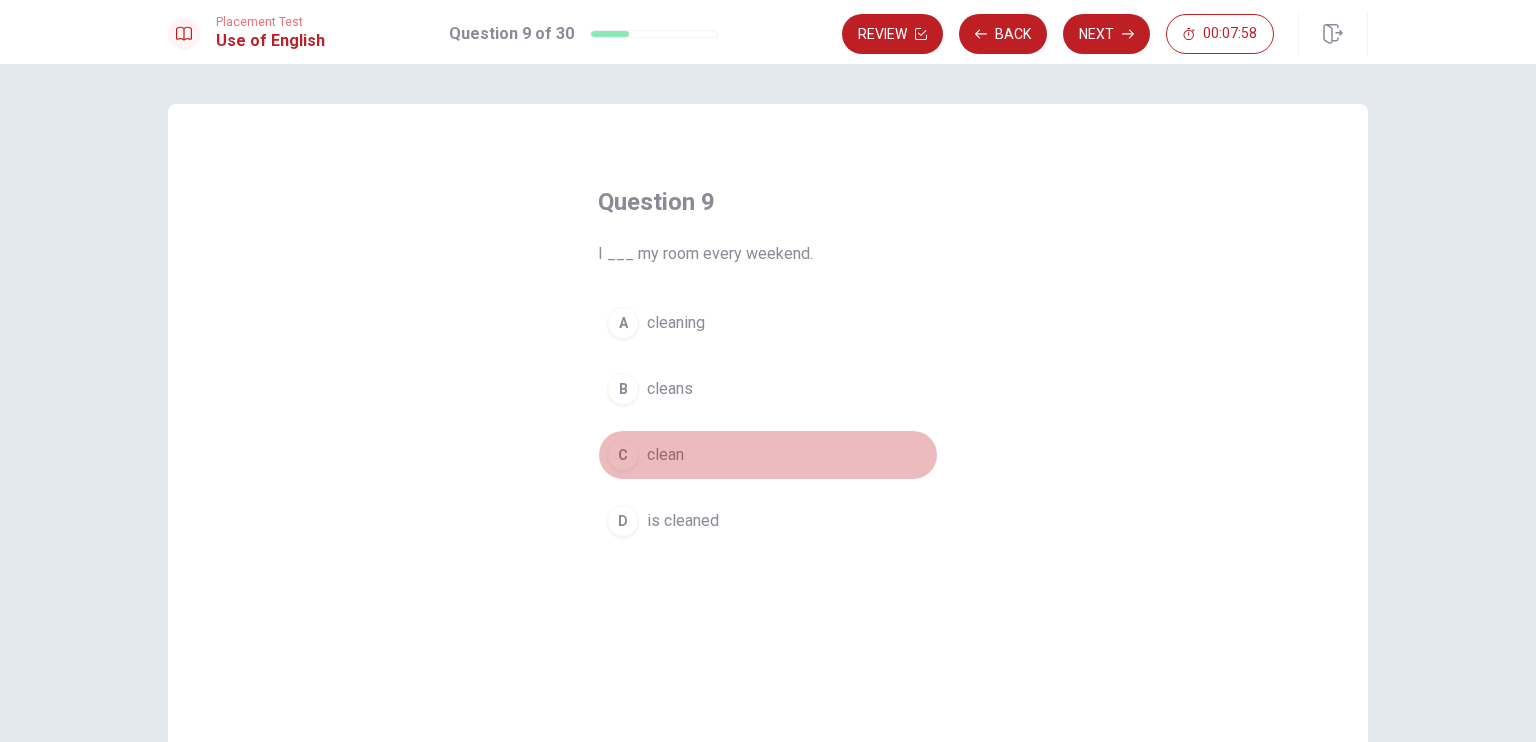 click on "C" at bounding box center (623, 455) 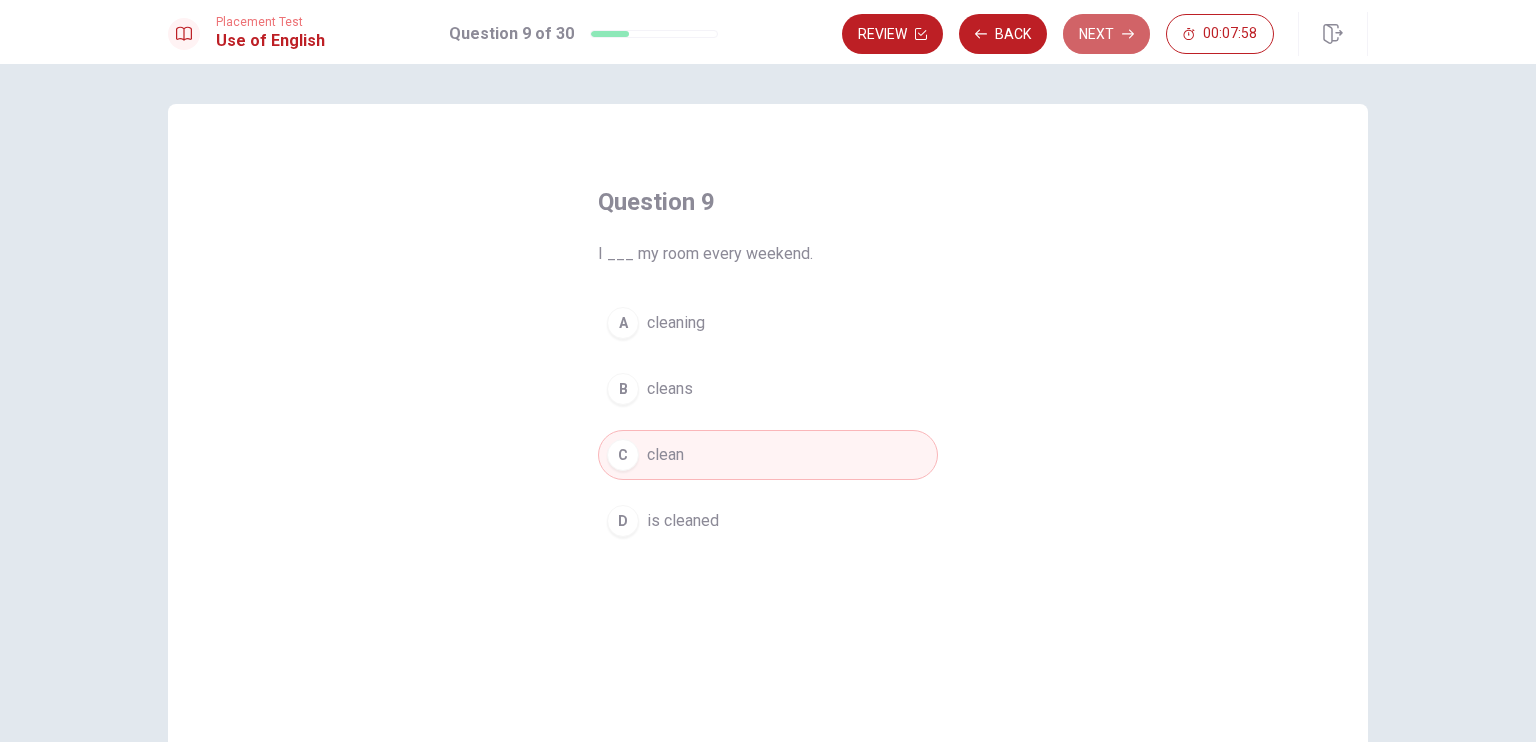 click on "Next" at bounding box center [1106, 34] 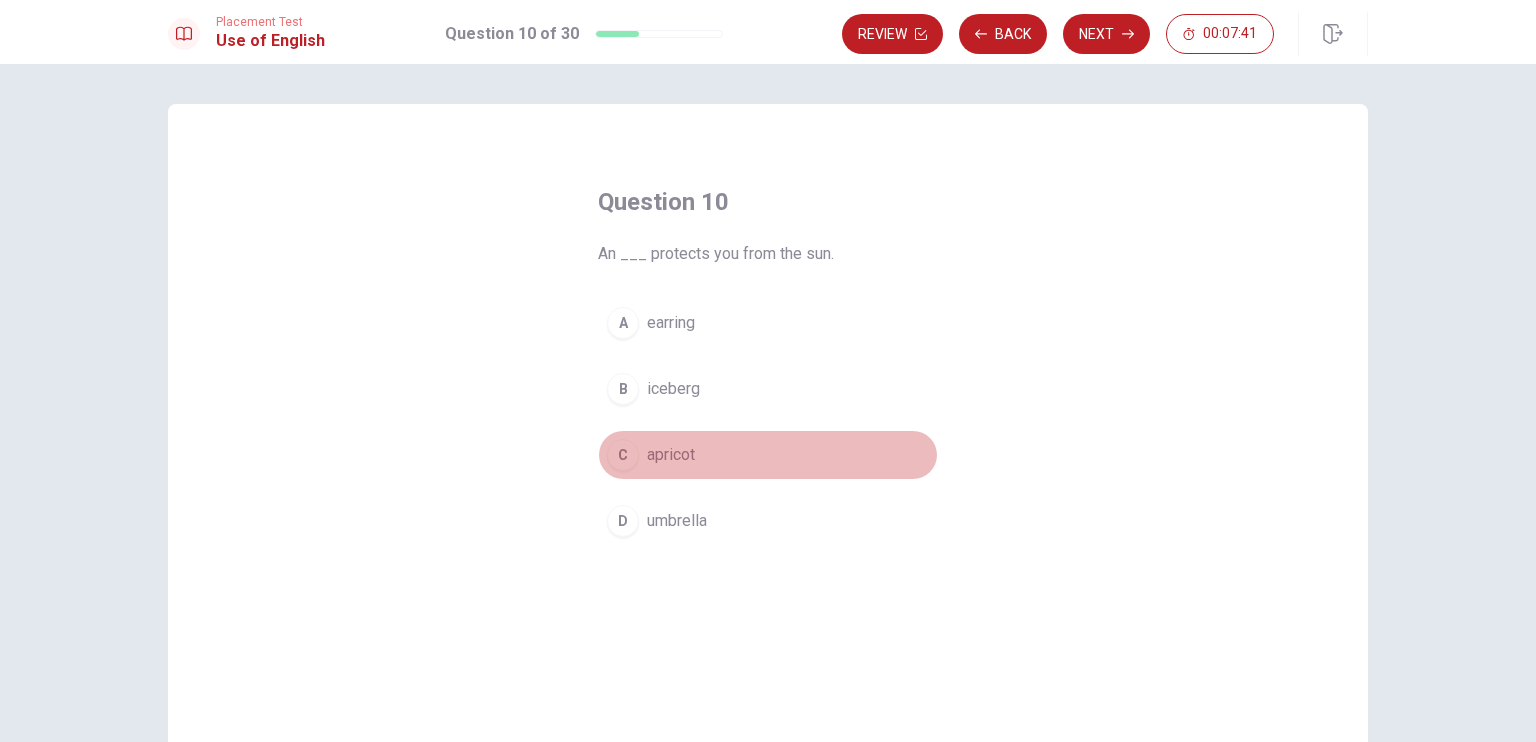 click on "C" at bounding box center (623, 455) 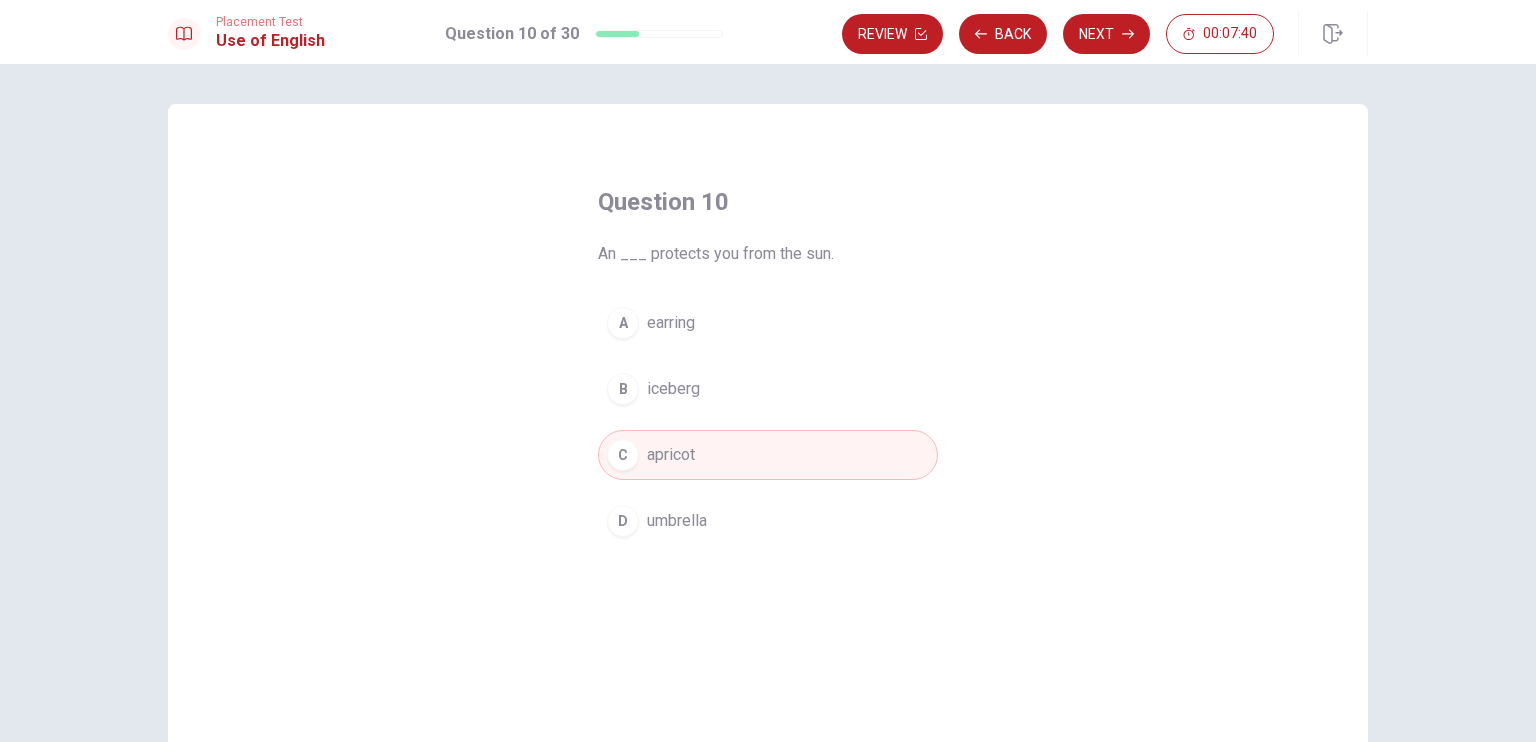 click on "Next" at bounding box center [1106, 34] 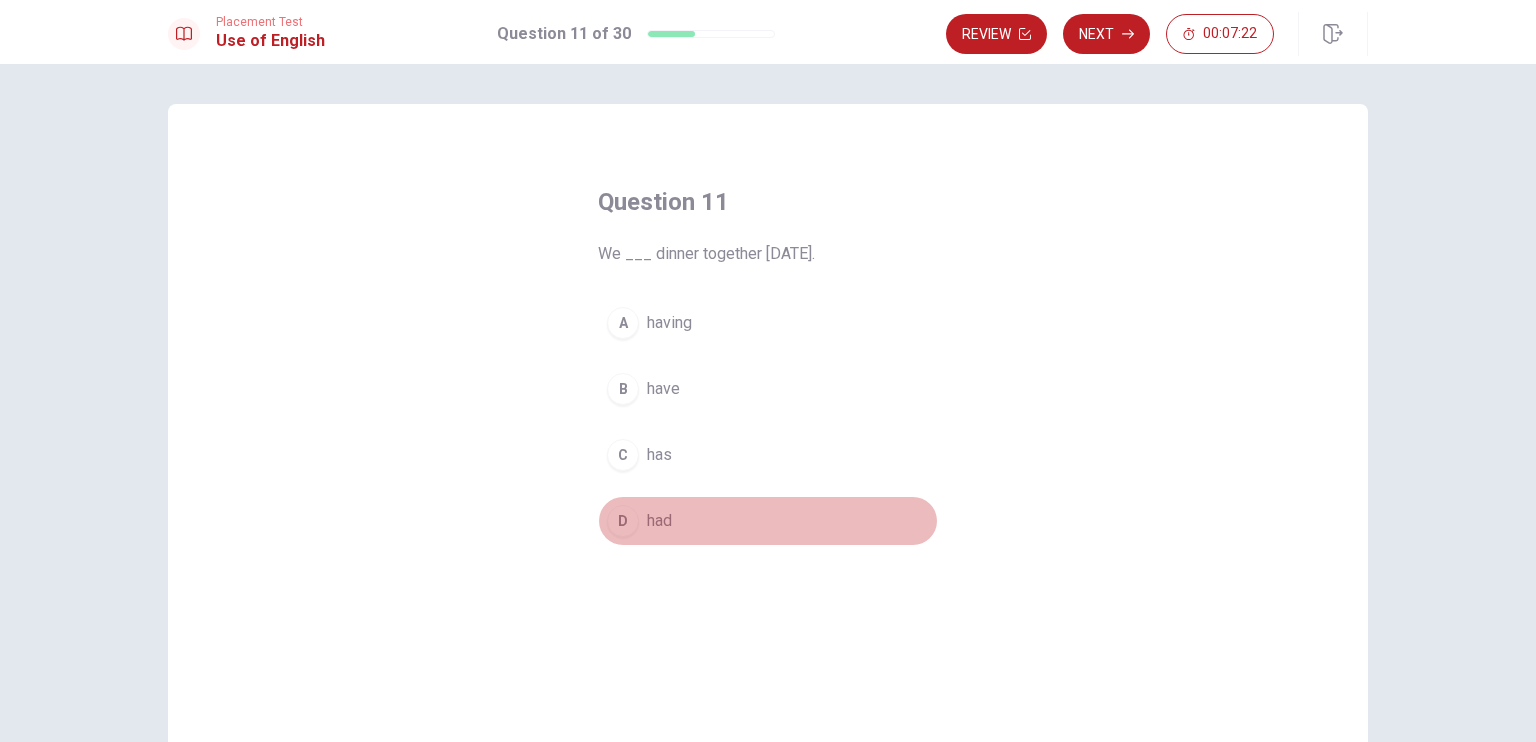 click on "D" at bounding box center (623, 521) 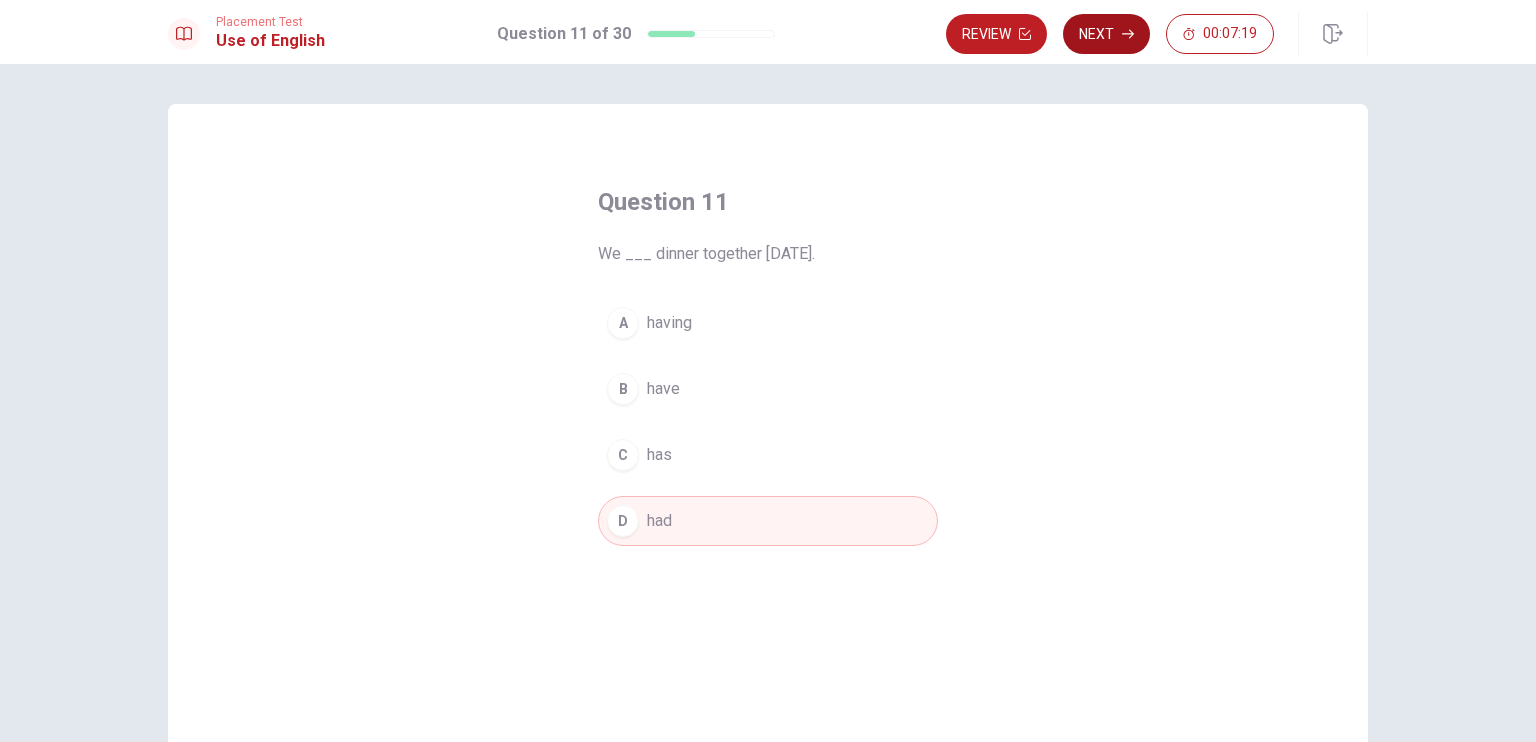 click on "Next" at bounding box center (1106, 34) 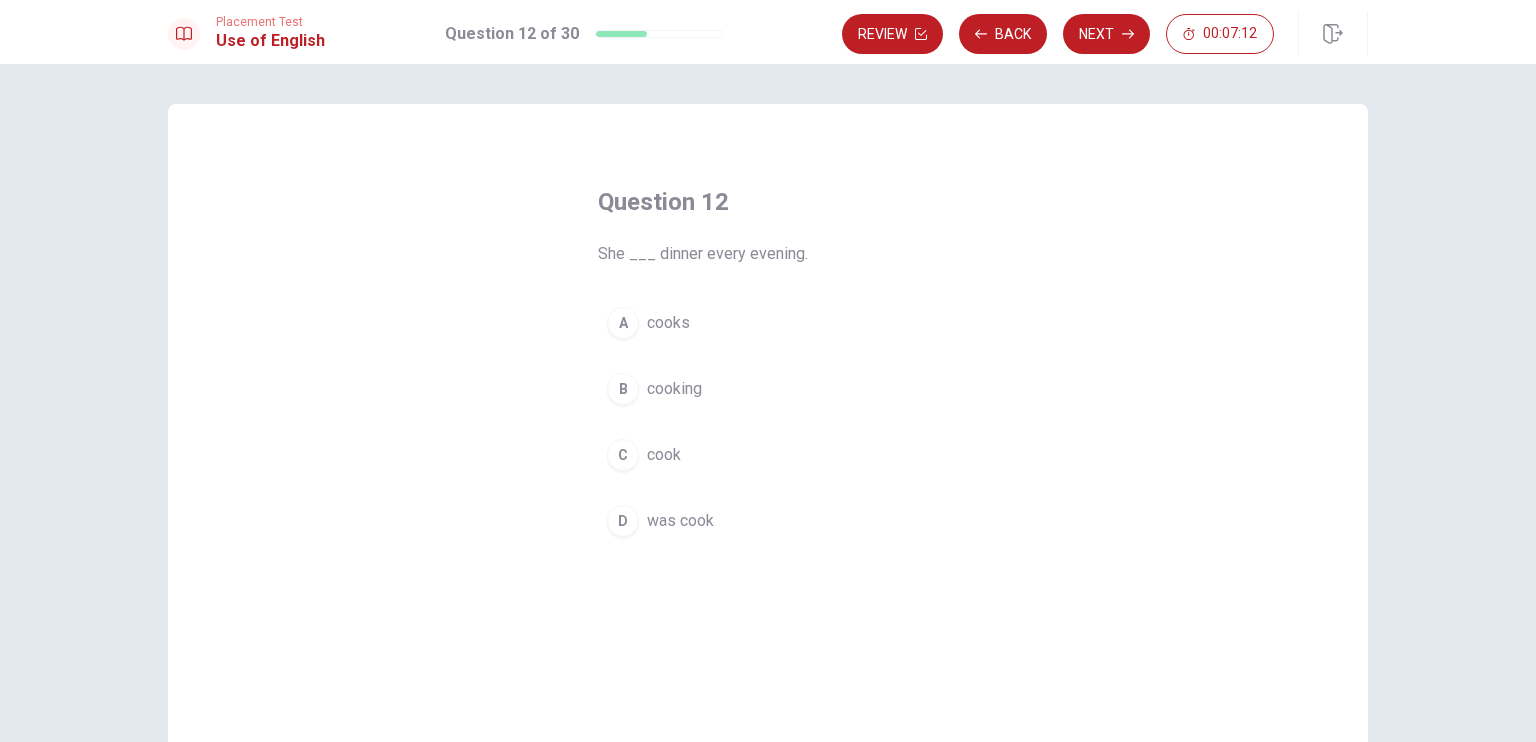 click on "A cooks" at bounding box center (768, 323) 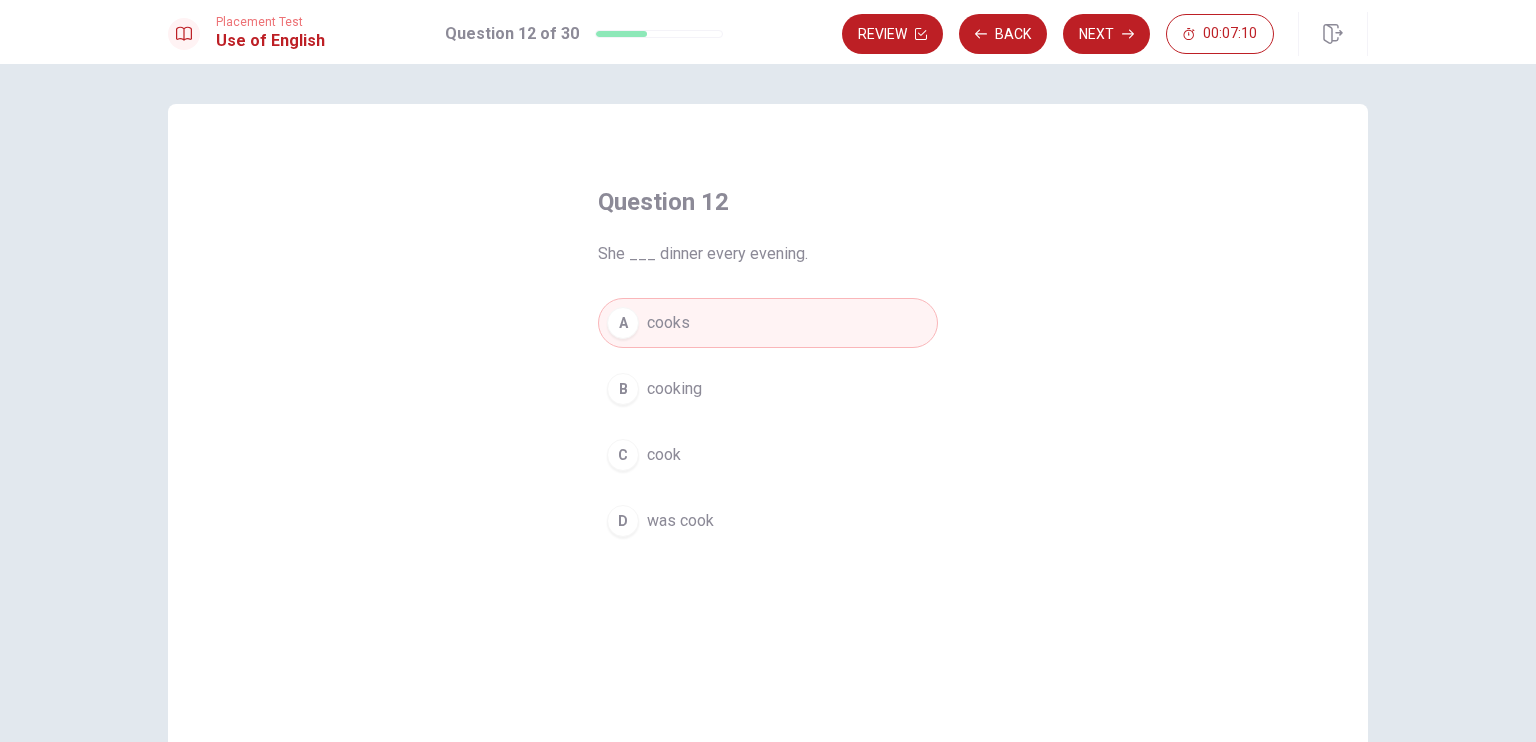 click on "Next" at bounding box center [1106, 34] 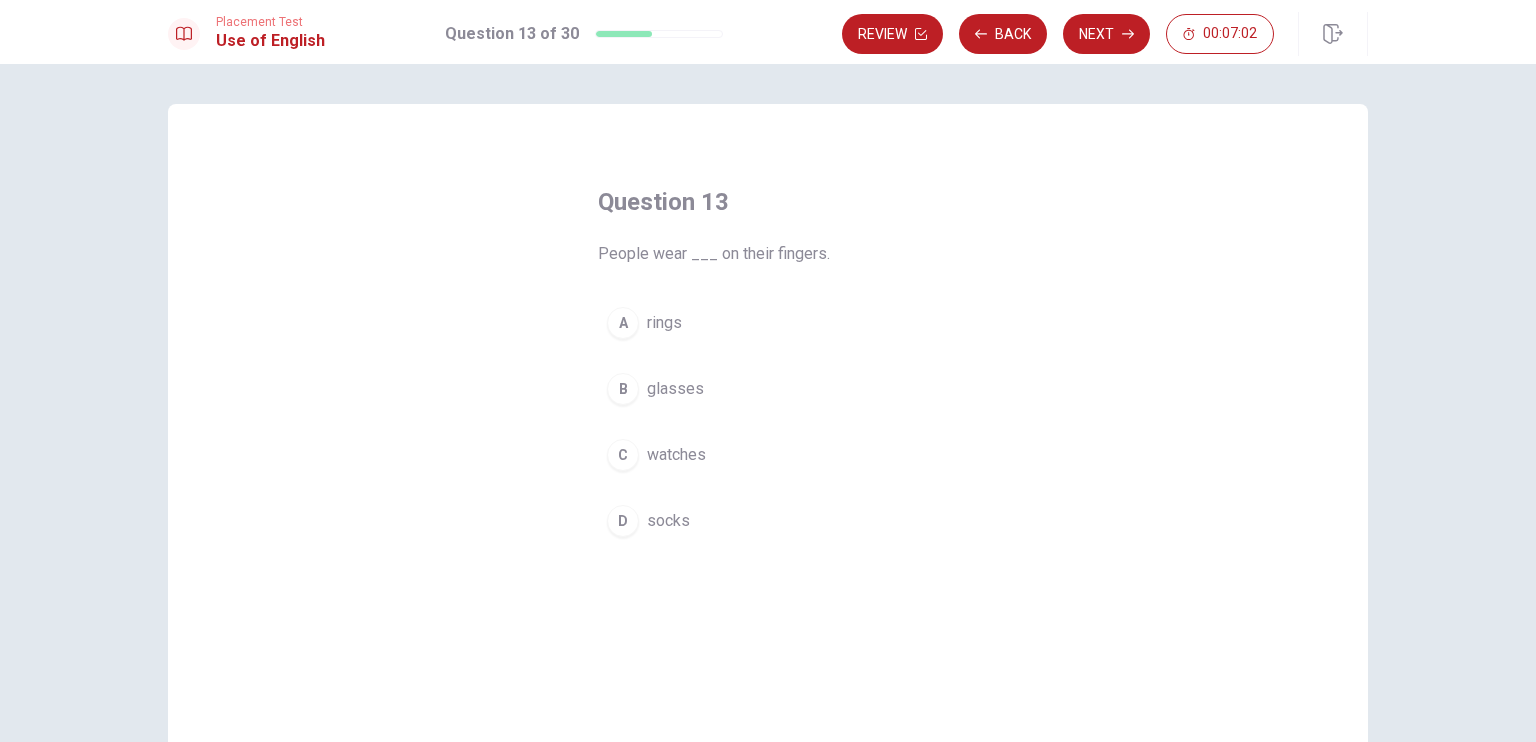 click on "A" at bounding box center [623, 323] 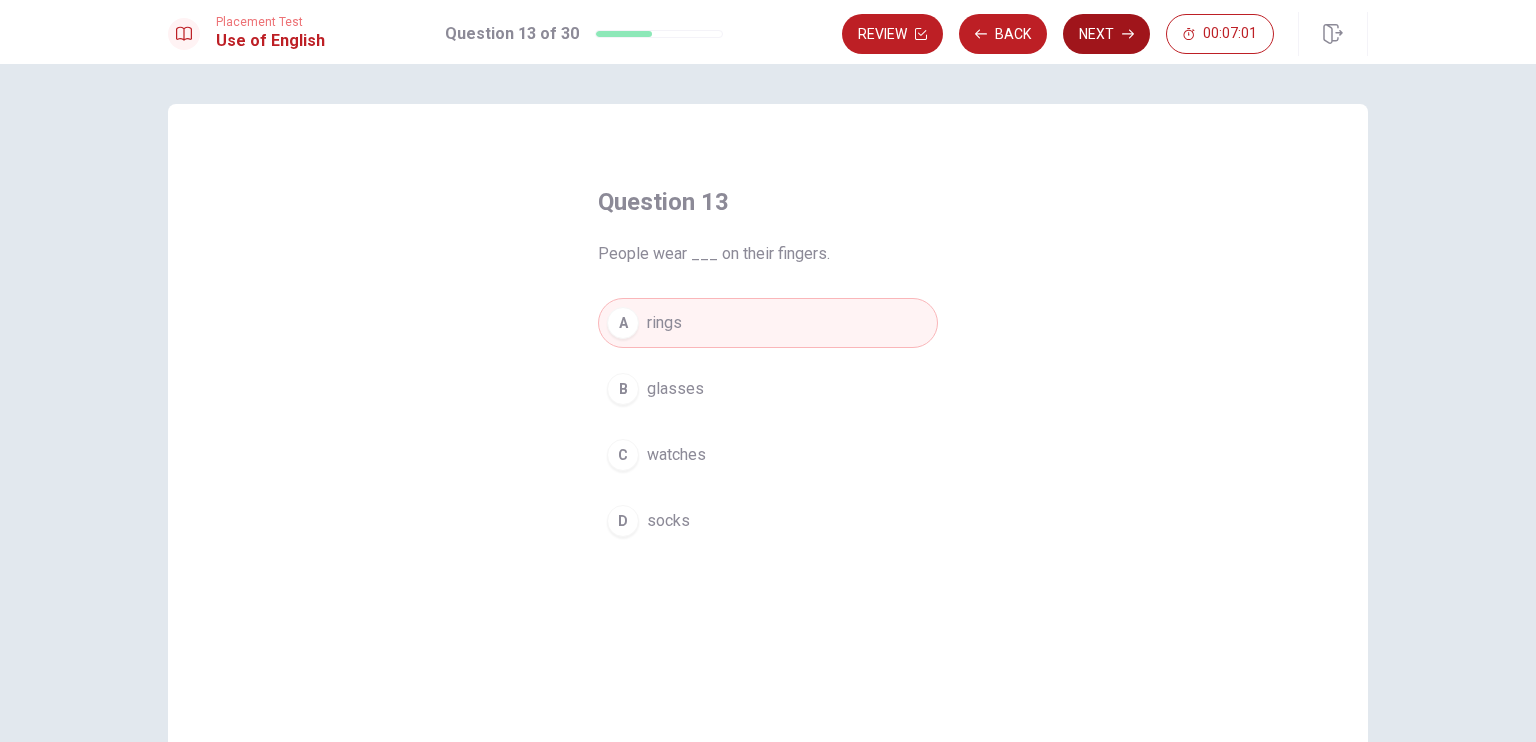 click on "Next" at bounding box center (1106, 34) 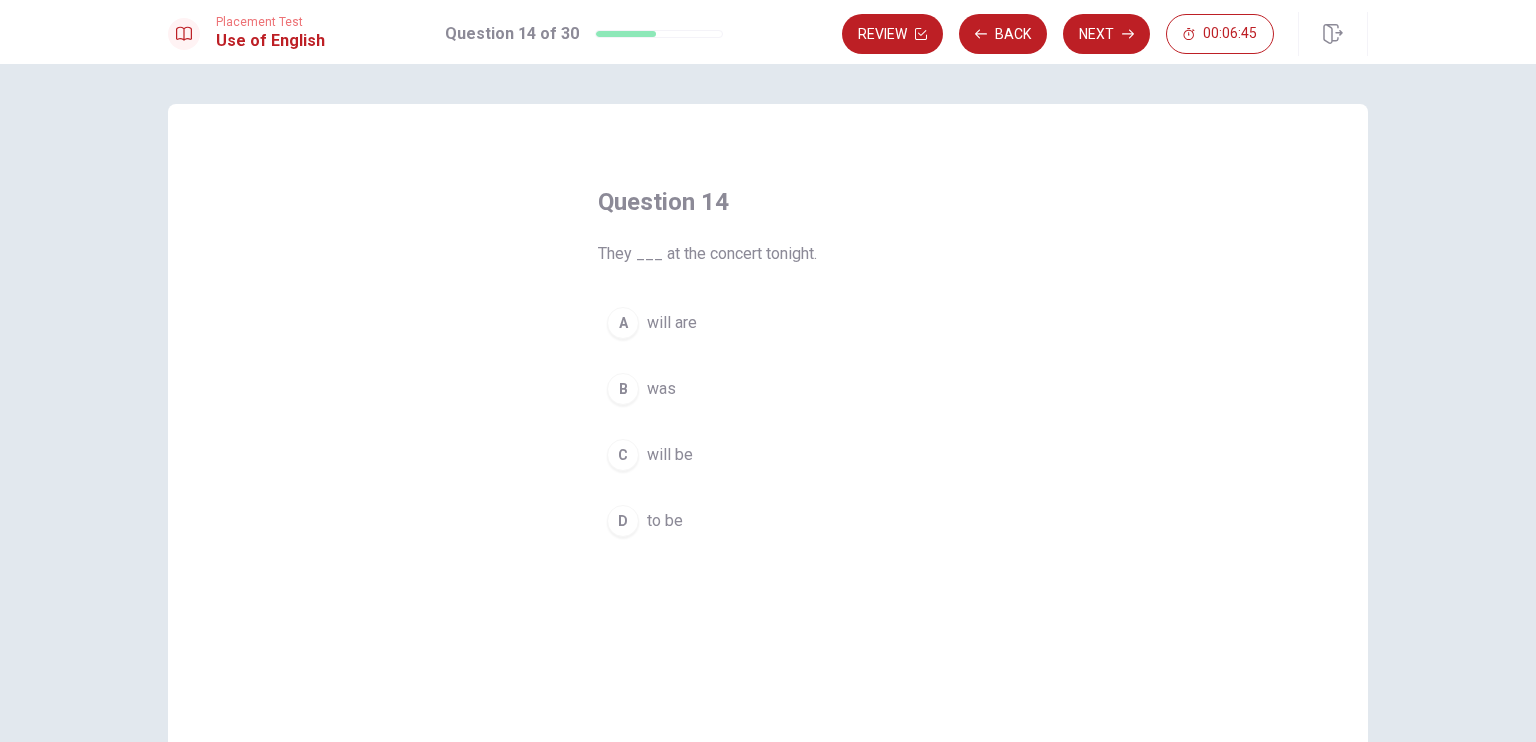 click on "C" at bounding box center (623, 455) 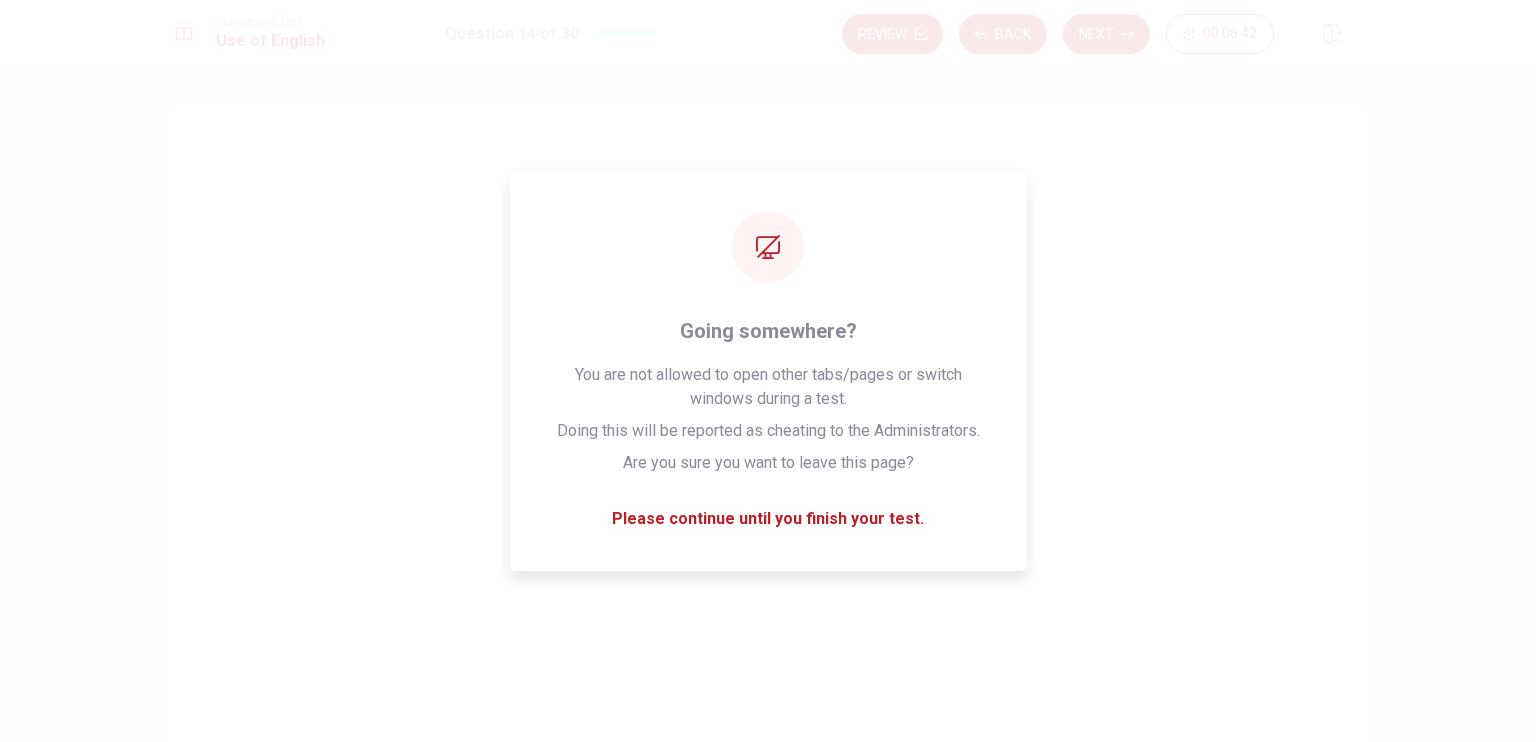 click on "Review Back Next 00:06:42" at bounding box center (1105, 34) 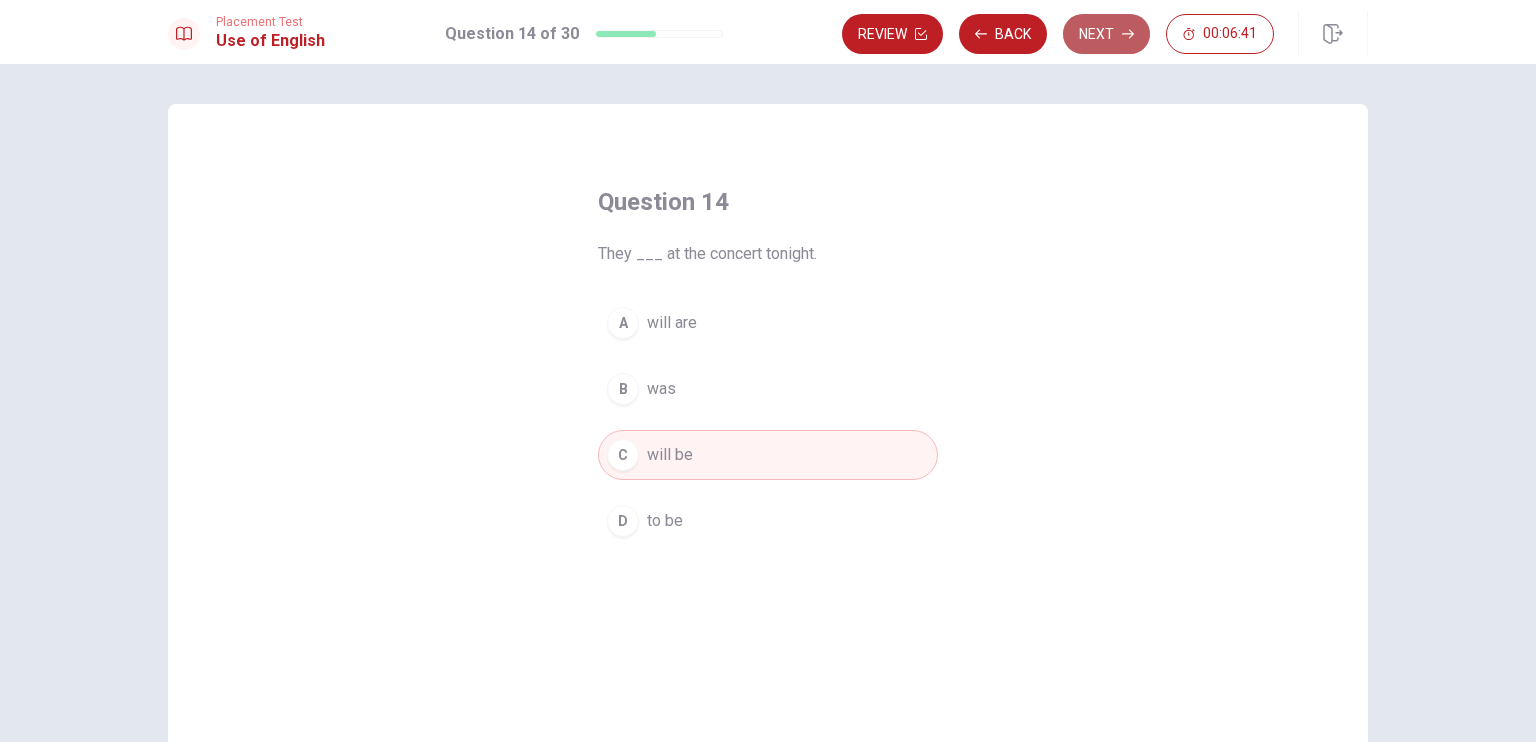 click on "Next" at bounding box center [1106, 34] 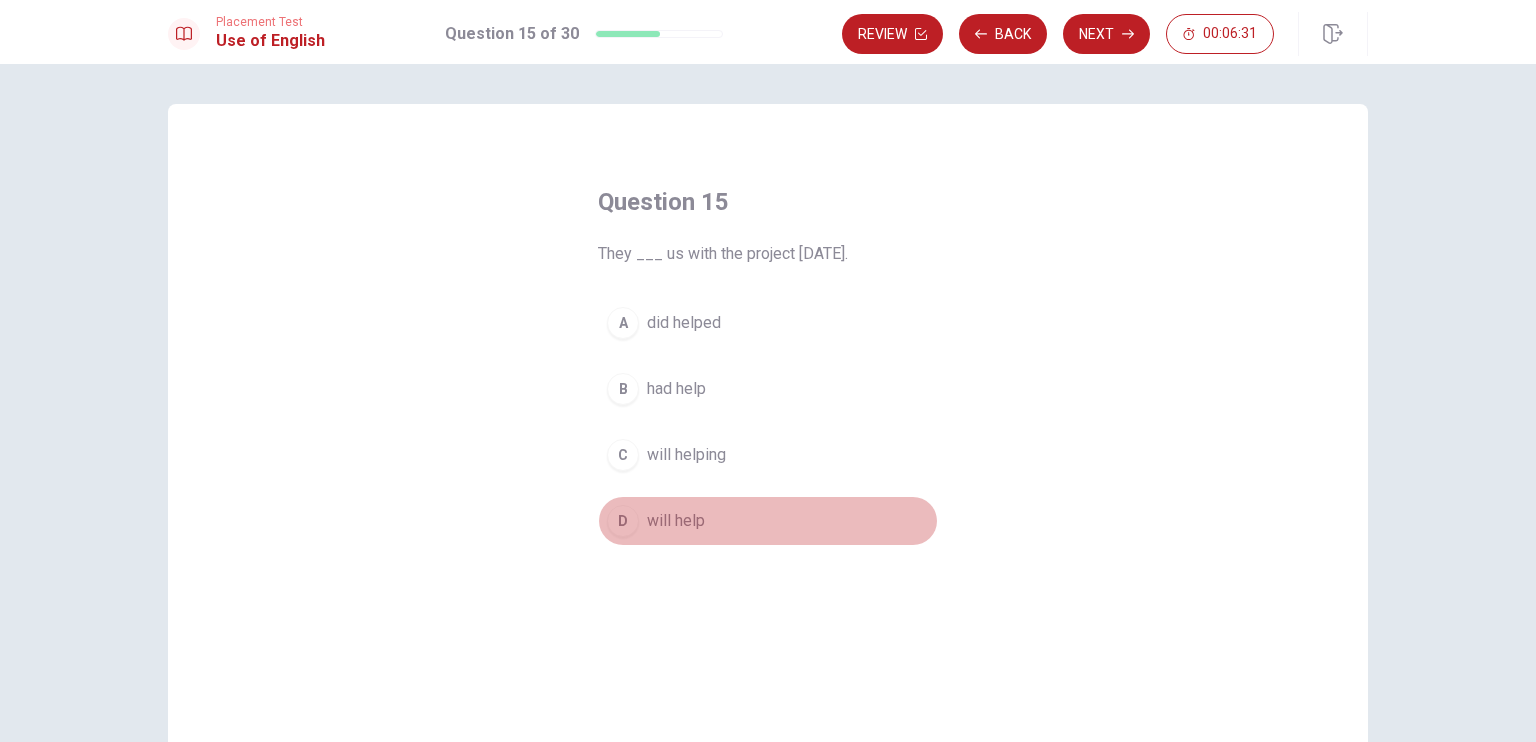 click on "D" at bounding box center [623, 521] 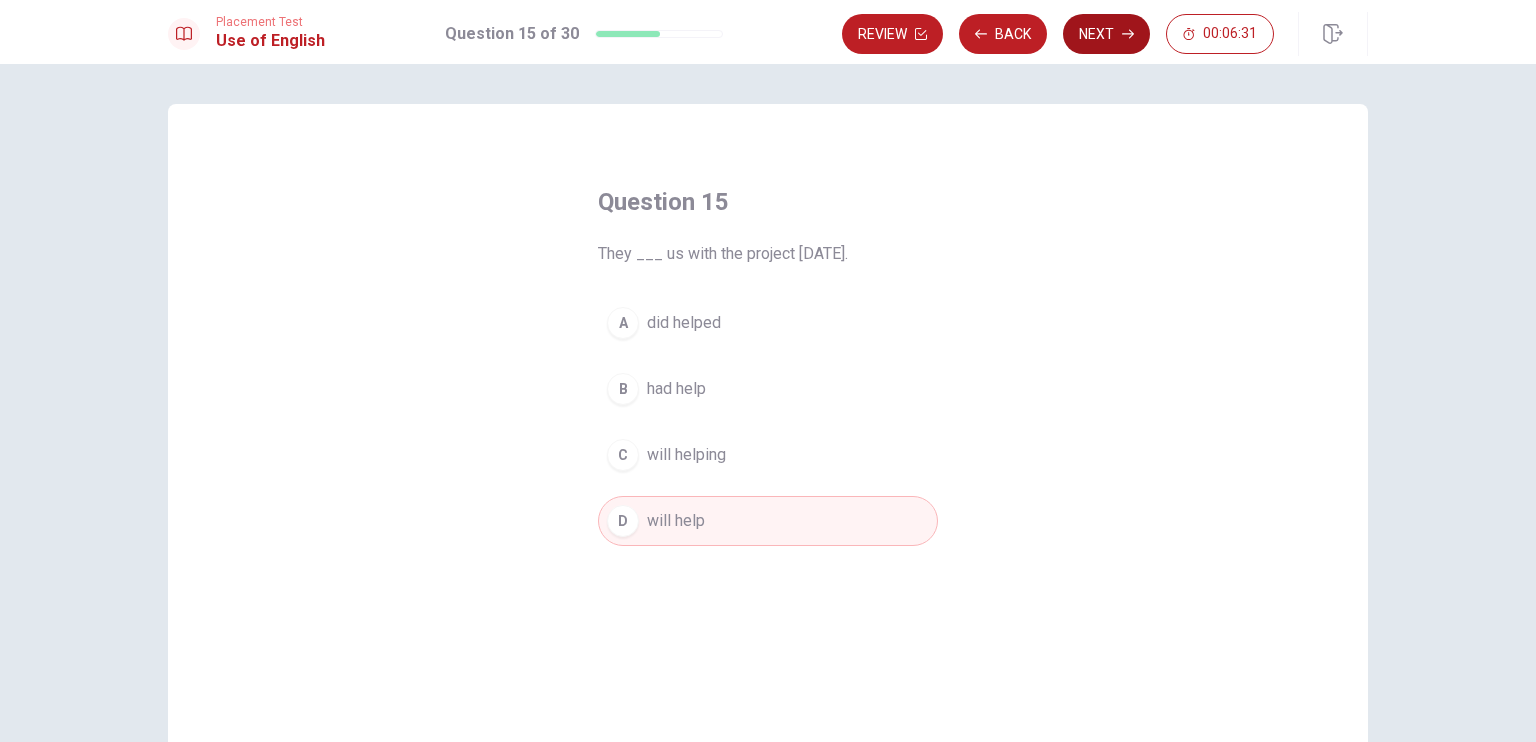click on "Next" at bounding box center [1106, 34] 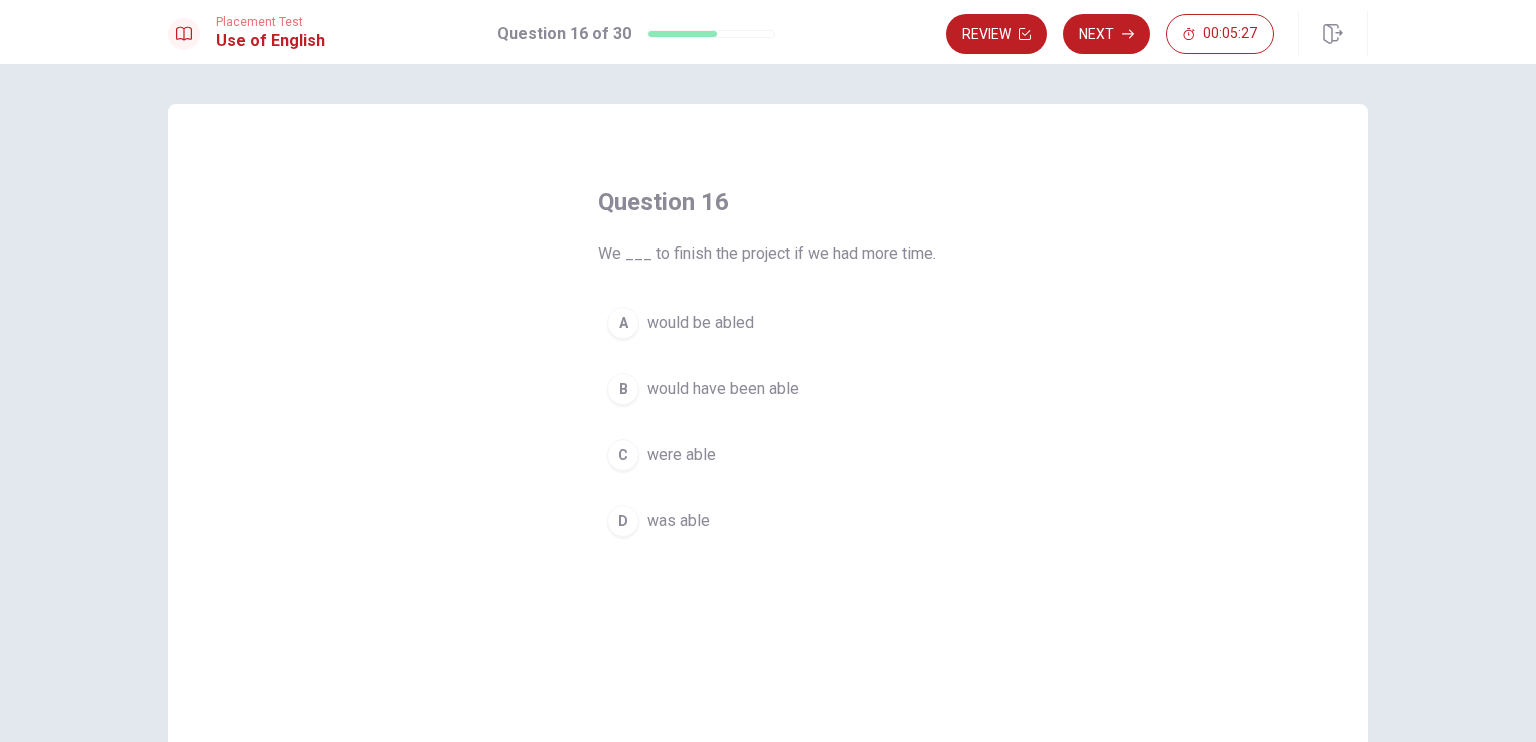 click on "A" at bounding box center [623, 323] 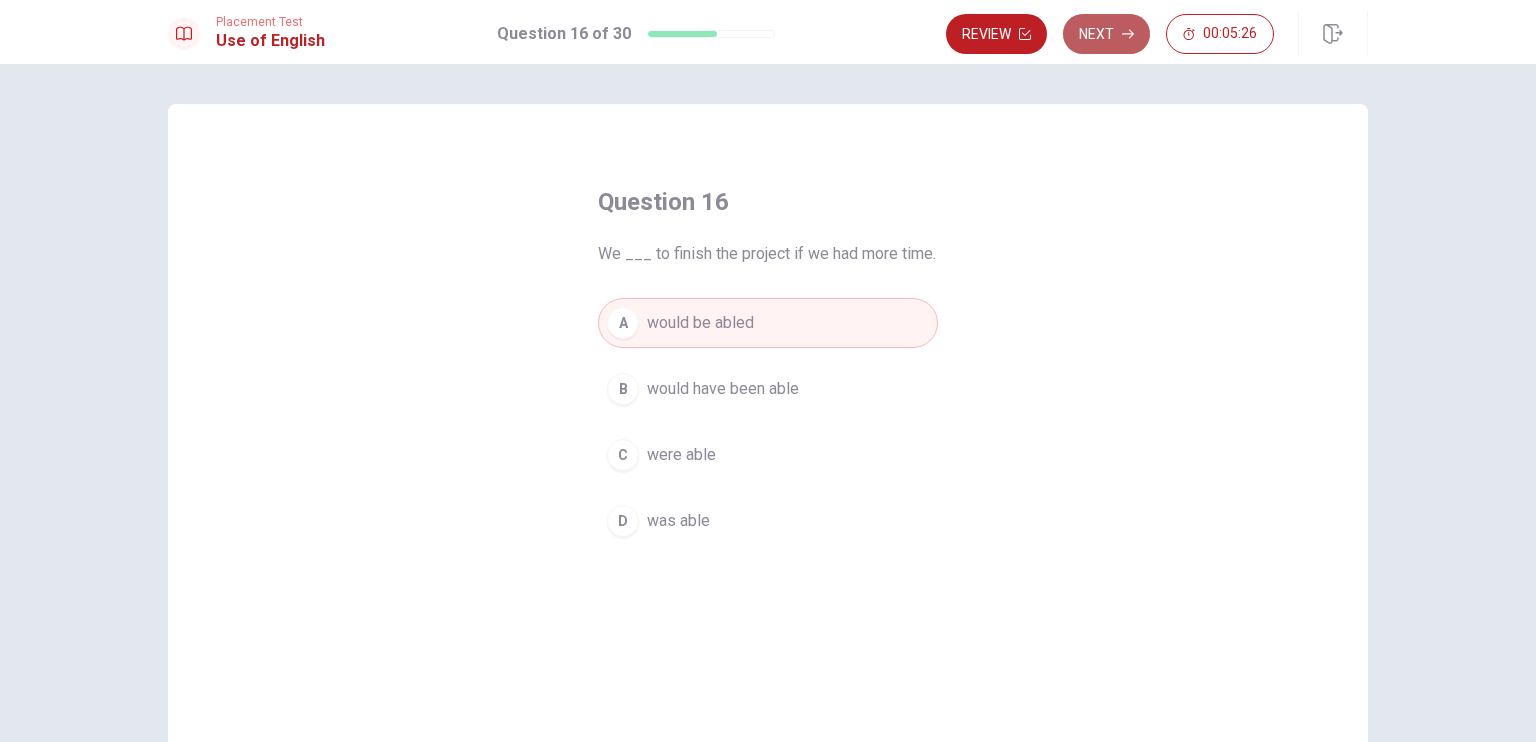 click on "Next" at bounding box center [1106, 34] 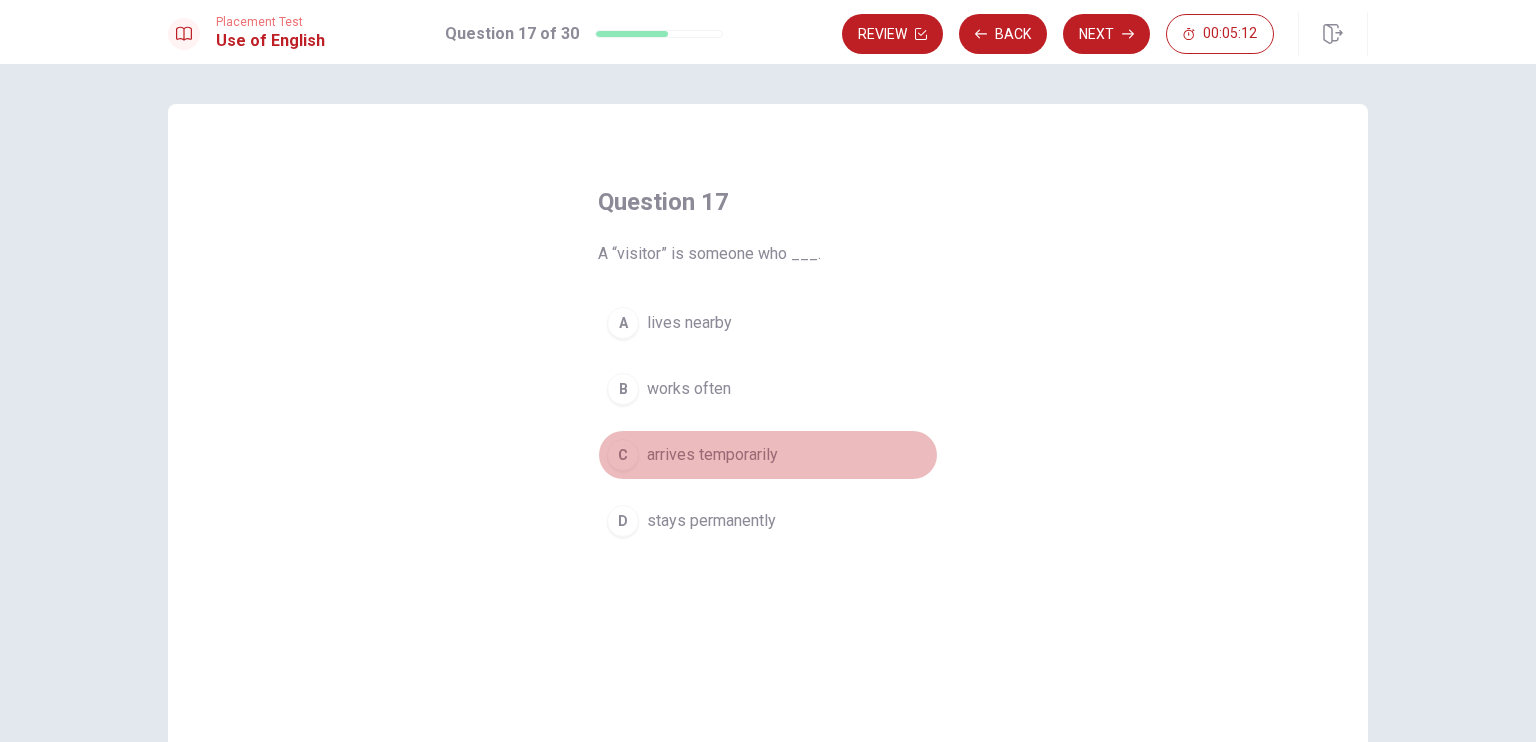 click on "C" at bounding box center (623, 455) 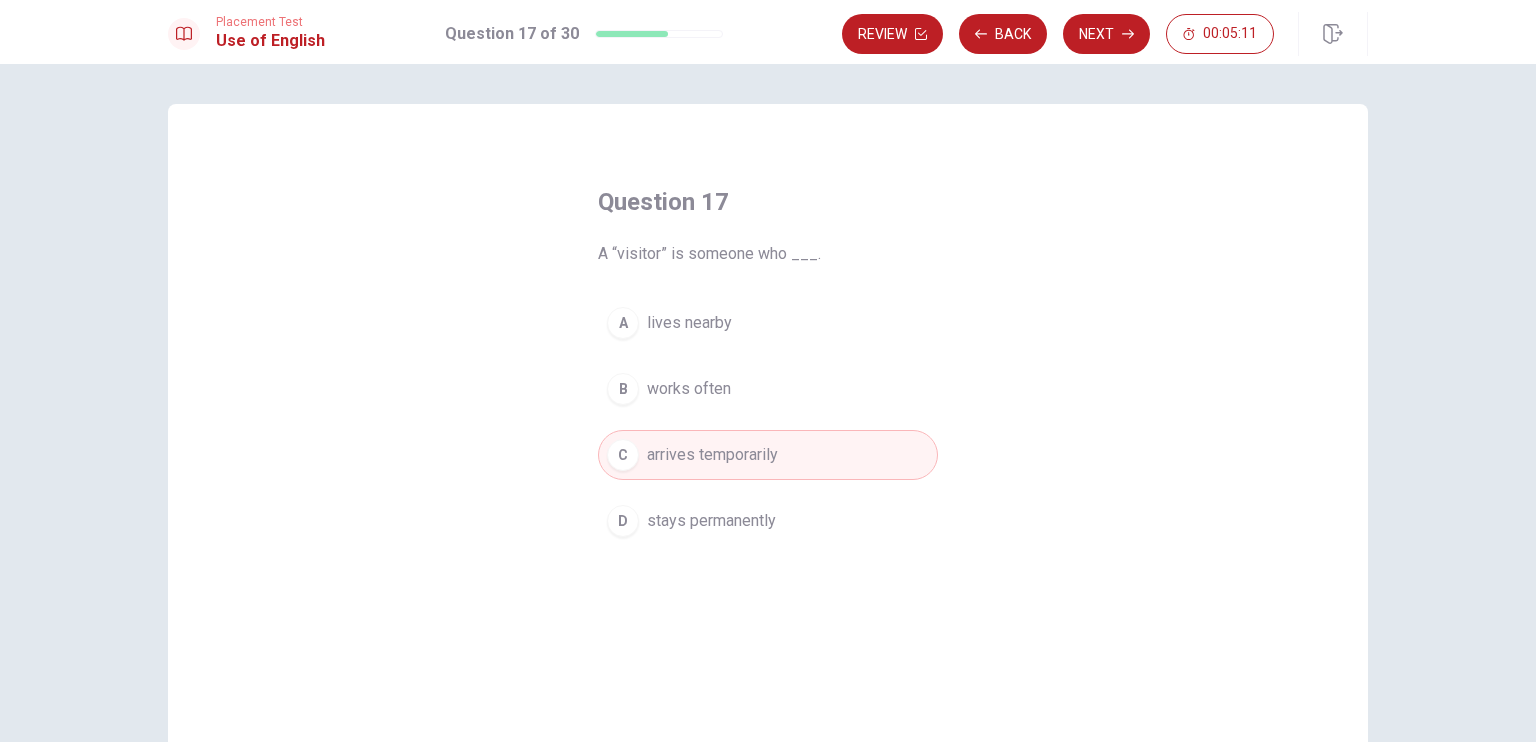 click on "Review Back Next 00:05:11" at bounding box center (1105, 34) 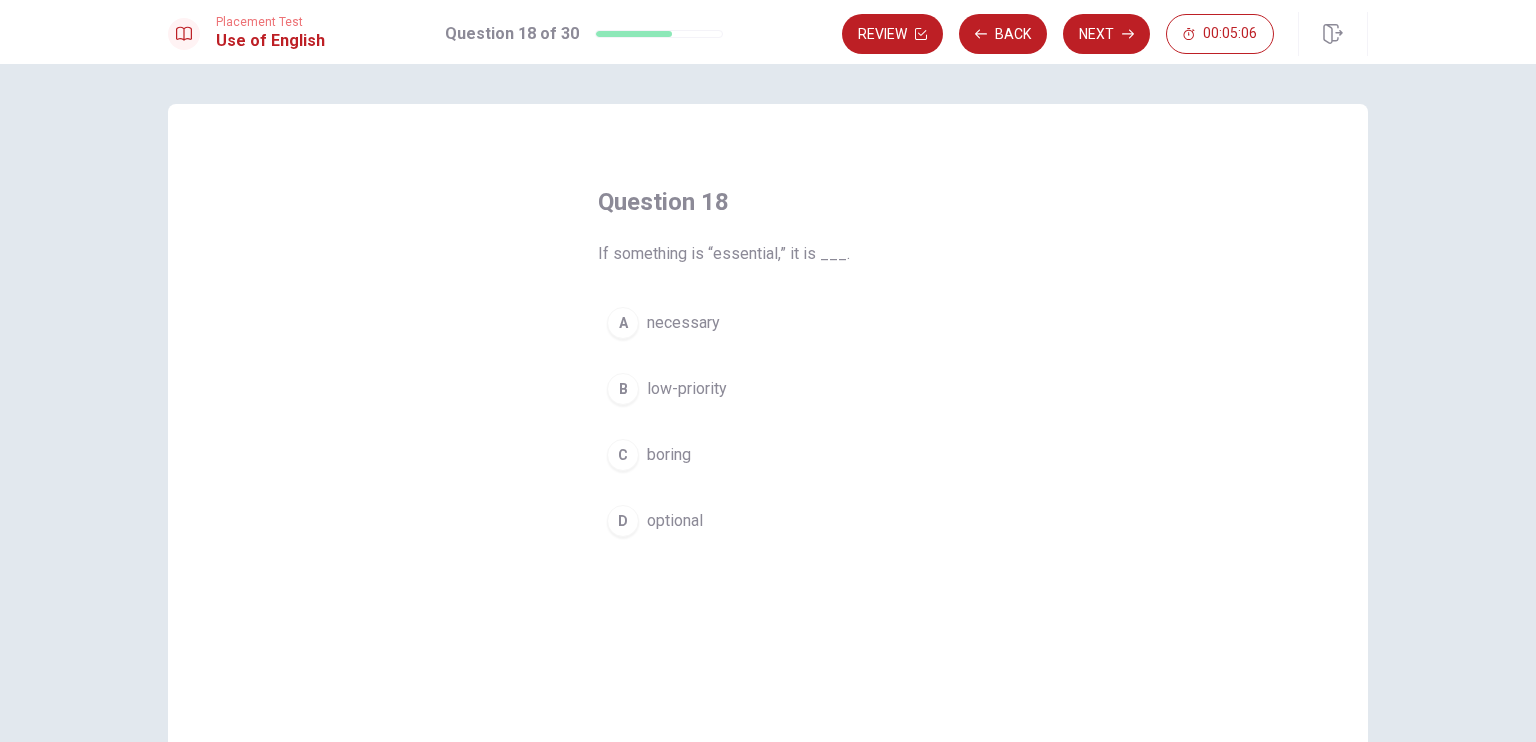 click on "A" at bounding box center [623, 323] 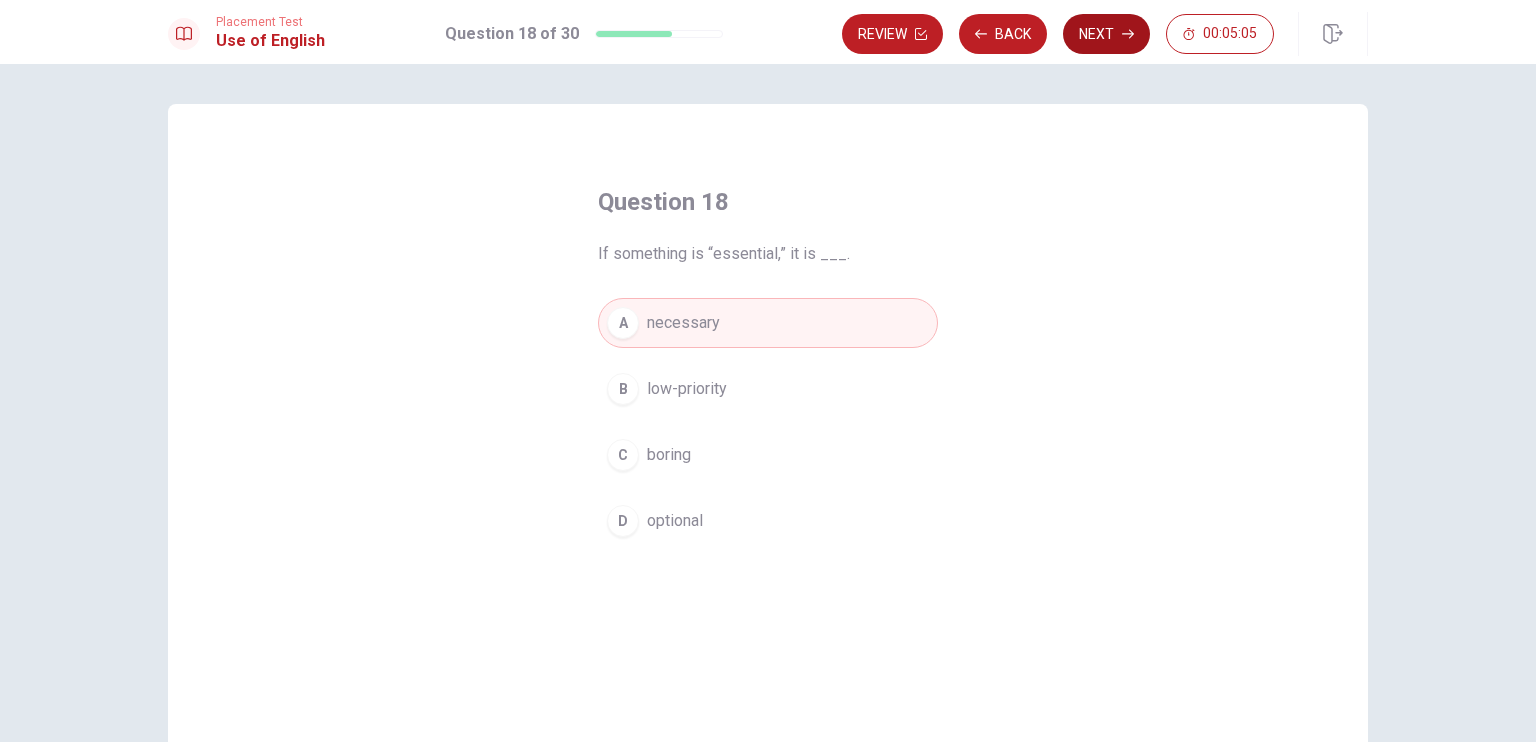 click 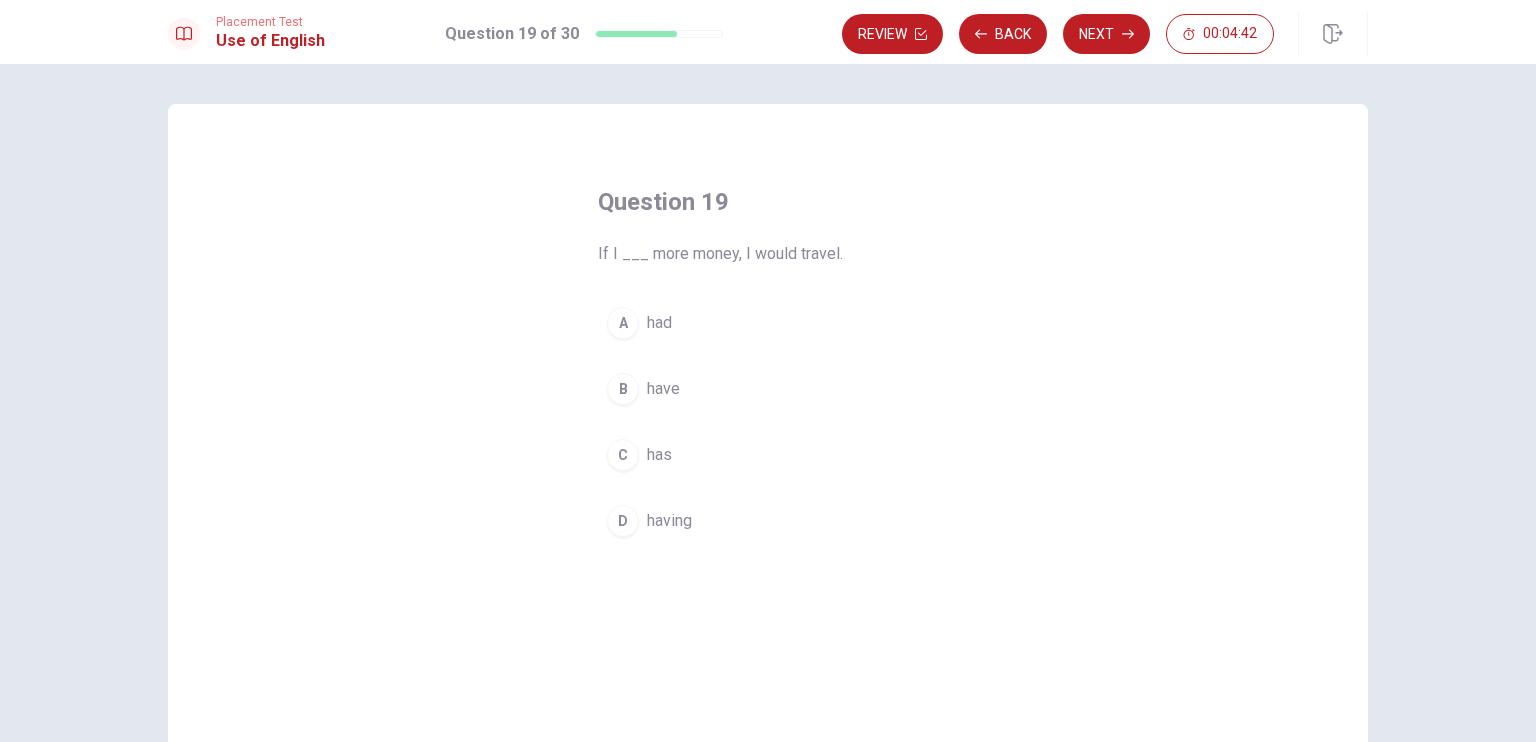 click on "A" at bounding box center (623, 323) 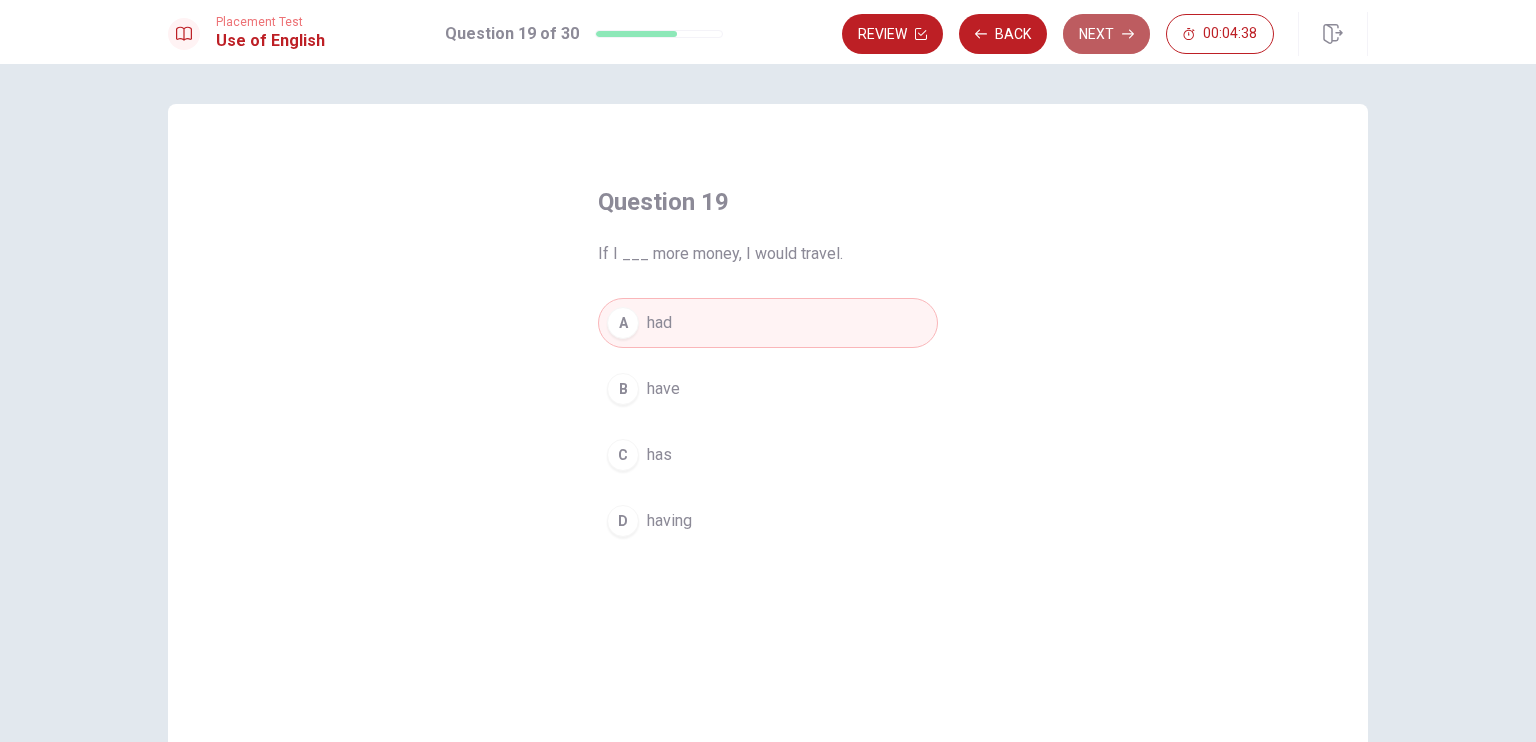 click on "Next" at bounding box center [1106, 34] 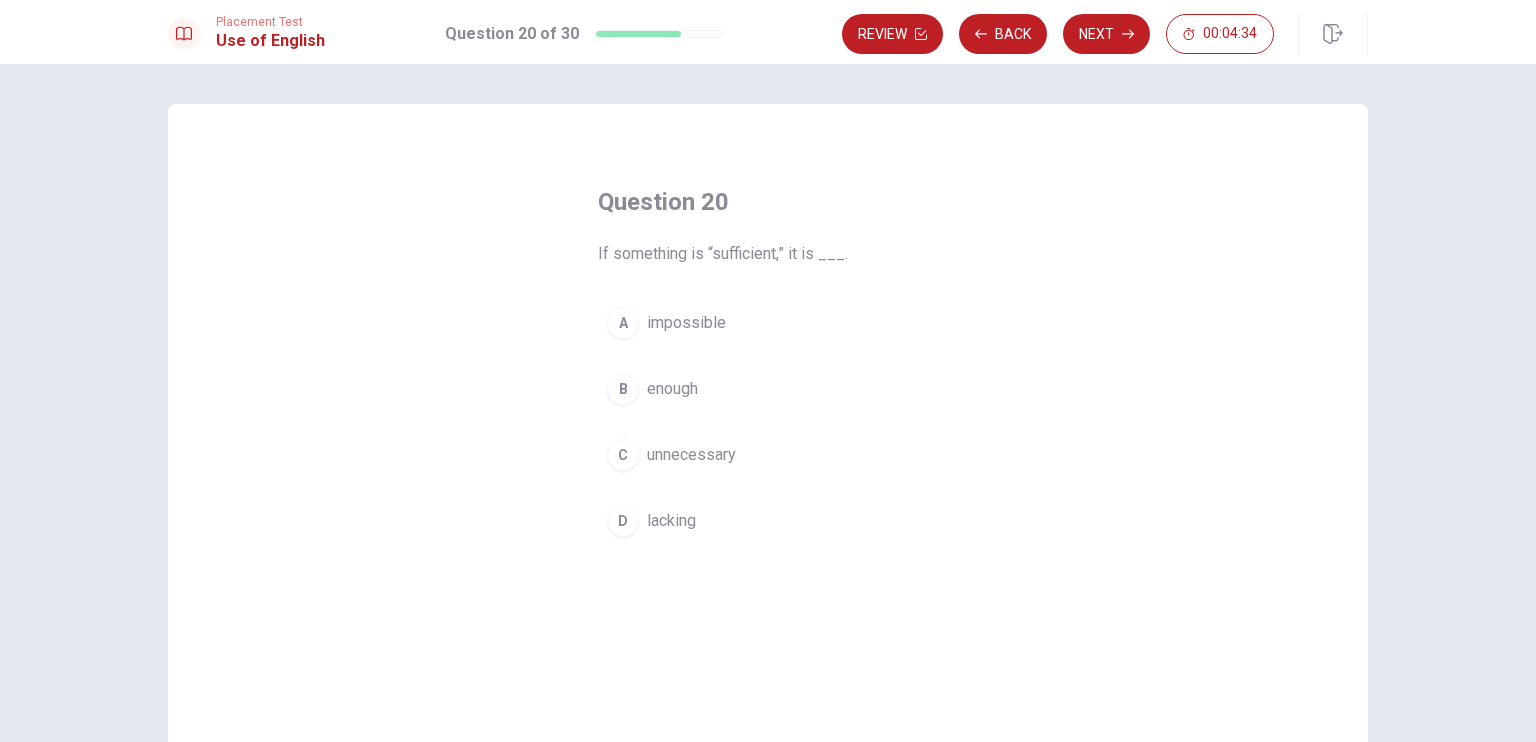 click on "enough" at bounding box center [672, 389] 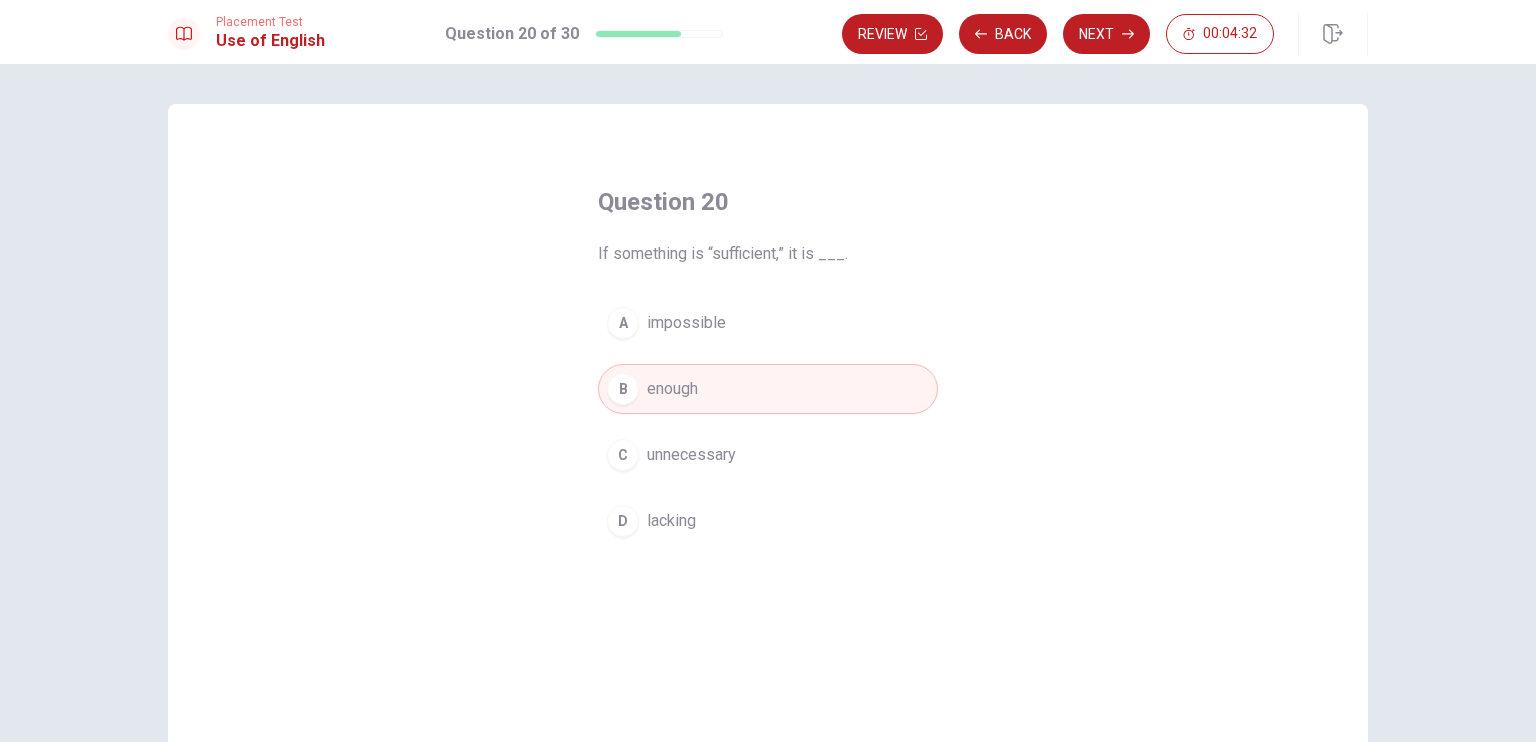 click on "Next" at bounding box center (1106, 34) 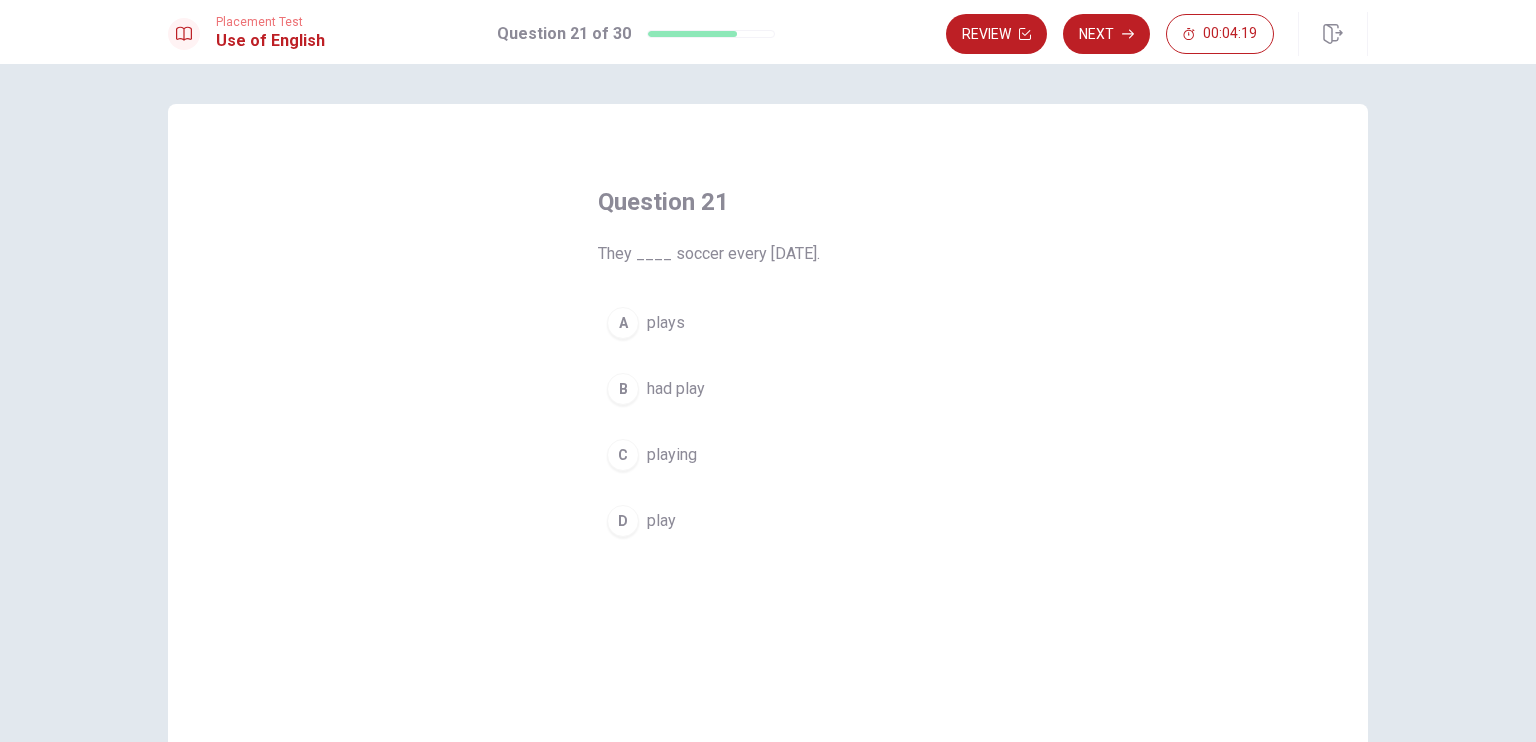 click on "D" at bounding box center (623, 521) 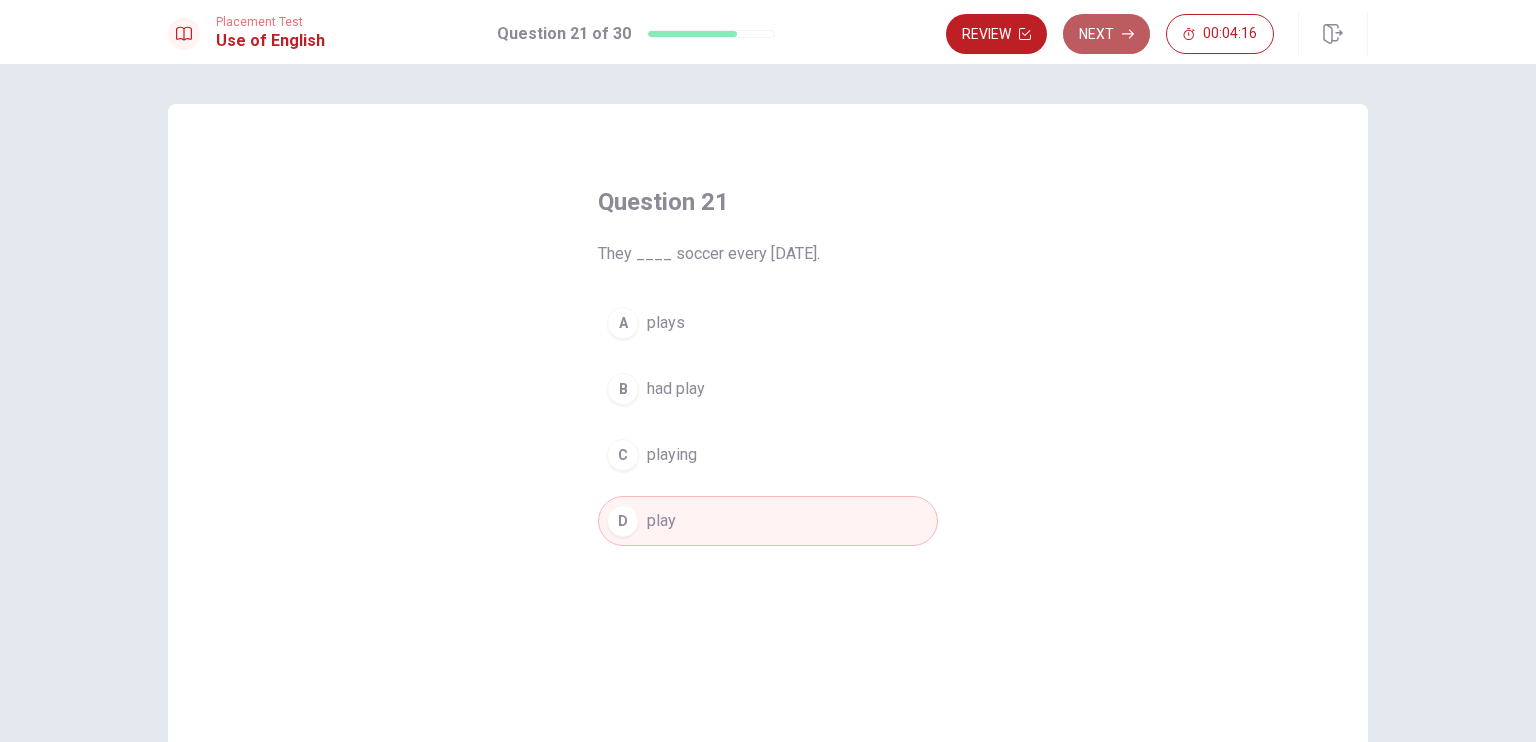 click on "Next" at bounding box center [1106, 34] 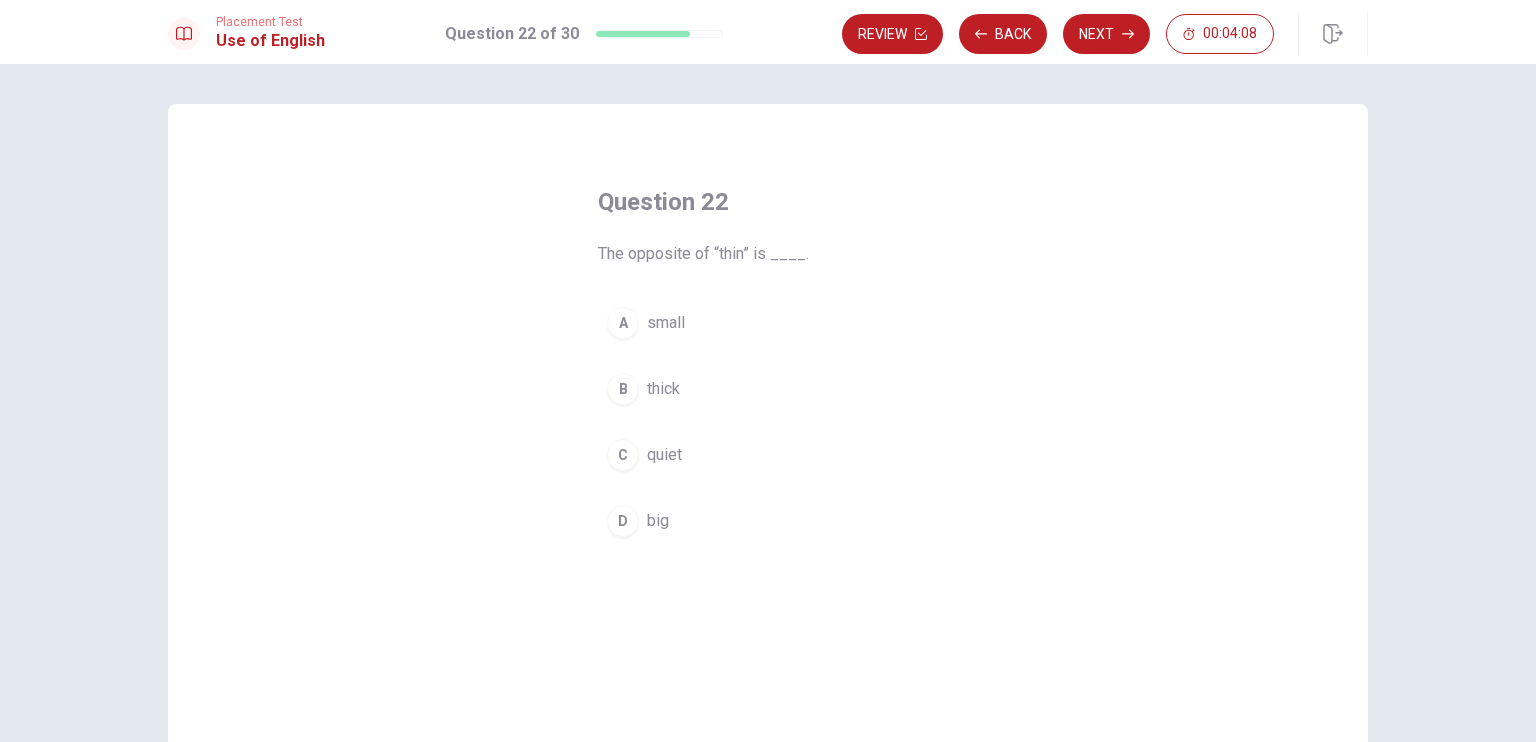 click on "D" at bounding box center [623, 521] 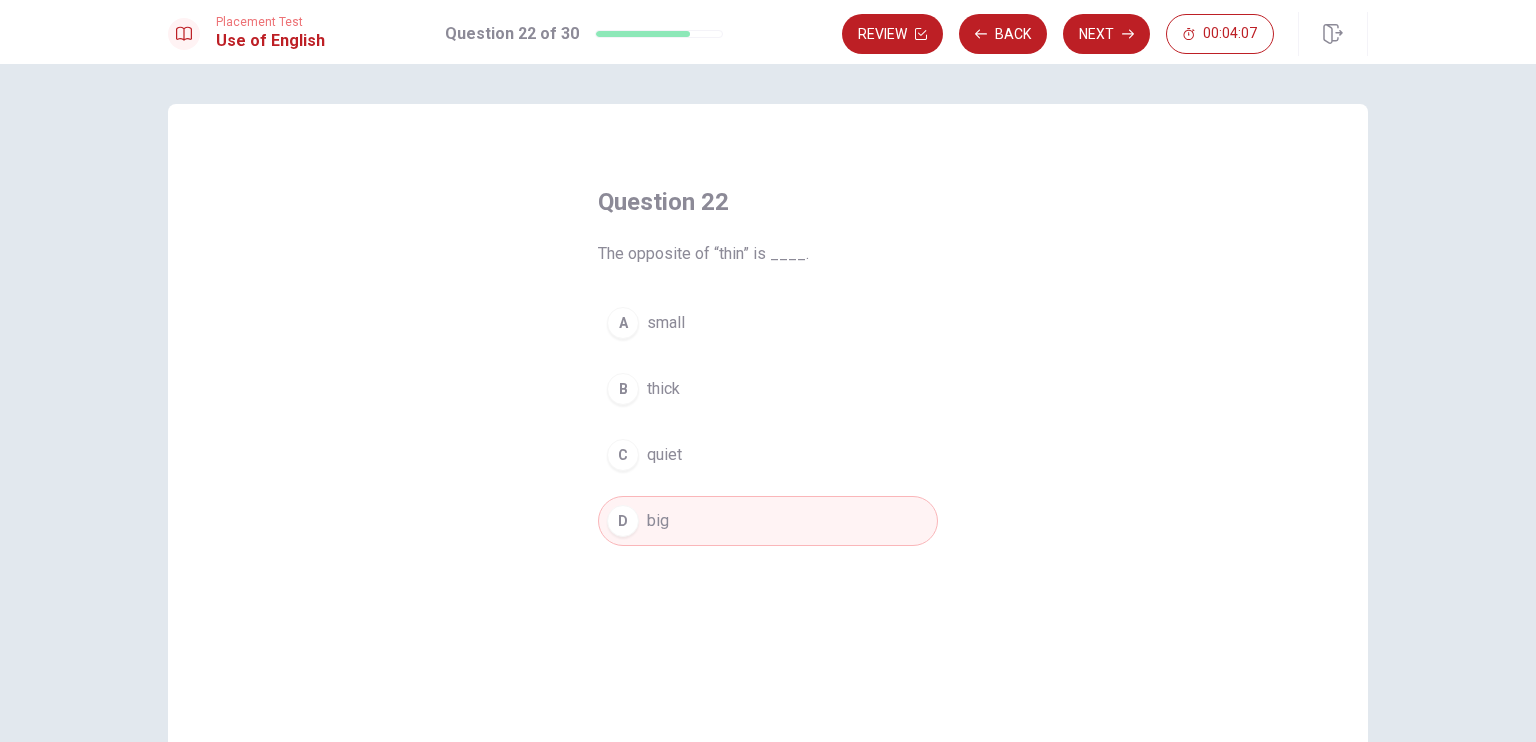 click on "Next" at bounding box center [1106, 34] 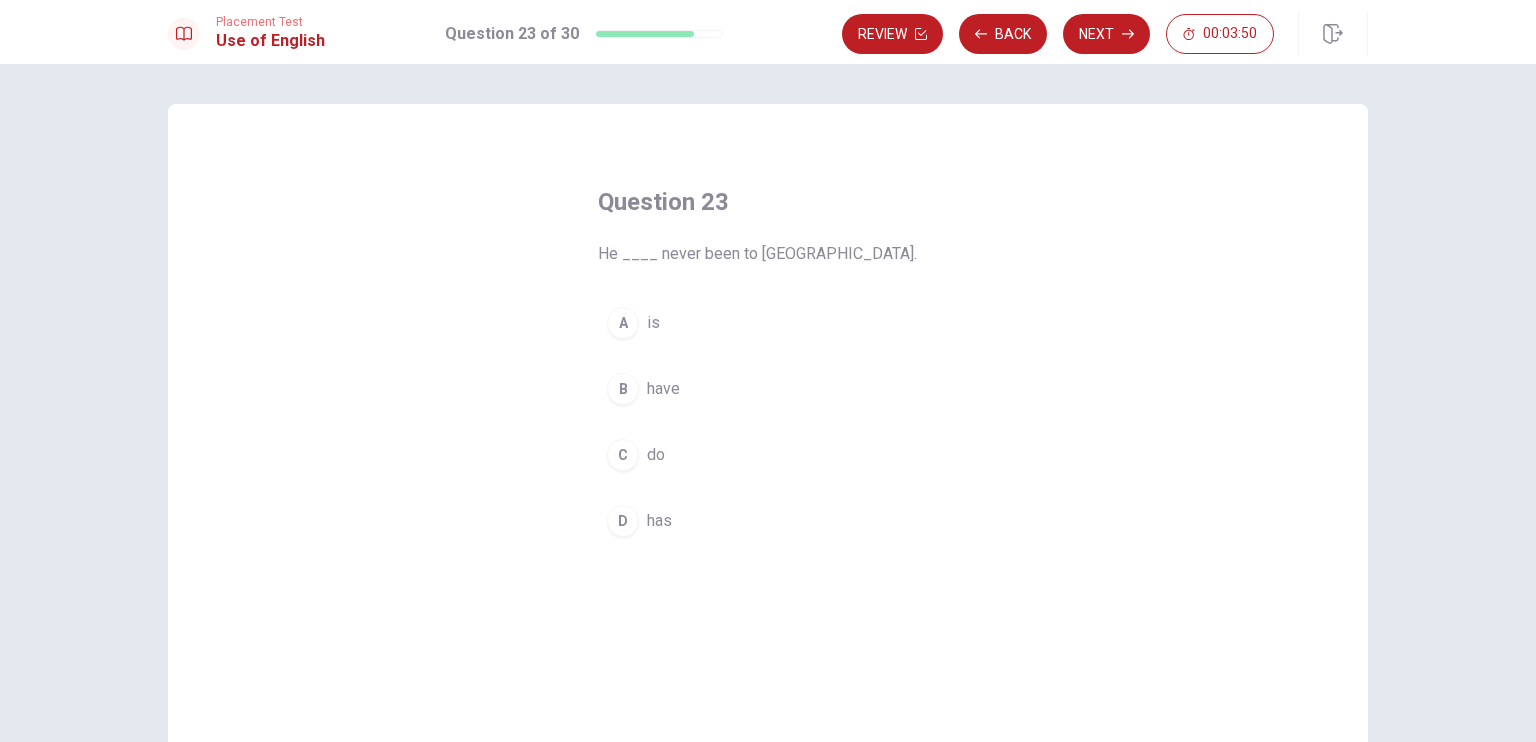 click on "D" at bounding box center (623, 521) 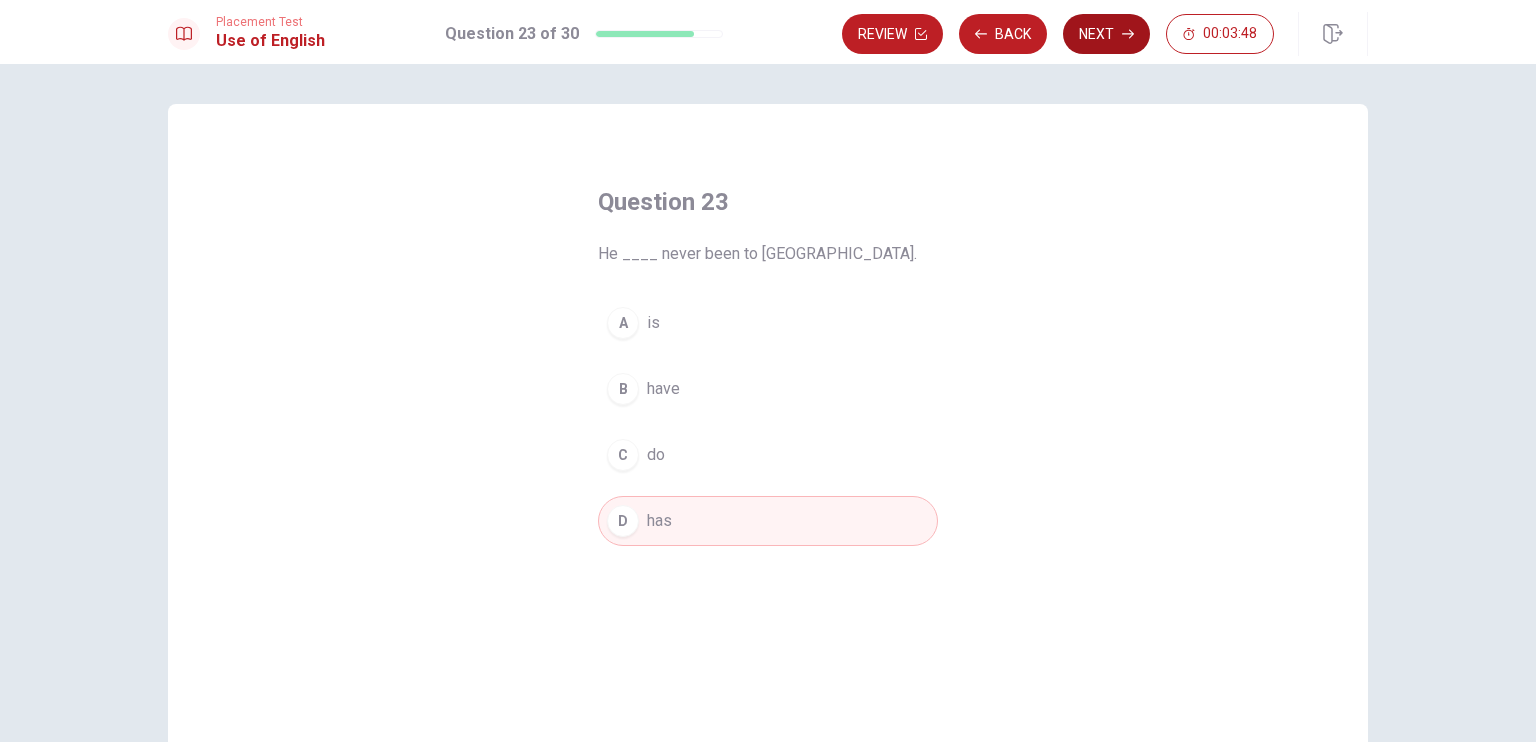 click on "Next" at bounding box center [1106, 34] 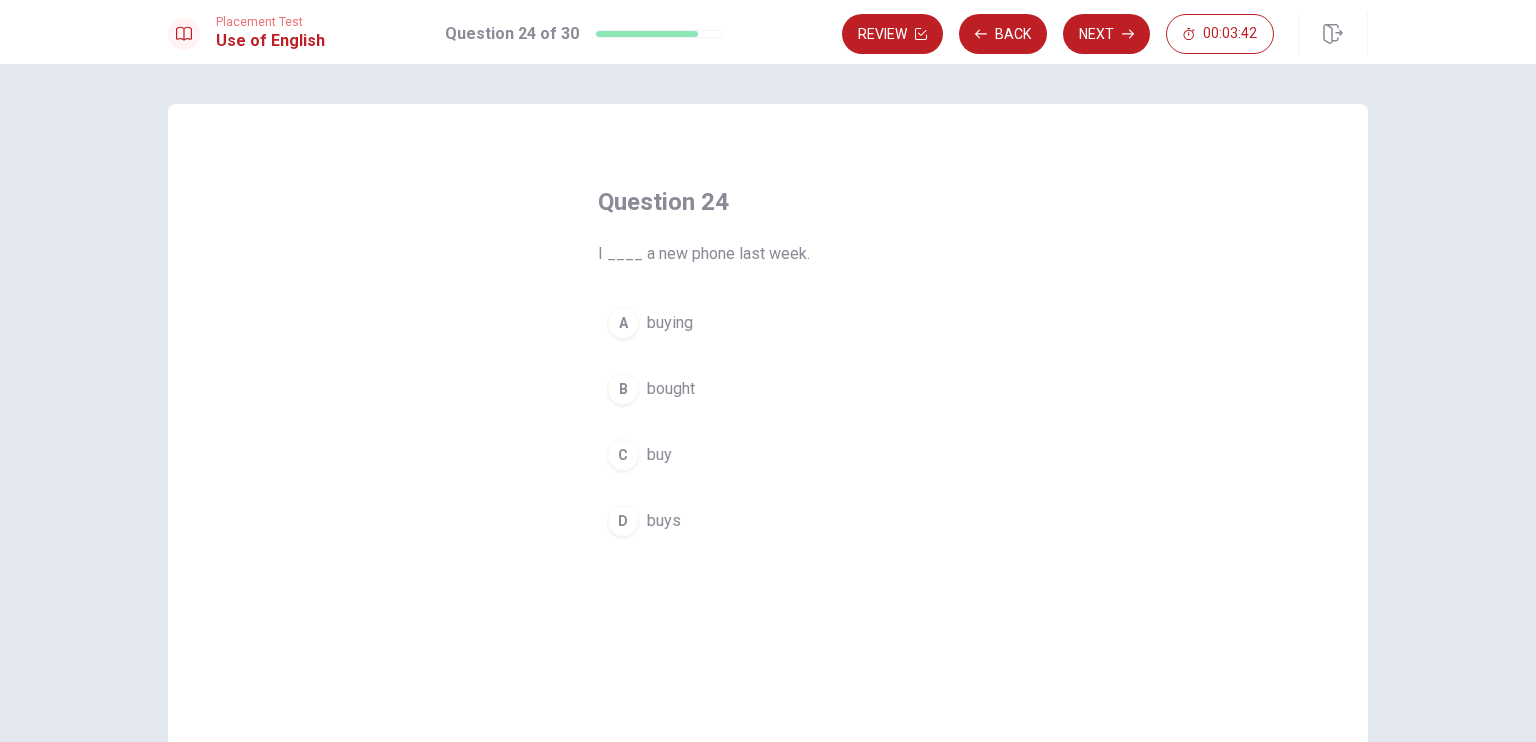 click on "B" at bounding box center [623, 389] 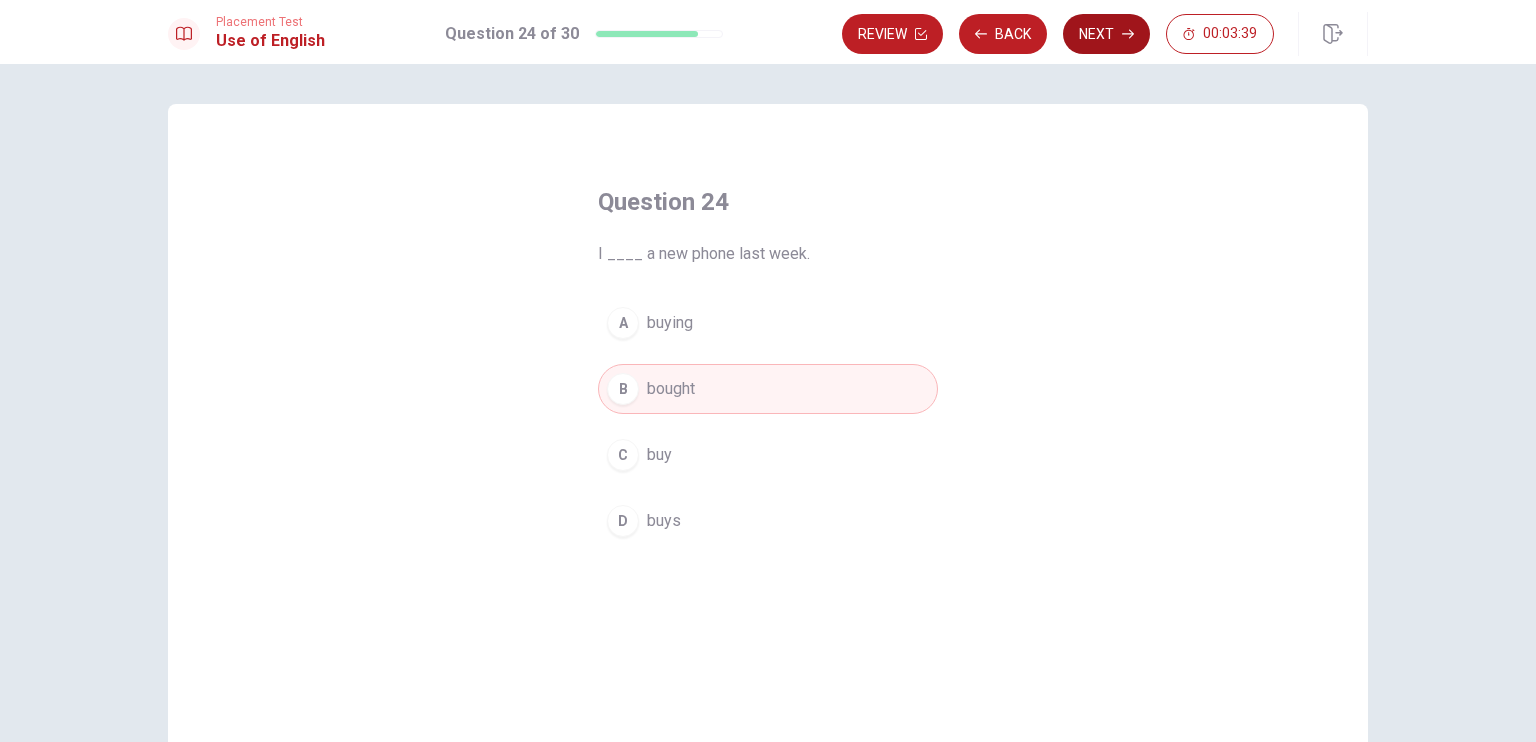 click on "Next" at bounding box center (1106, 34) 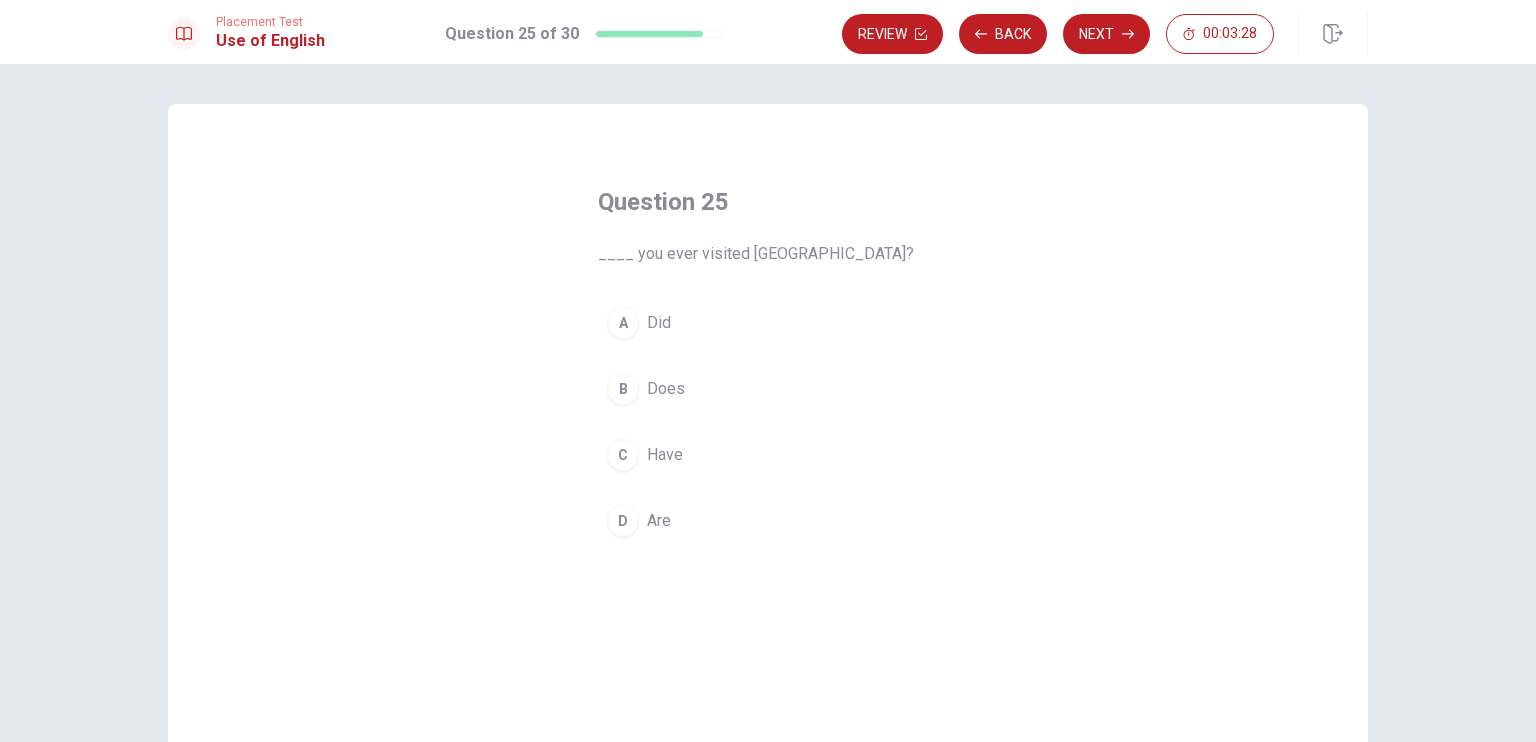 click on "A Did" at bounding box center [768, 323] 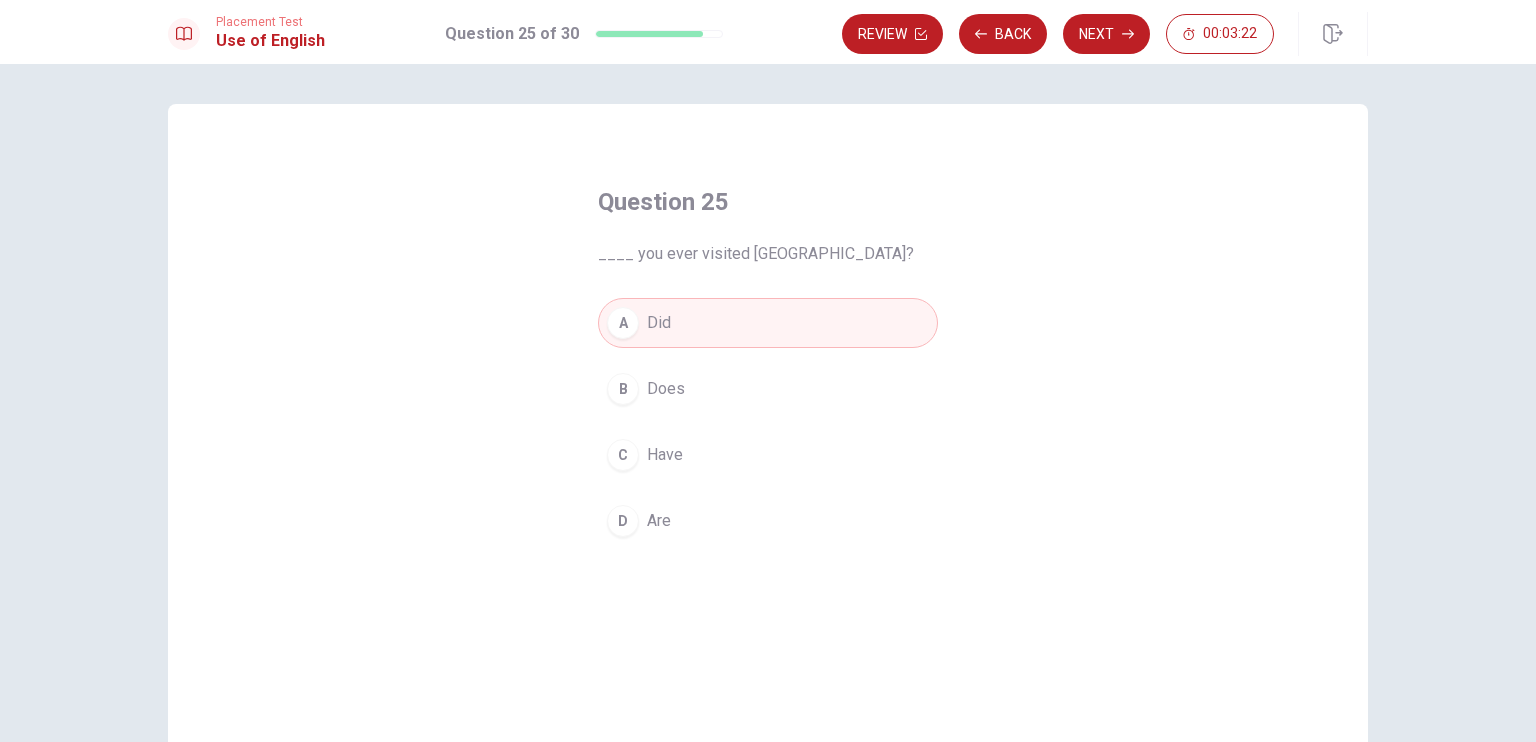 click on "C" at bounding box center (623, 455) 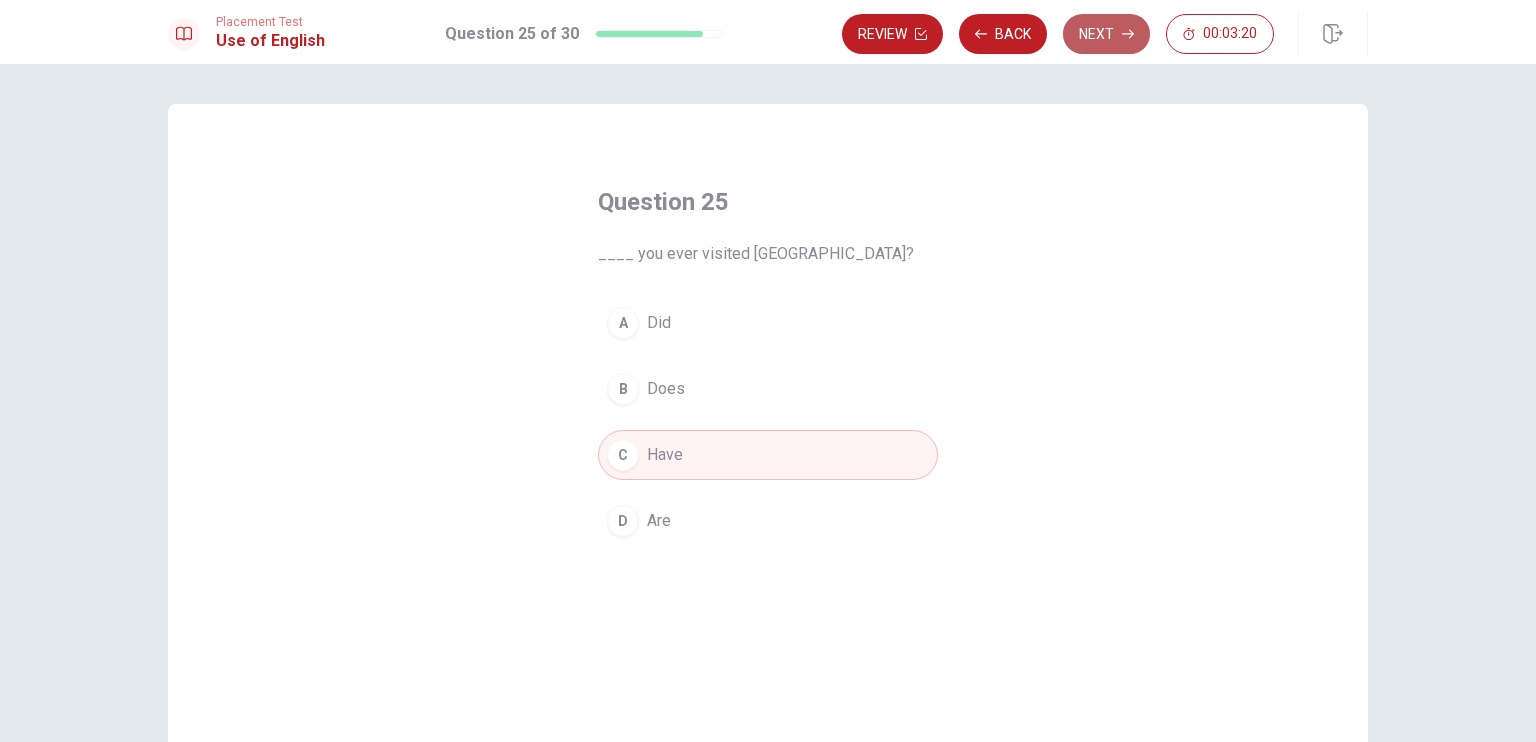 click on "Next" at bounding box center (1106, 34) 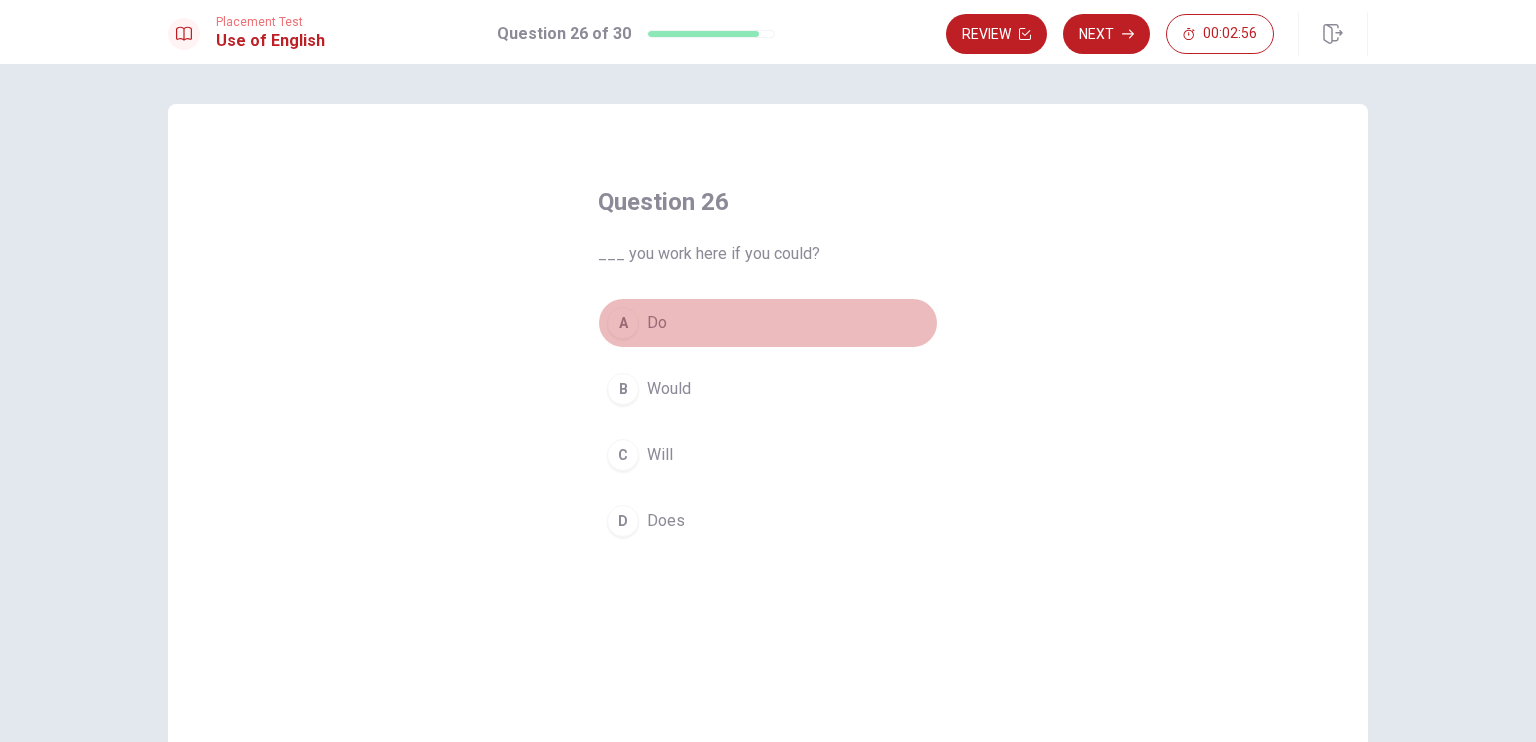 click on "A Do" at bounding box center (768, 323) 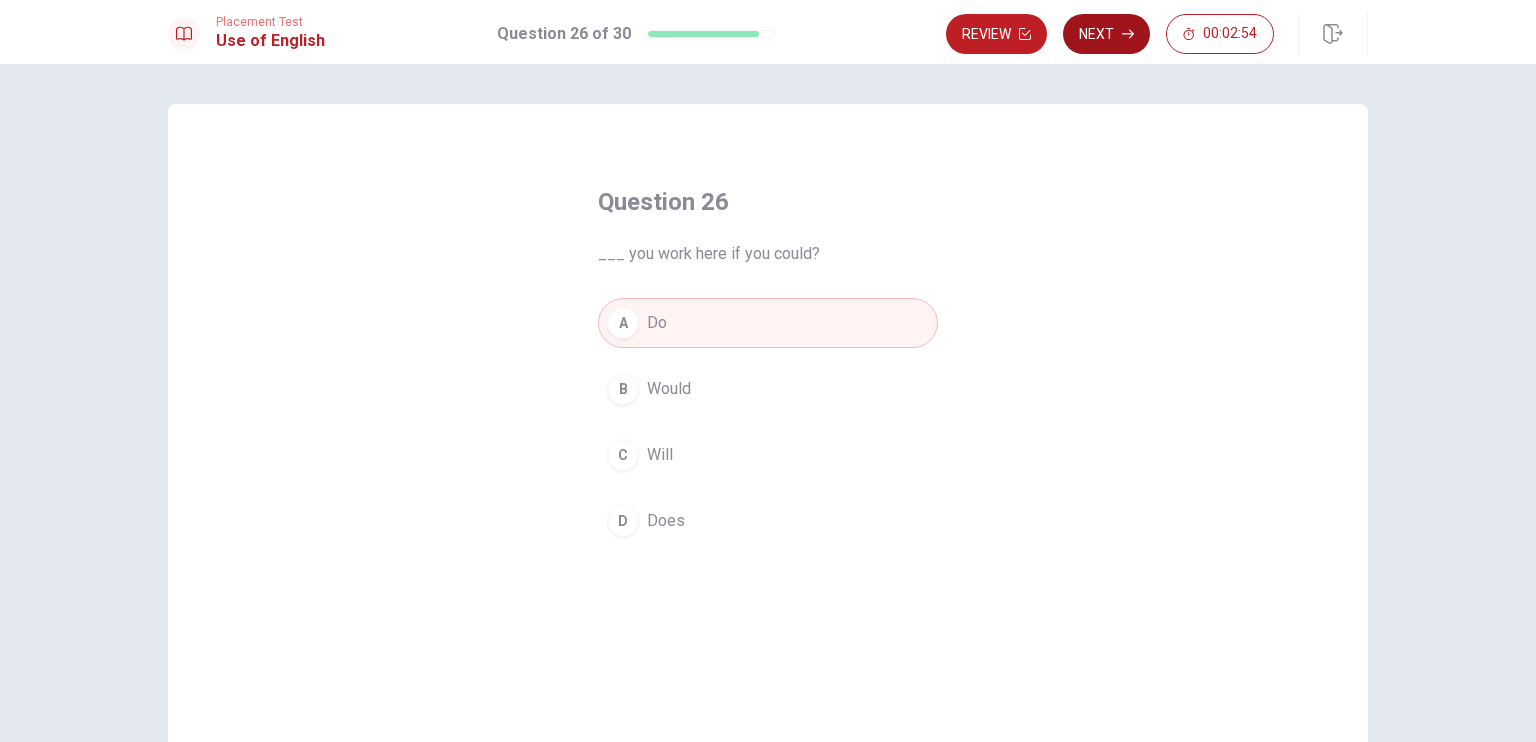 click on "Next" at bounding box center (1106, 34) 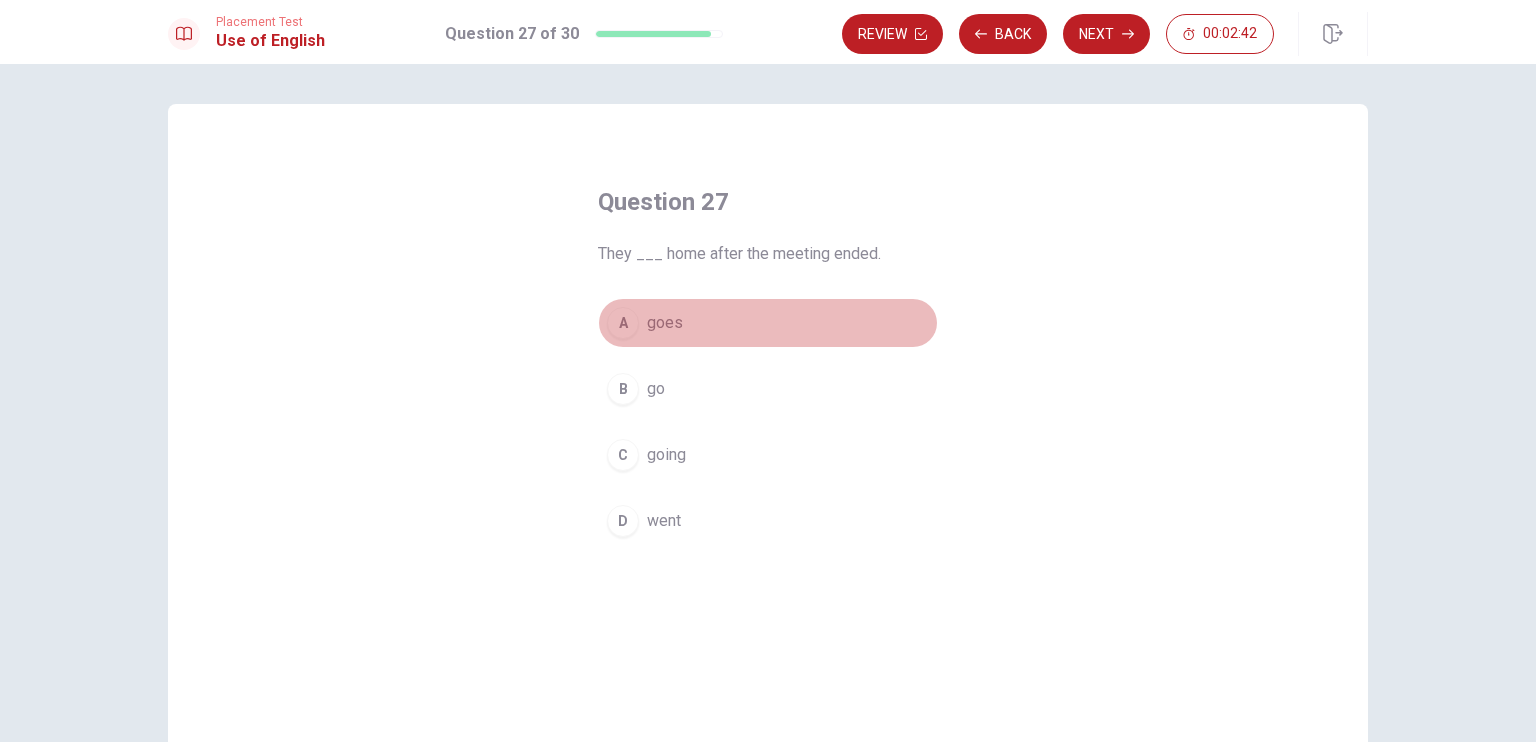 click on "A" at bounding box center (623, 323) 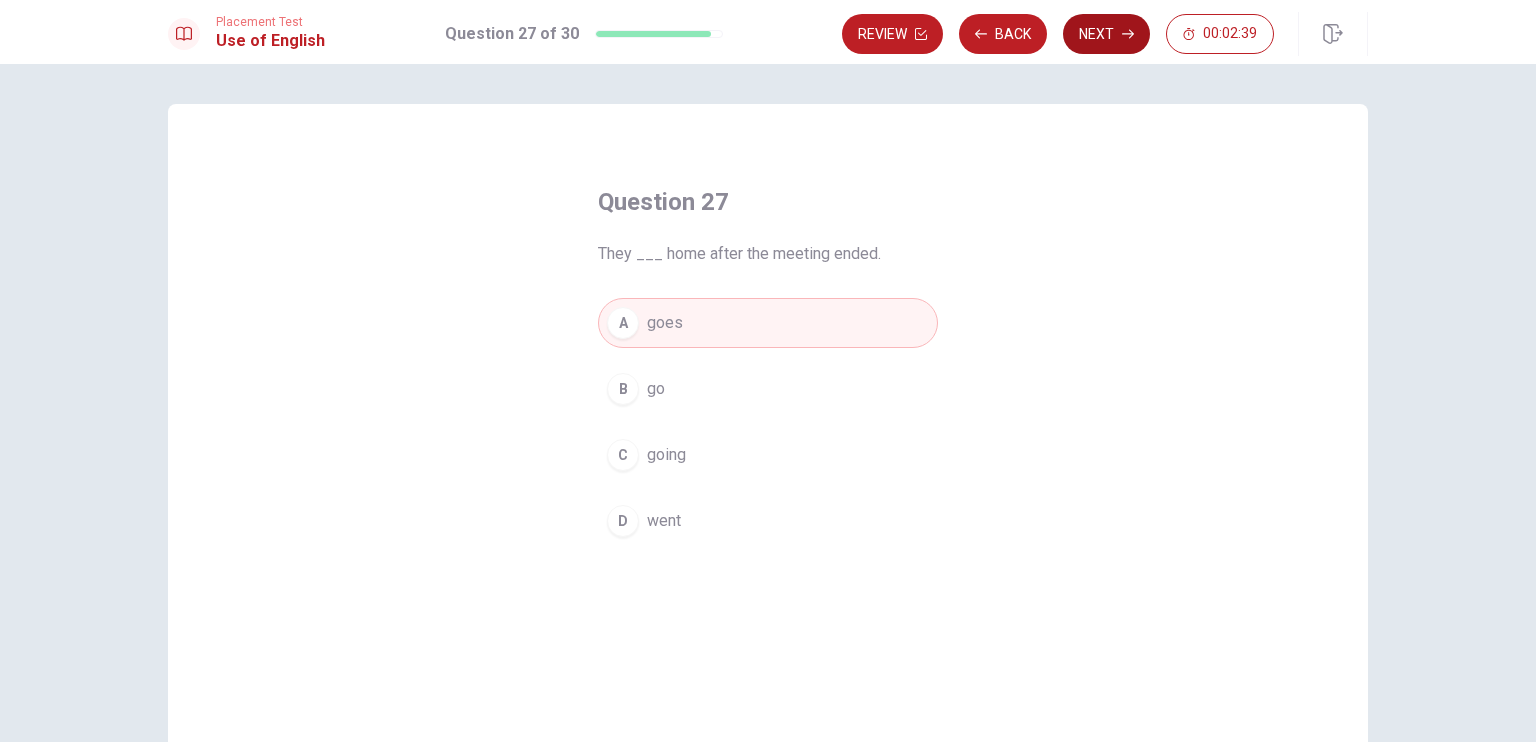 click on "Next" at bounding box center [1106, 34] 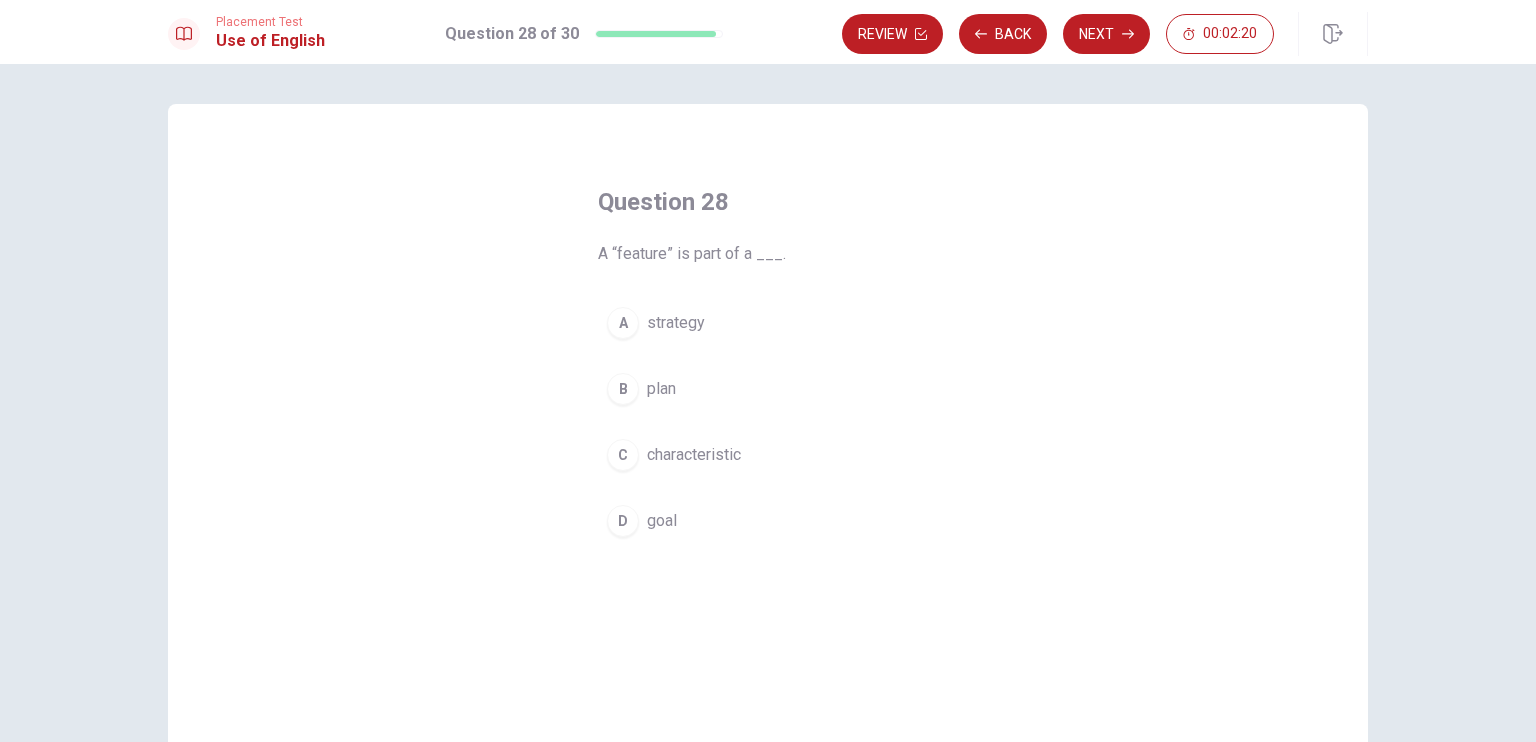drag, startPoint x: 624, startPoint y: 325, endPoint x: 624, endPoint y: 350, distance: 25 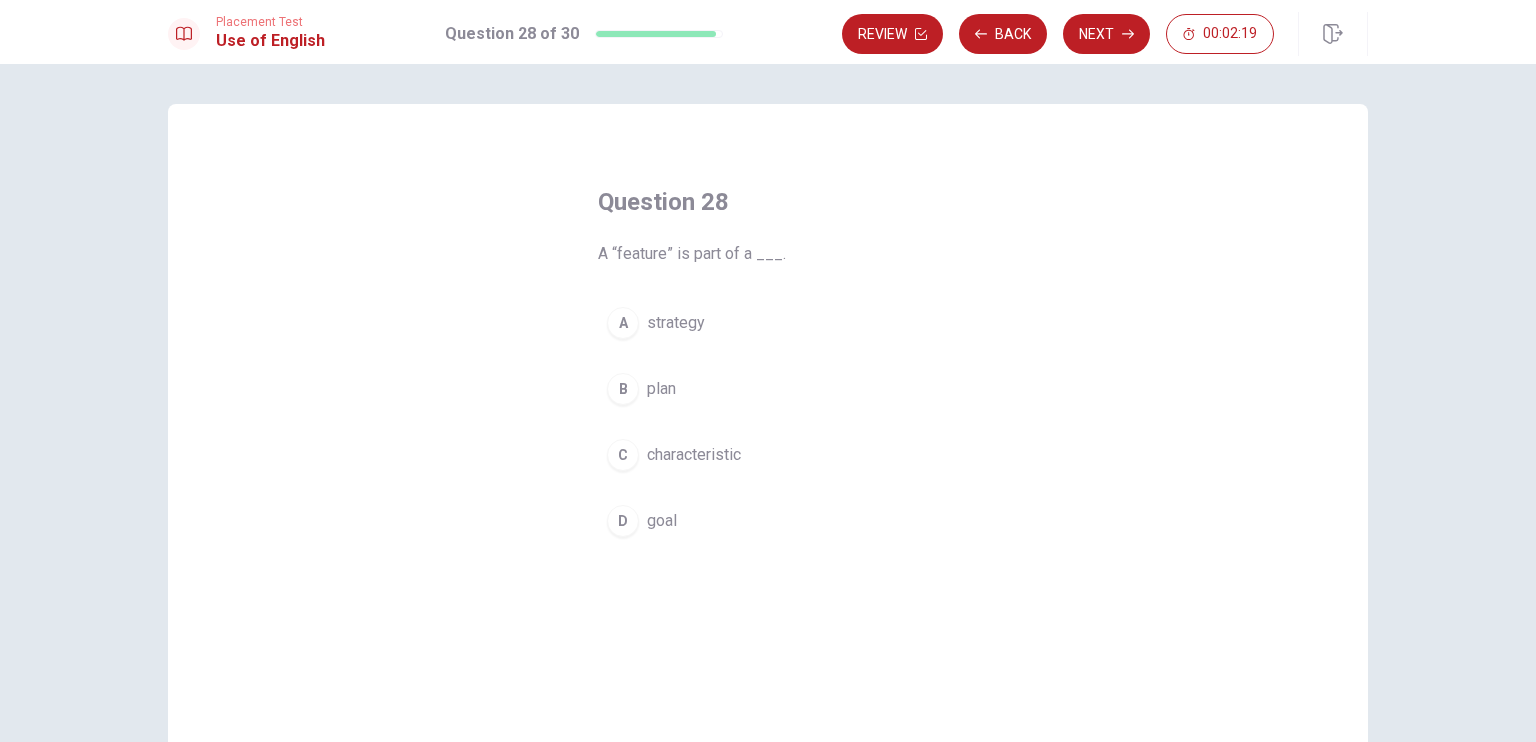 click on "A strategy" at bounding box center [768, 323] 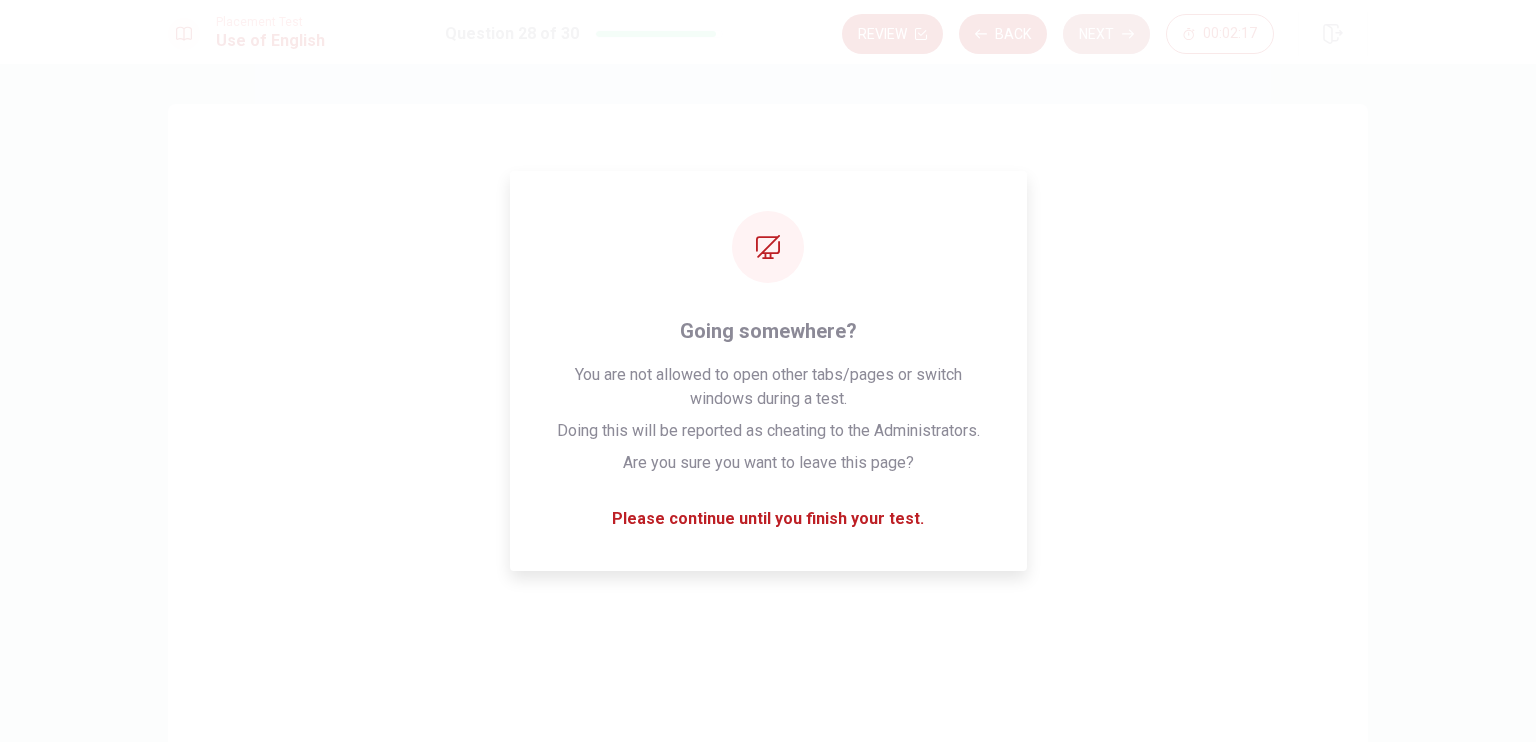 click on "Next" at bounding box center (1106, 34) 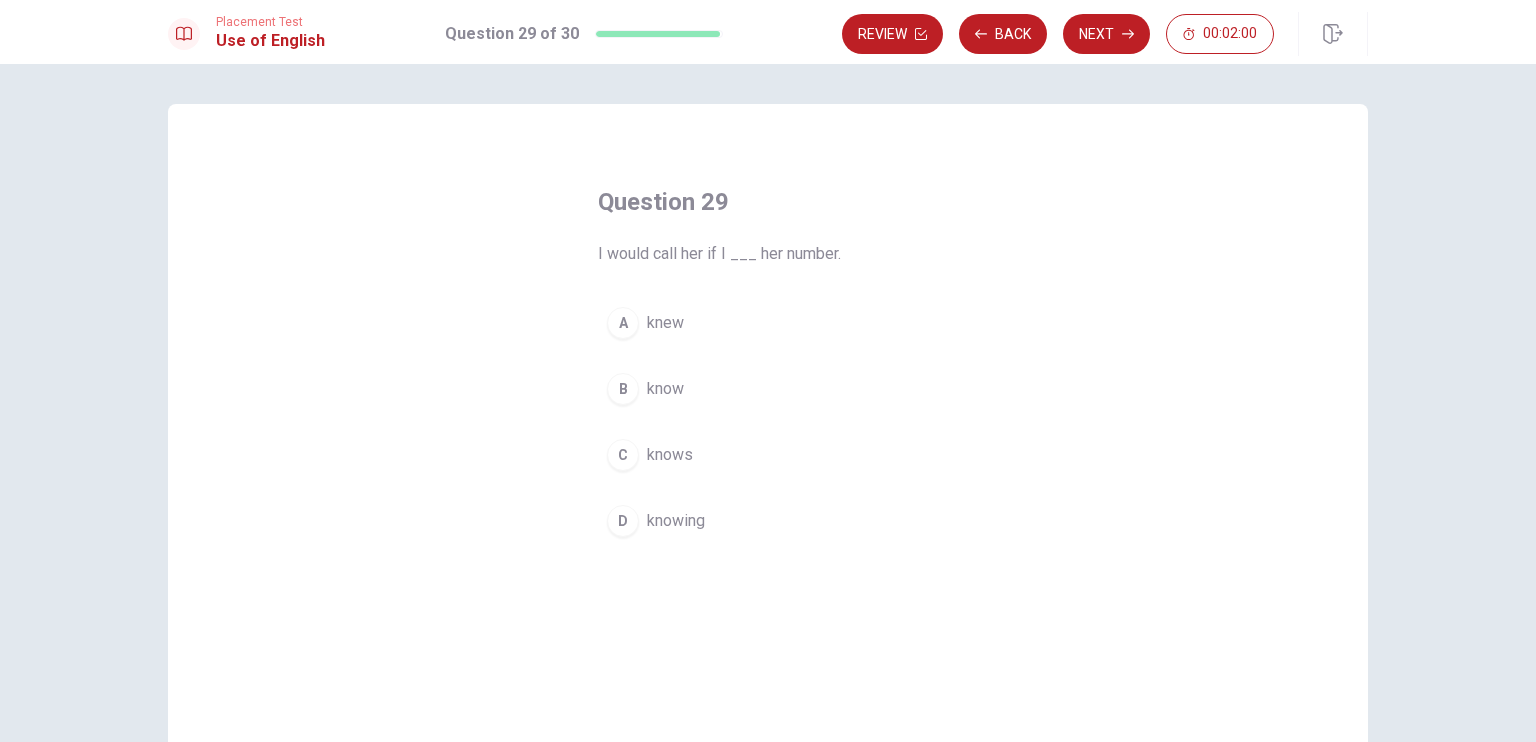 click on "knew" at bounding box center (665, 323) 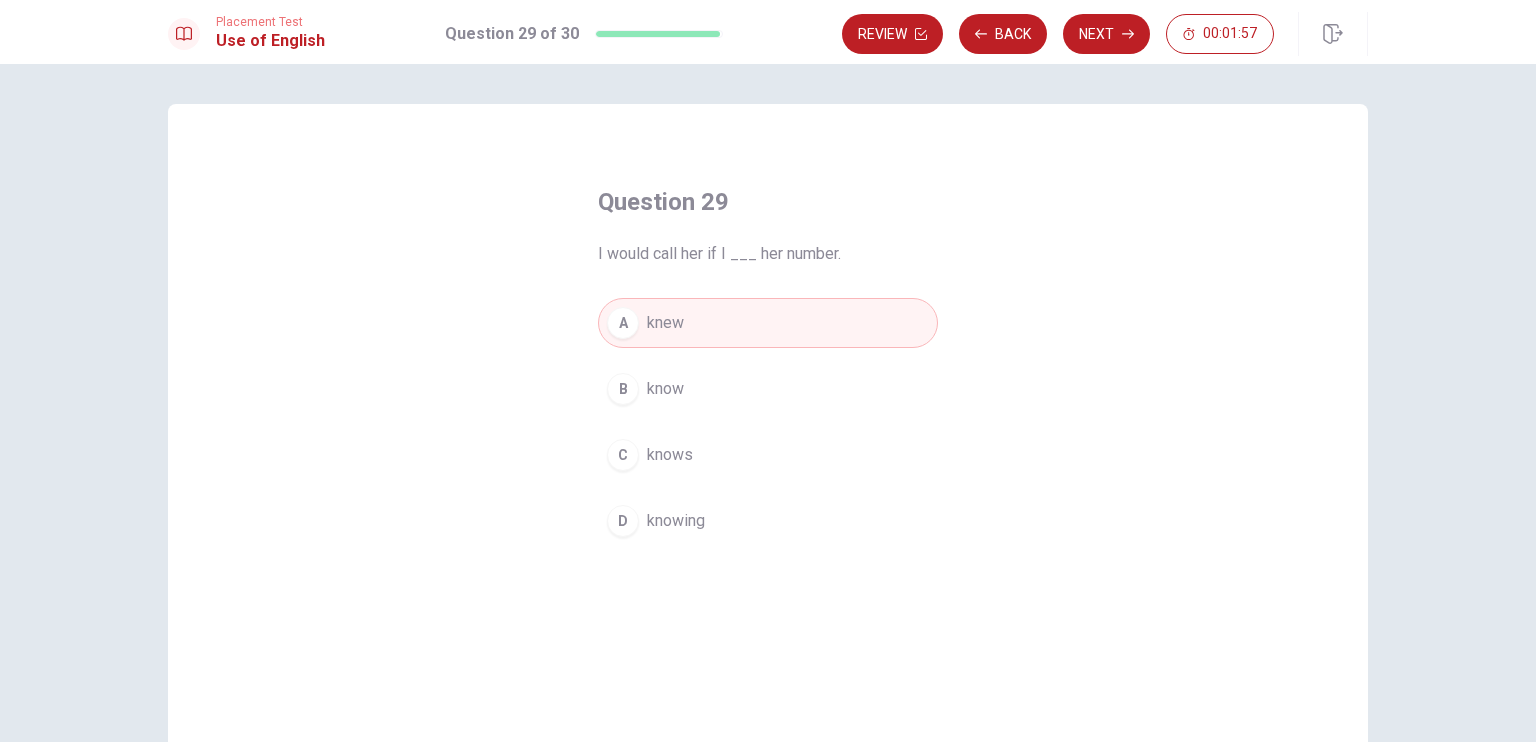 click on "Next" at bounding box center [1106, 34] 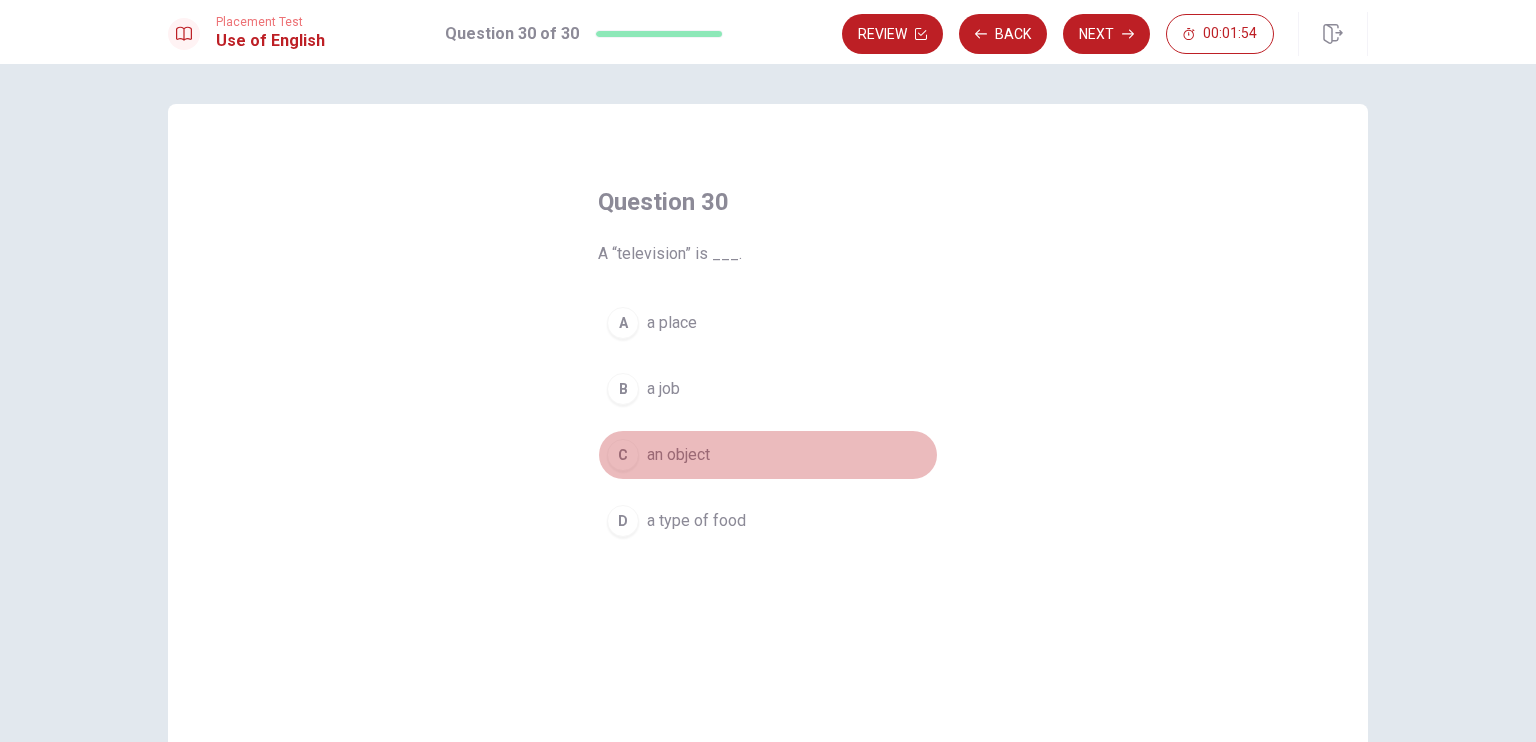 click on "C an object" at bounding box center [768, 455] 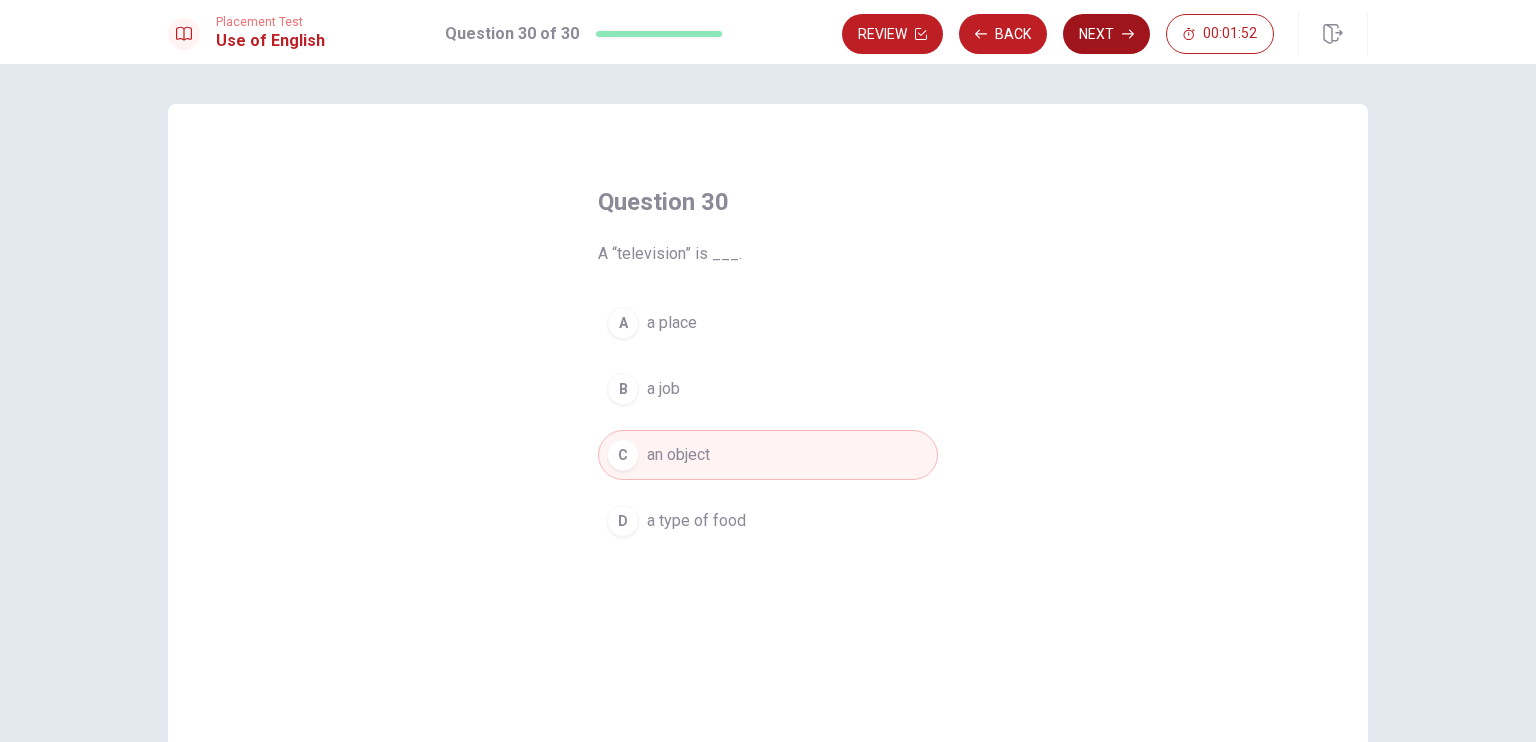 click on "Next" at bounding box center (1106, 34) 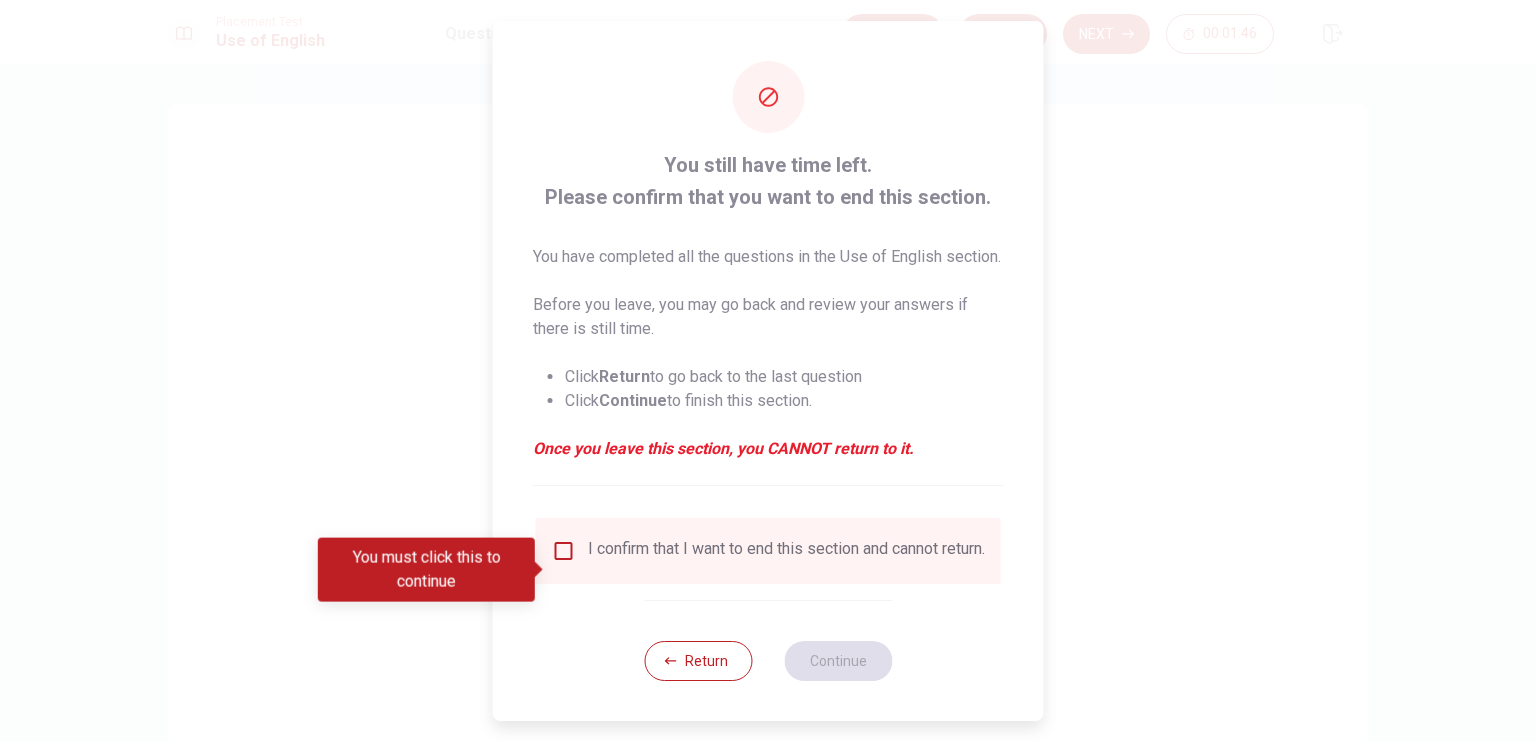 scroll, scrollTop: 28, scrollLeft: 0, axis: vertical 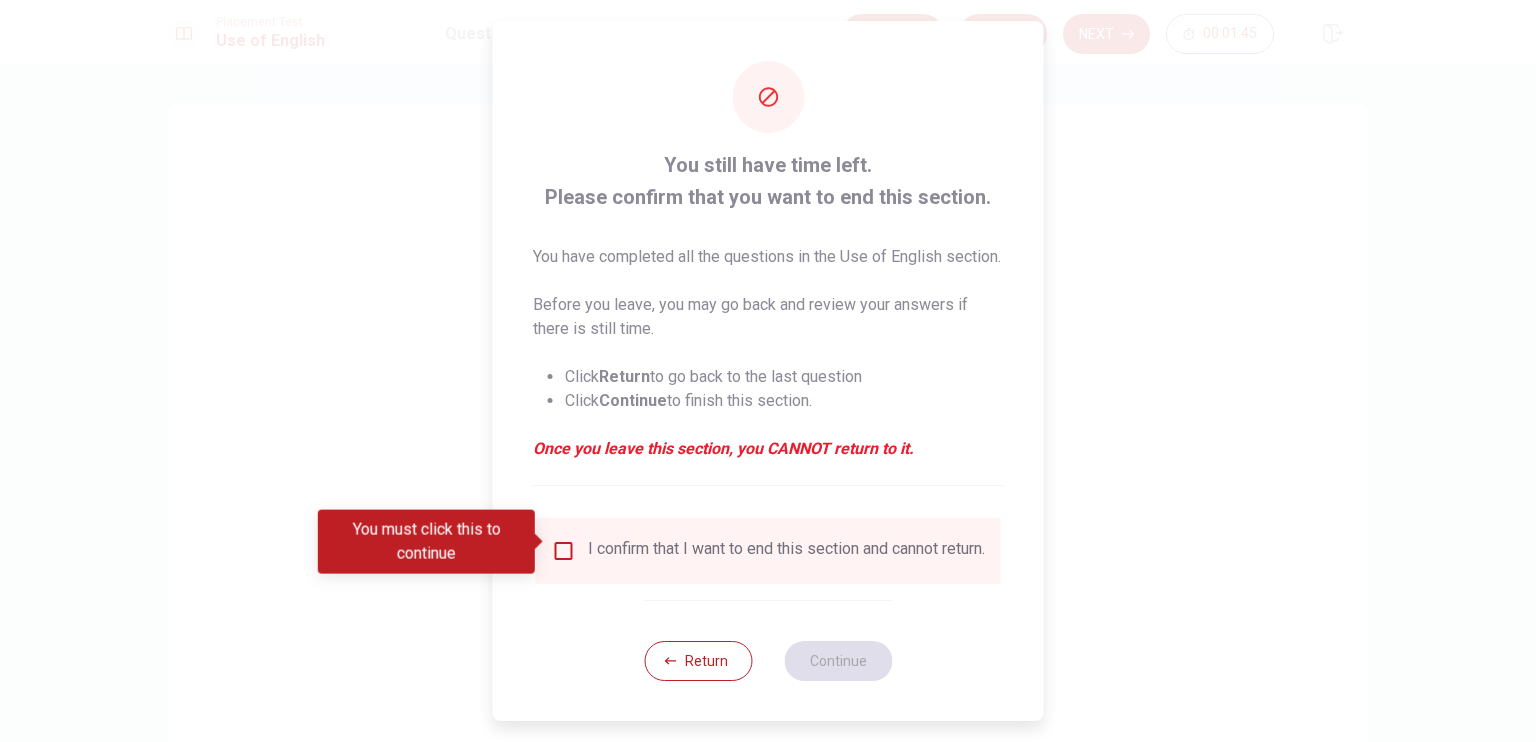 click on "I confirm that I want to end this section and cannot return." at bounding box center [768, 551] 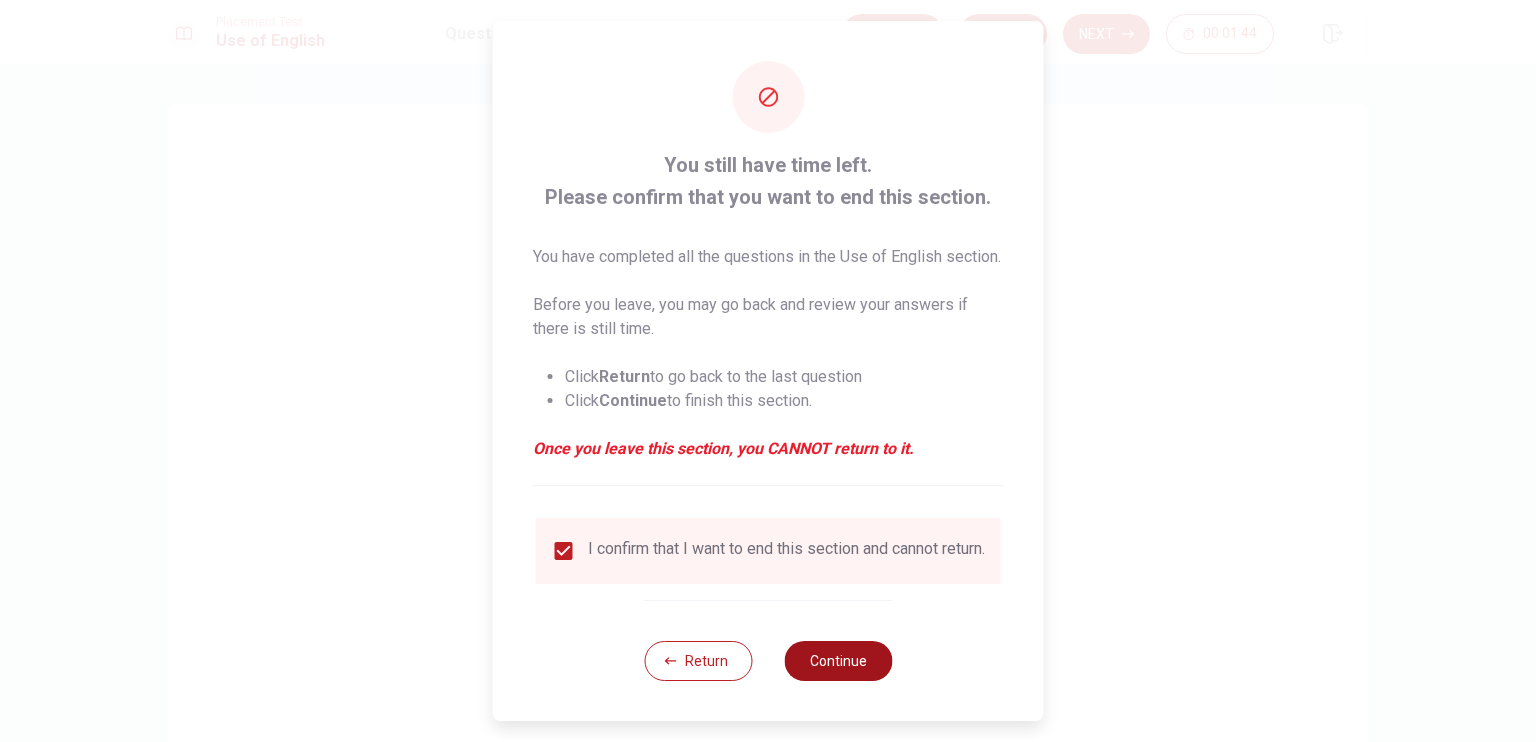 click on "Continue" at bounding box center [838, 661] 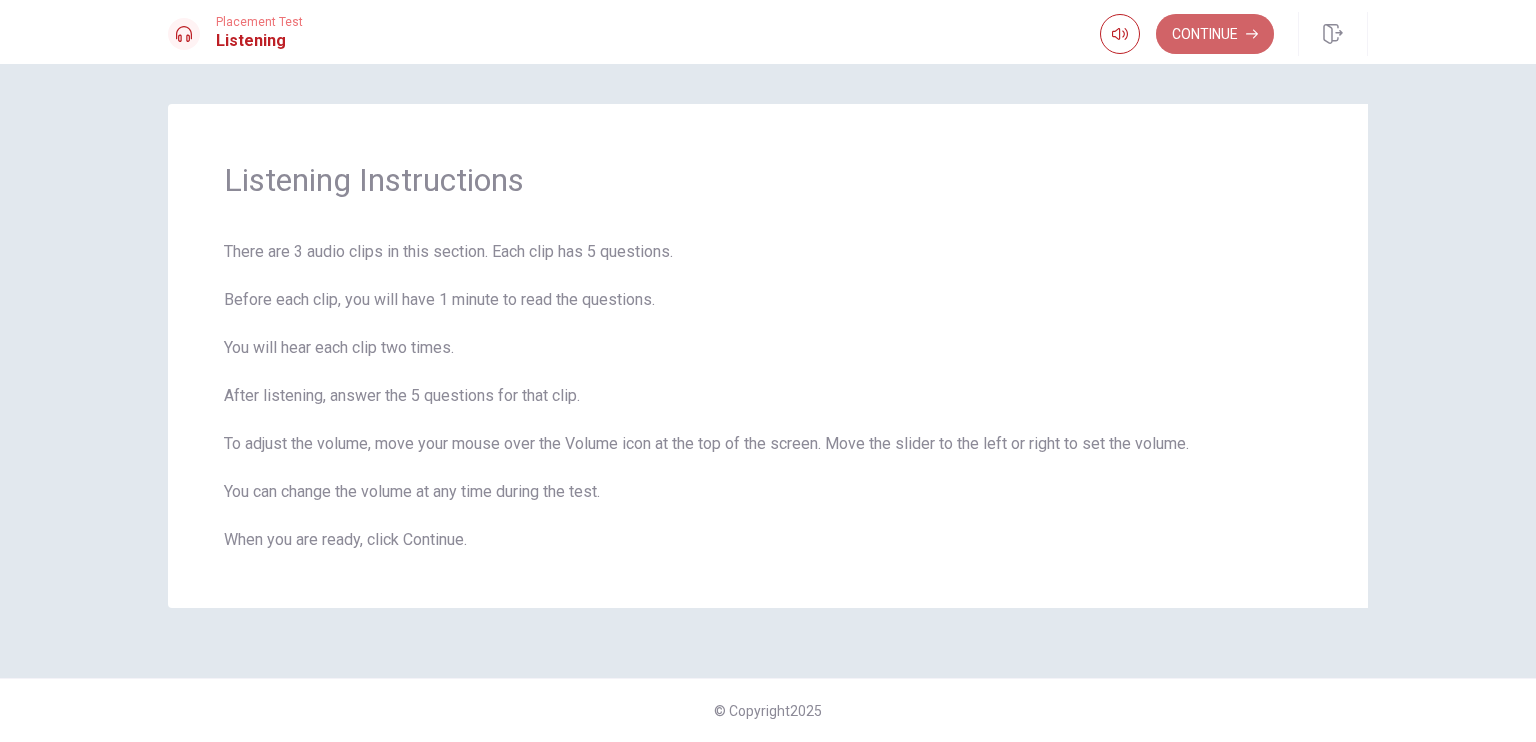 click on "Continue" at bounding box center [1215, 34] 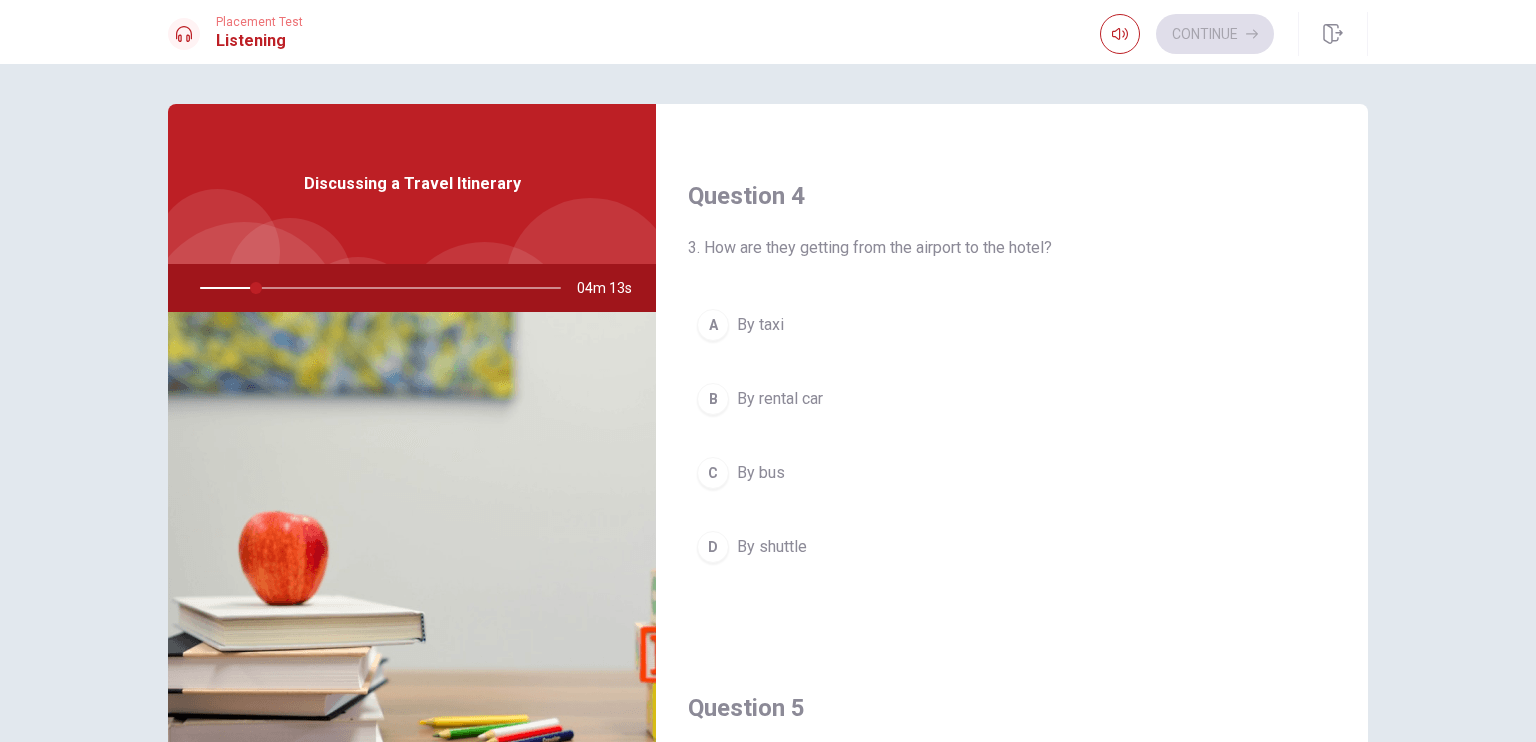 scroll, scrollTop: 1856, scrollLeft: 0, axis: vertical 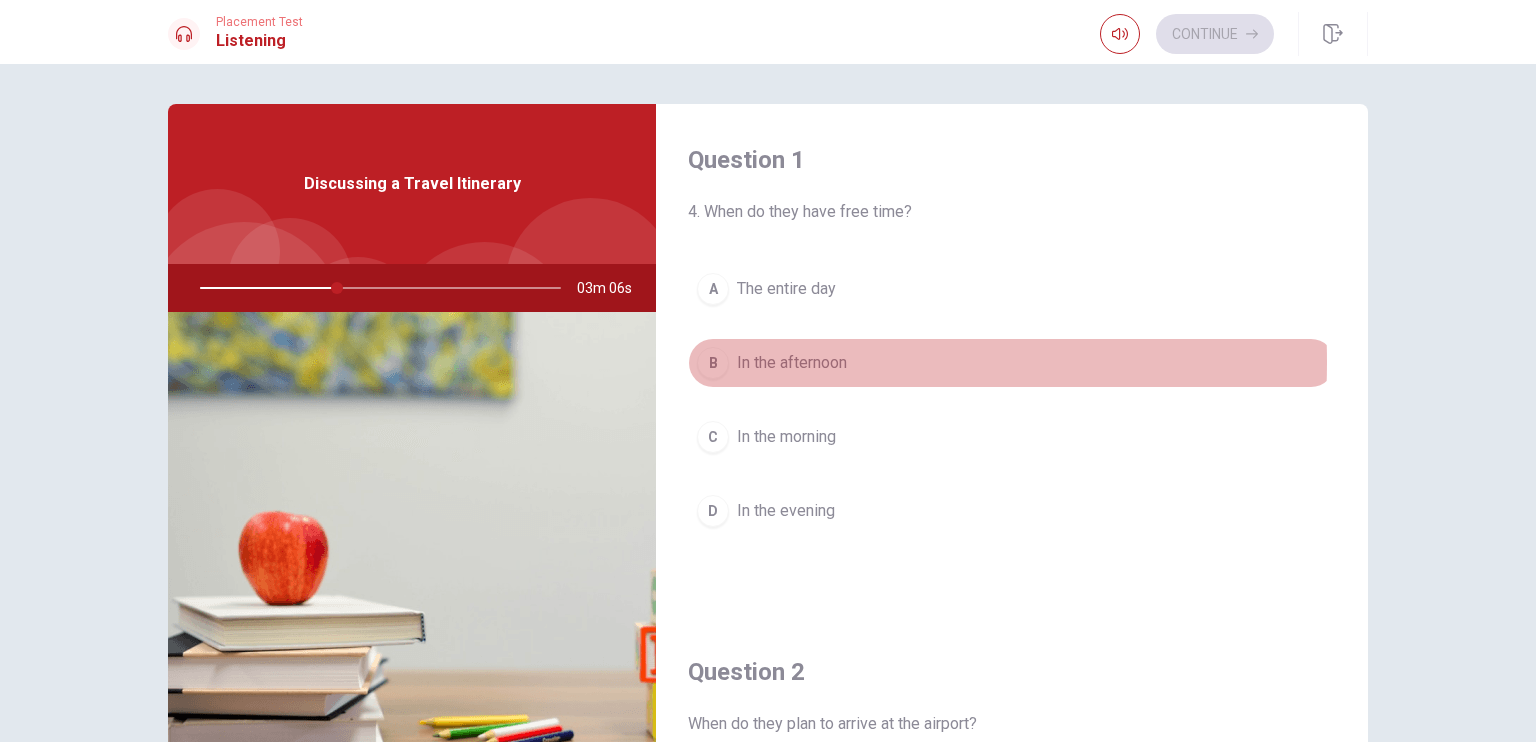 click on "In the afternoon" at bounding box center [792, 363] 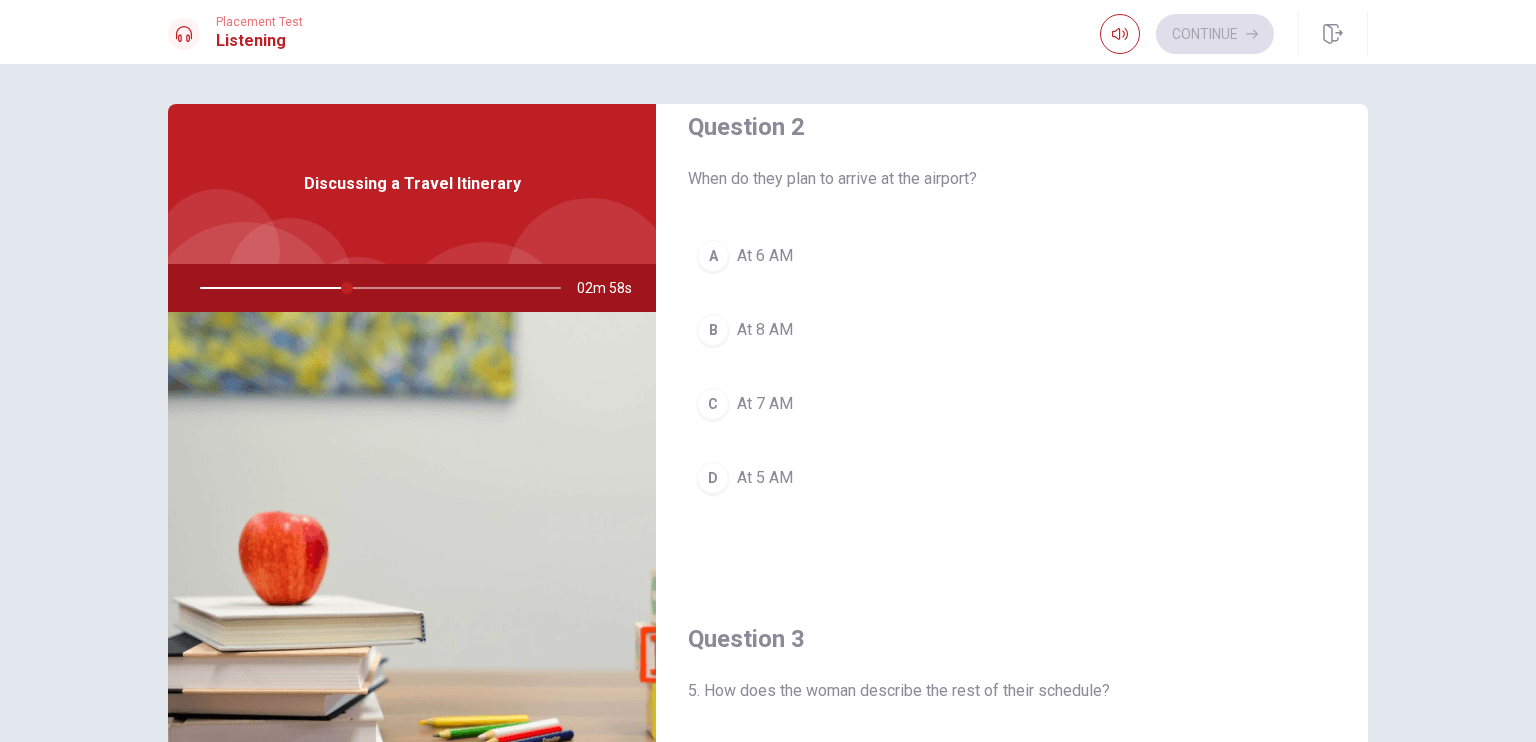 scroll, scrollTop: 500, scrollLeft: 0, axis: vertical 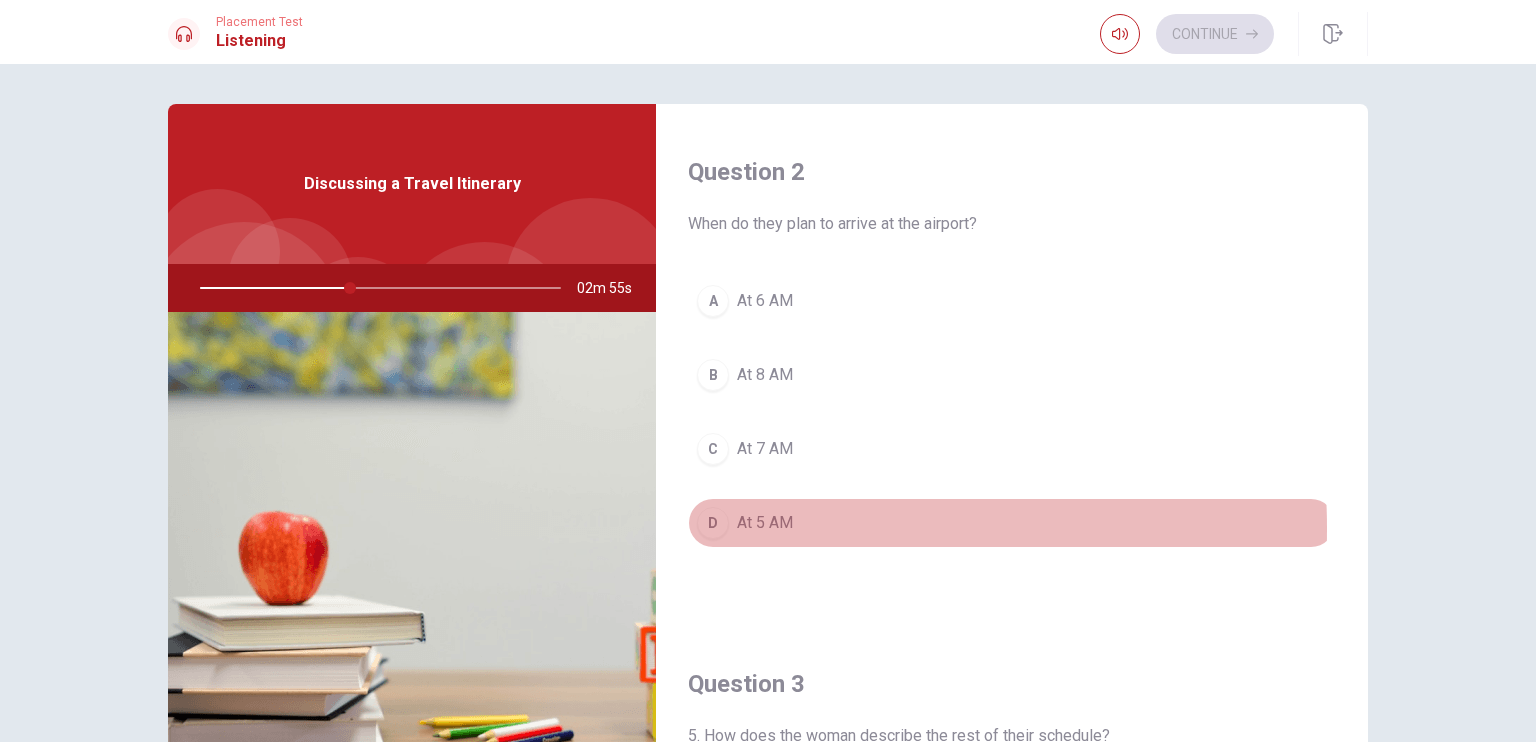 click on "D" at bounding box center (713, 523) 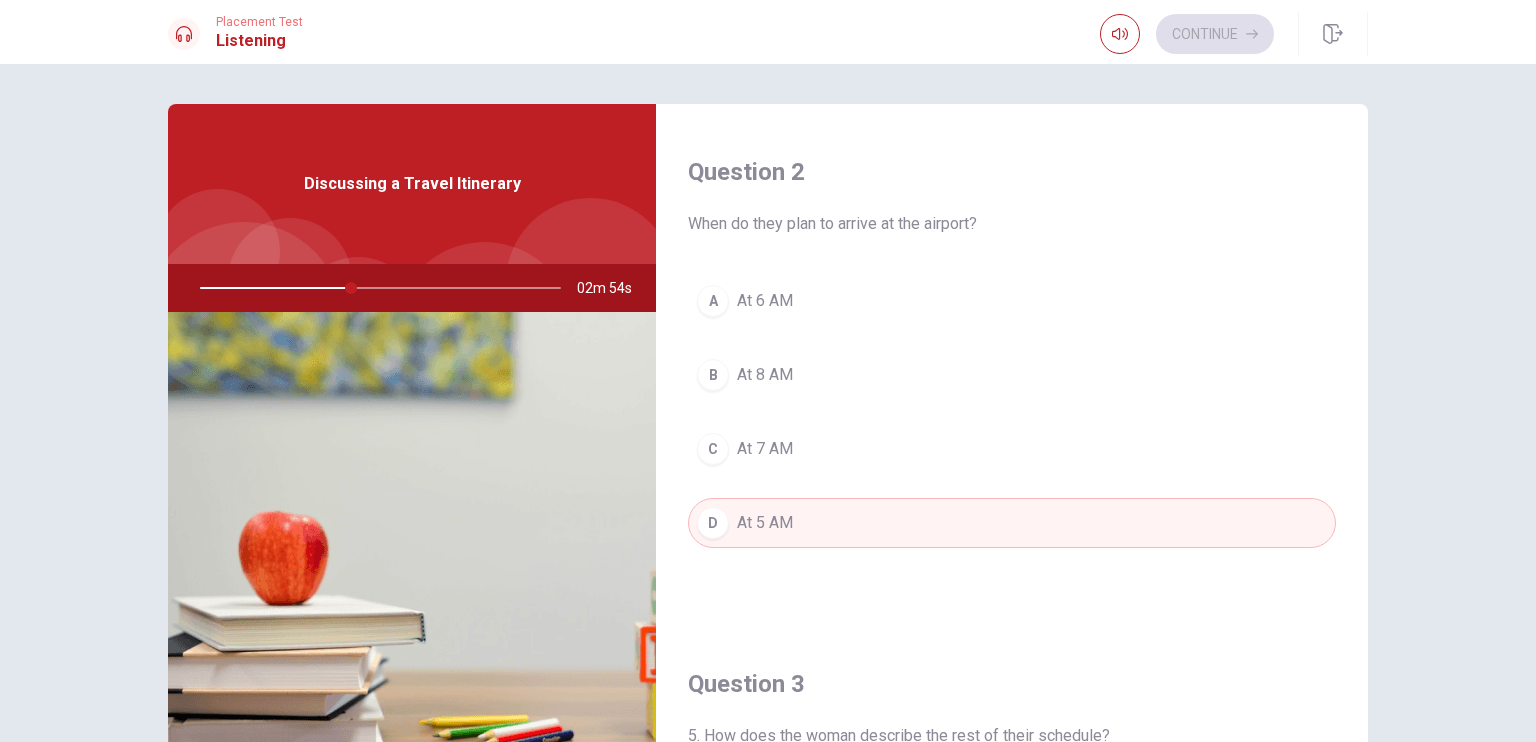 click on "A At 6 AM B At 8 AM C At 7 AM D At 5 AM" at bounding box center [1012, 432] 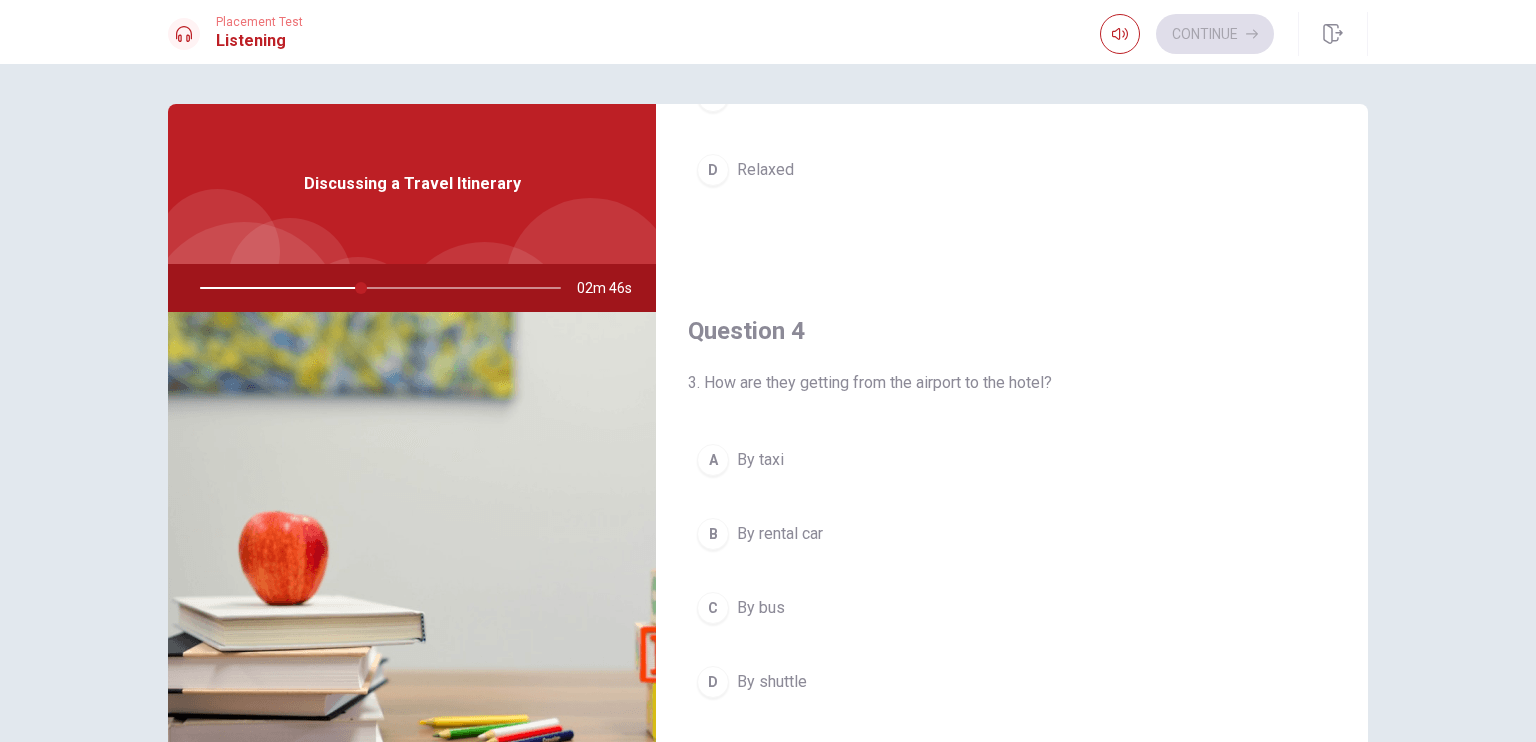 scroll, scrollTop: 1400, scrollLeft: 0, axis: vertical 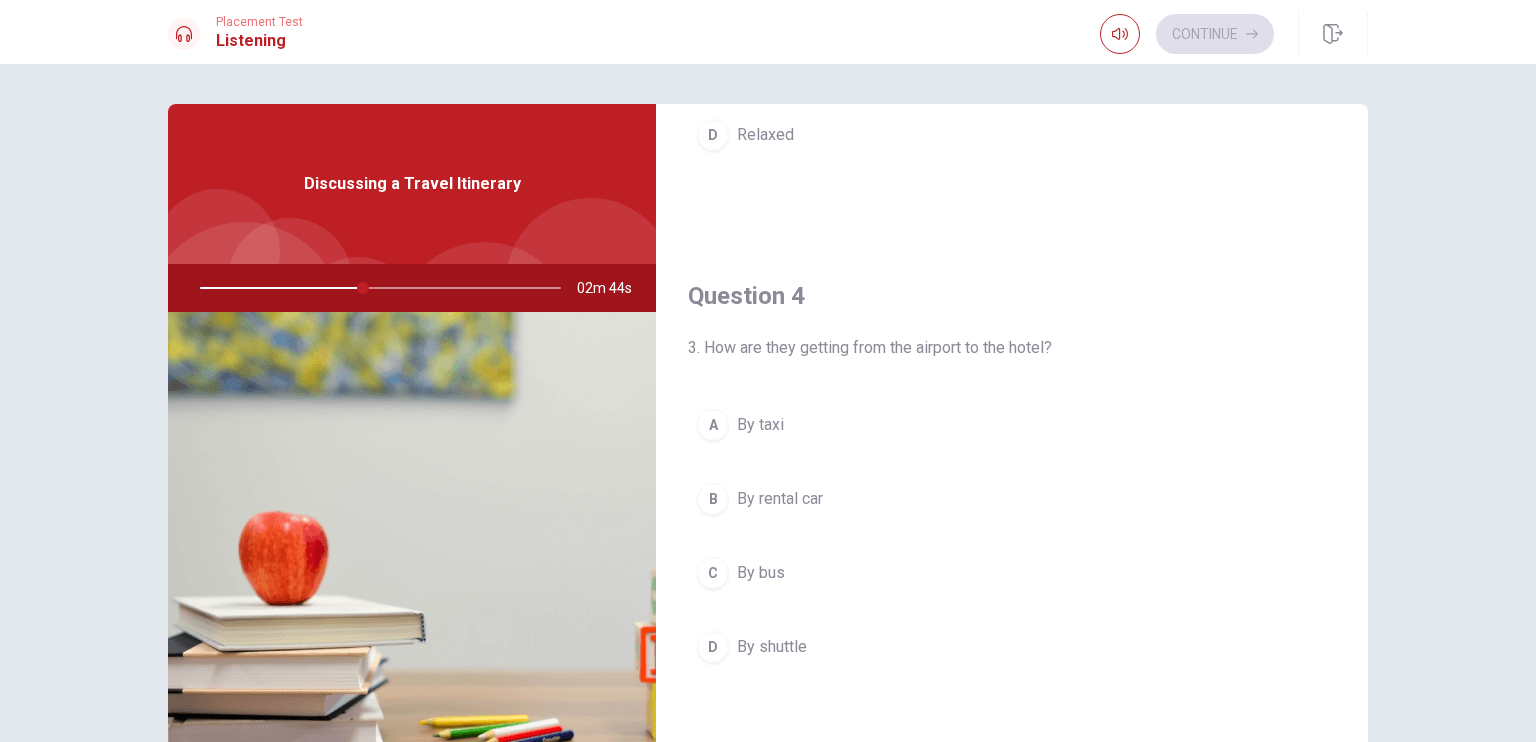 click on "By shuttle" at bounding box center [772, 647] 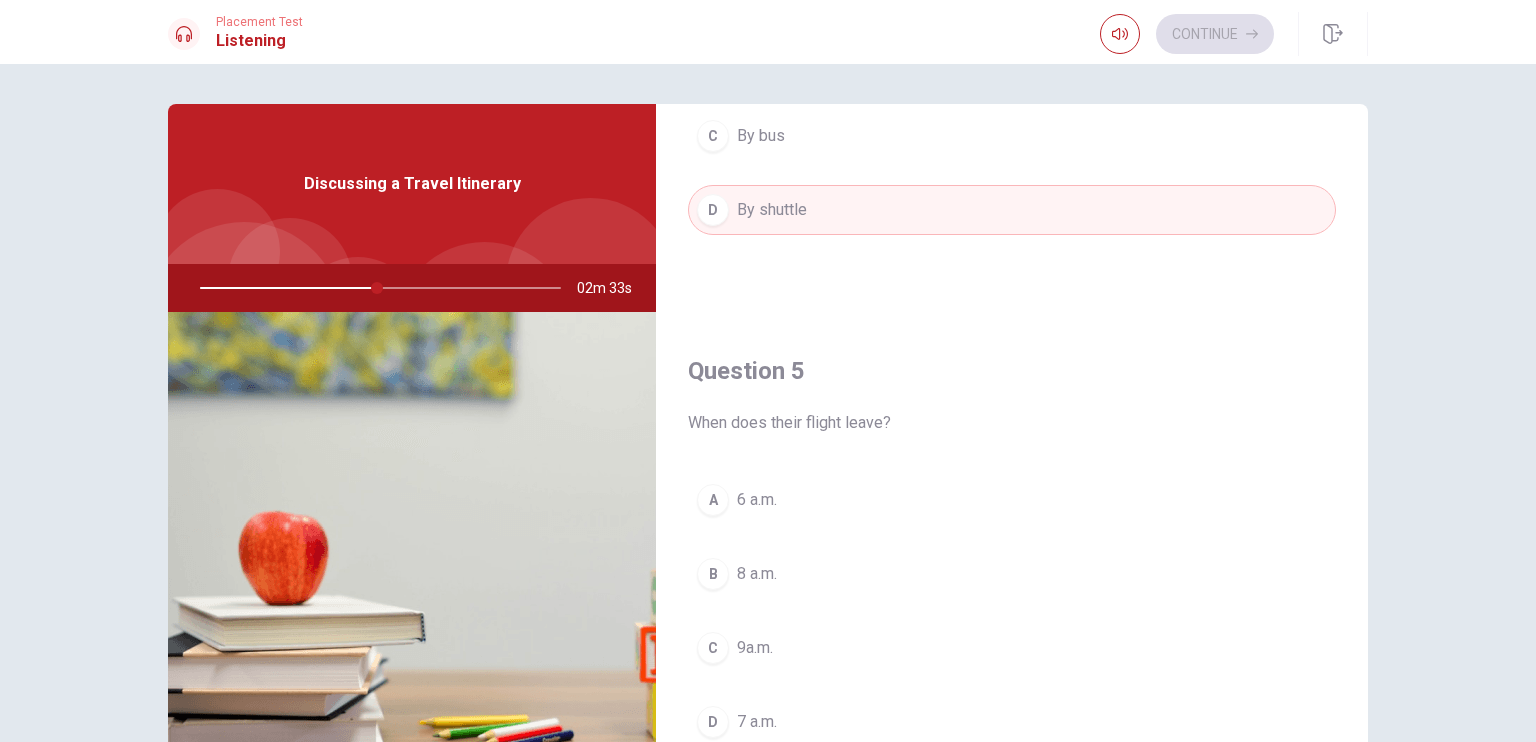scroll, scrollTop: 1856, scrollLeft: 0, axis: vertical 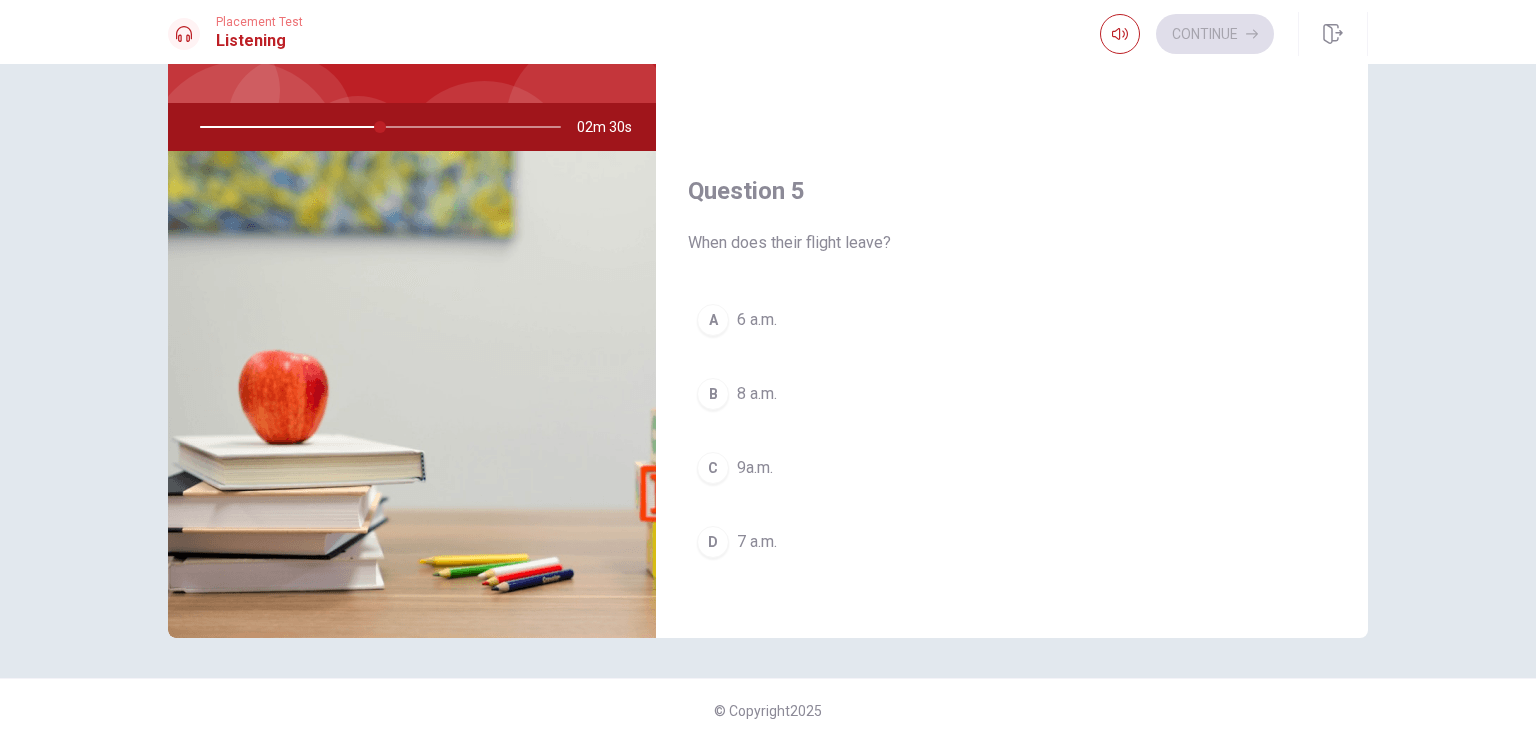 click on "7 a.m." at bounding box center (757, 542) 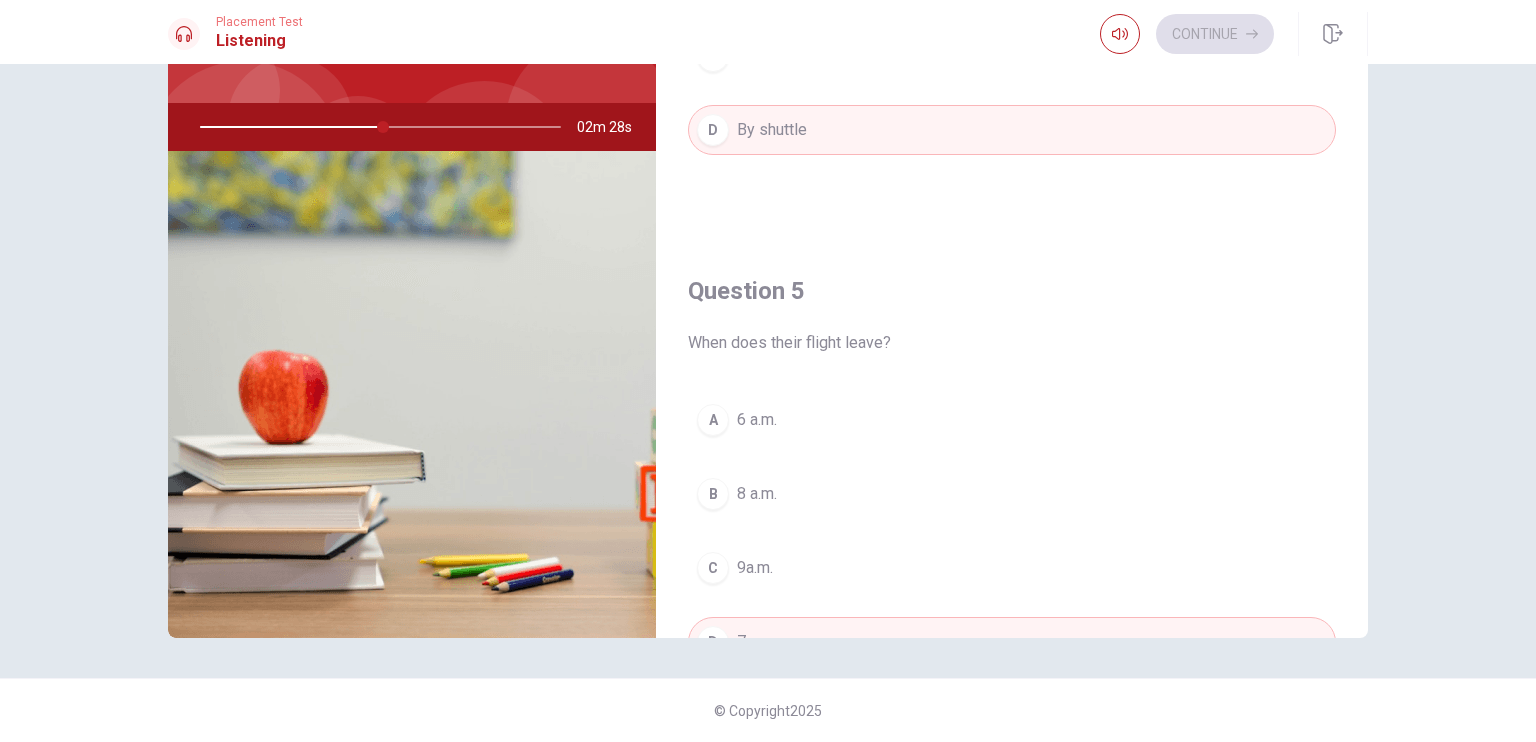 click on "Question 5 When does their flight leave? A 6 a.m. B 8 a.m. C 9a.m. D 7 a.m." at bounding box center (1012, 491) 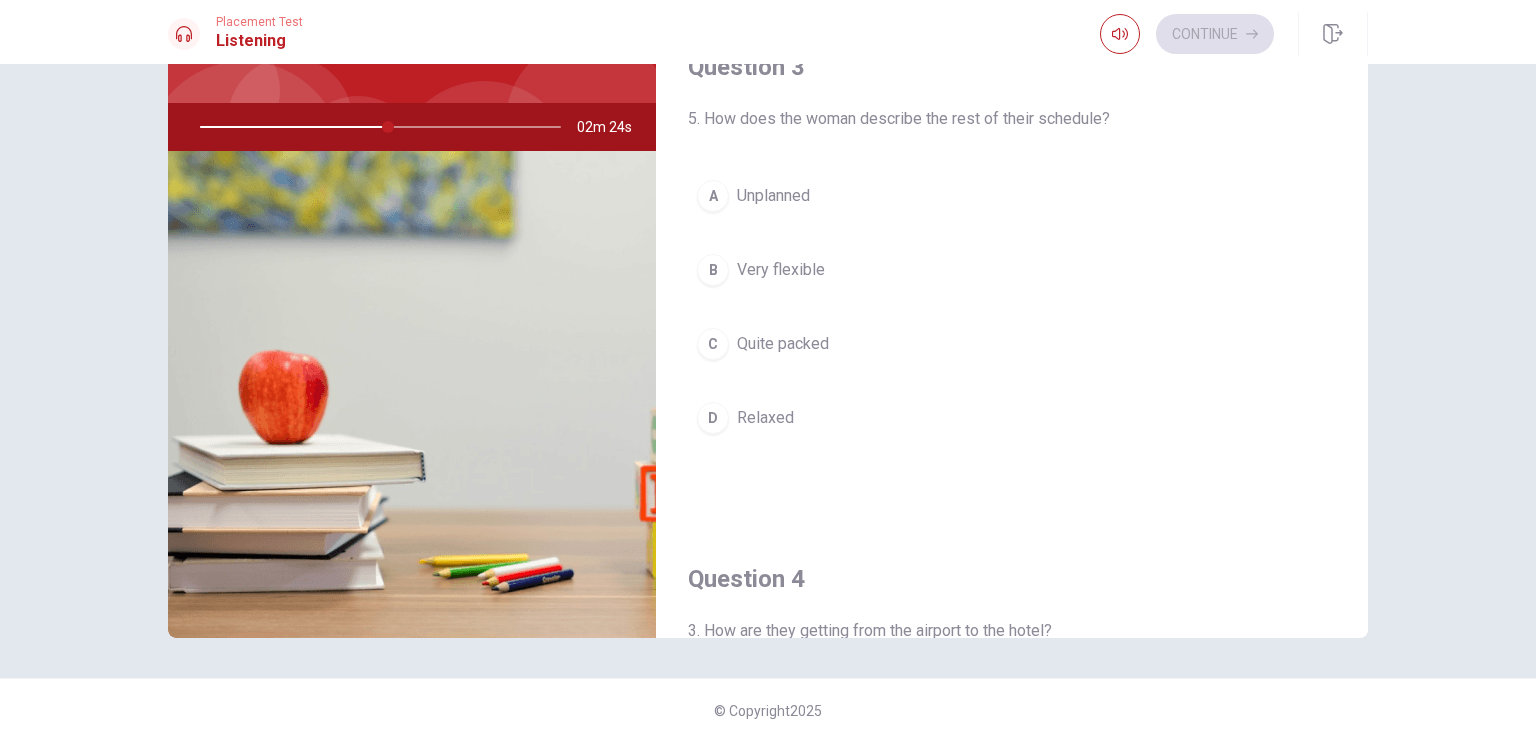 scroll, scrollTop: 856, scrollLeft: 0, axis: vertical 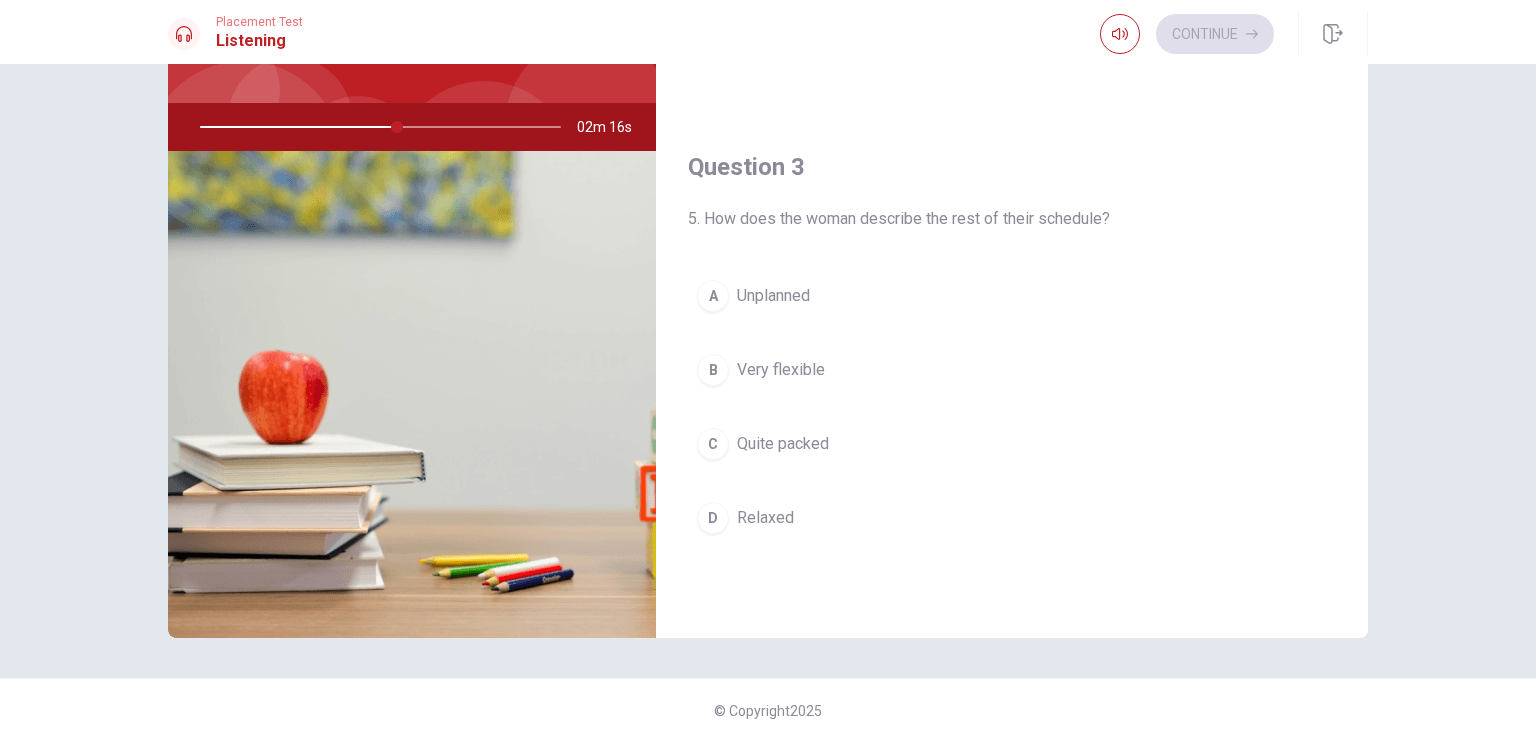 click on "Quite packed" at bounding box center [783, 444] 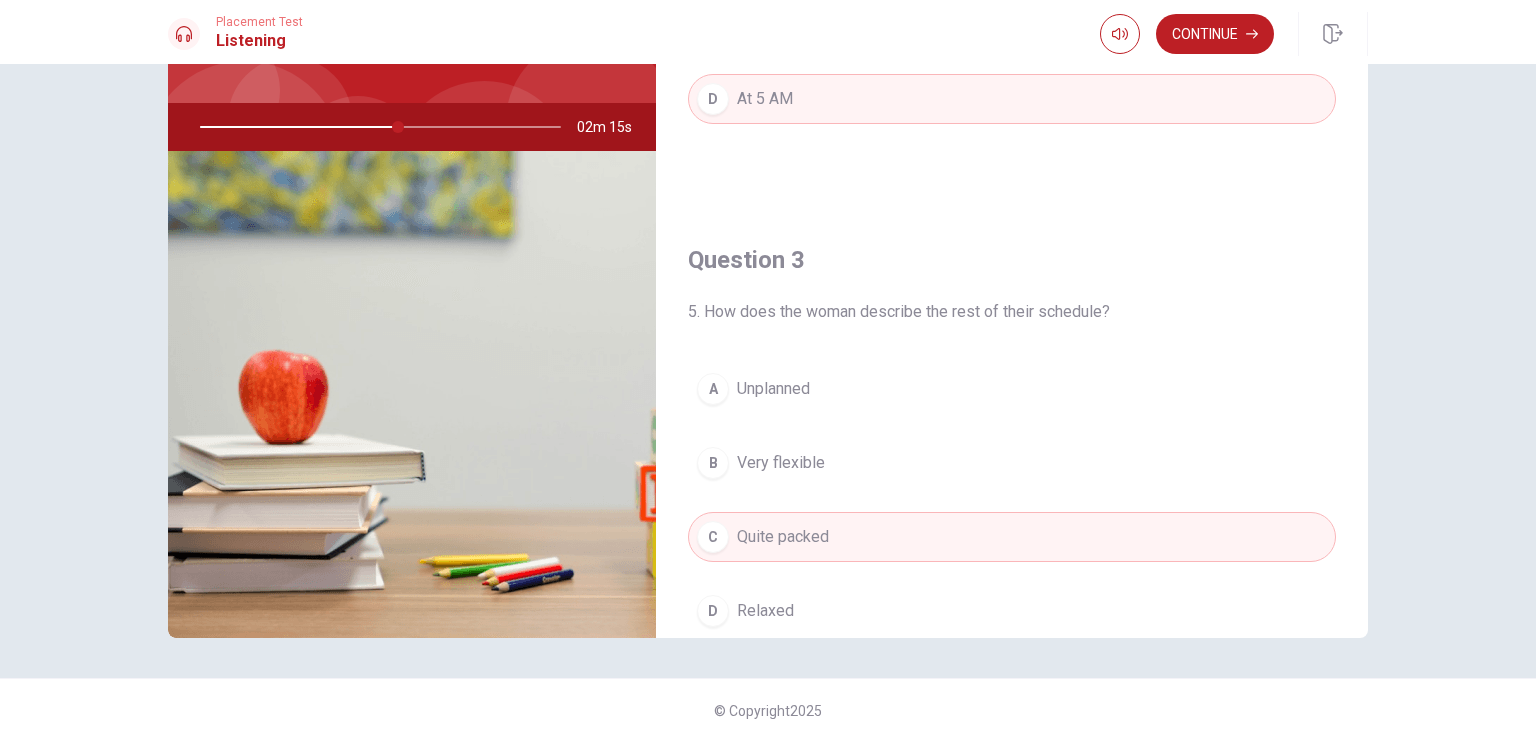 scroll, scrollTop: 456, scrollLeft: 0, axis: vertical 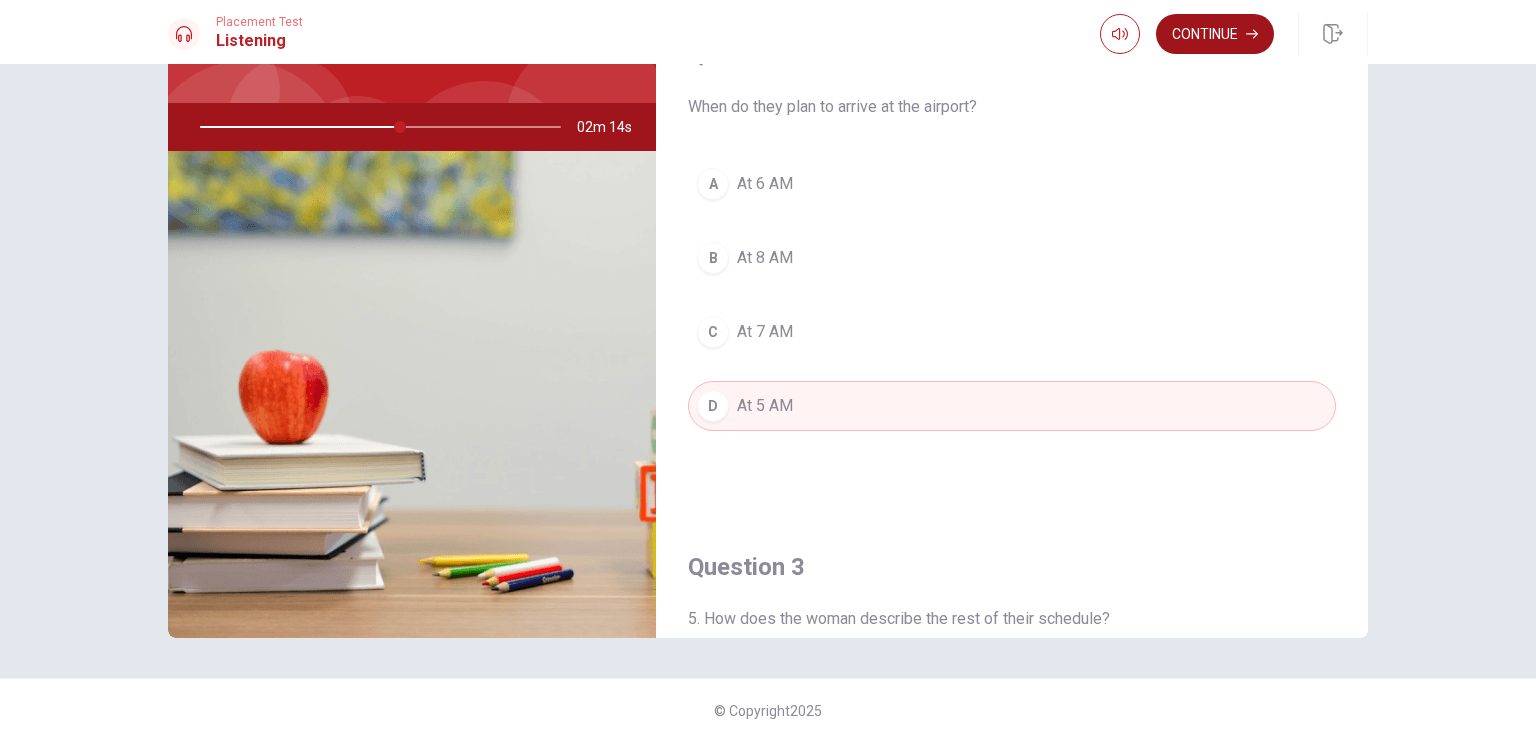 click on "Continue" at bounding box center [1215, 34] 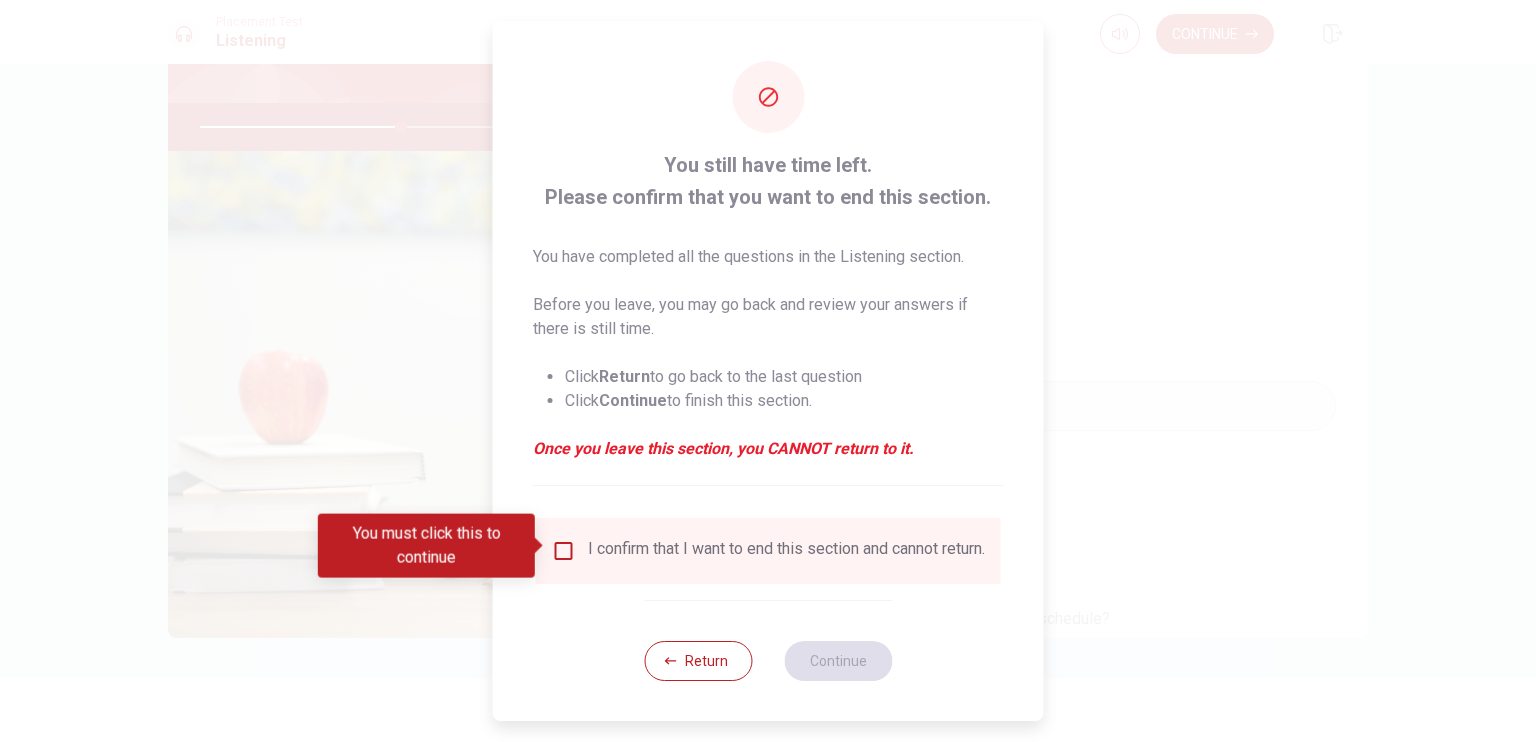 click on "I confirm that I want to end this section and cannot return." at bounding box center (786, 551) 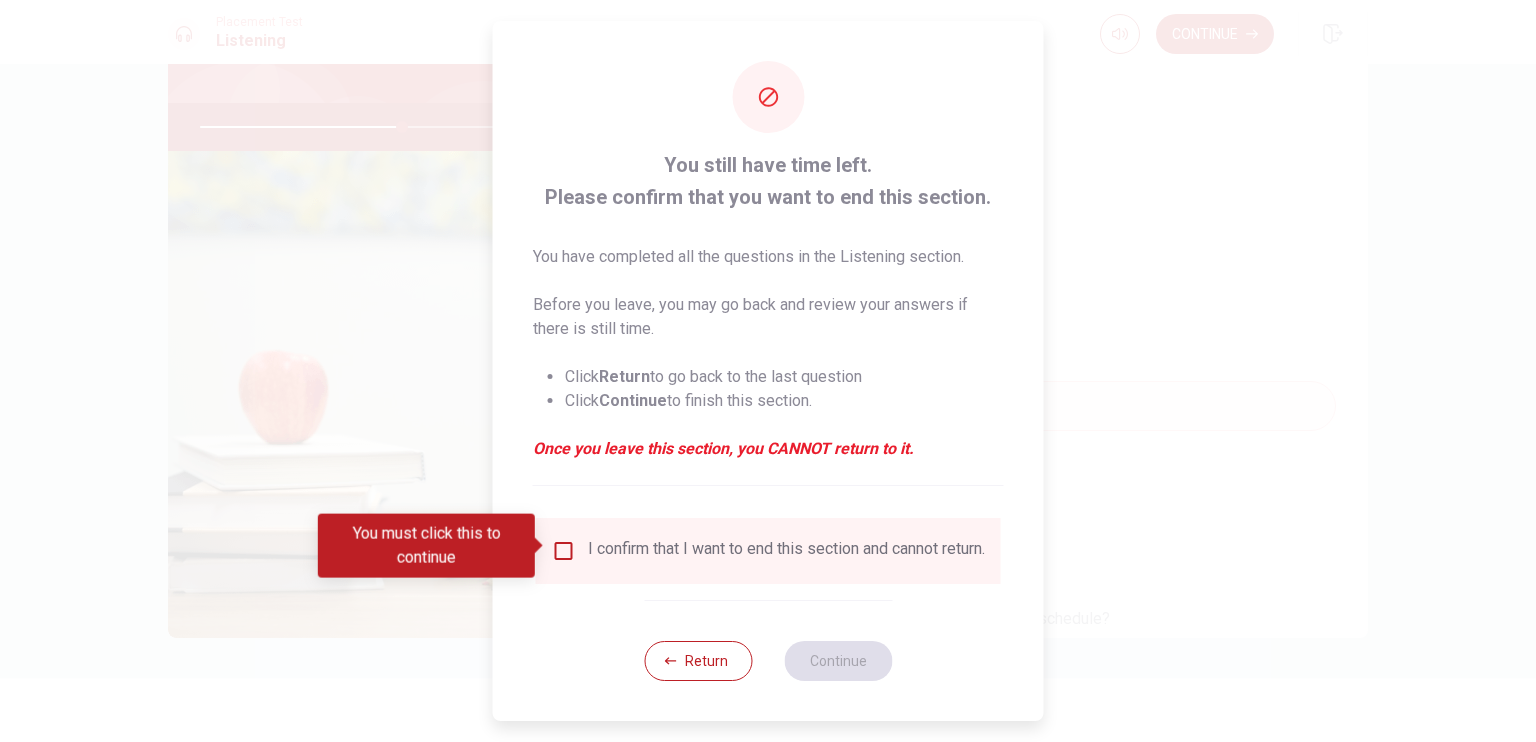 click on "I confirm that I want to end this section and cannot return." at bounding box center [768, 551] 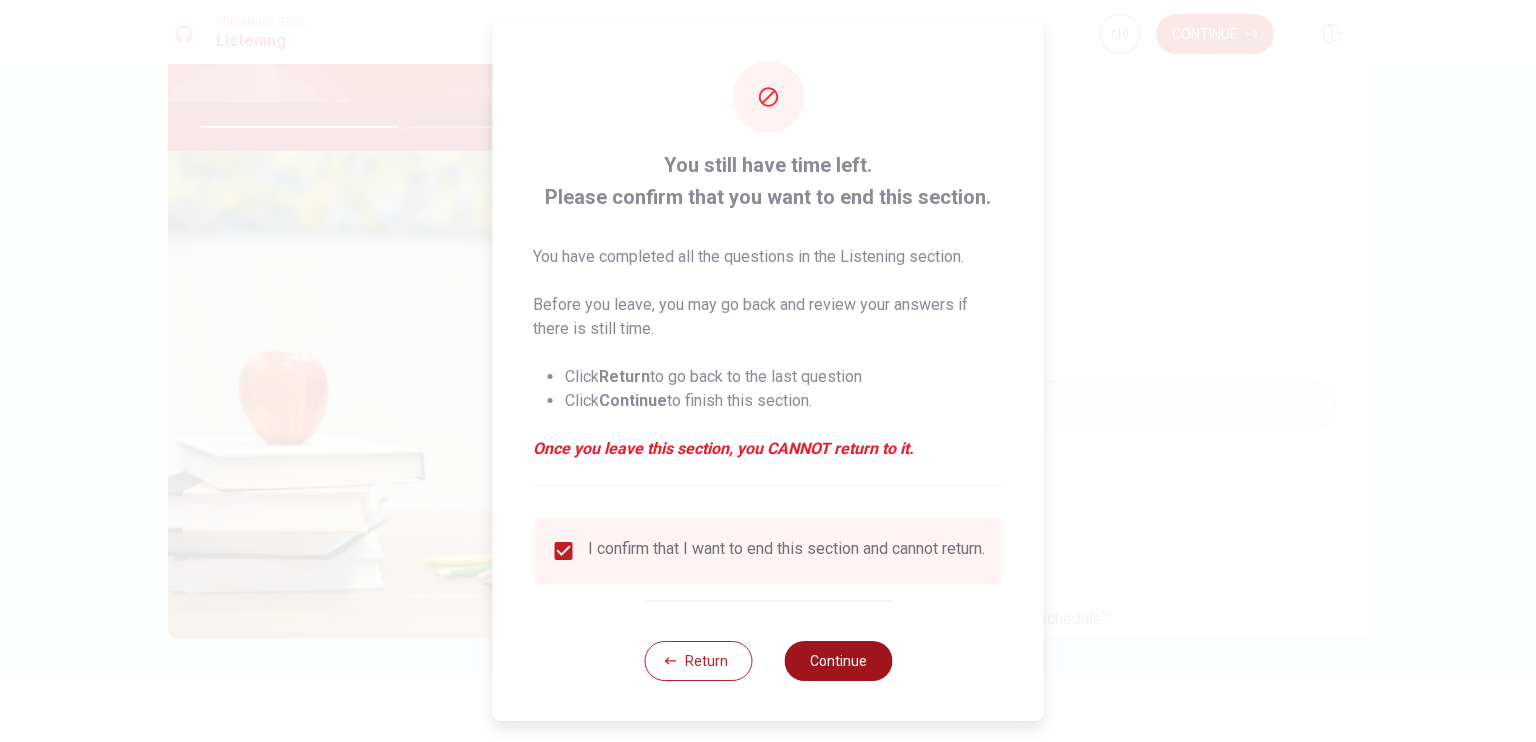 click on "Continue" at bounding box center (838, 661) 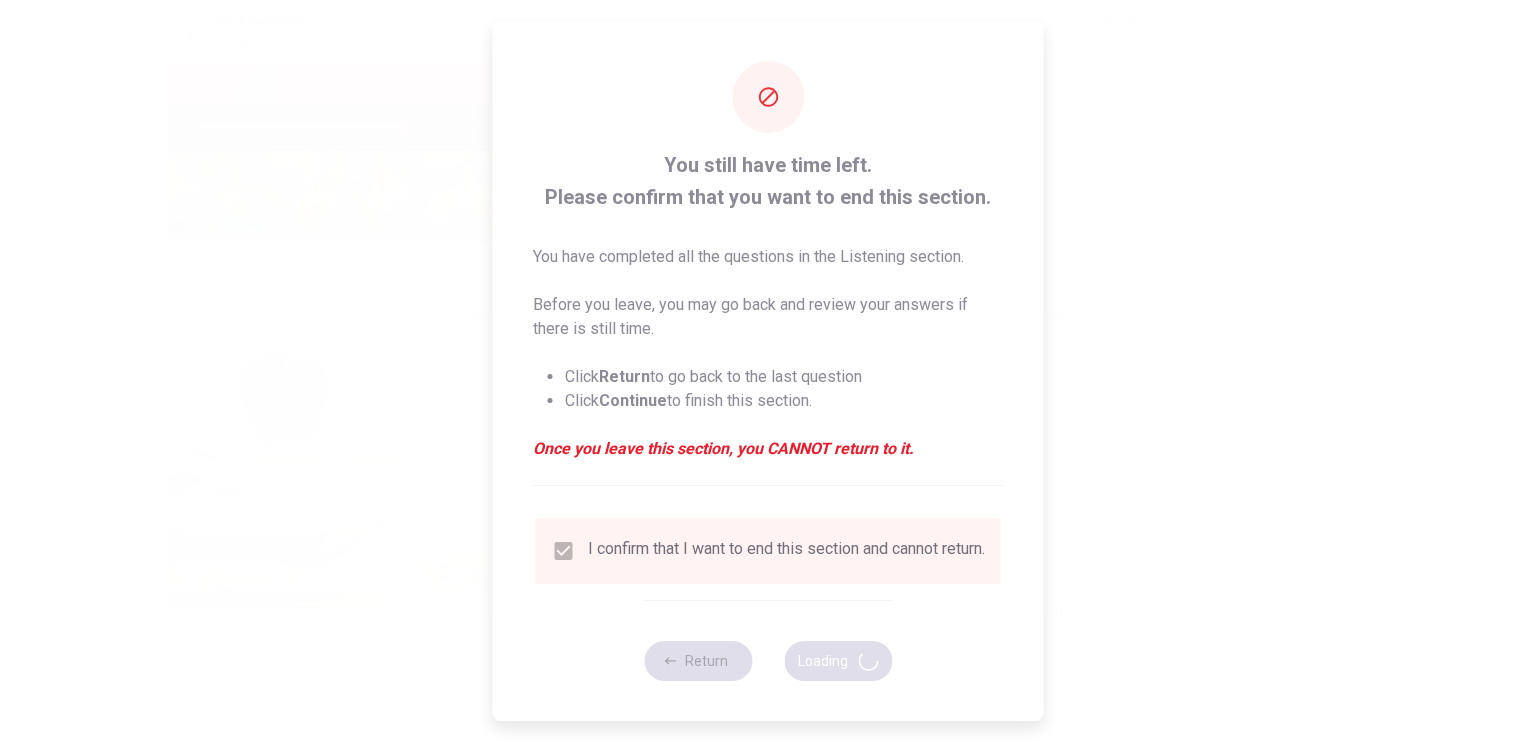 type on "57" 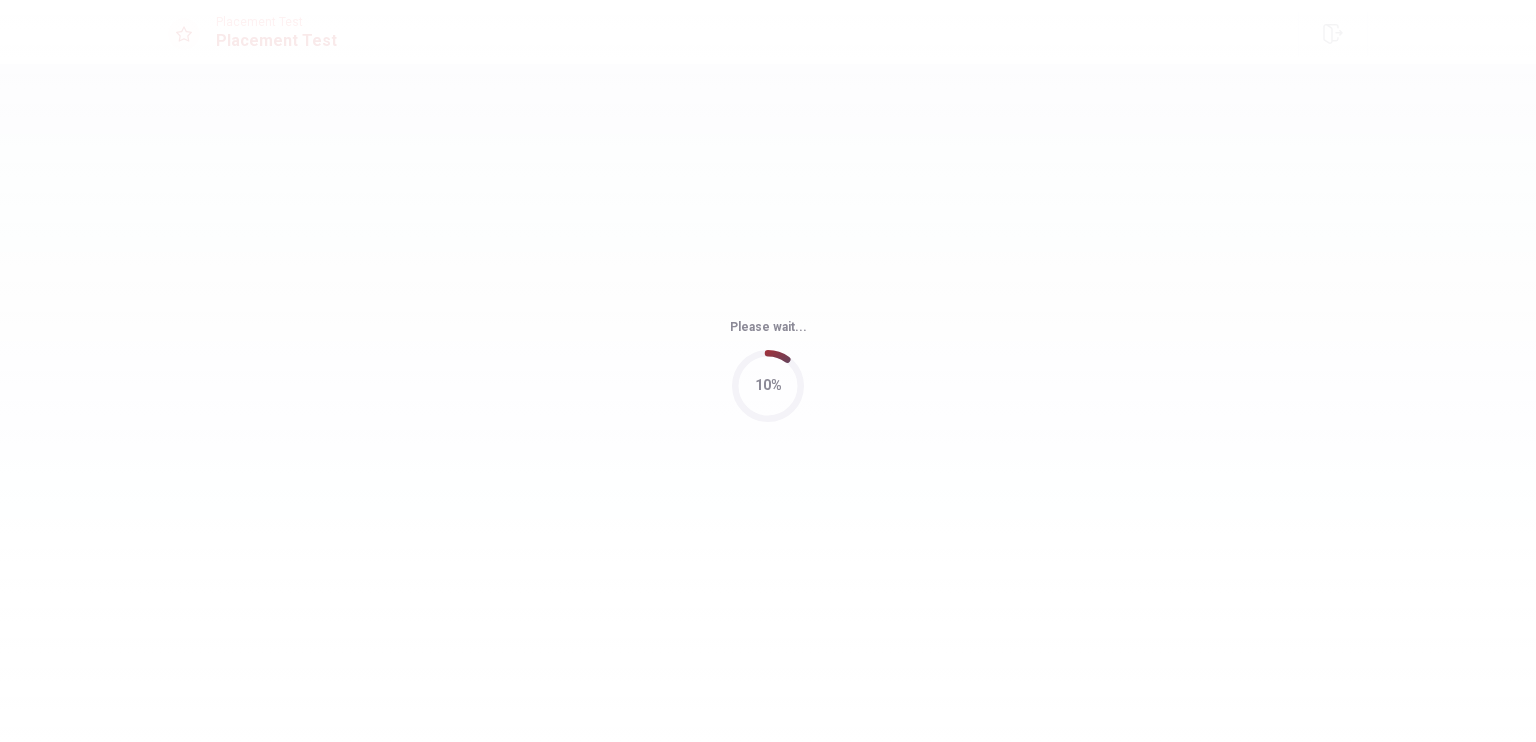 scroll, scrollTop: 0, scrollLeft: 0, axis: both 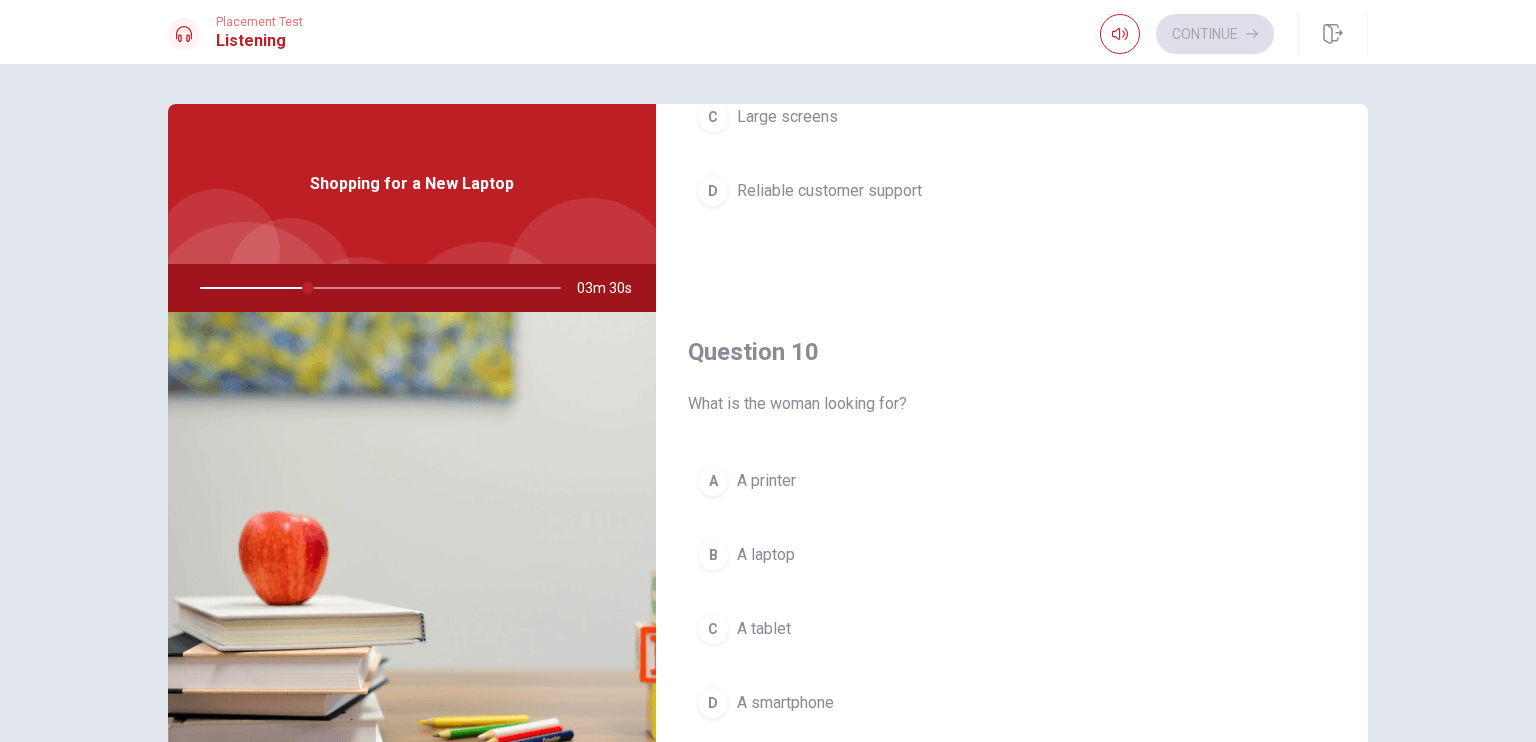 click on "A laptop" at bounding box center [766, 555] 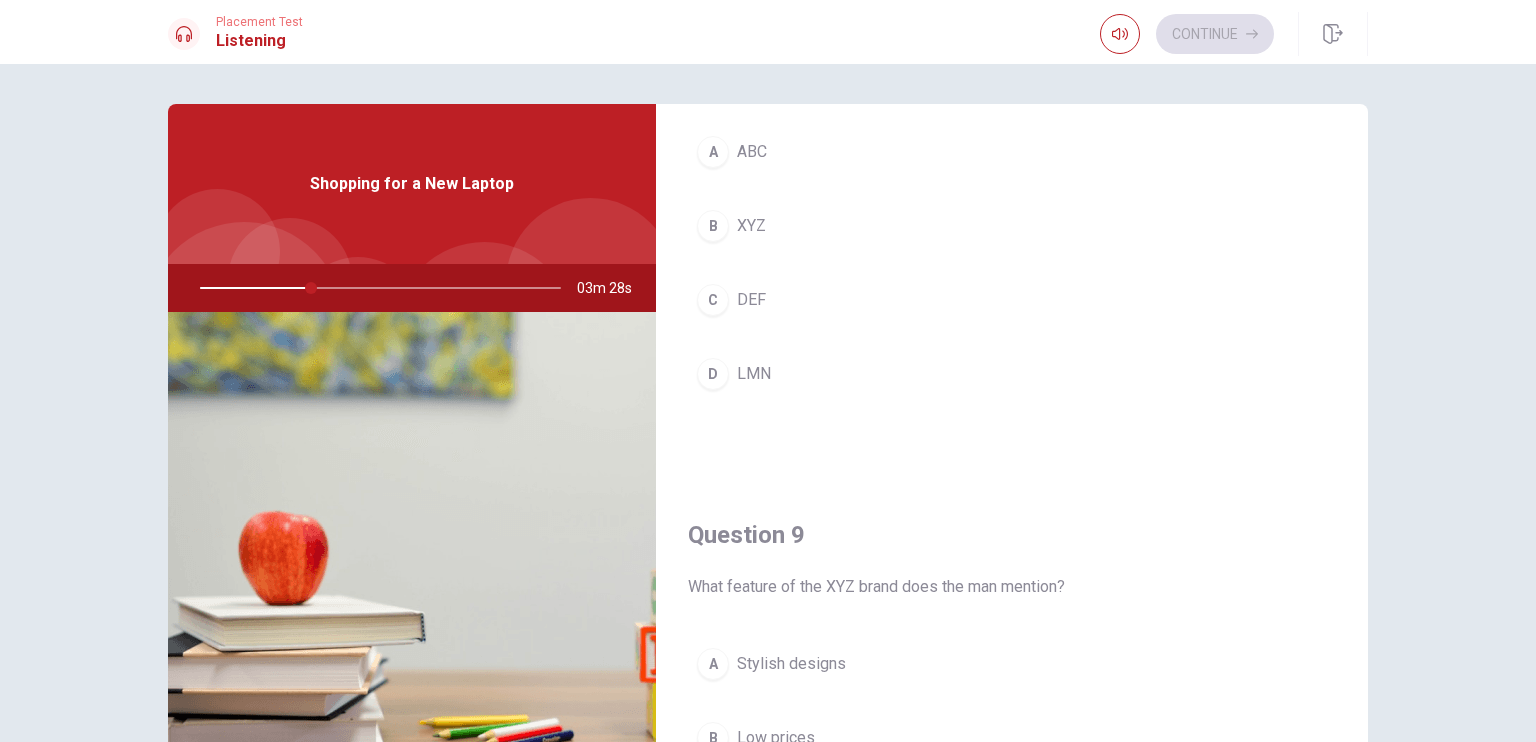 scroll, scrollTop: 1156, scrollLeft: 0, axis: vertical 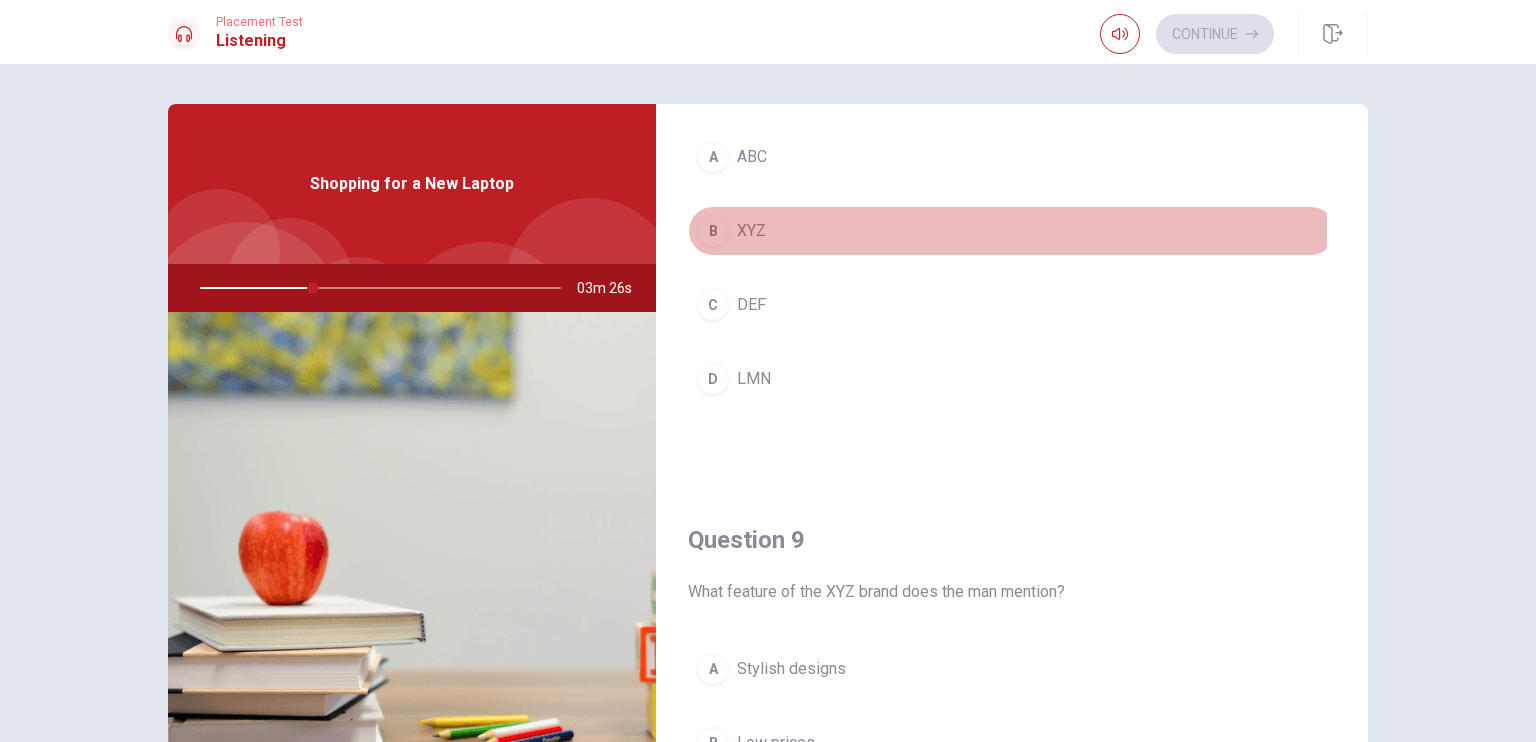 click on "XYZ" at bounding box center (751, 231) 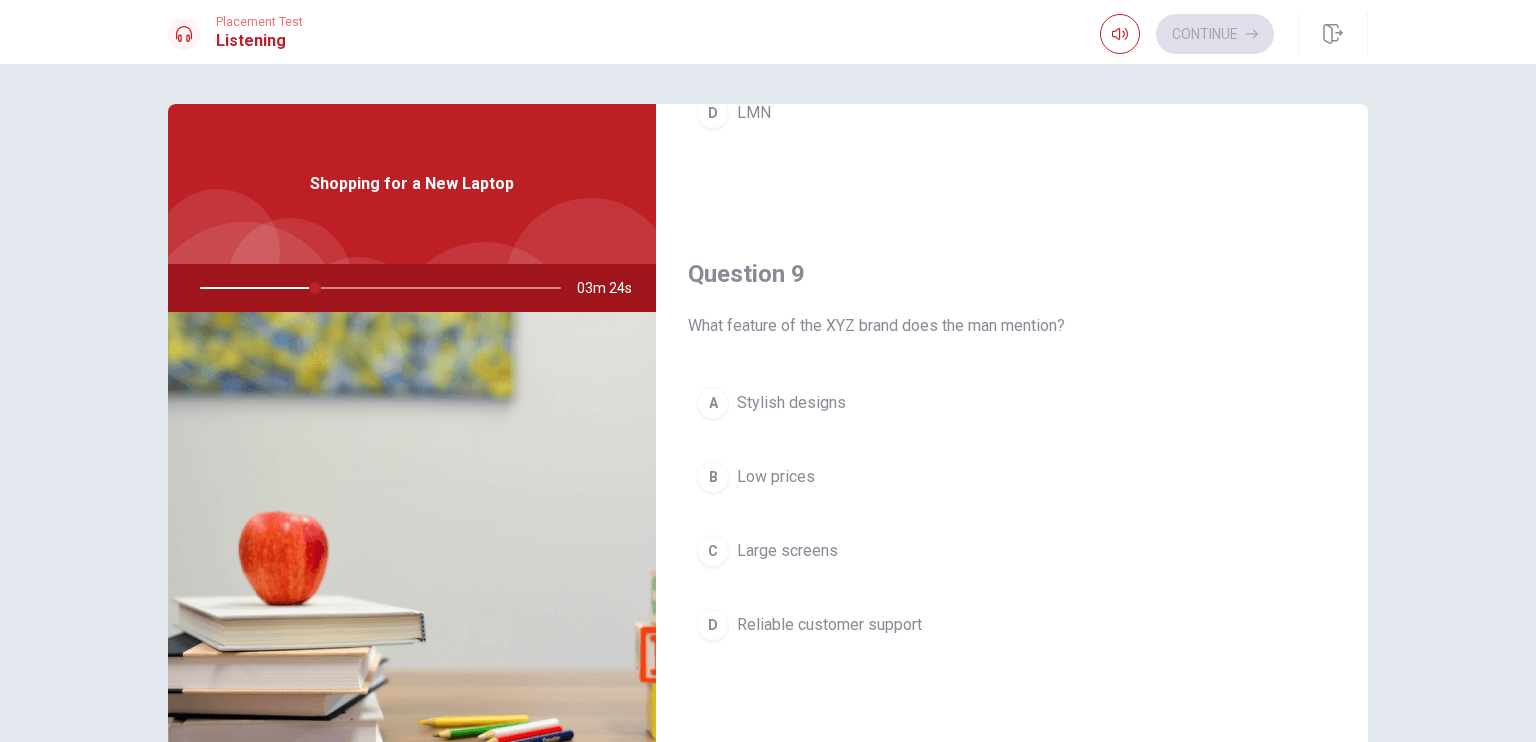 scroll, scrollTop: 1456, scrollLeft: 0, axis: vertical 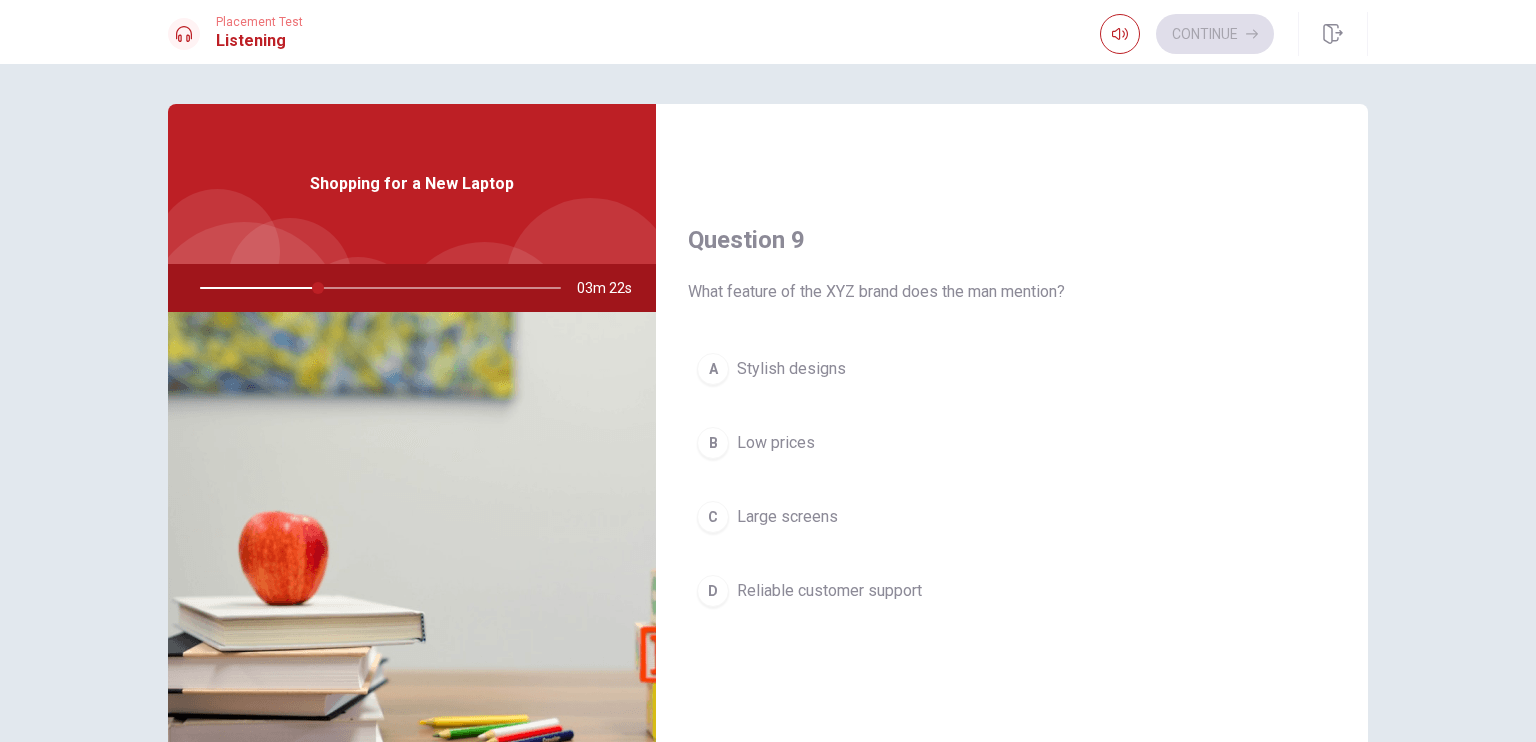 click on "Reliable customer support" at bounding box center (829, 591) 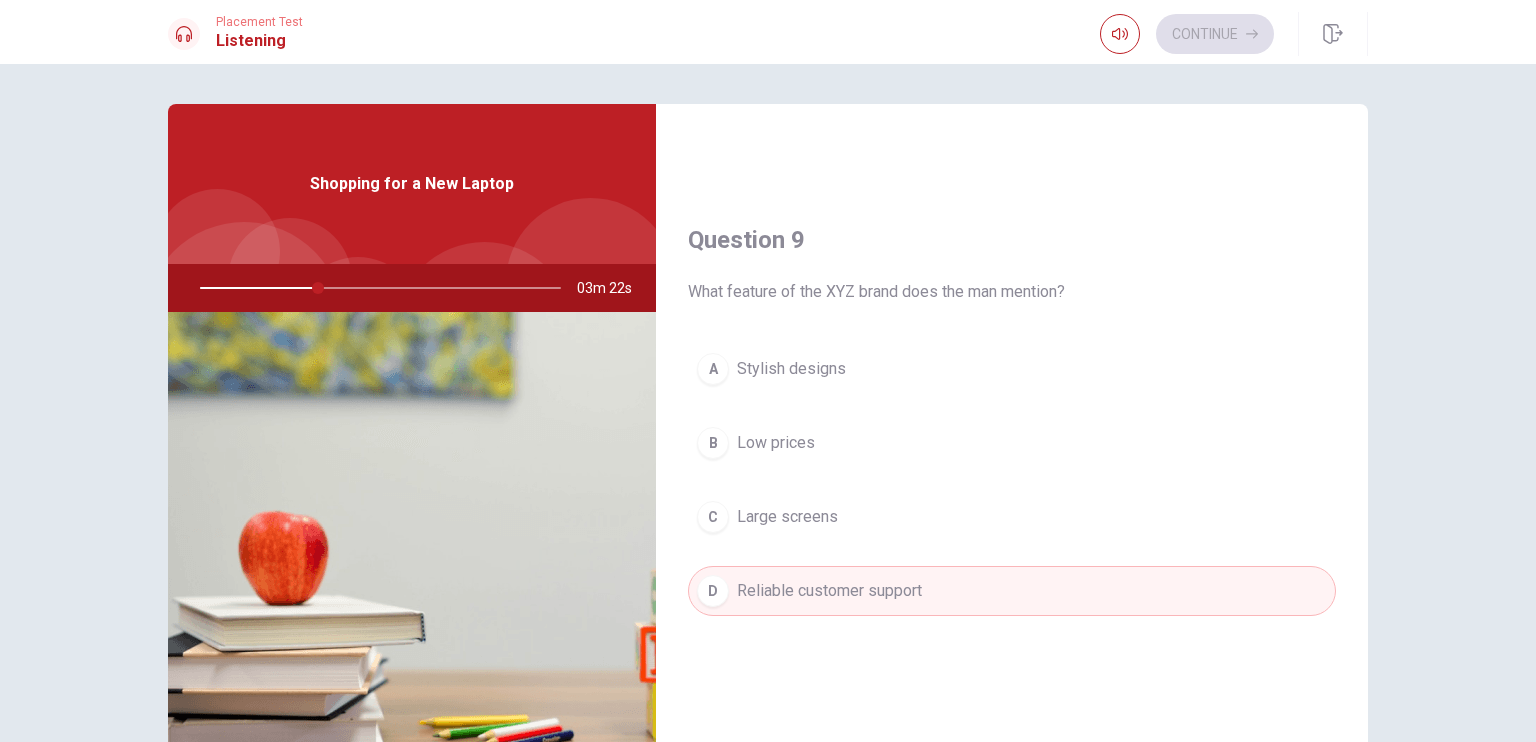 click on "Question 9" at bounding box center [1012, 240] 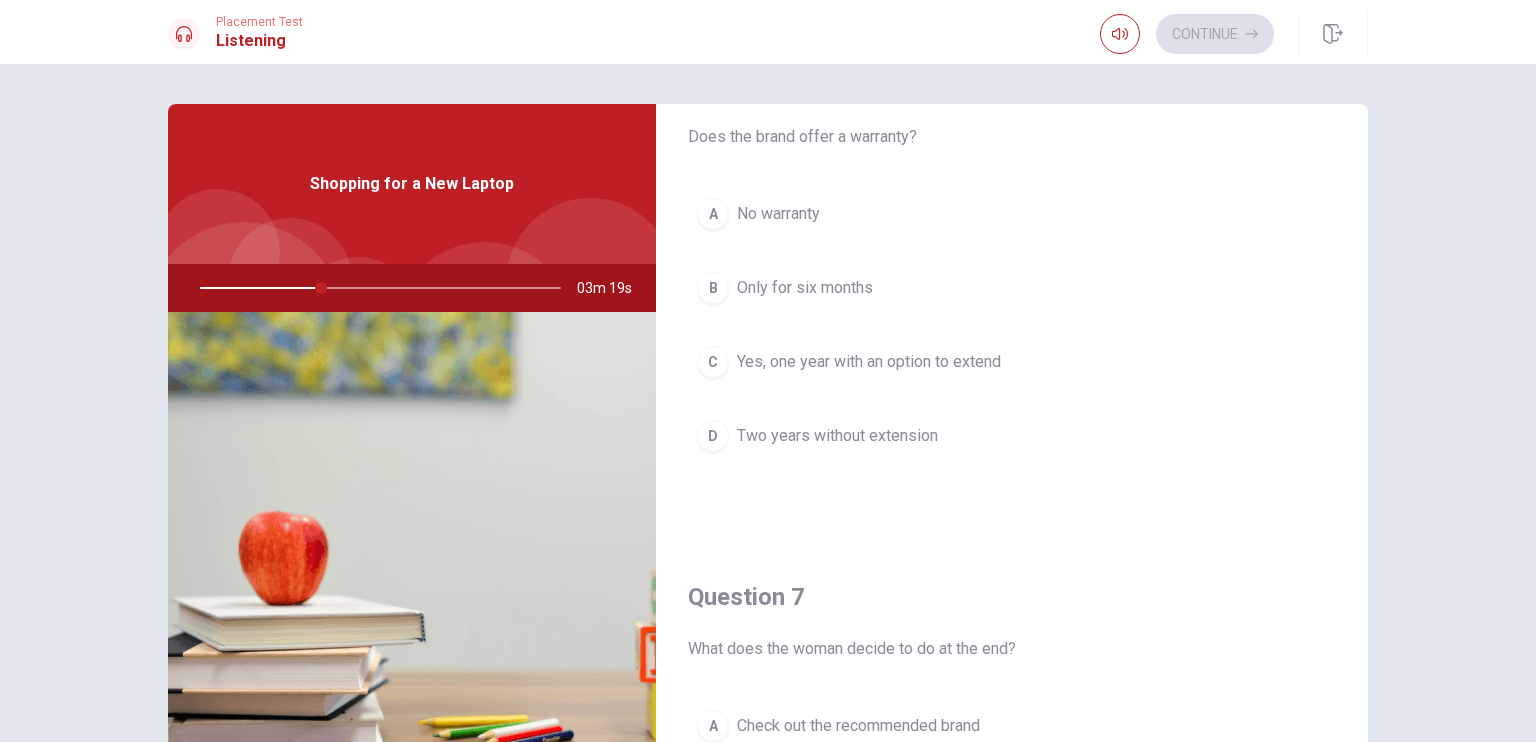 scroll, scrollTop: 56, scrollLeft: 0, axis: vertical 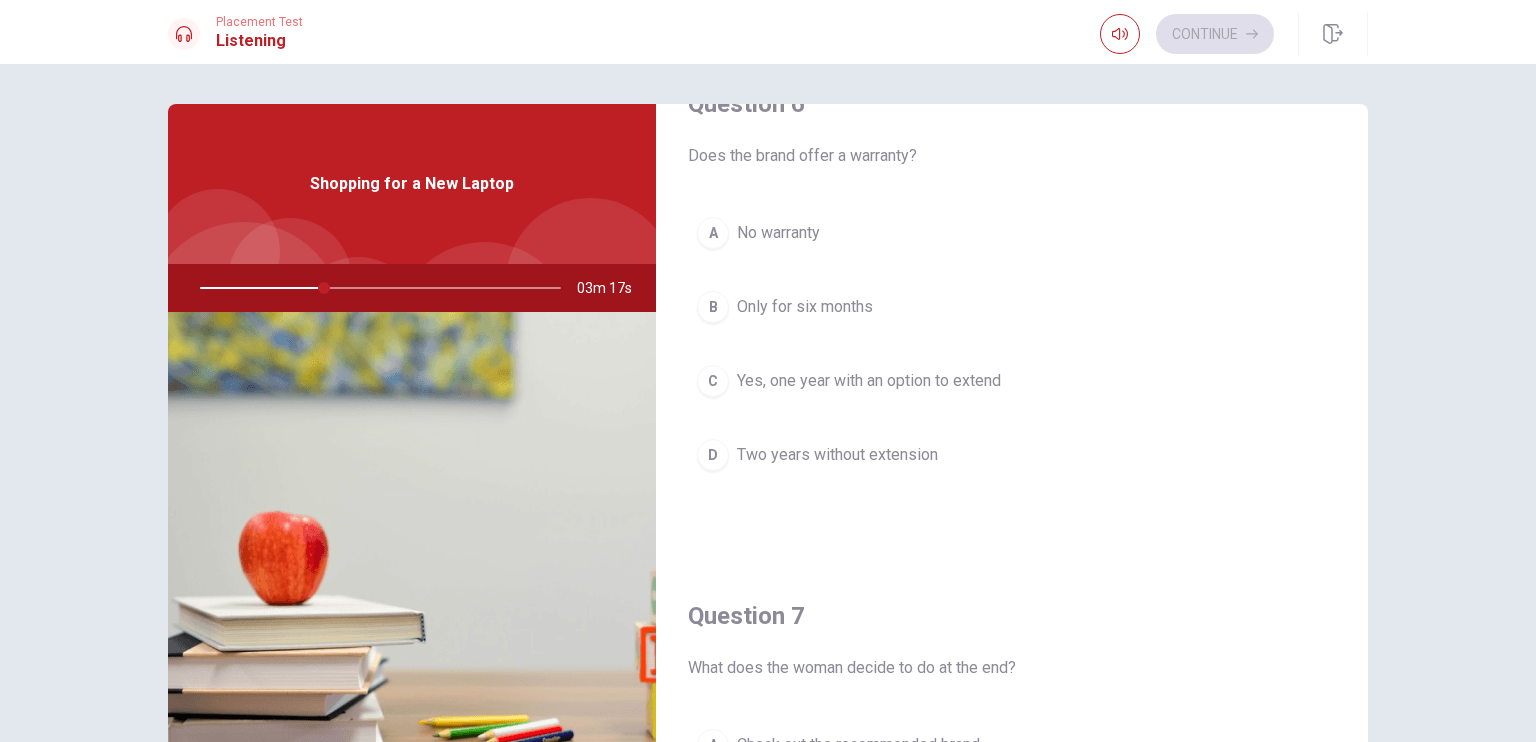click on "Yes, one year with an option to extend" at bounding box center [869, 381] 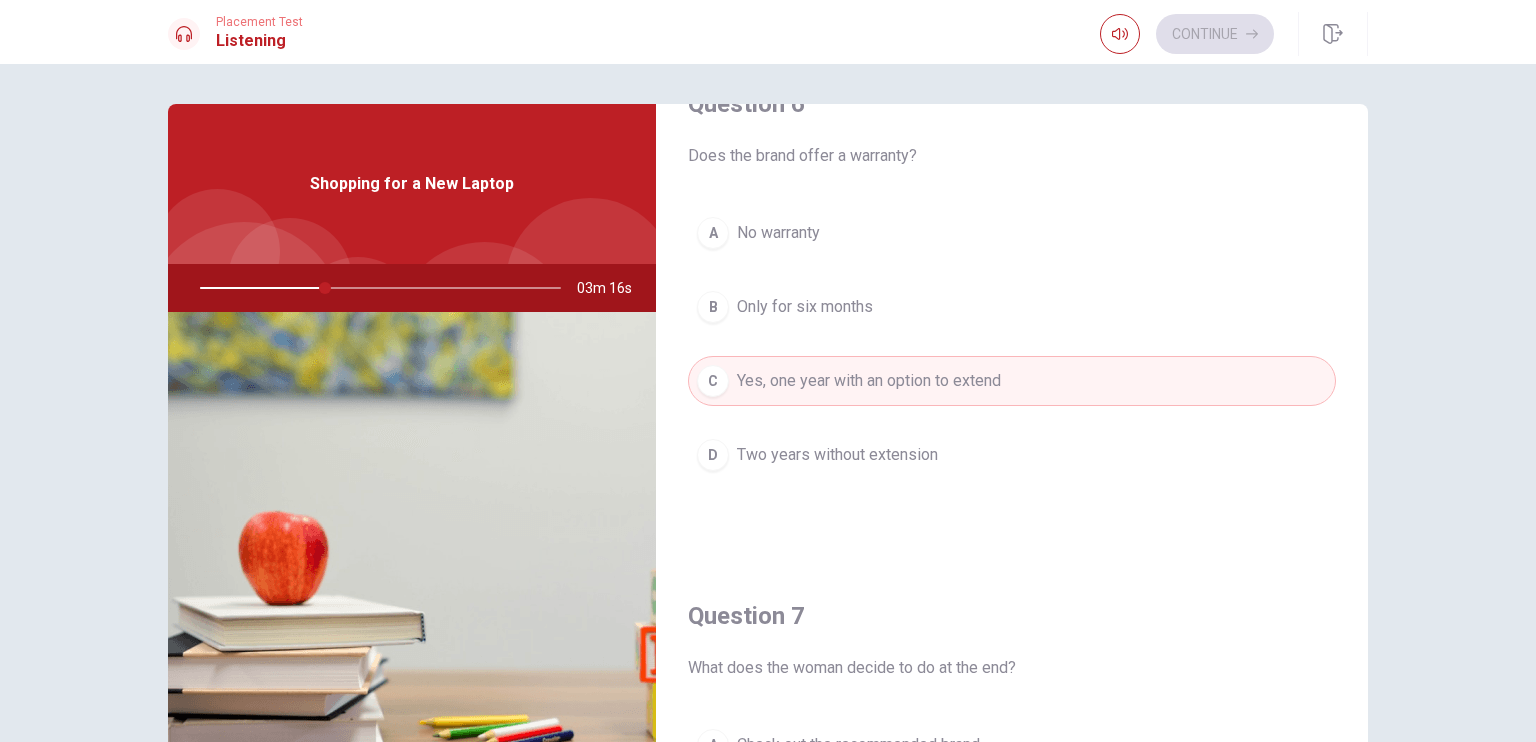 click on "Question 6 Does the brand offer a warranty? A No warranty B Only for six months C Yes, one year with an option to extend D Two years without extension" at bounding box center (1012, 304) 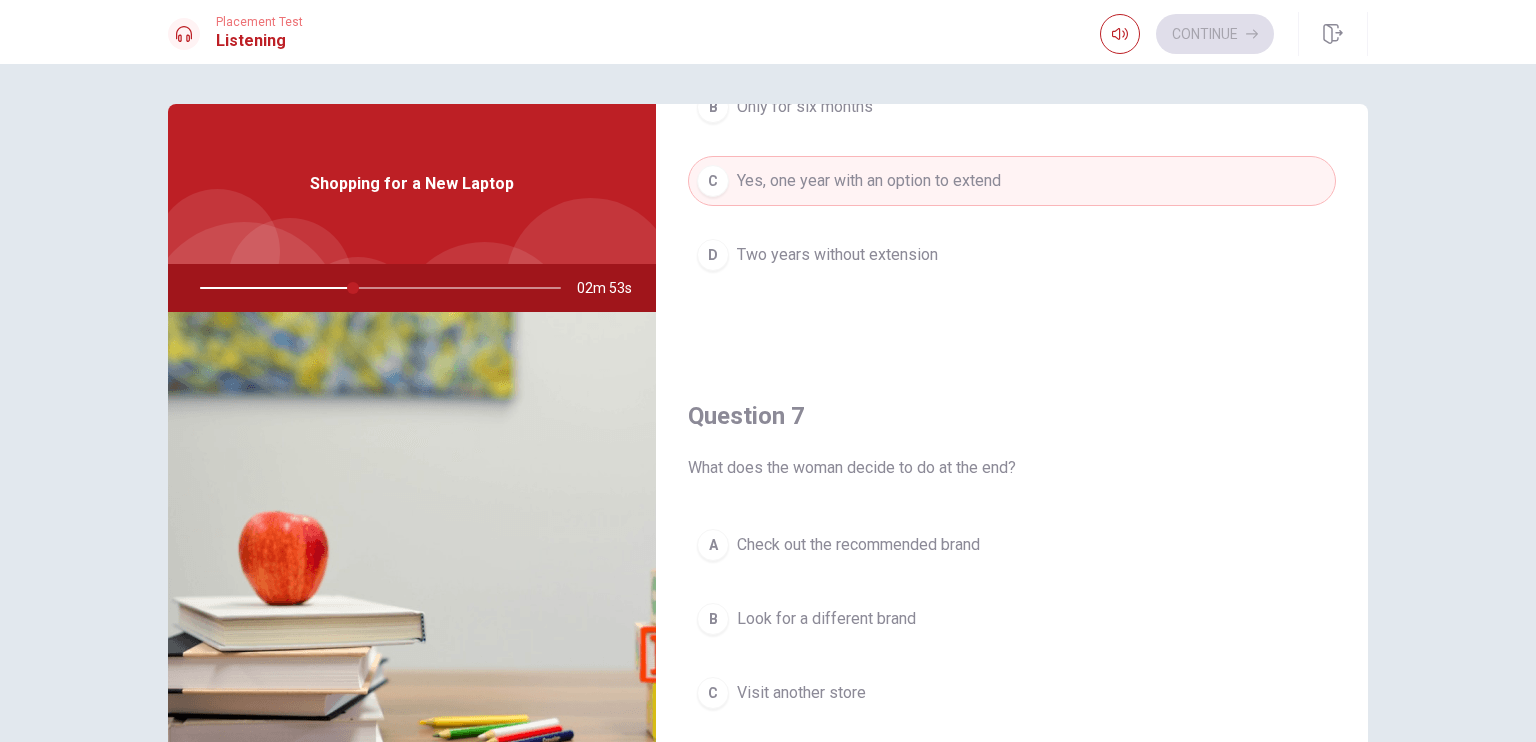 scroll, scrollTop: 56, scrollLeft: 0, axis: vertical 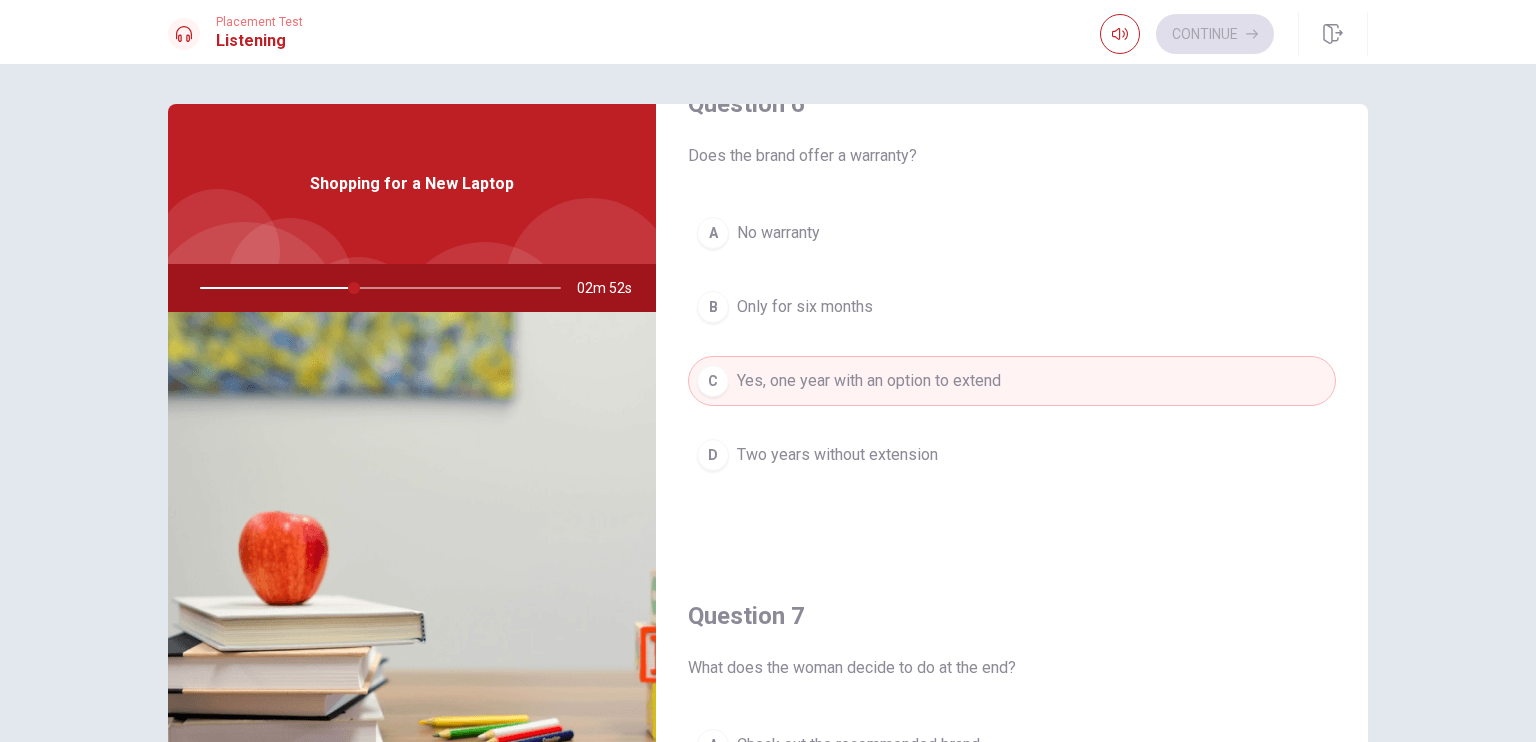 click on "Question 6 Does the brand offer a warranty? A No warranty B Only for six months C Yes, one year with an option to extend D Two years without extension" at bounding box center [1012, 304] 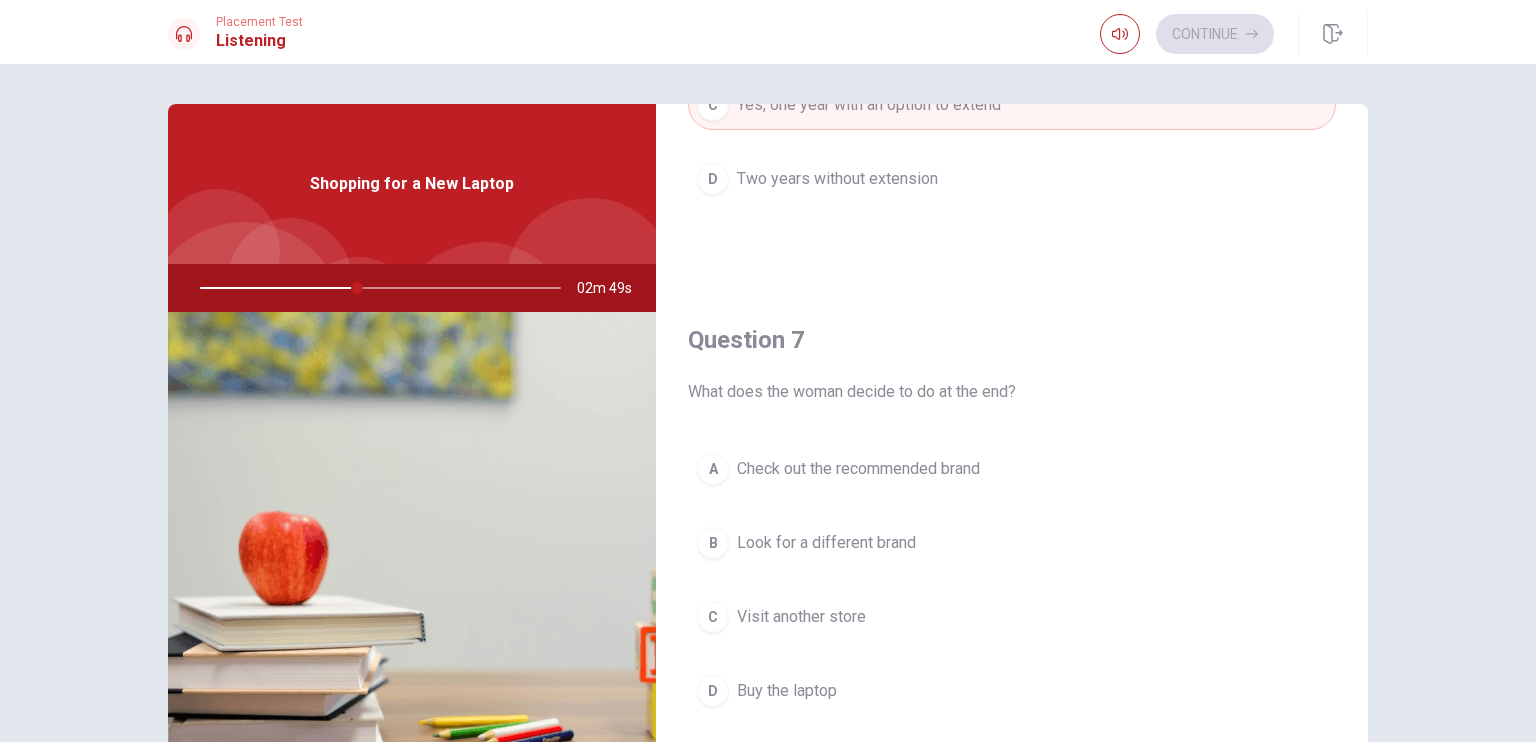 scroll, scrollTop: 456, scrollLeft: 0, axis: vertical 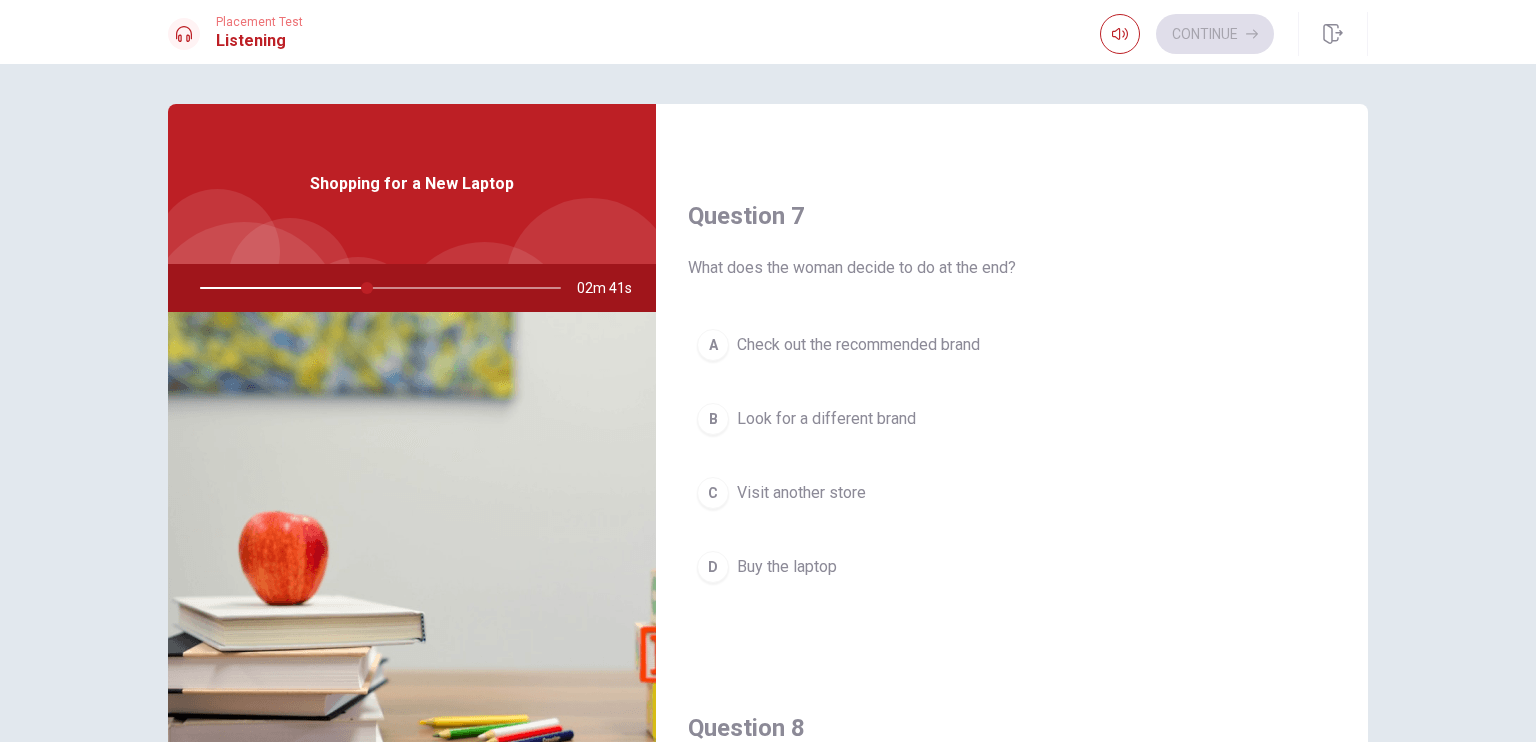 click on "Check out the recommended brand" at bounding box center [858, 345] 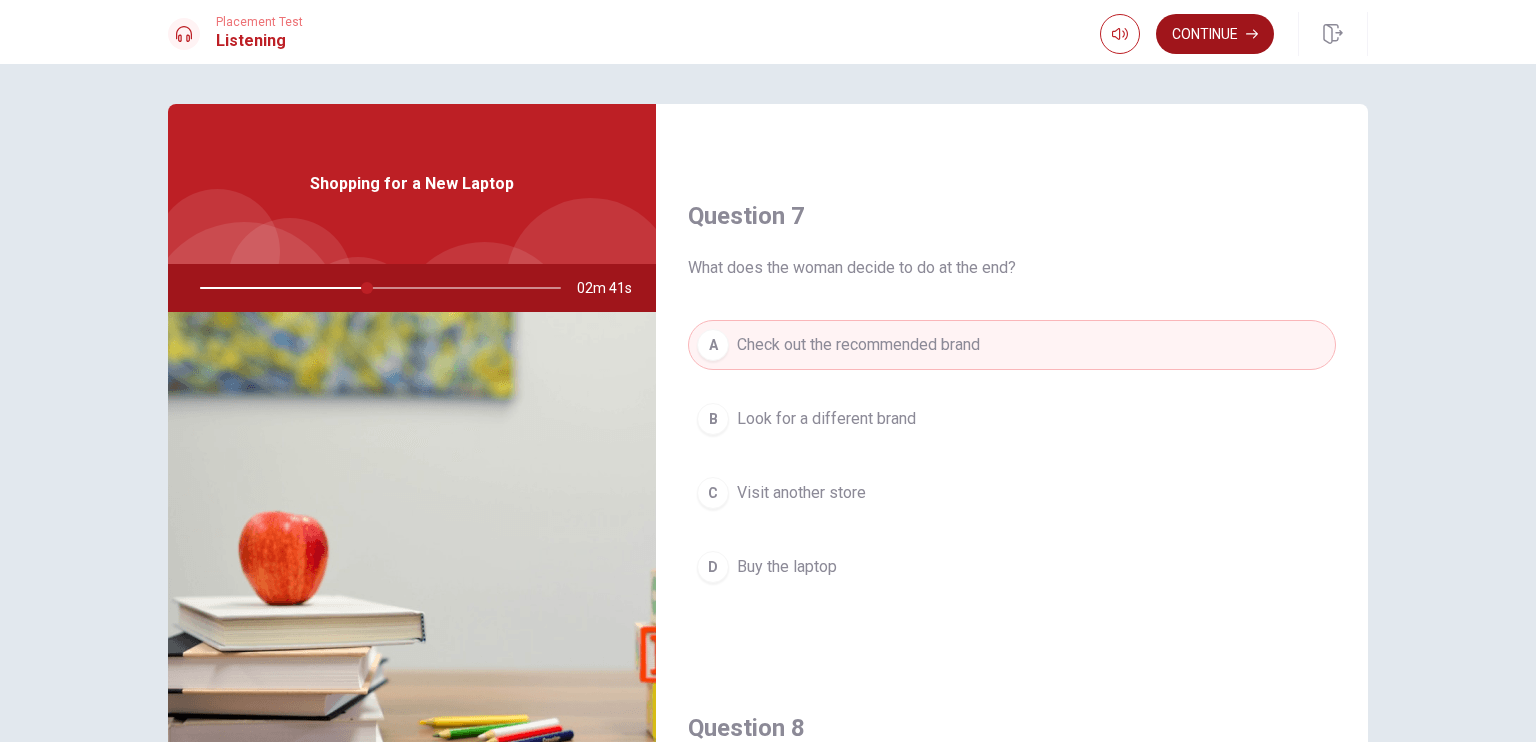 click on "Continue" at bounding box center (1215, 34) 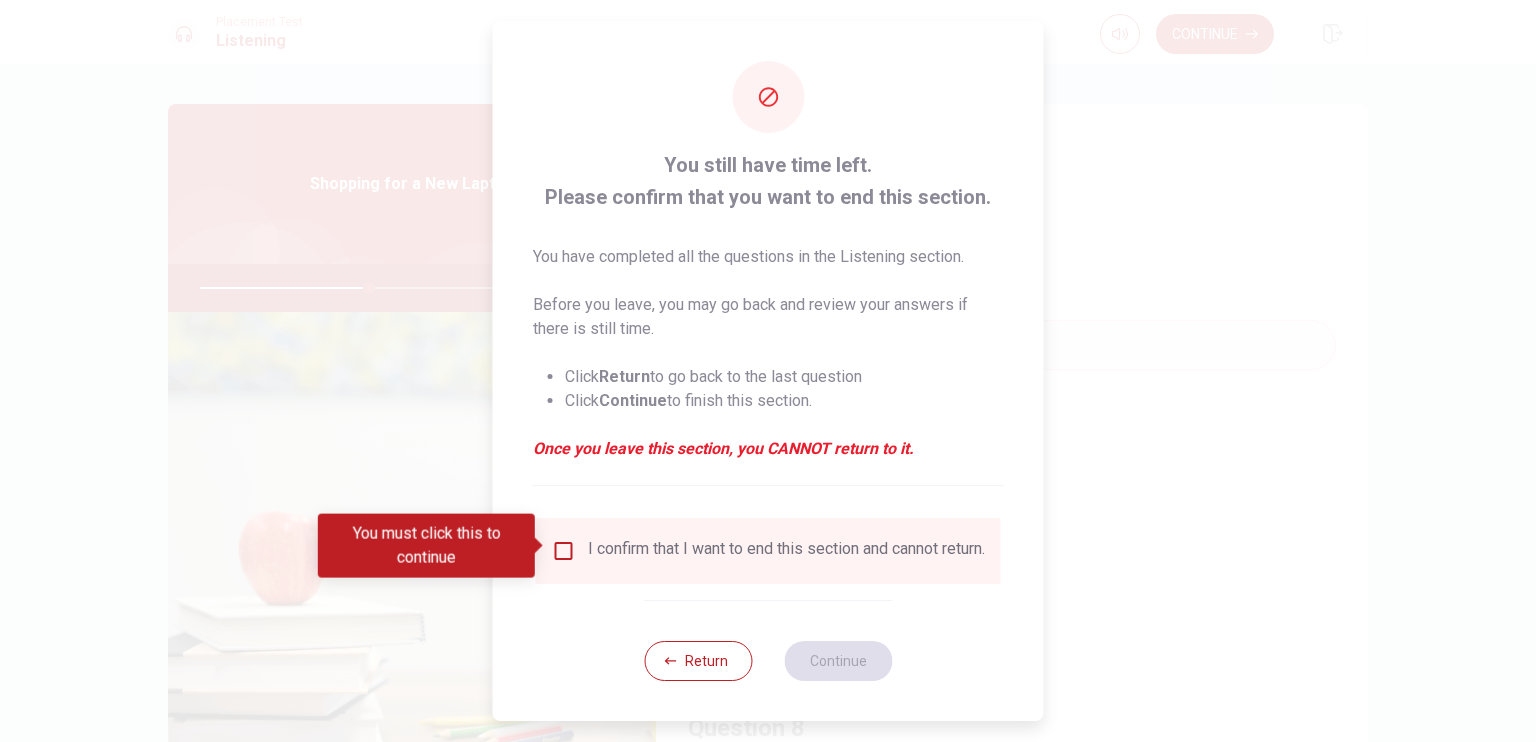 click on "I confirm that I want to end this section and cannot return." at bounding box center [768, 551] 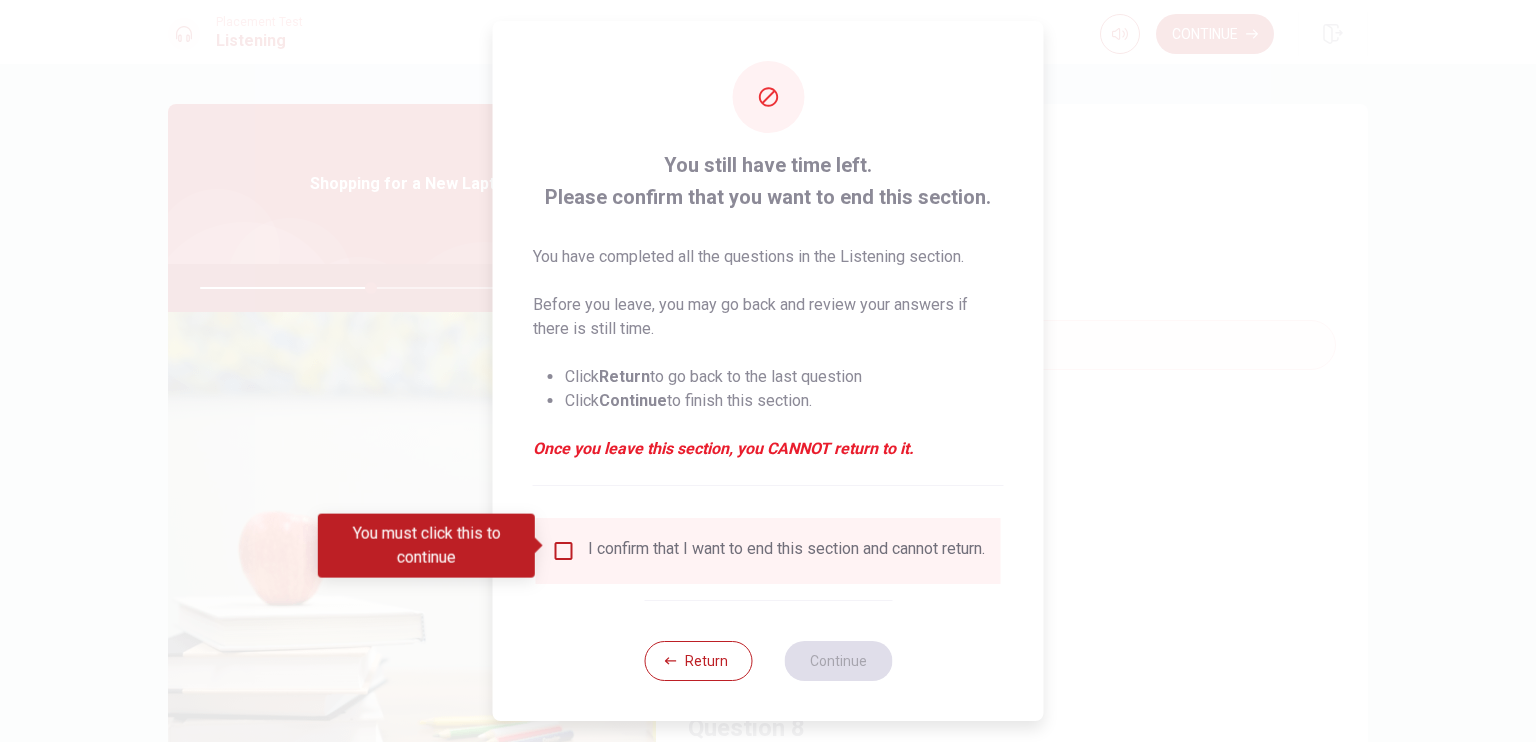click at bounding box center [564, 551] 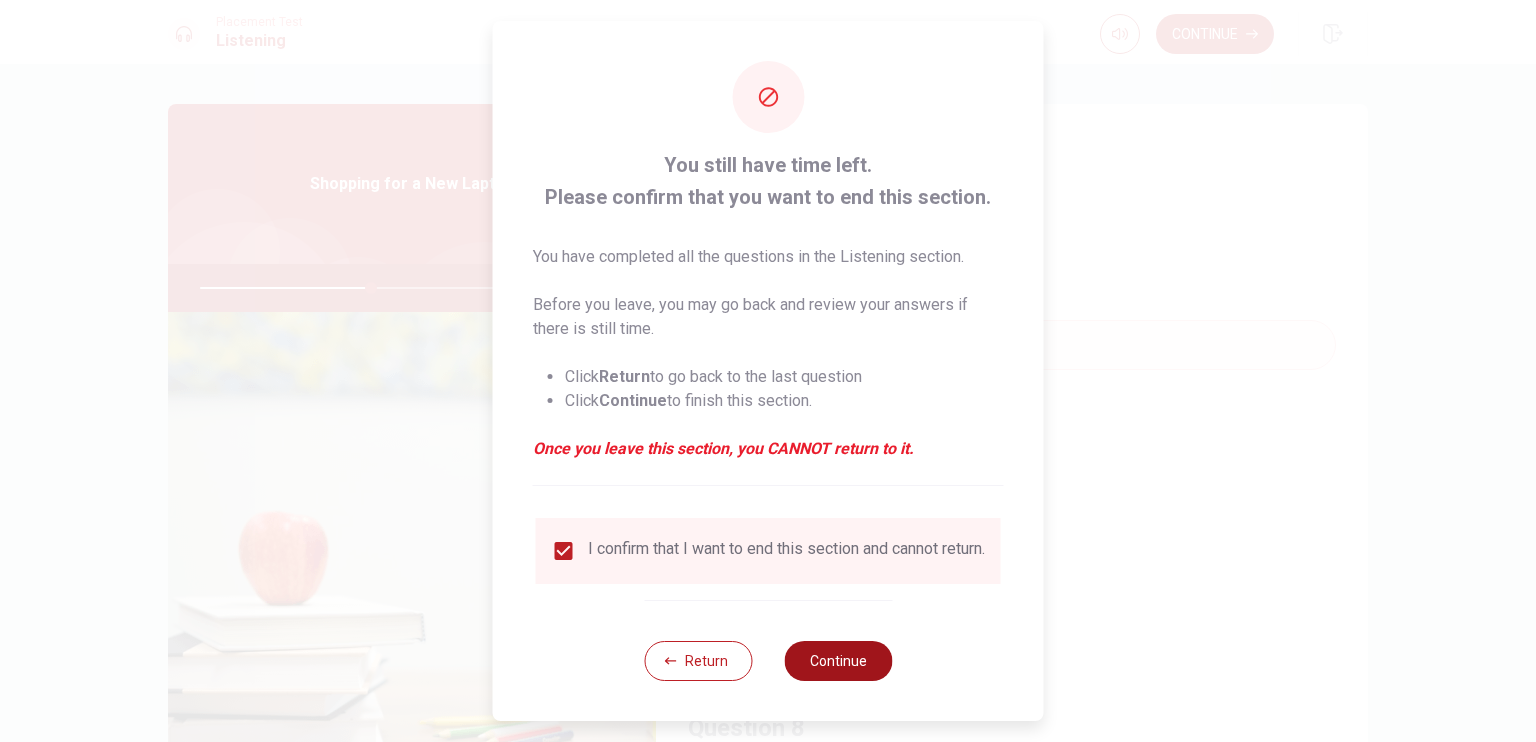click on "Continue" at bounding box center (838, 661) 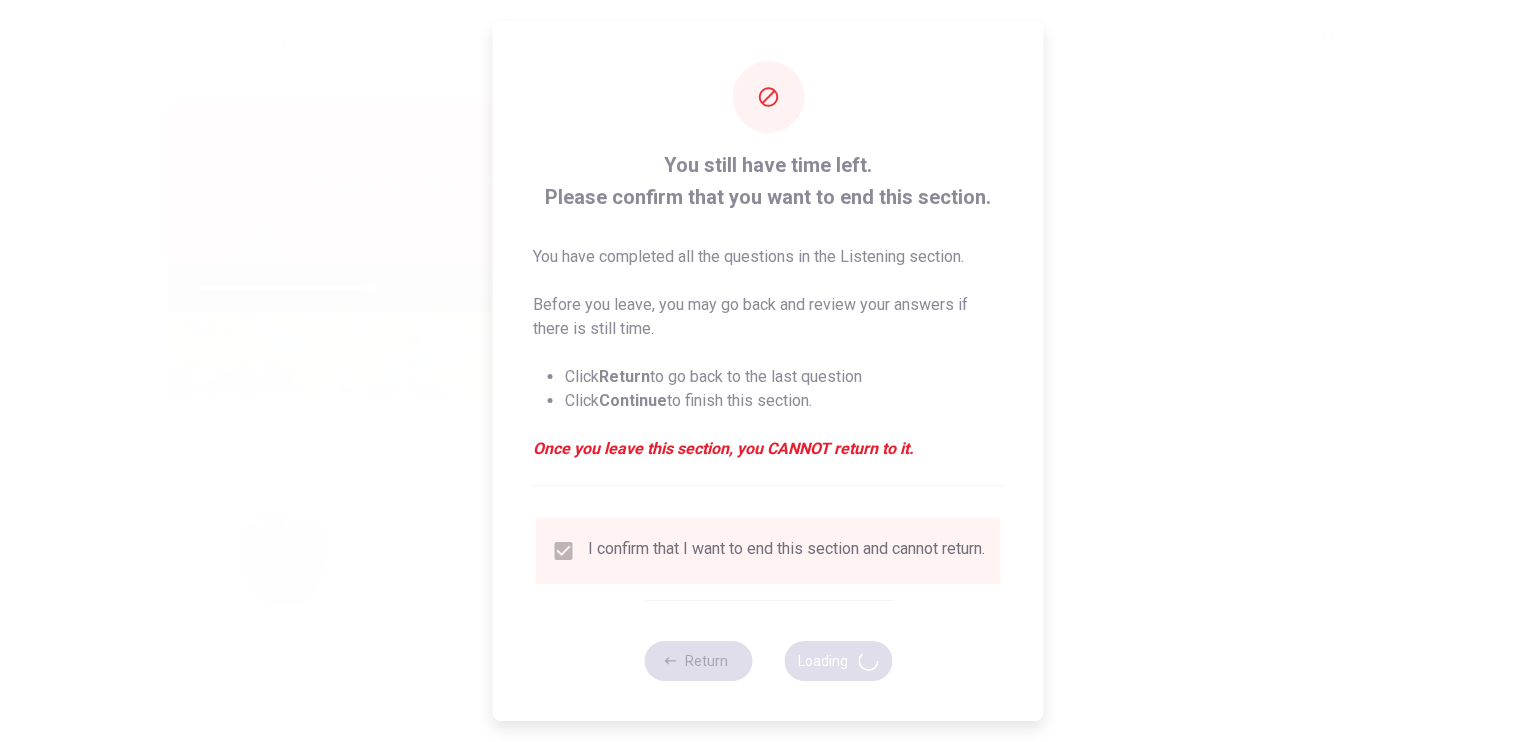 type on "48" 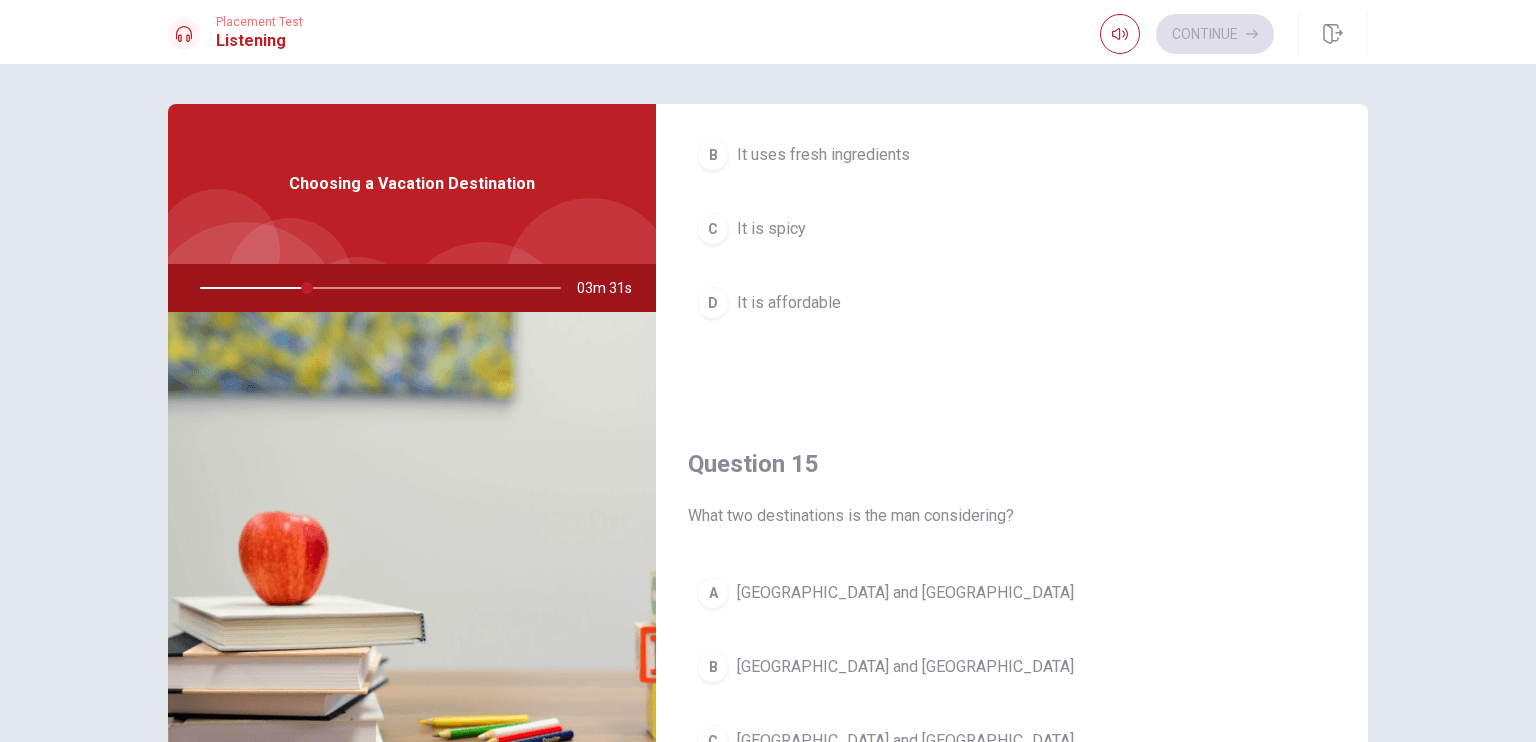 scroll, scrollTop: 1856, scrollLeft: 0, axis: vertical 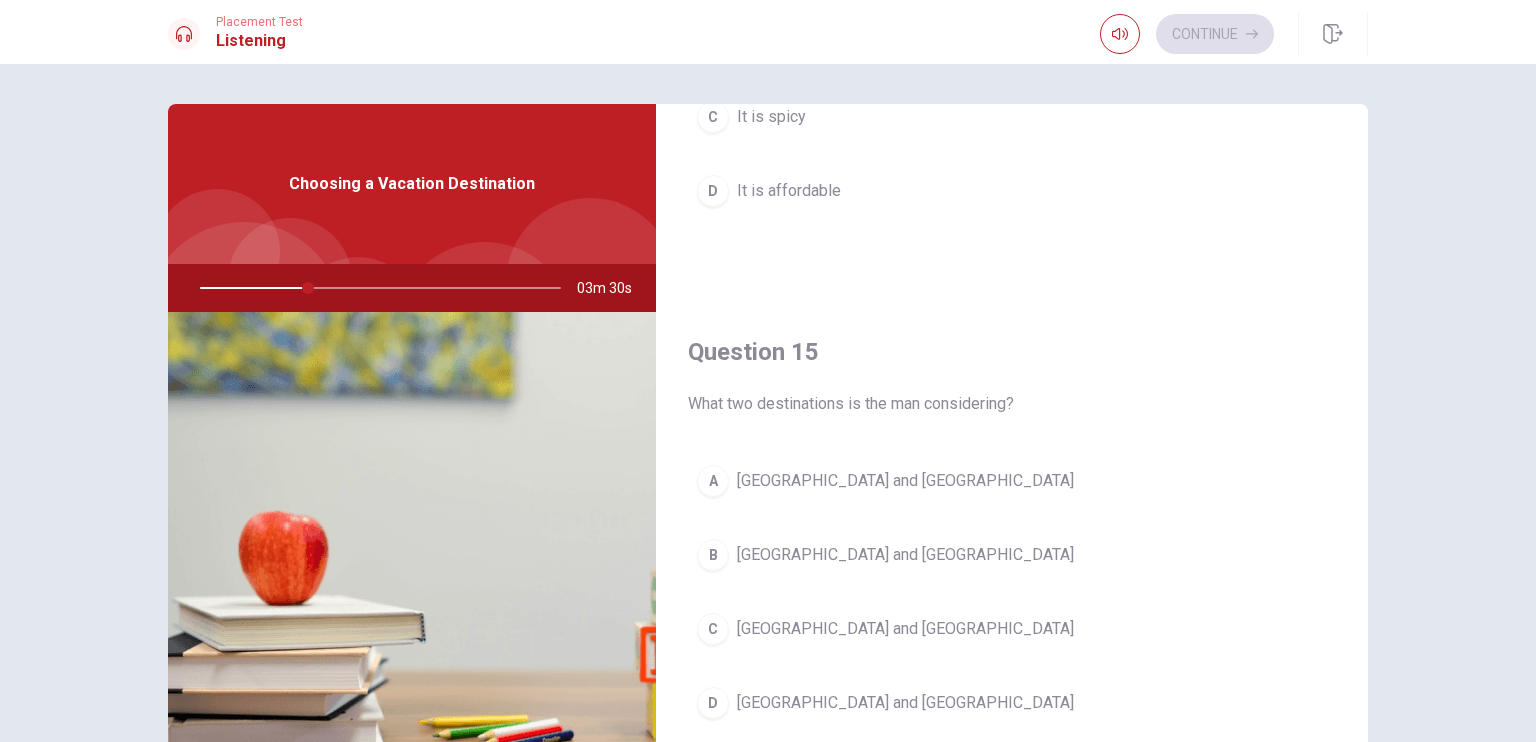 click on "[GEOGRAPHIC_DATA] and [GEOGRAPHIC_DATA]" at bounding box center (905, 481) 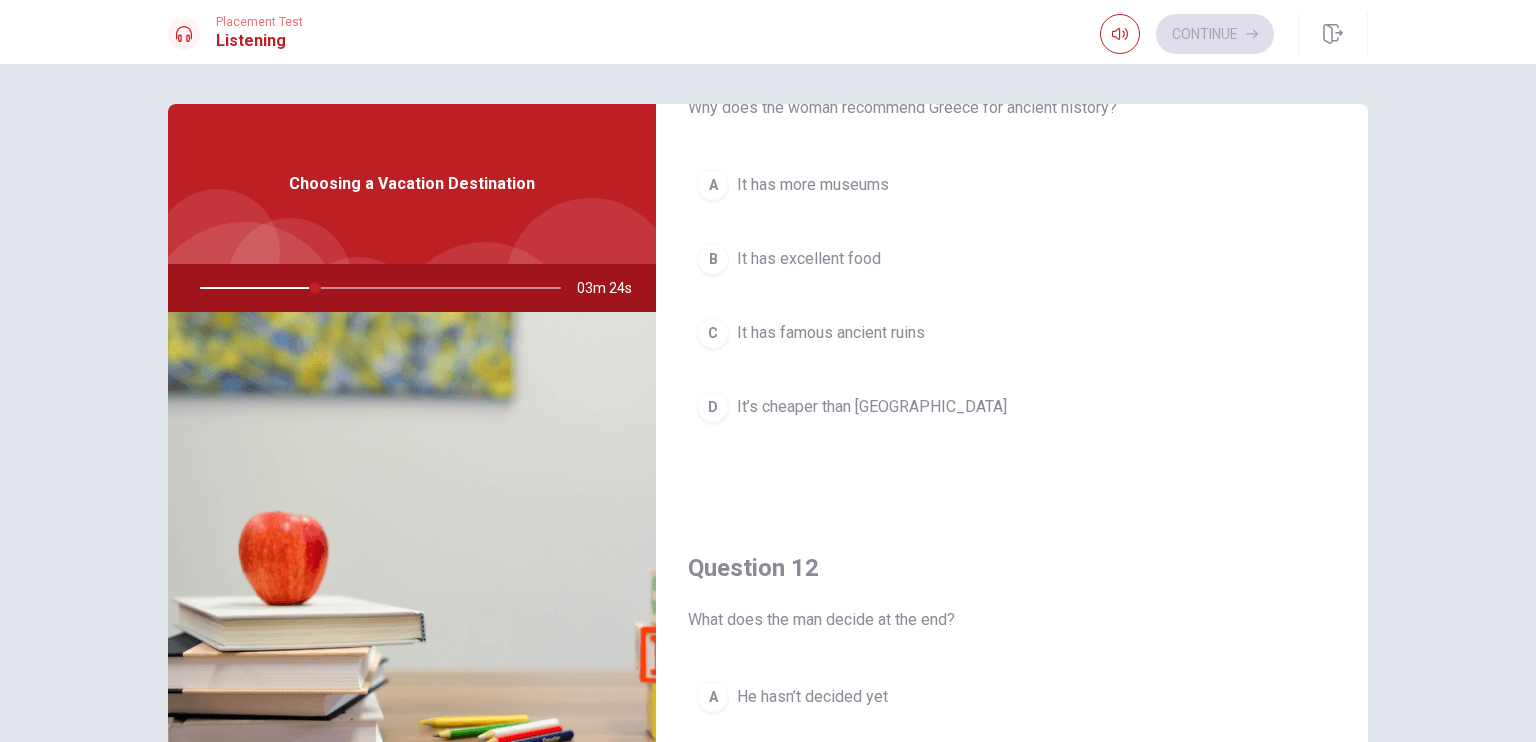 scroll, scrollTop: 0, scrollLeft: 0, axis: both 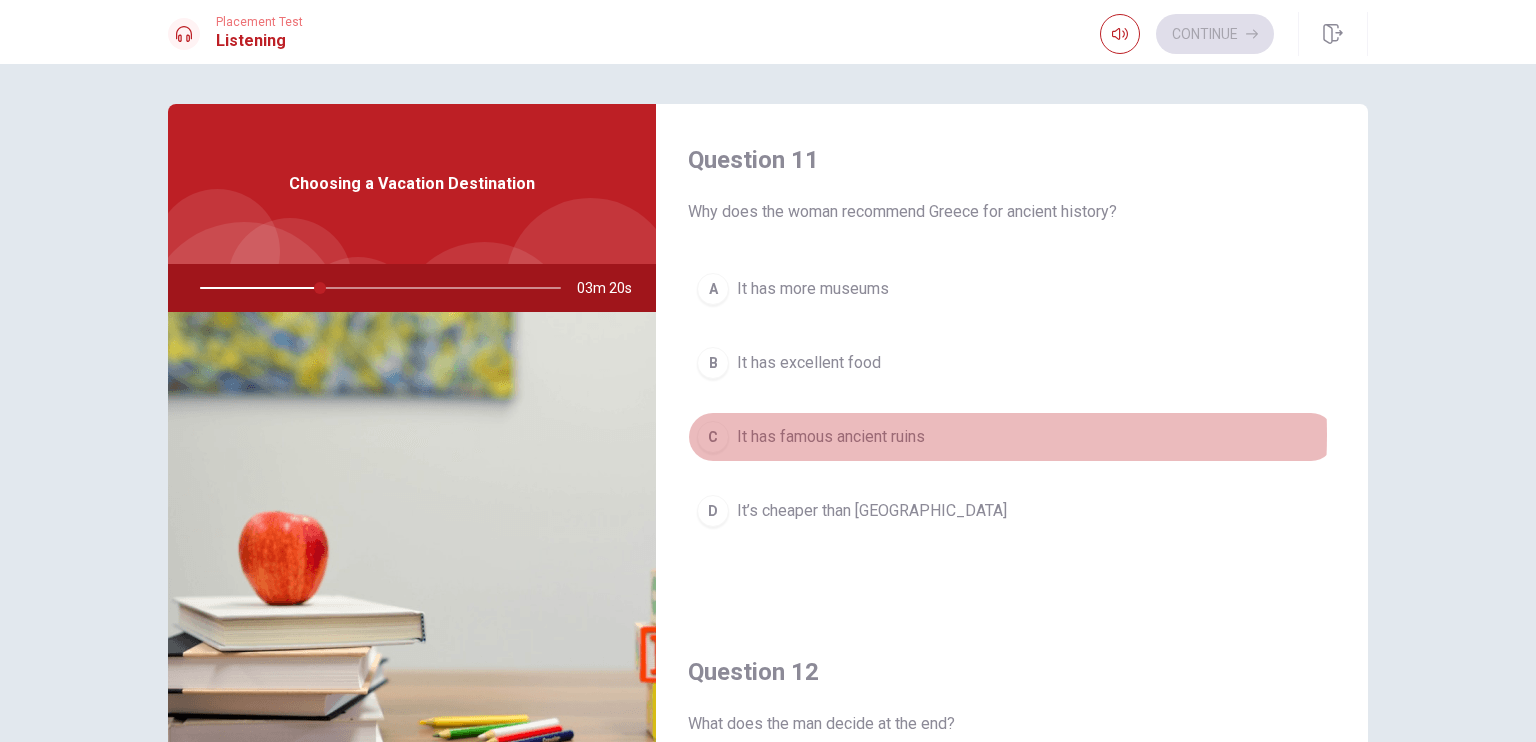 click on "It has famous ancient ruins" at bounding box center [831, 437] 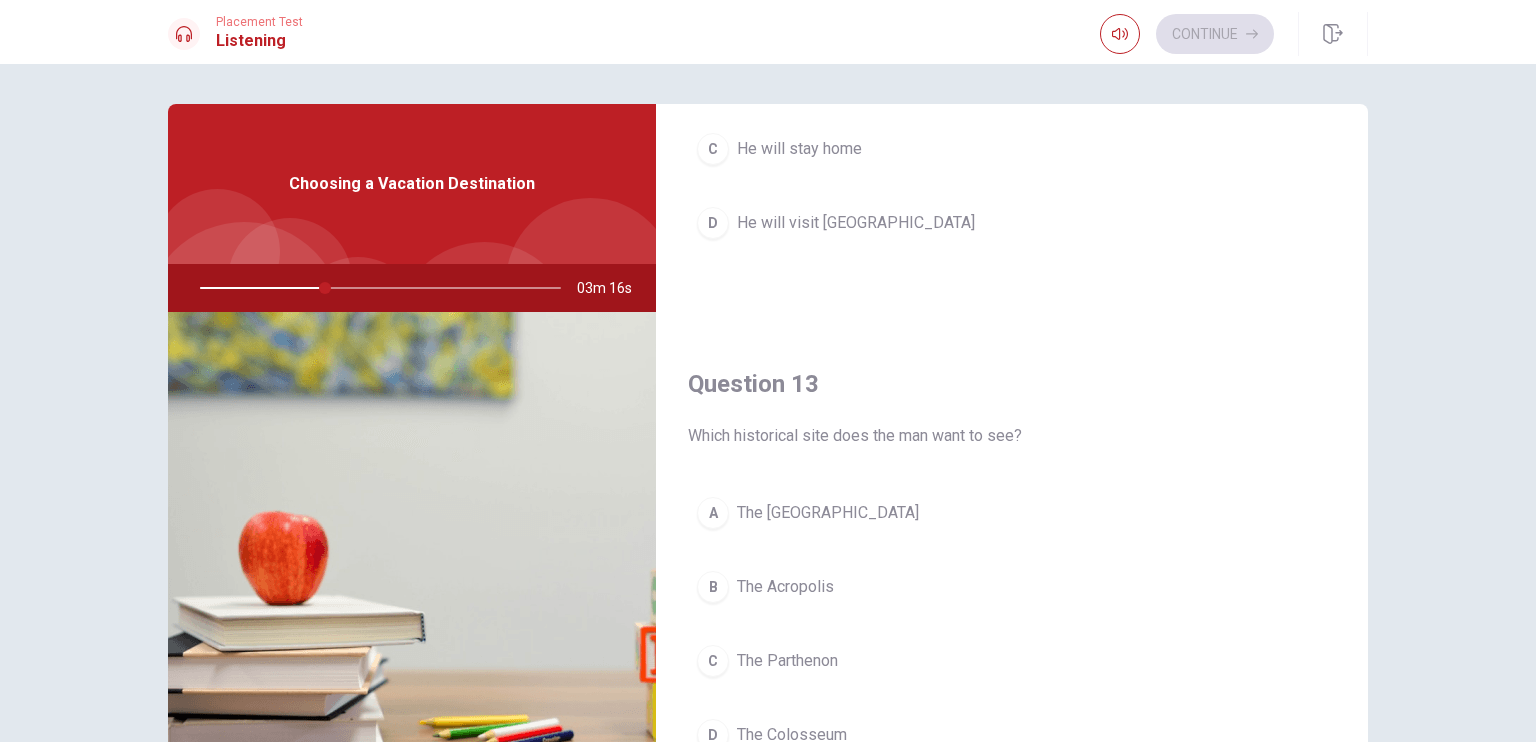 scroll, scrollTop: 900, scrollLeft: 0, axis: vertical 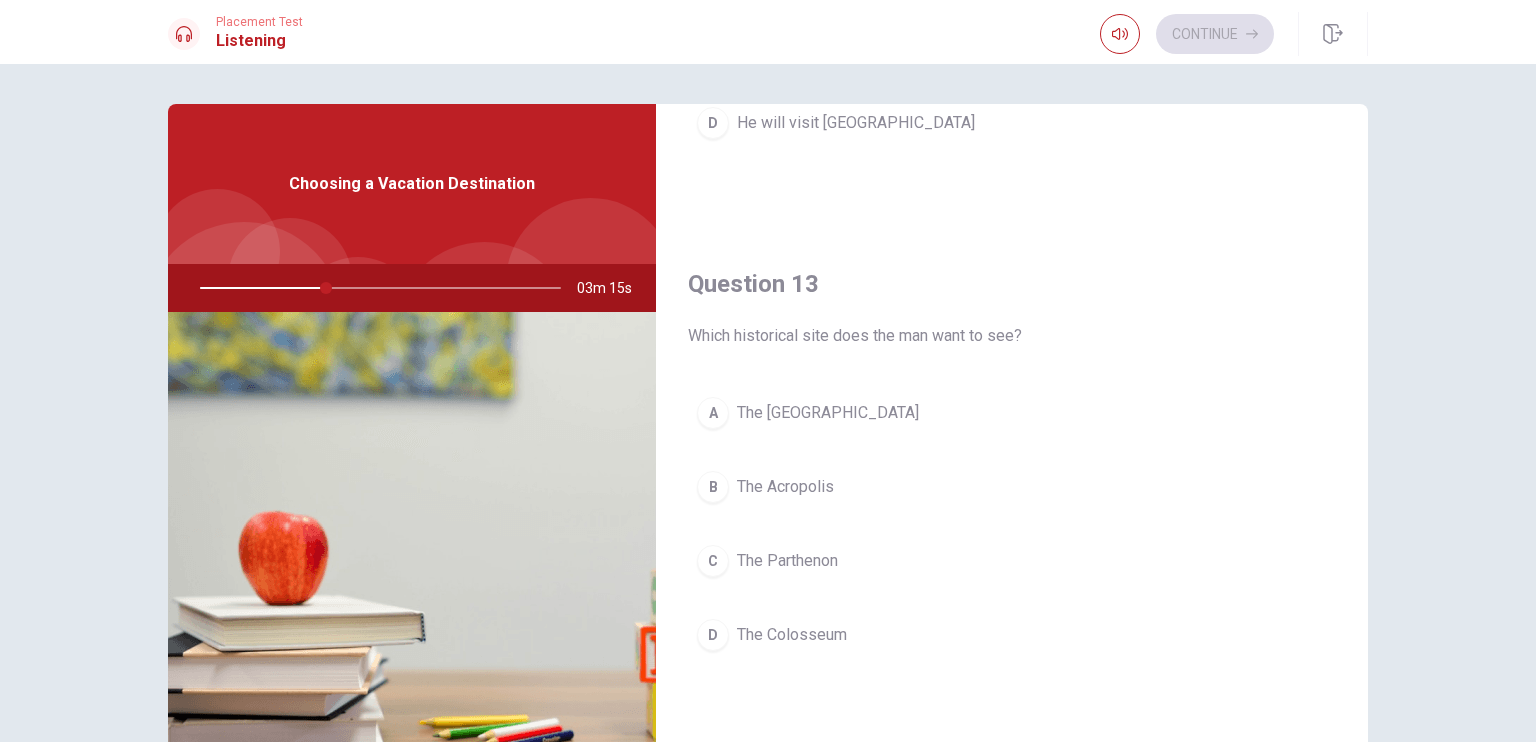click on "The Parthenon" at bounding box center (787, 561) 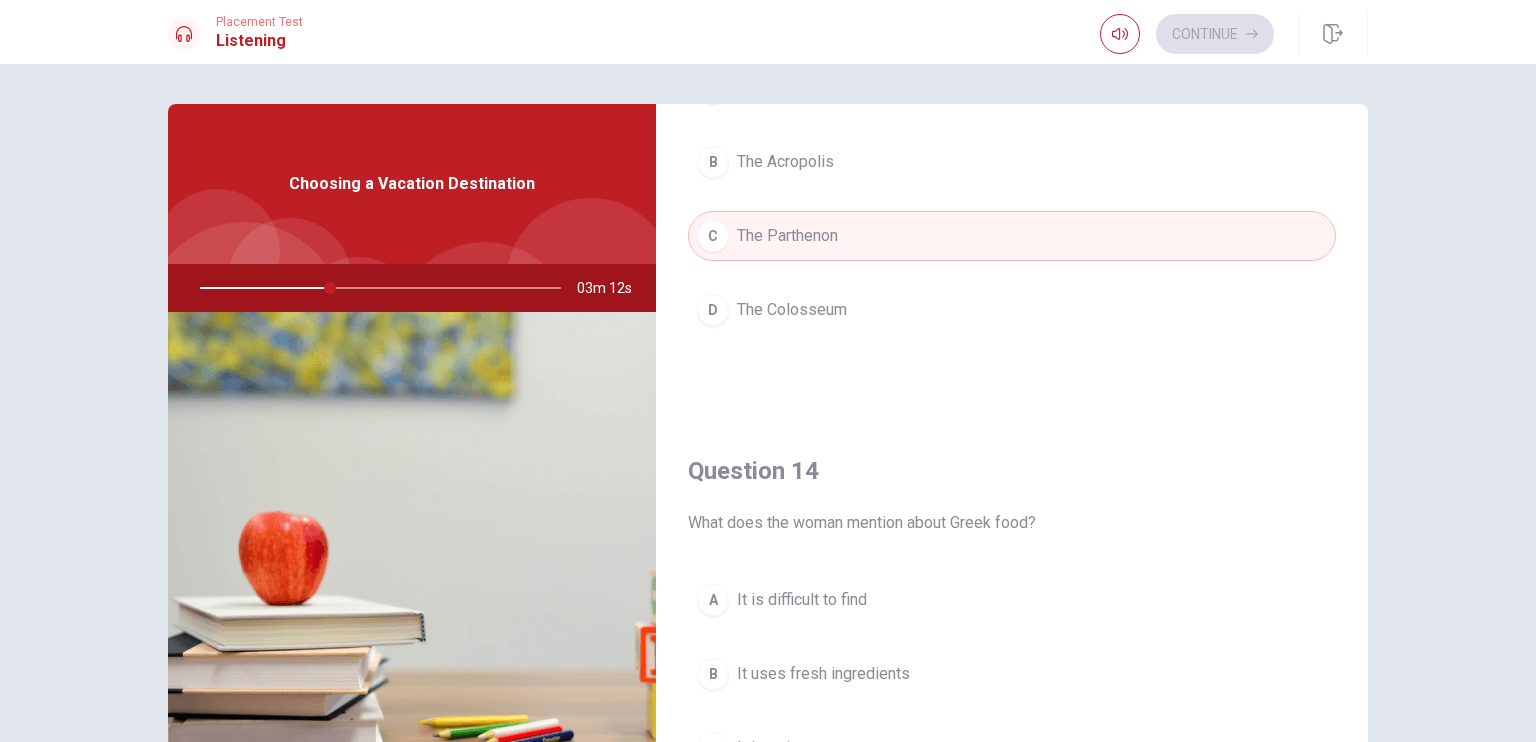 scroll, scrollTop: 1400, scrollLeft: 0, axis: vertical 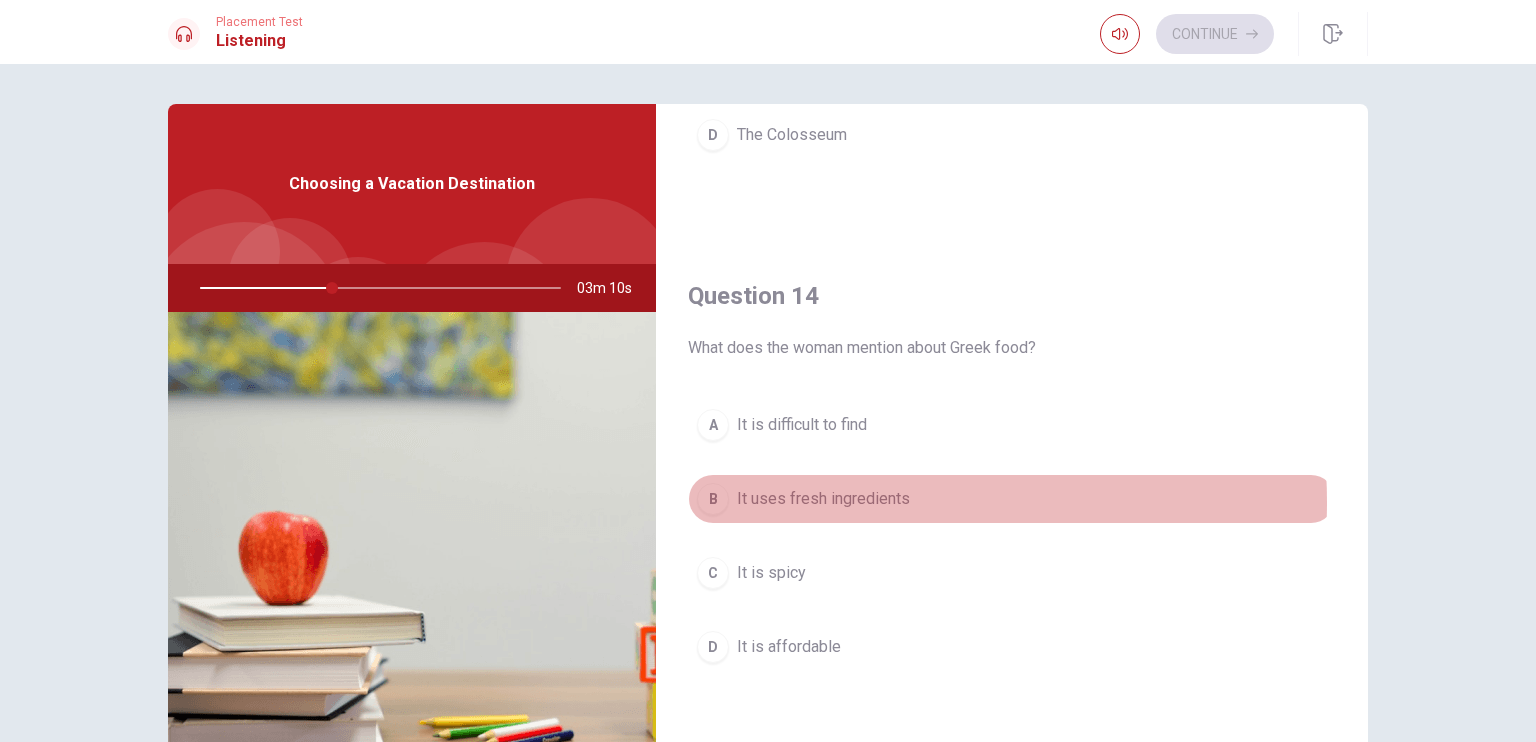 click on "It uses fresh ingredients" at bounding box center [823, 499] 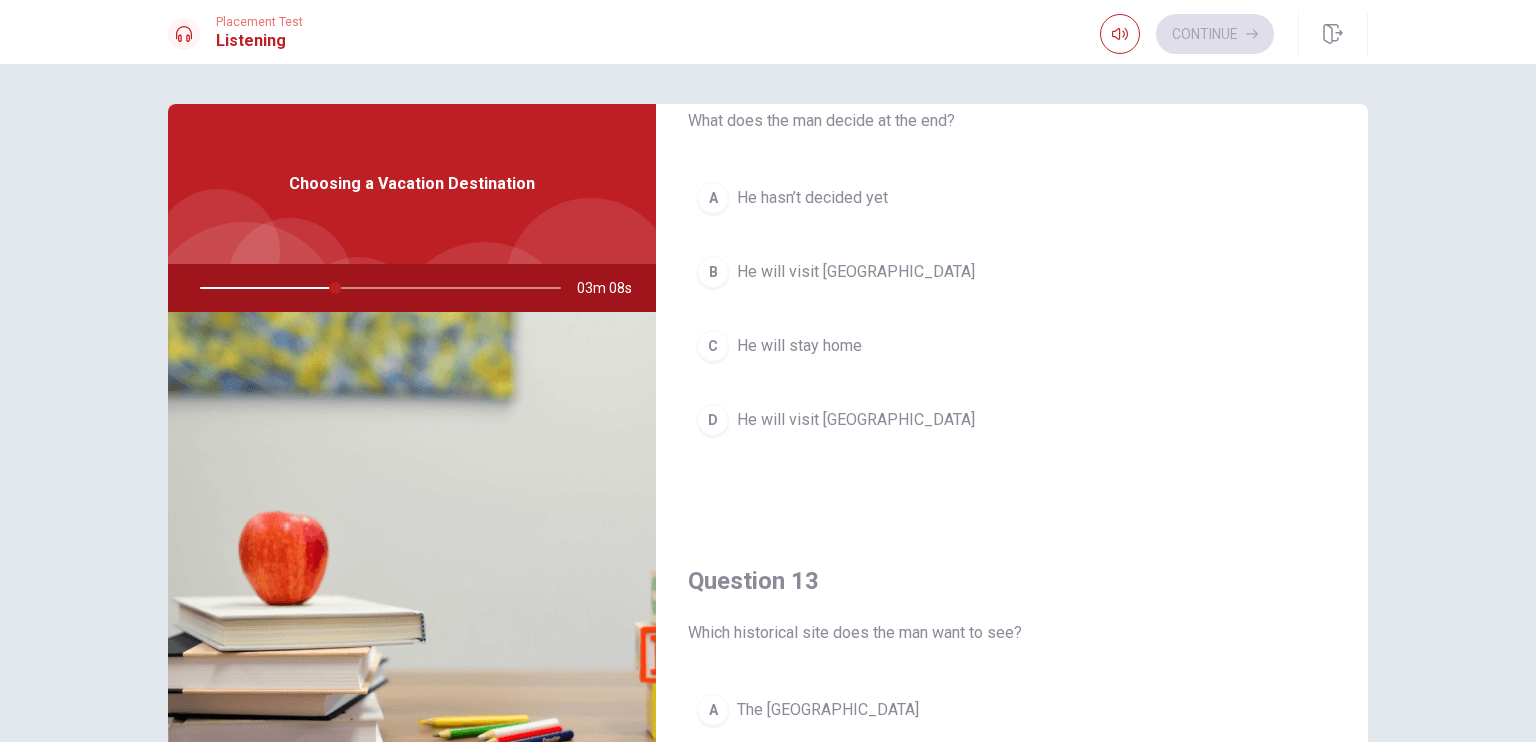 scroll, scrollTop: 600, scrollLeft: 0, axis: vertical 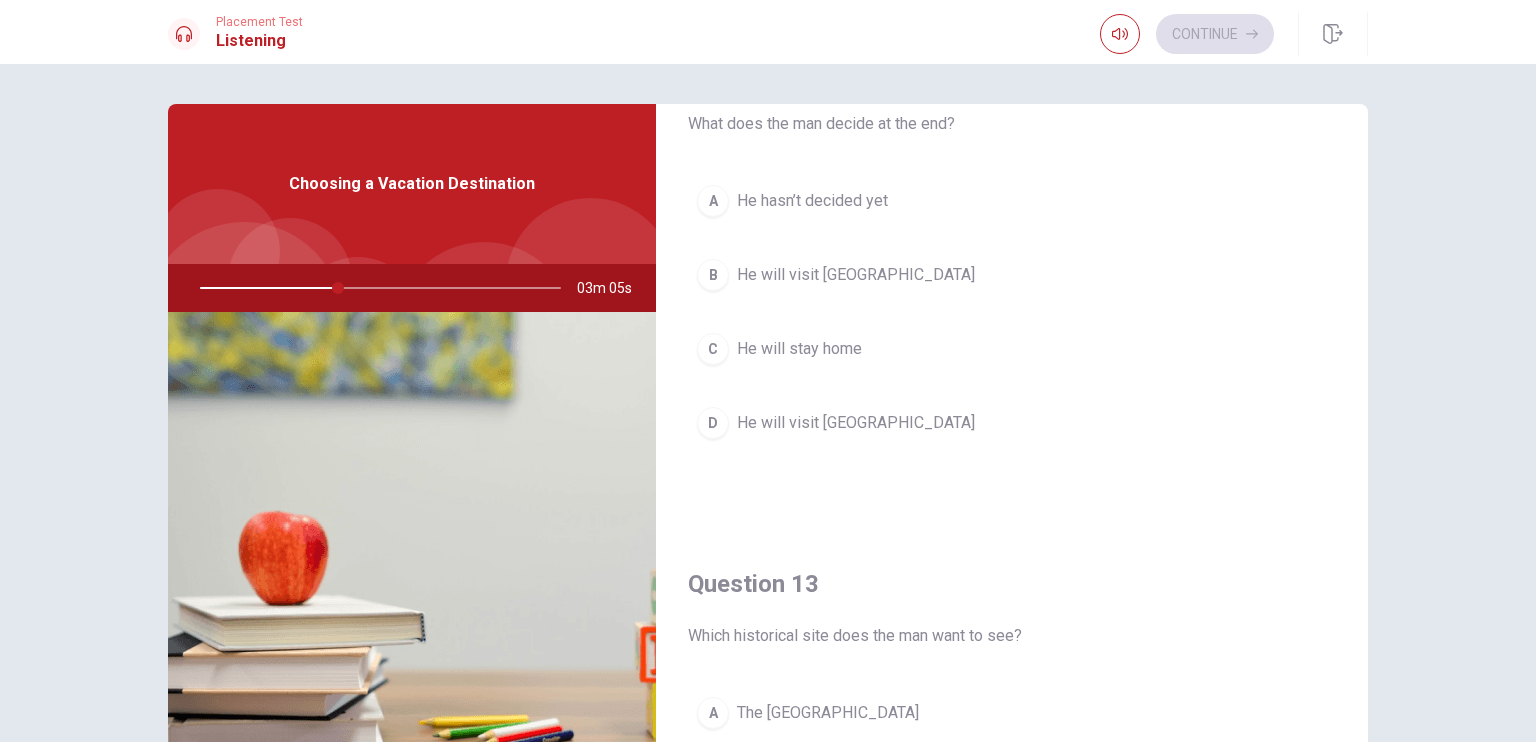 drag, startPoint x: 778, startPoint y: 449, endPoint x: 787, endPoint y: 440, distance: 12.727922 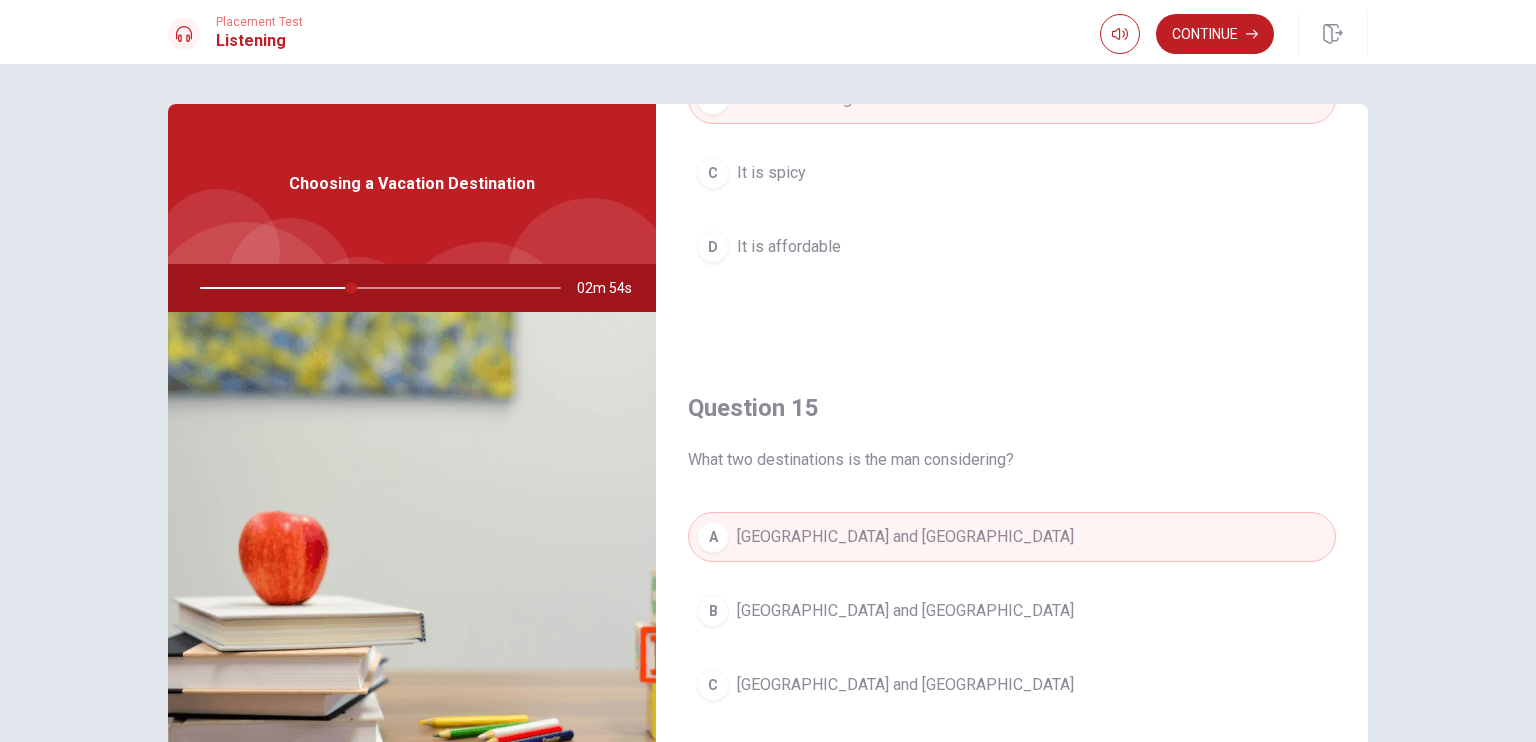 scroll, scrollTop: 1600, scrollLeft: 0, axis: vertical 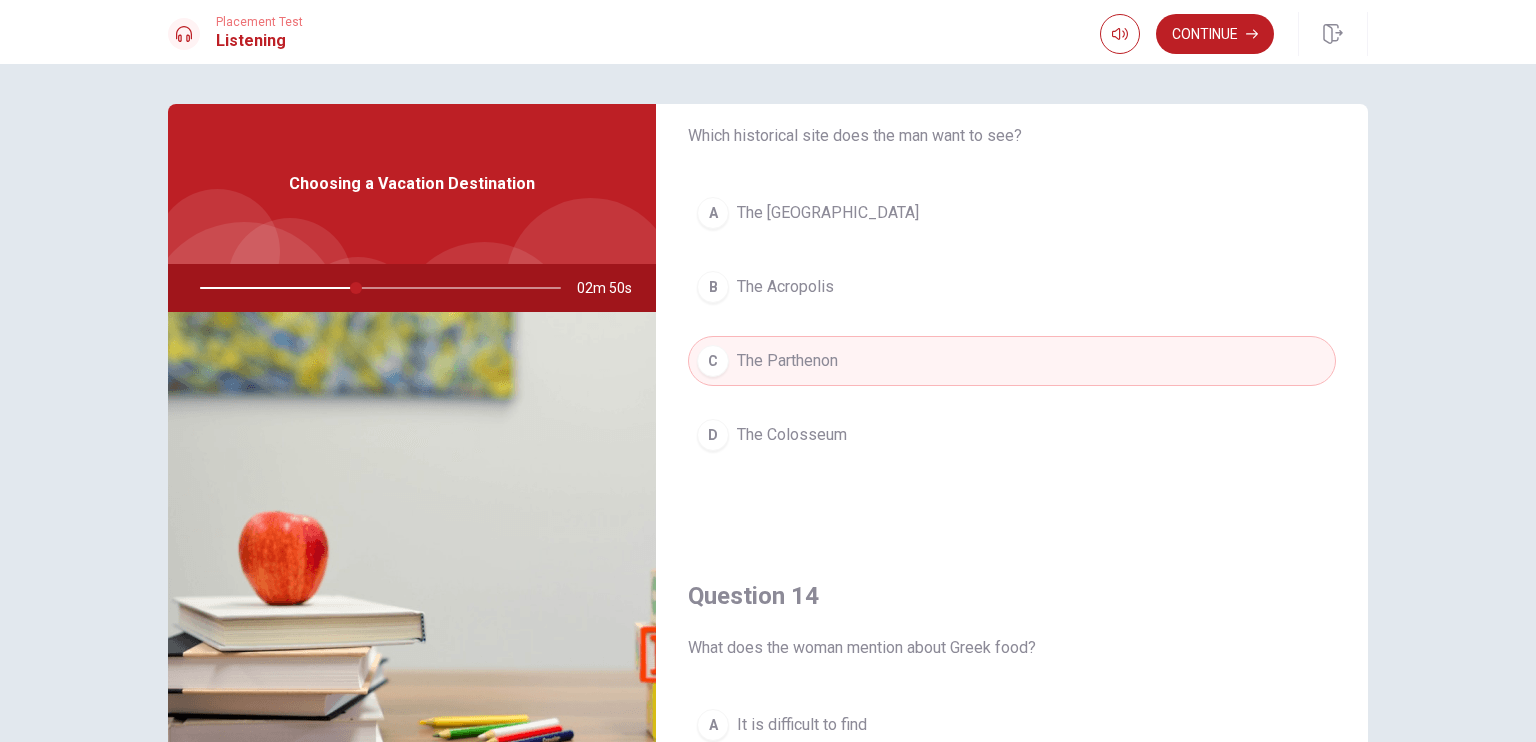 click on "Question 13 Which historical site does the man want to see? A The Eiffel Tower B The Acropolis C The Parthenon D The Colosseum" at bounding box center (1012, 284) 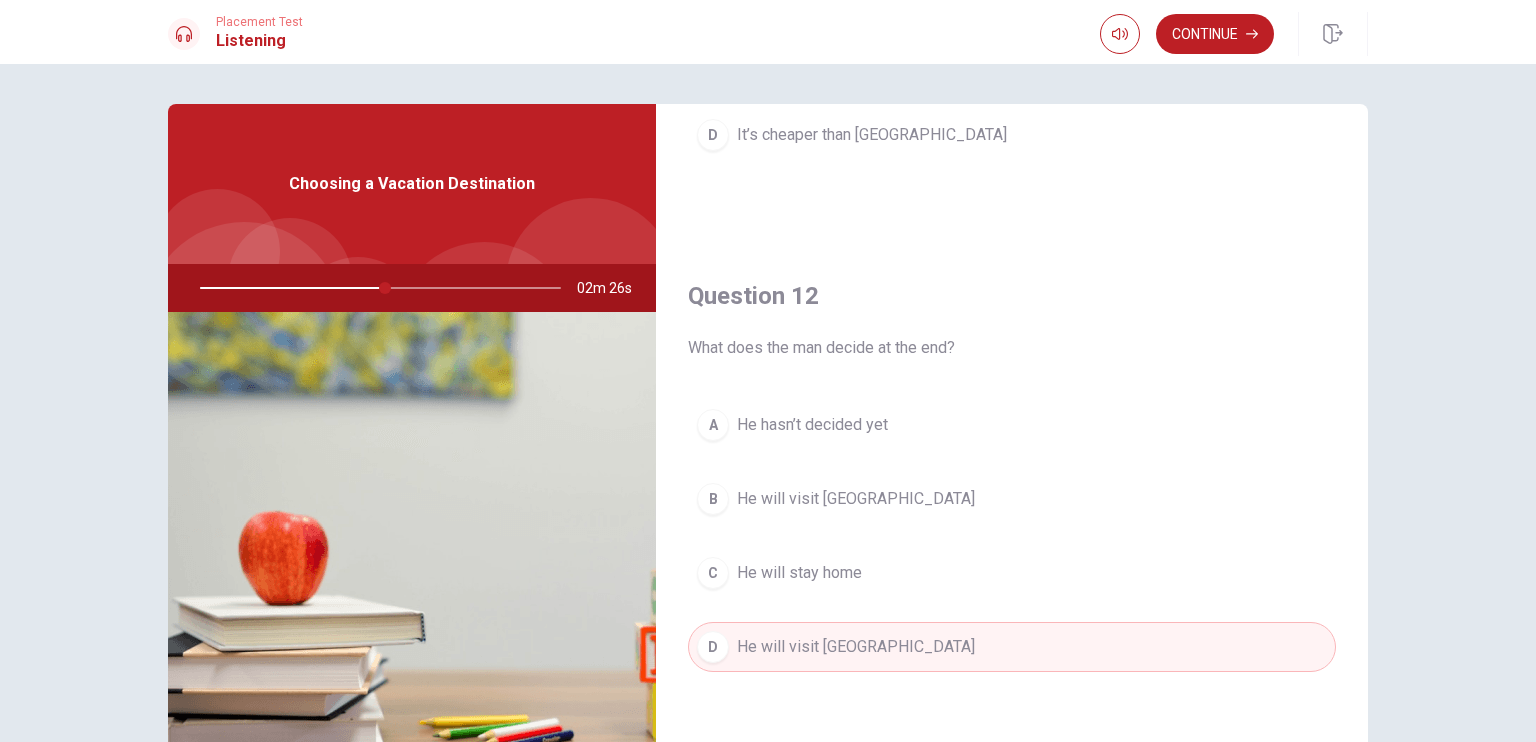 scroll, scrollTop: 400, scrollLeft: 0, axis: vertical 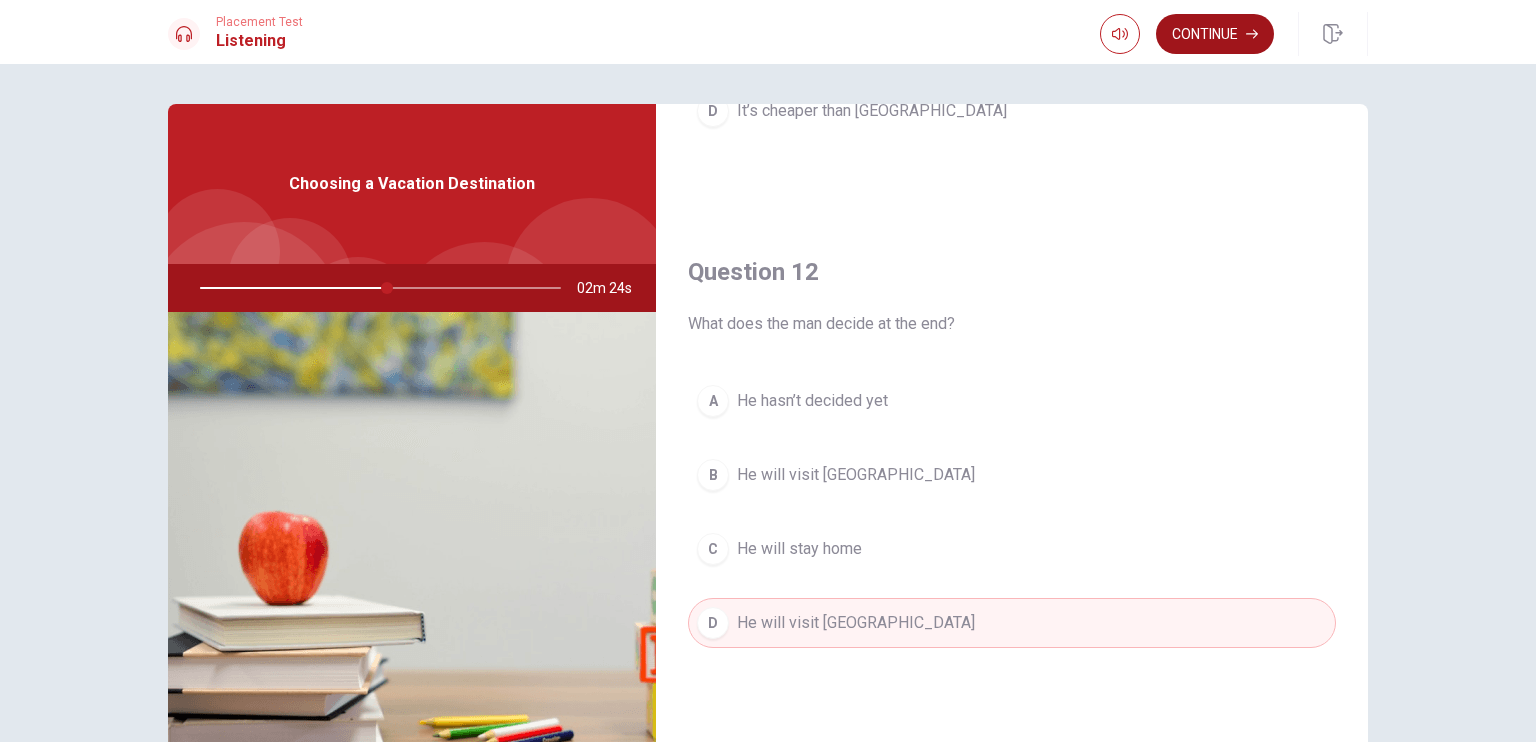 click on "Continue" at bounding box center (1215, 34) 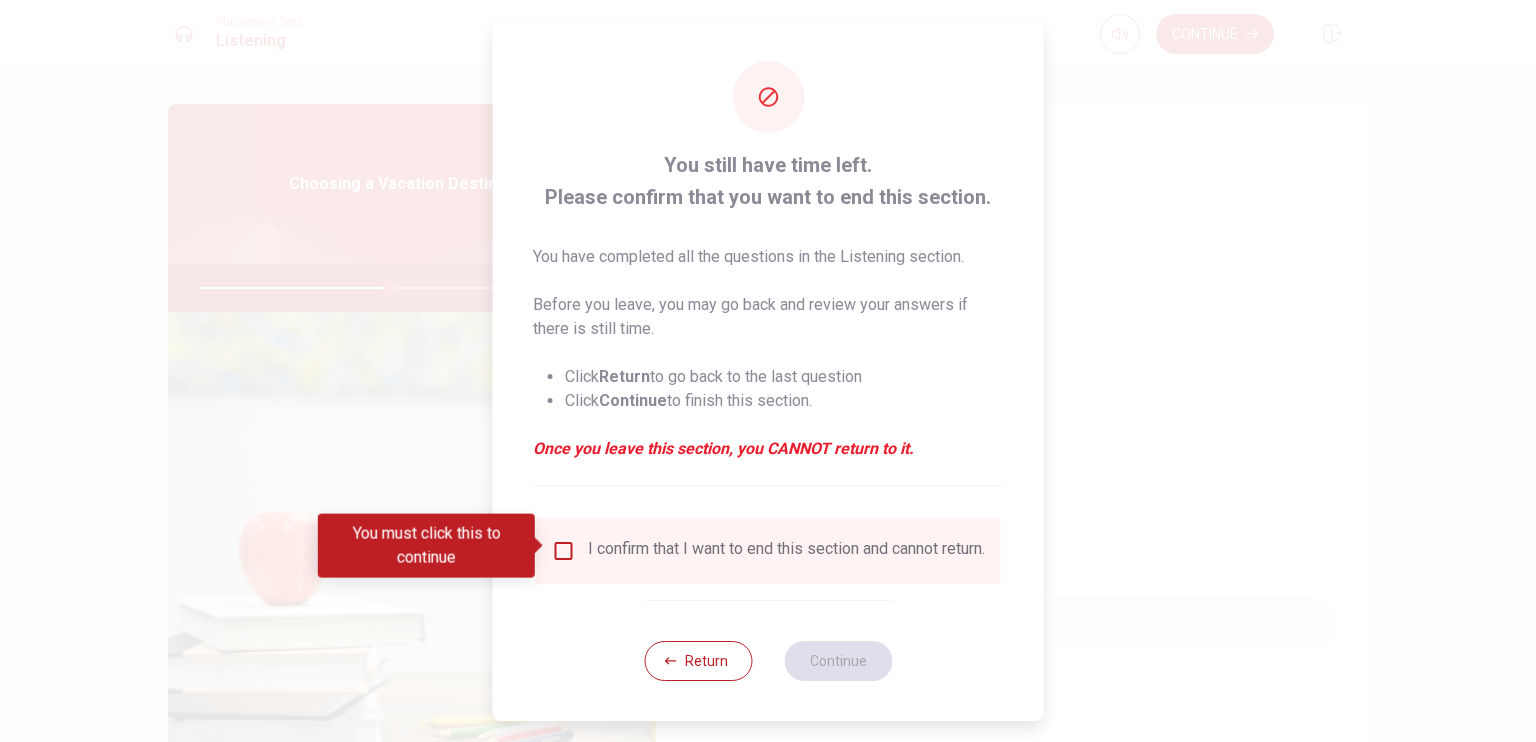 click on "I confirm that I want to end this section and cannot return." at bounding box center (768, 551) 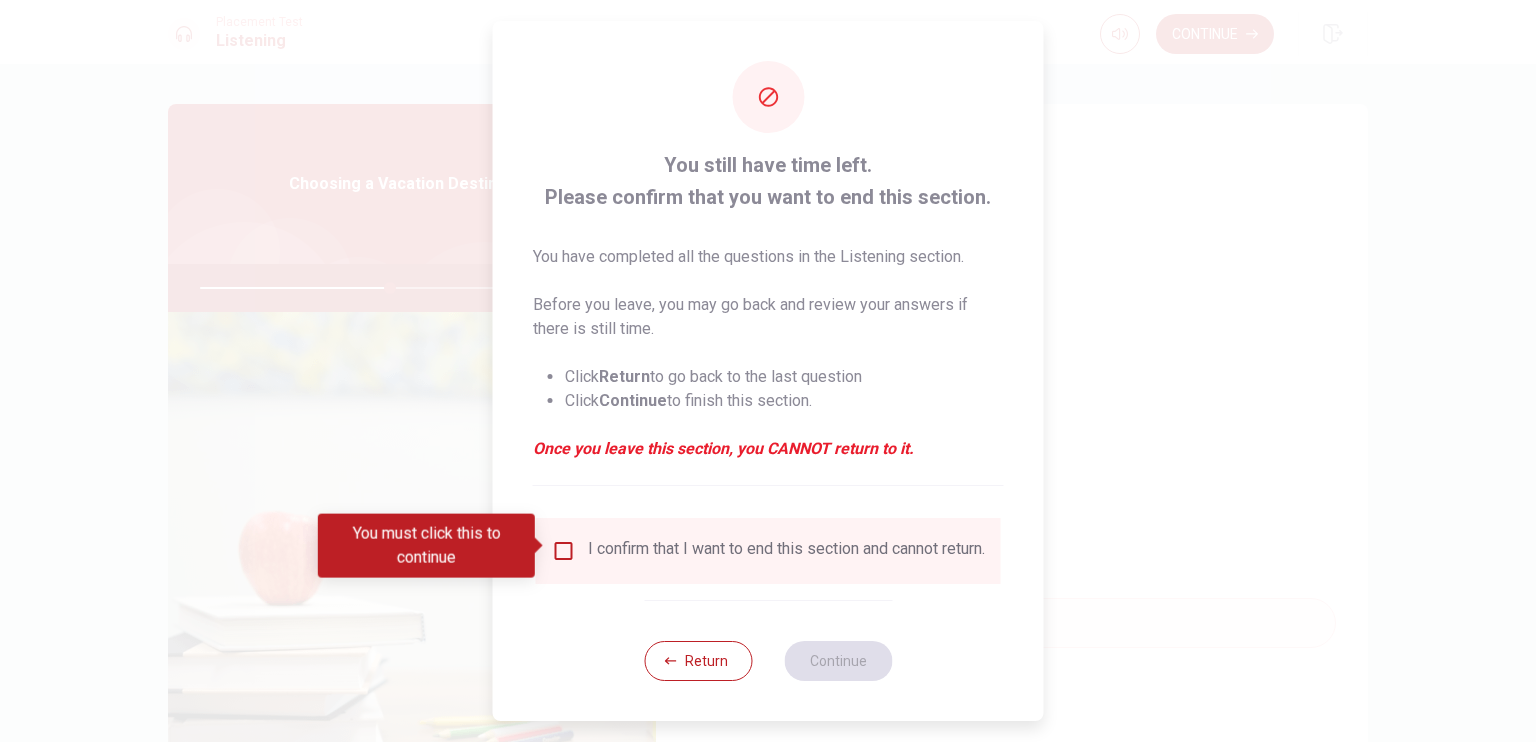 click at bounding box center (564, 551) 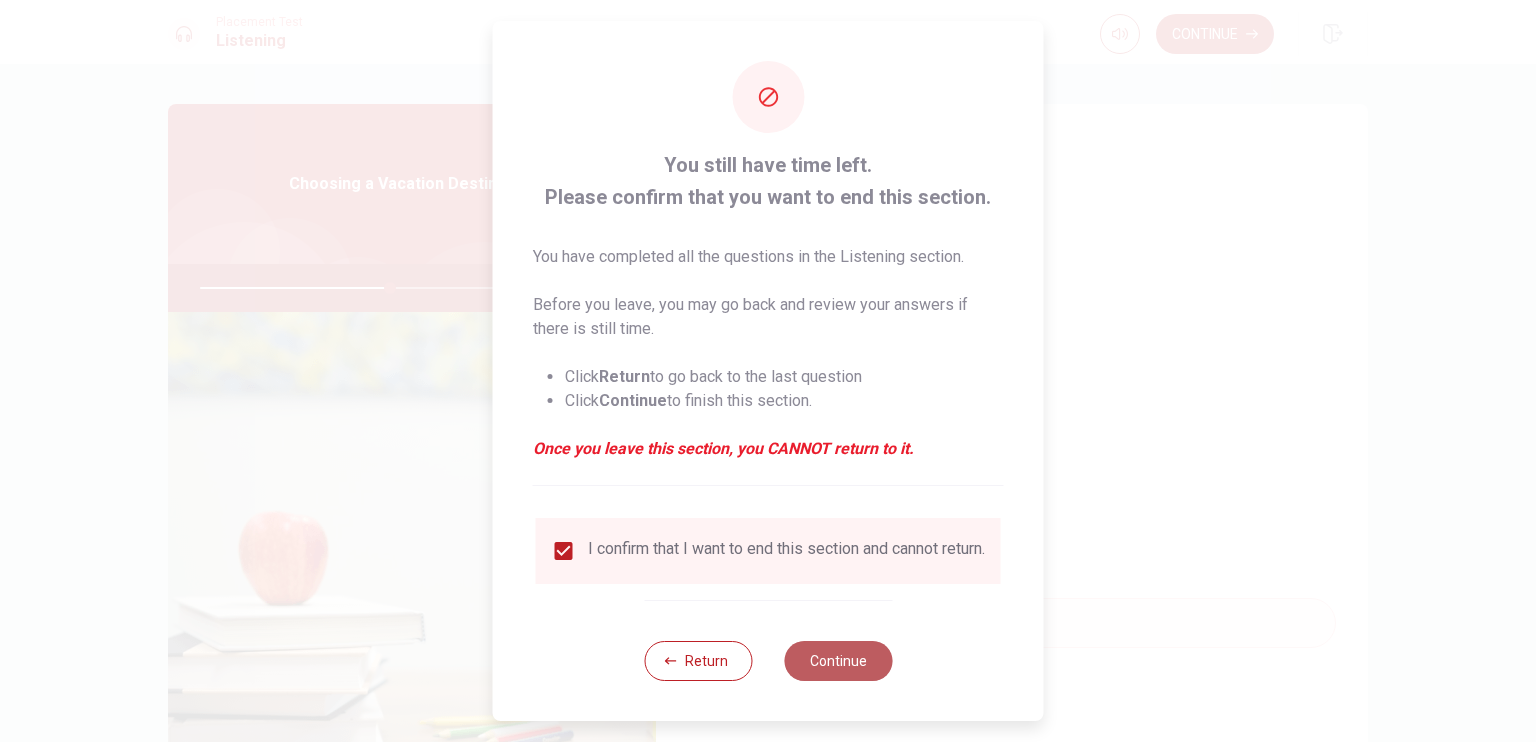 click on "Continue" at bounding box center (838, 661) 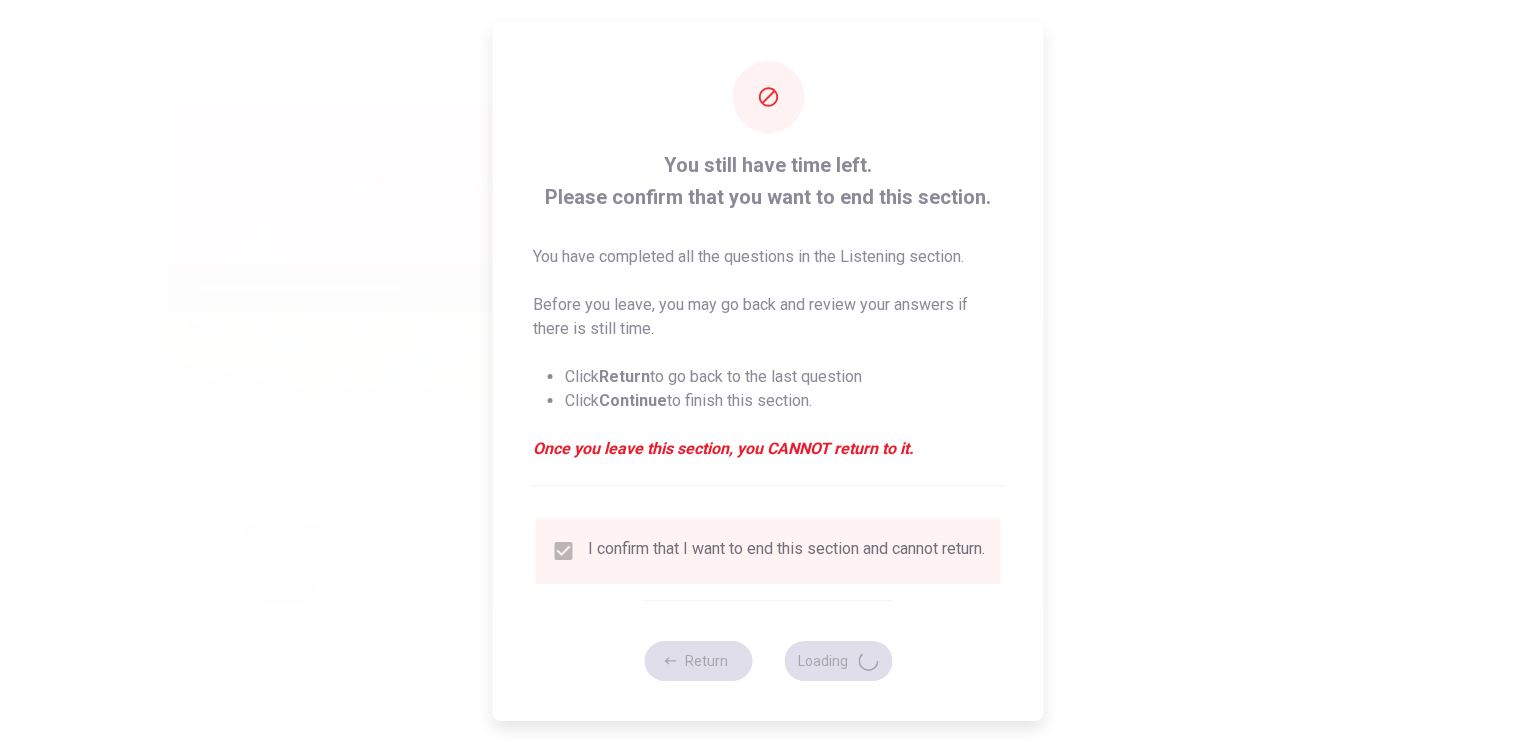 type on "54" 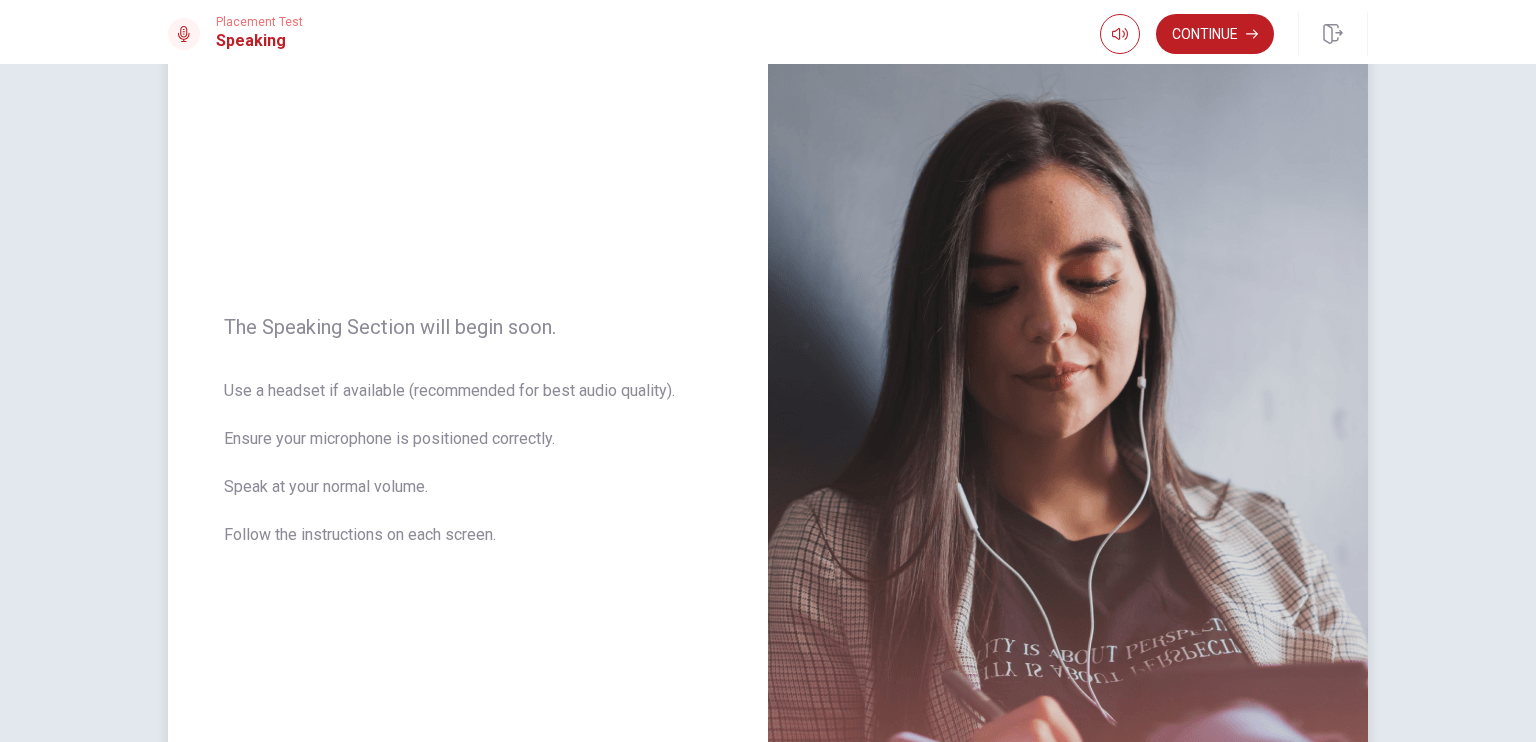 scroll, scrollTop: 0, scrollLeft: 0, axis: both 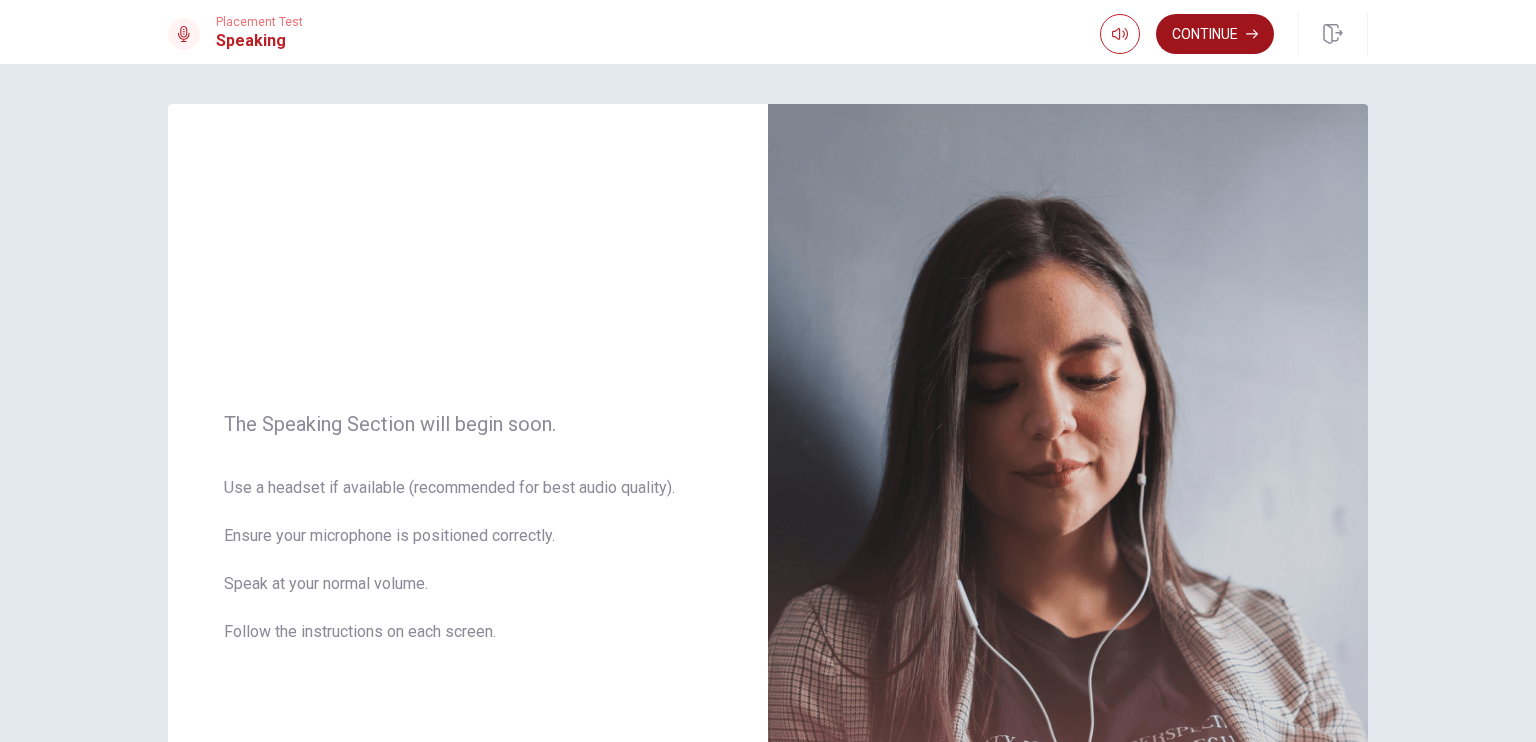 click on "Continue" at bounding box center [1215, 34] 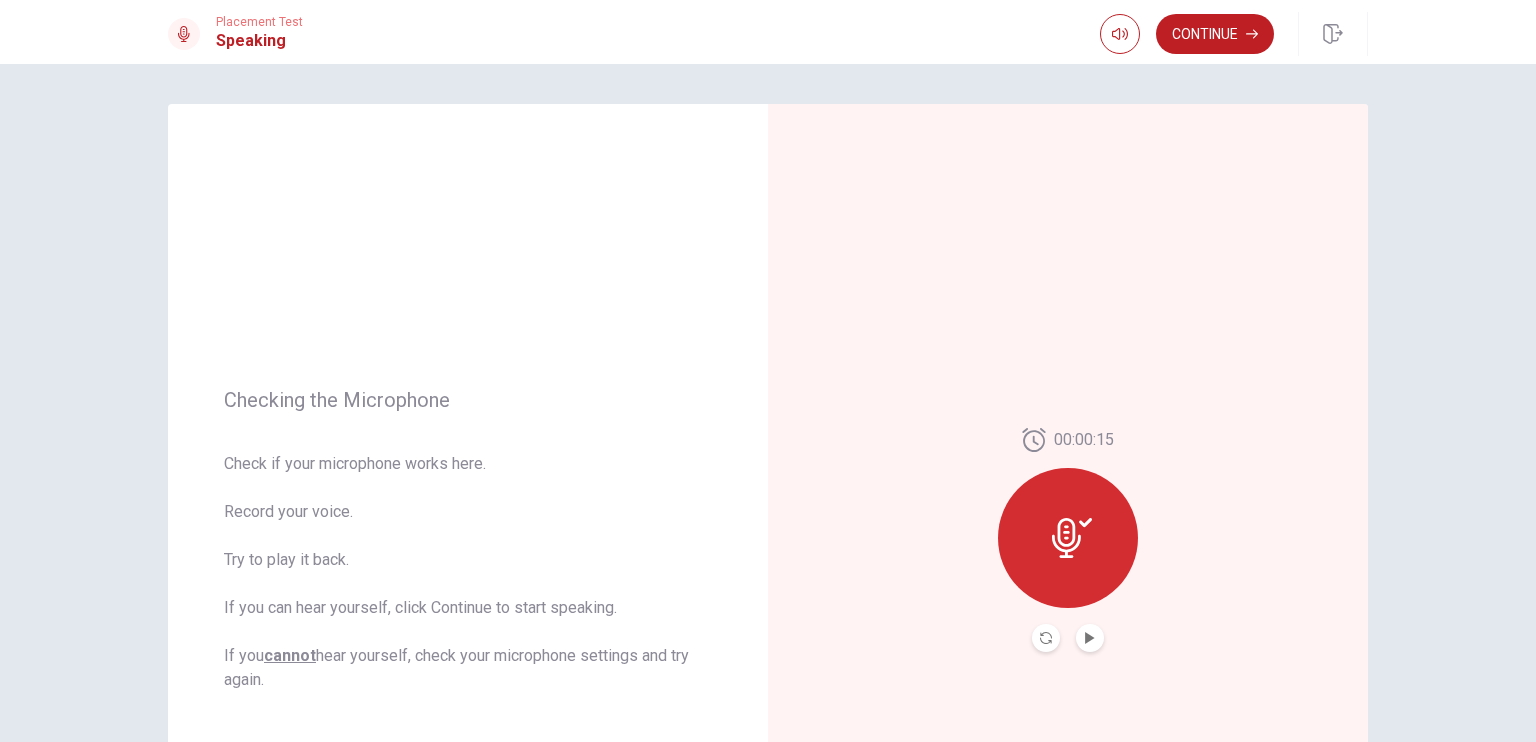 click on "Continue" at bounding box center [1215, 34] 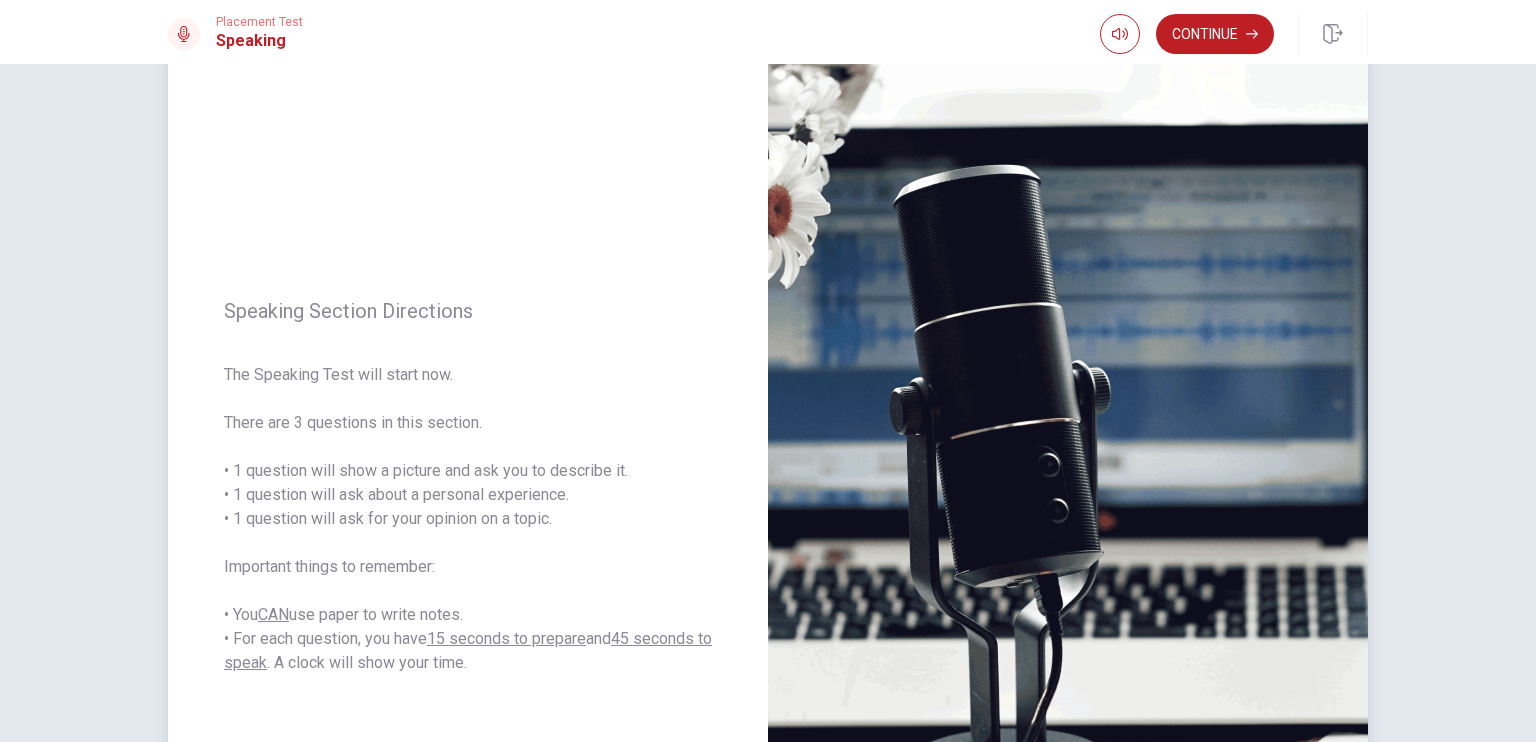 scroll, scrollTop: 100, scrollLeft: 0, axis: vertical 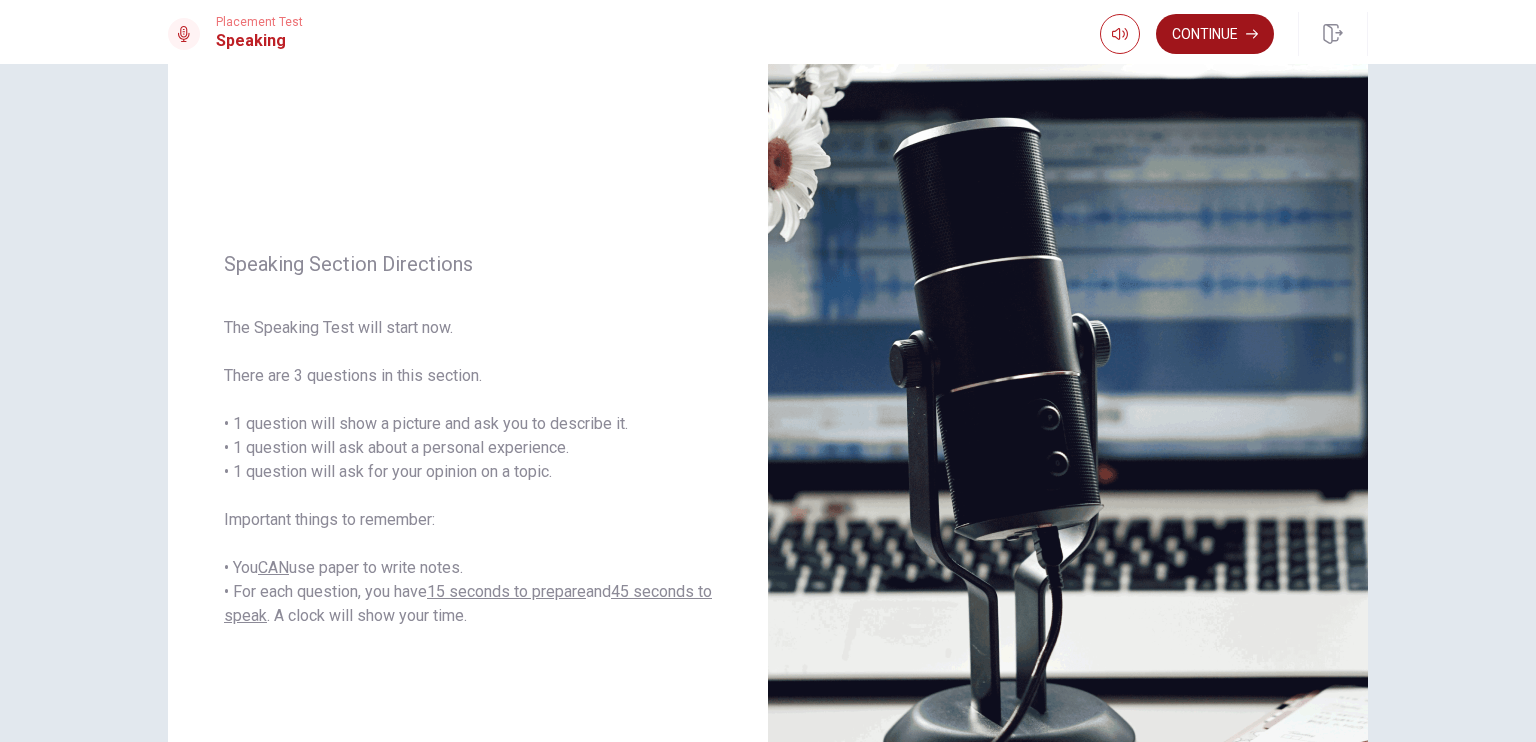 click on "Continue" at bounding box center [1215, 34] 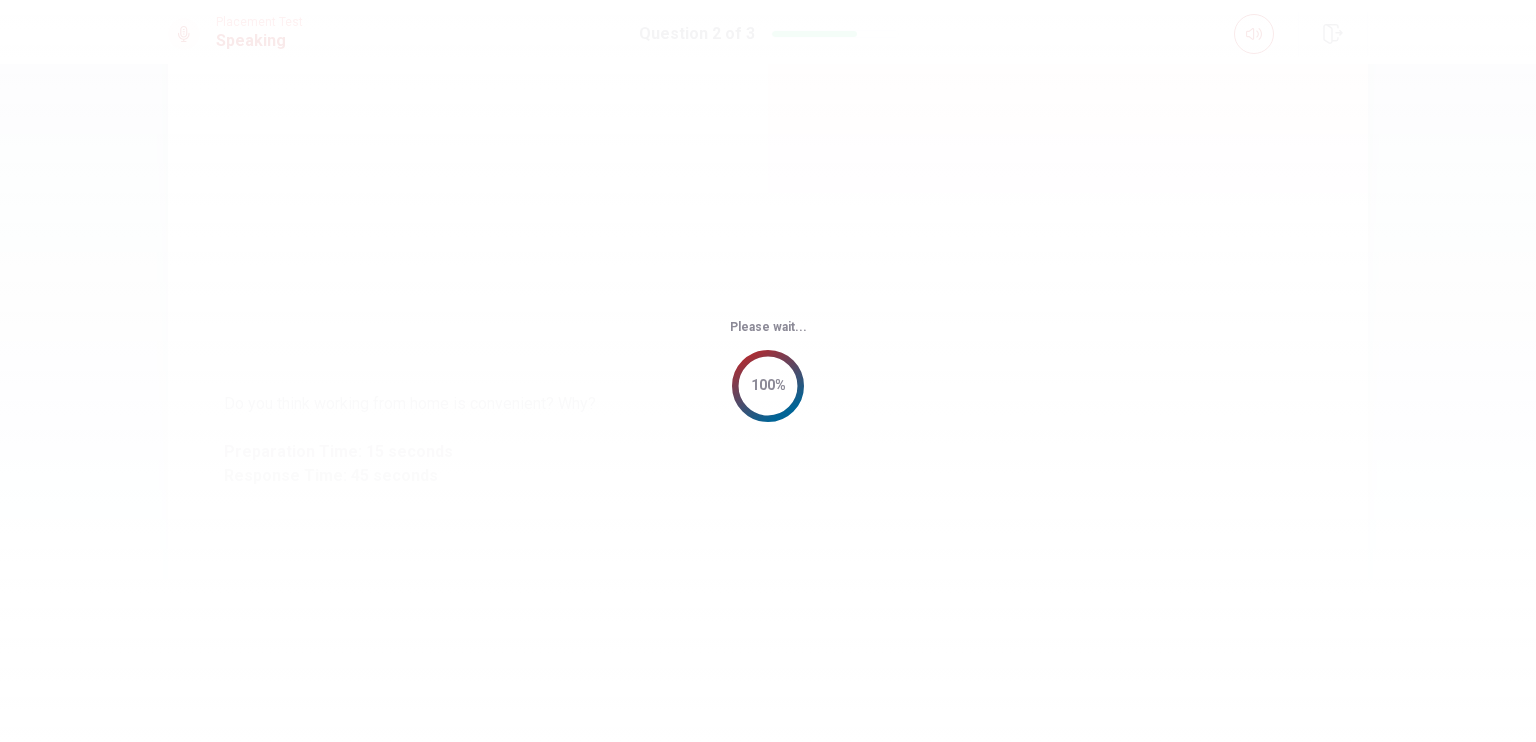 scroll, scrollTop: 0, scrollLeft: 0, axis: both 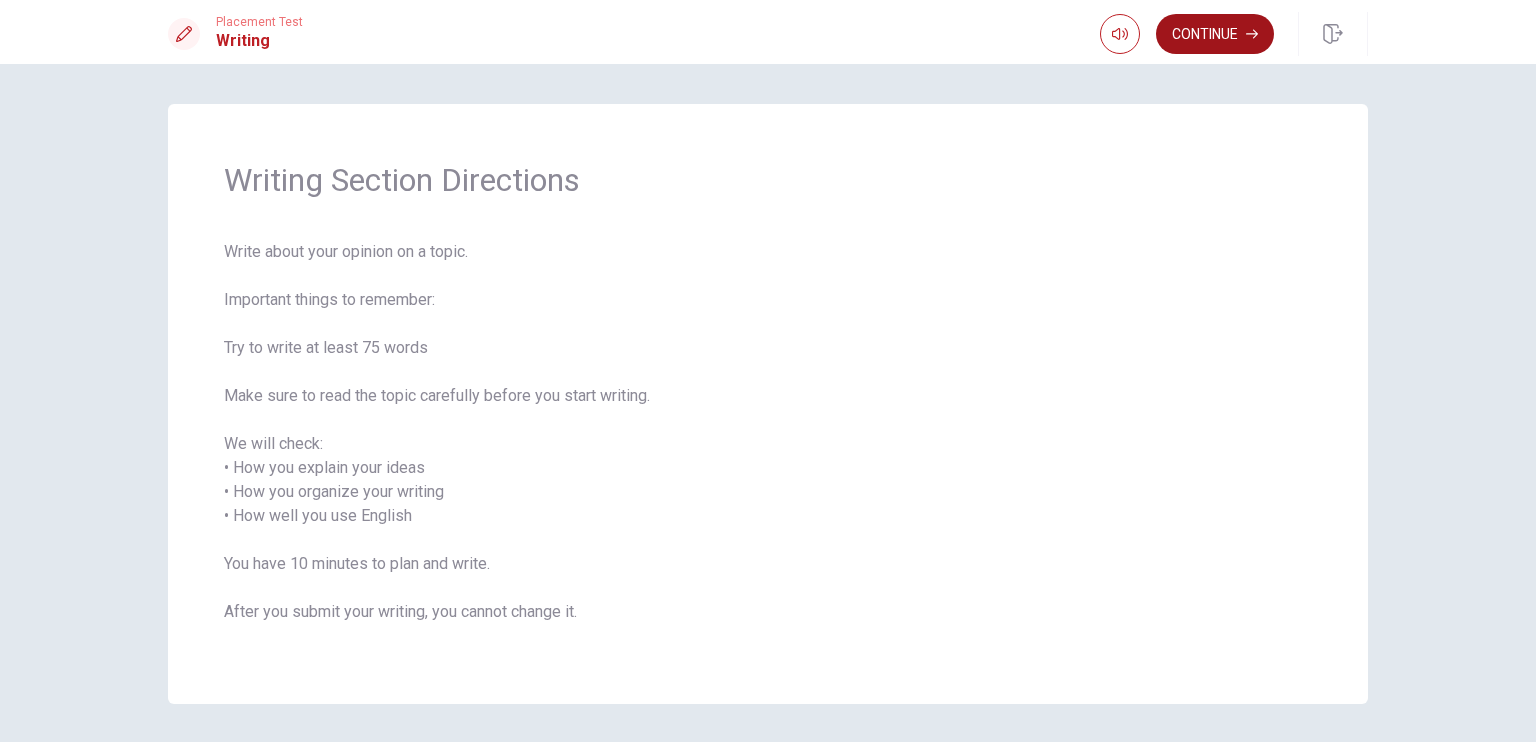 click on "Continue" at bounding box center [1215, 34] 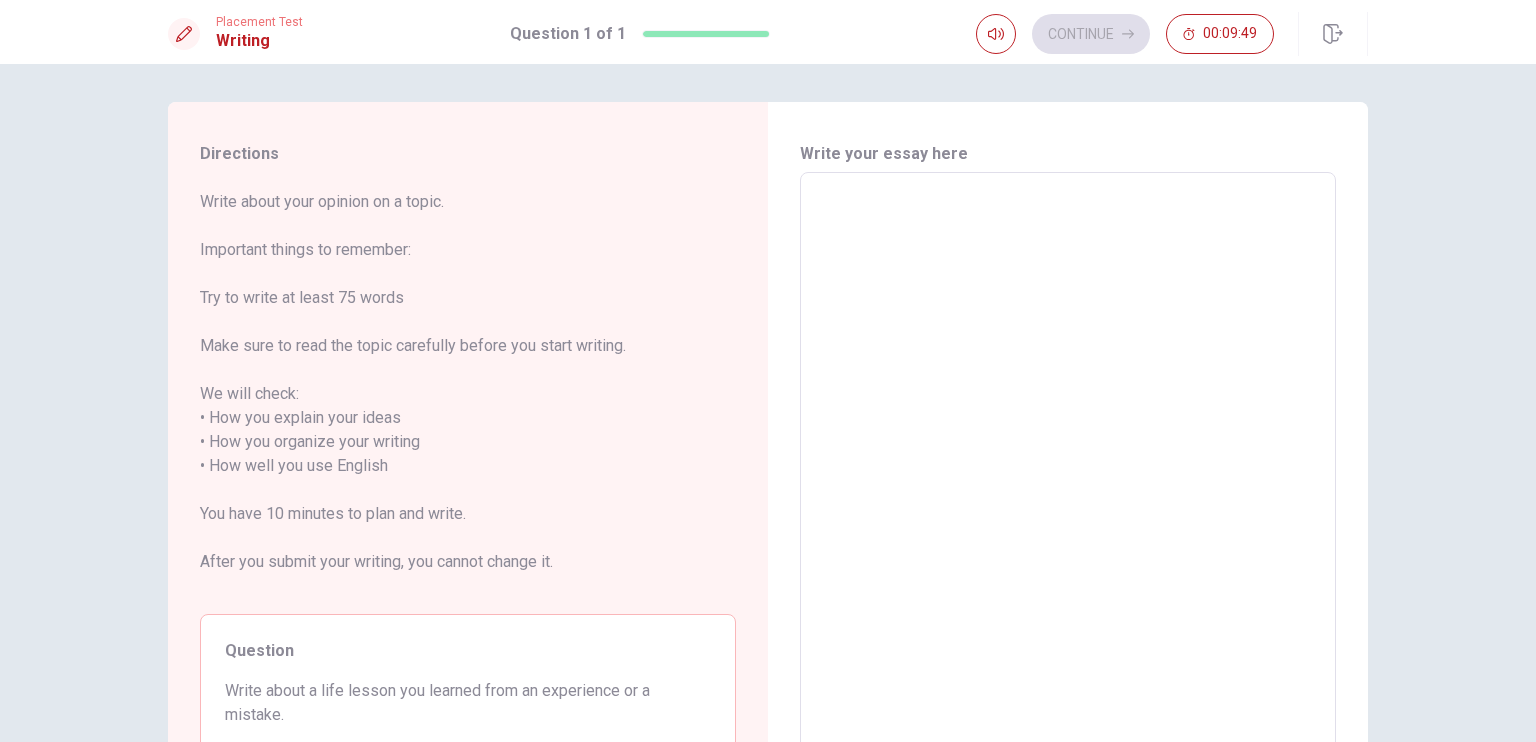 scroll, scrollTop: 0, scrollLeft: 0, axis: both 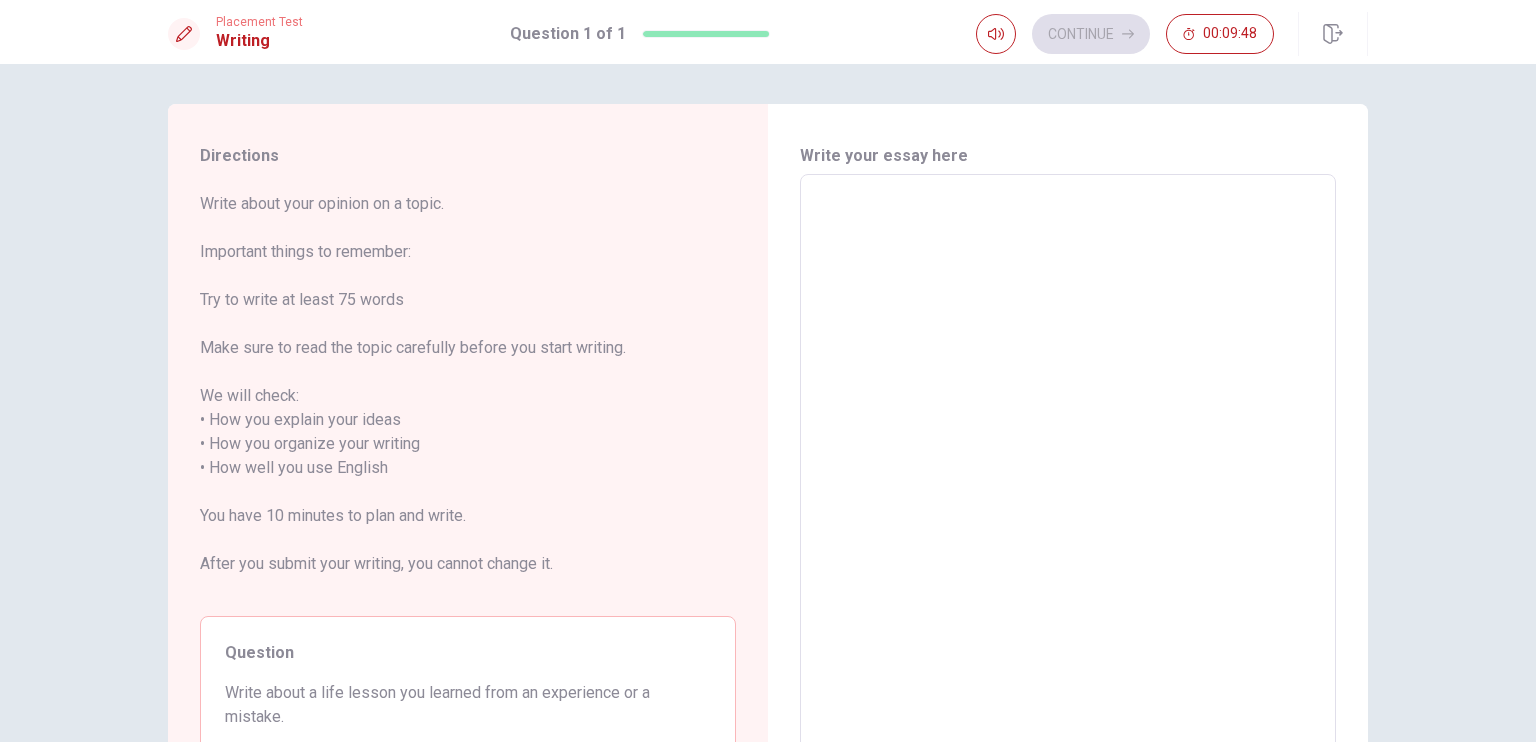 click at bounding box center (1068, 468) 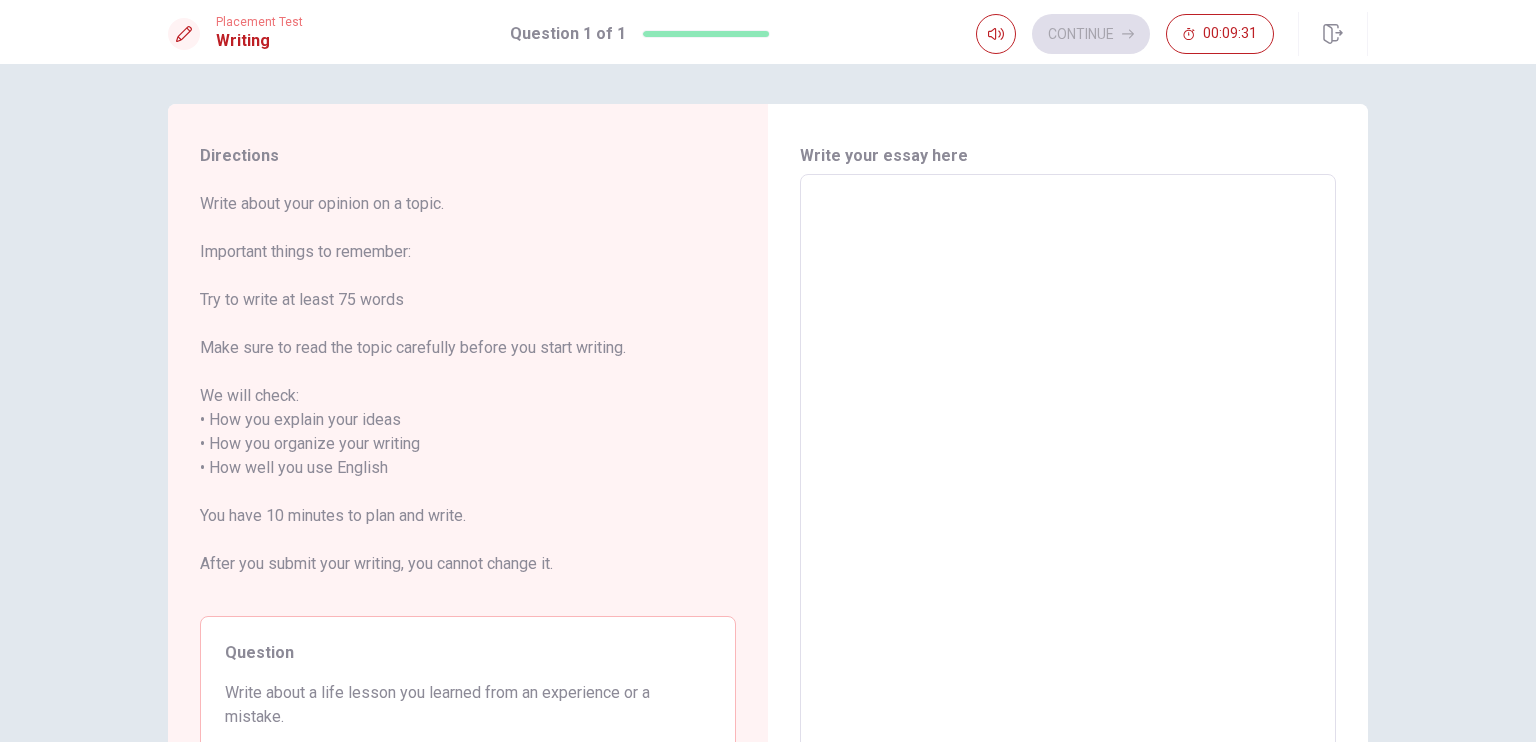 type on "T" 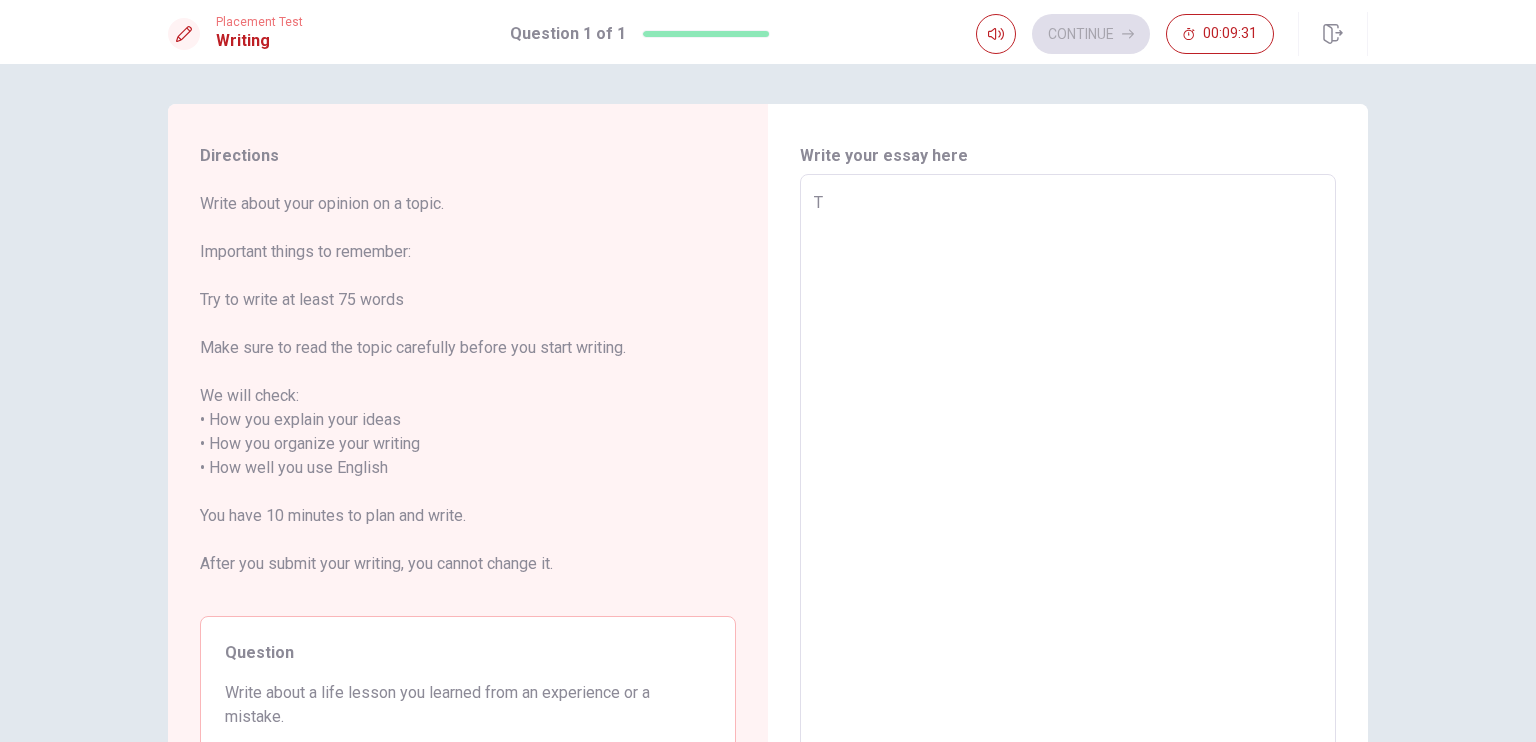 type on "x" 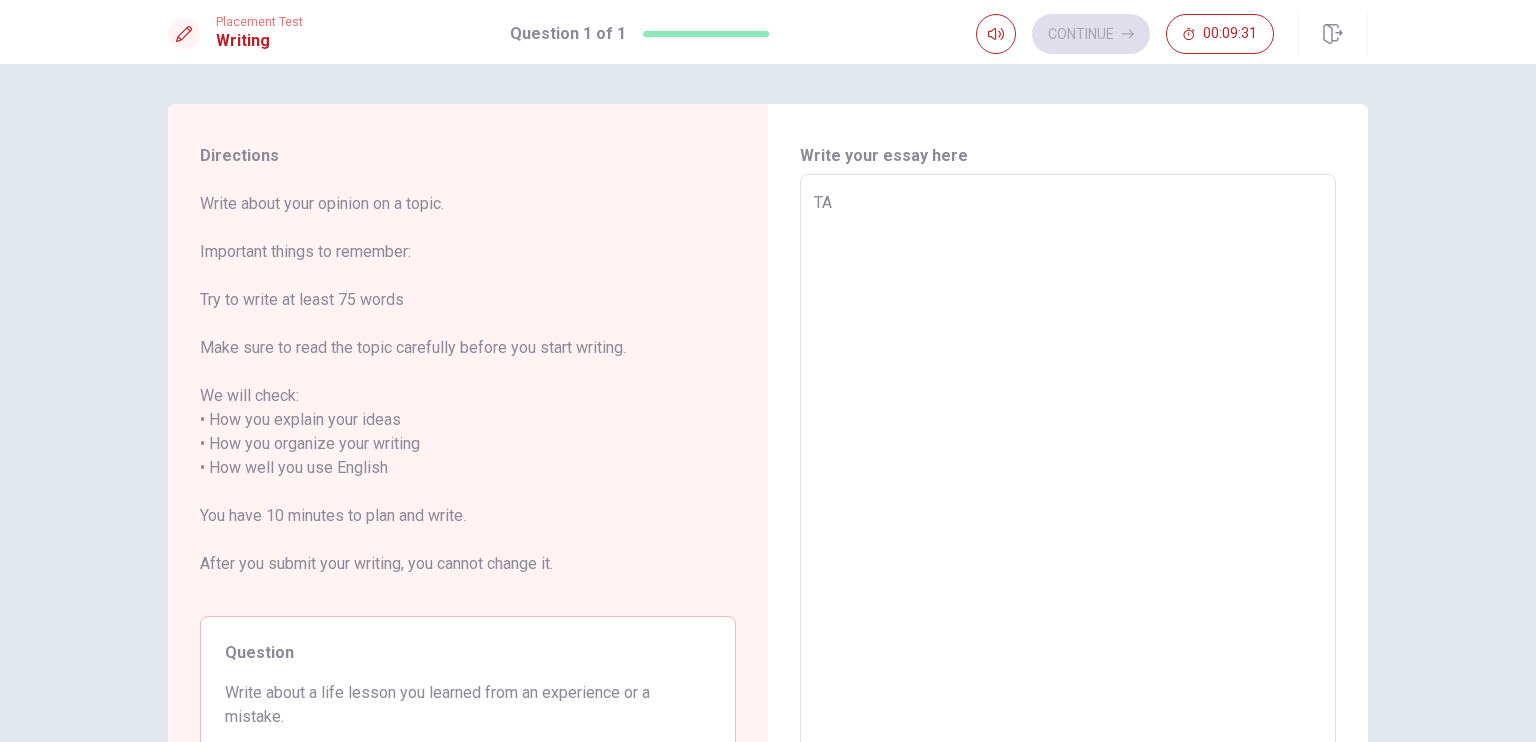 type on "x" 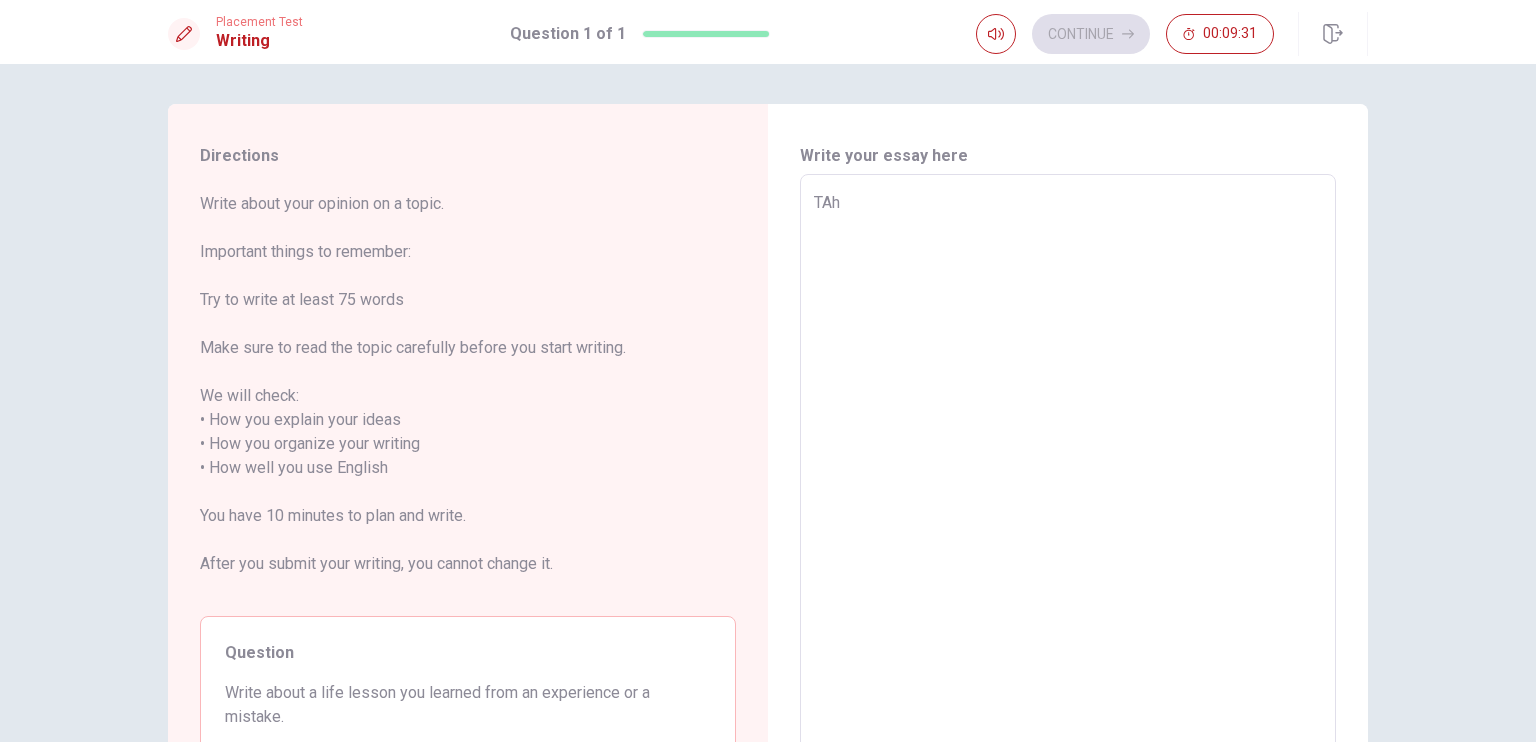 type on "x" 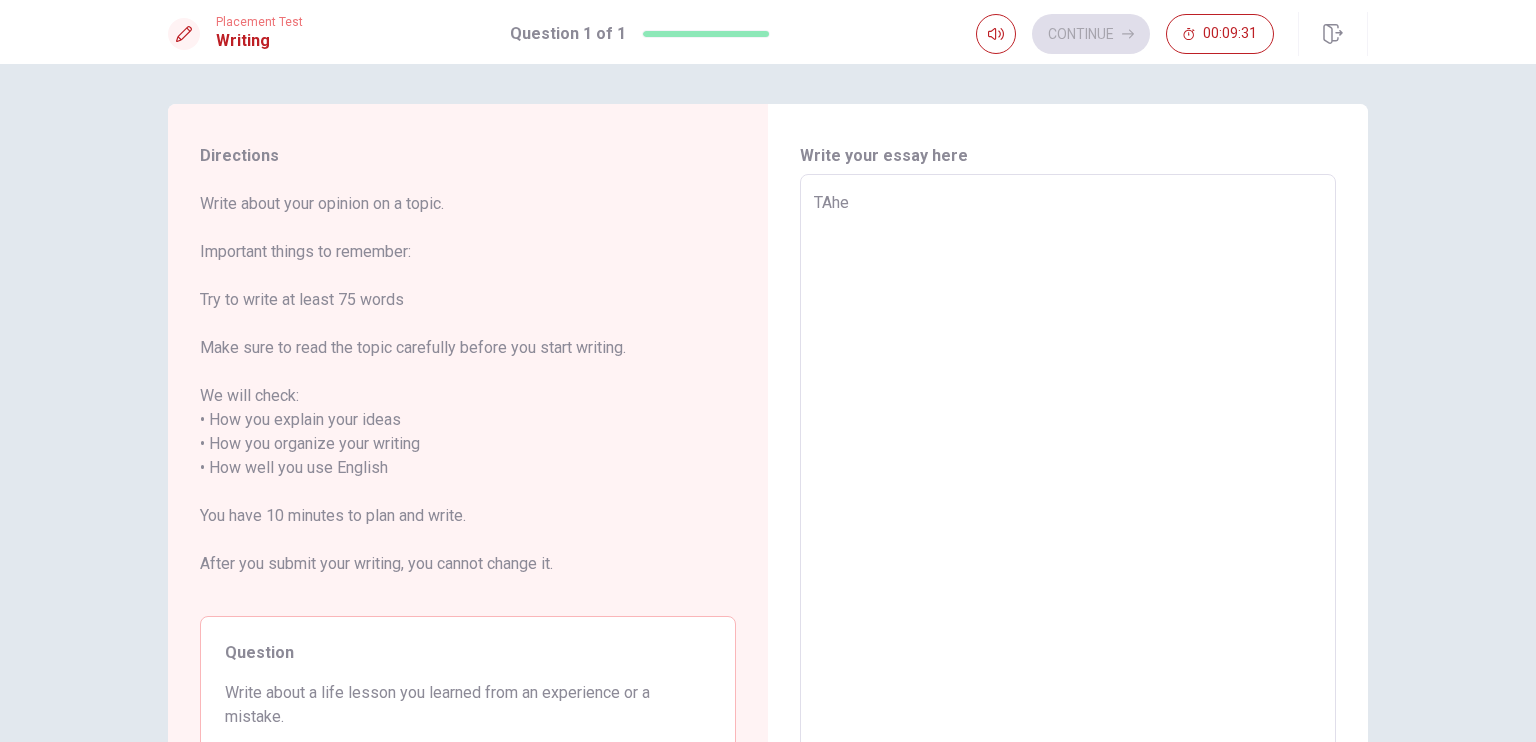 type on "x" 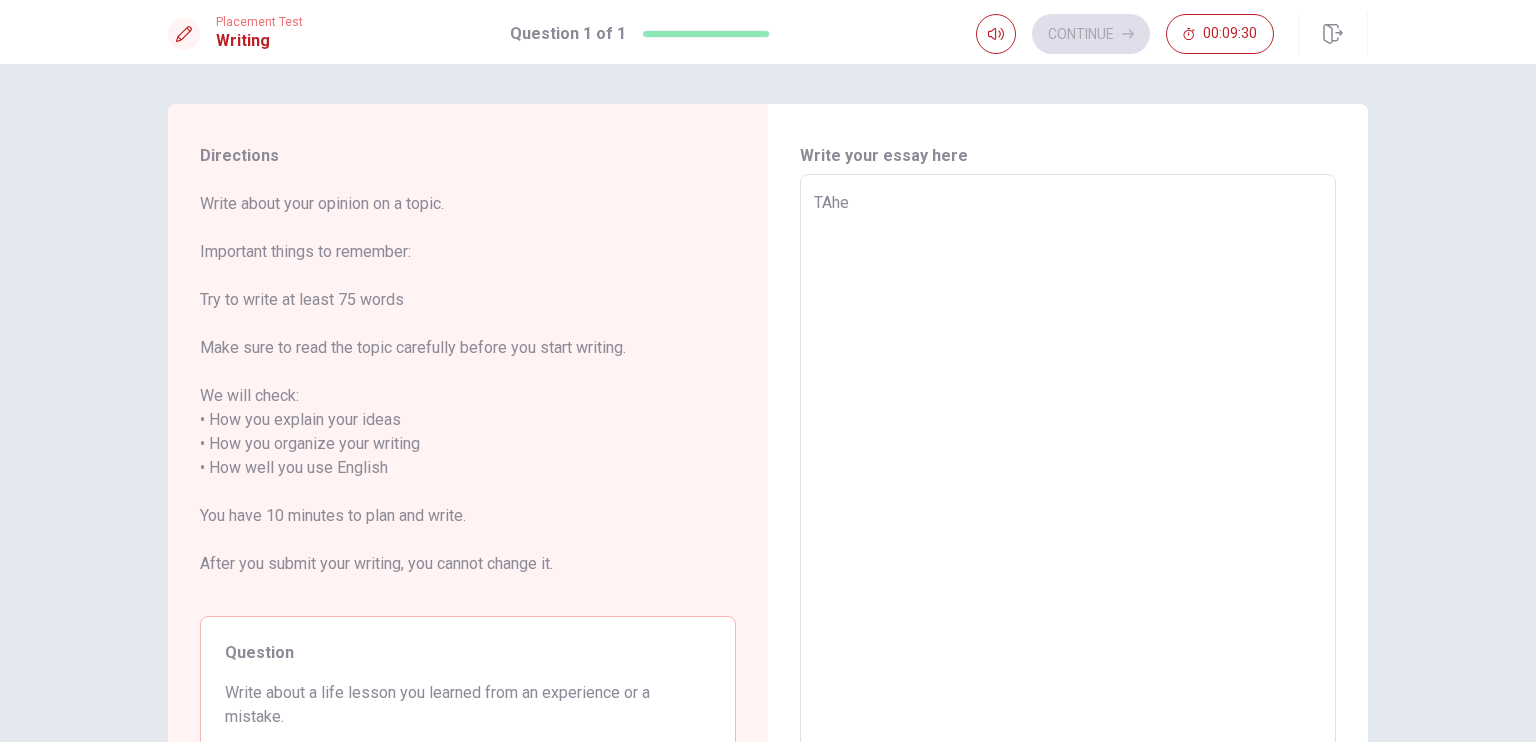 type on "TAh" 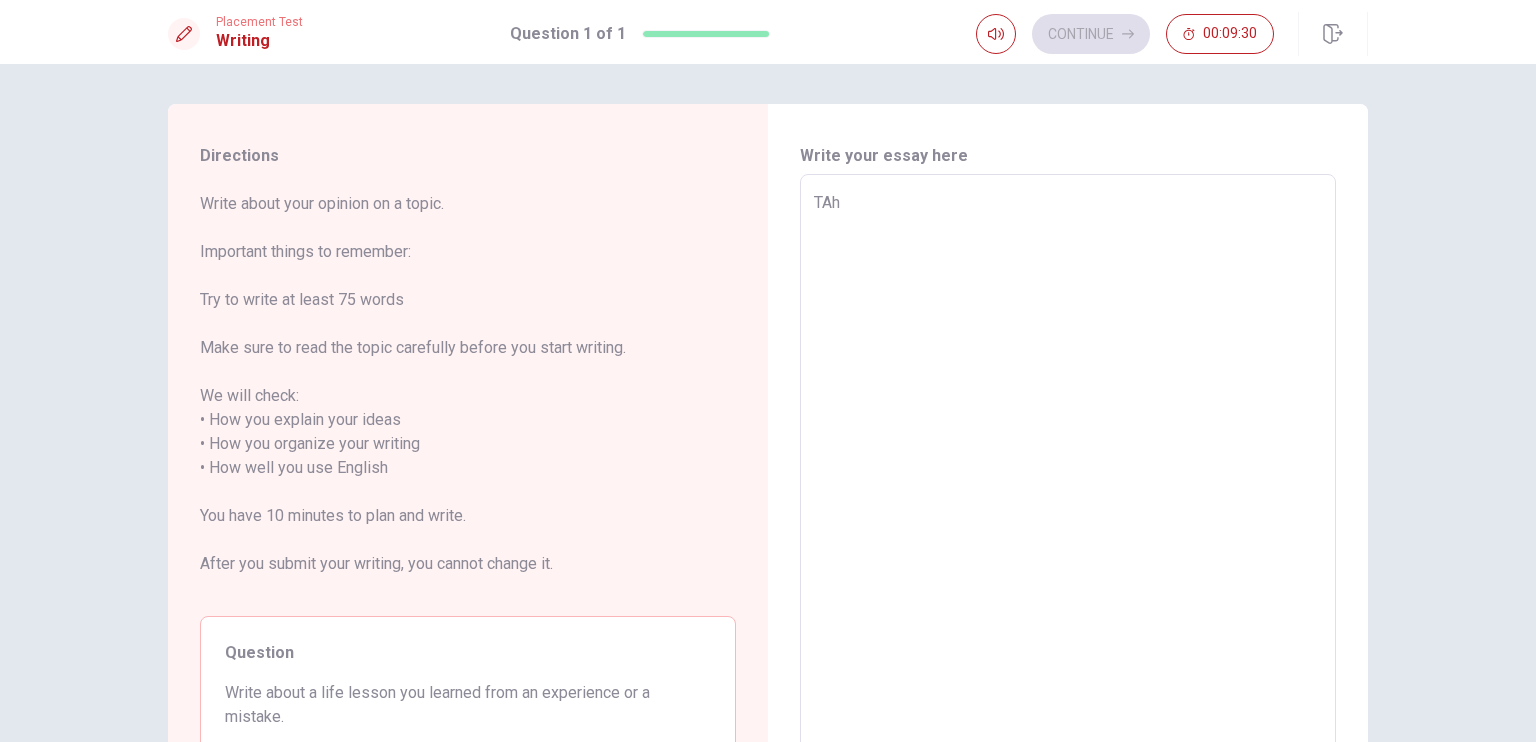 type on "x" 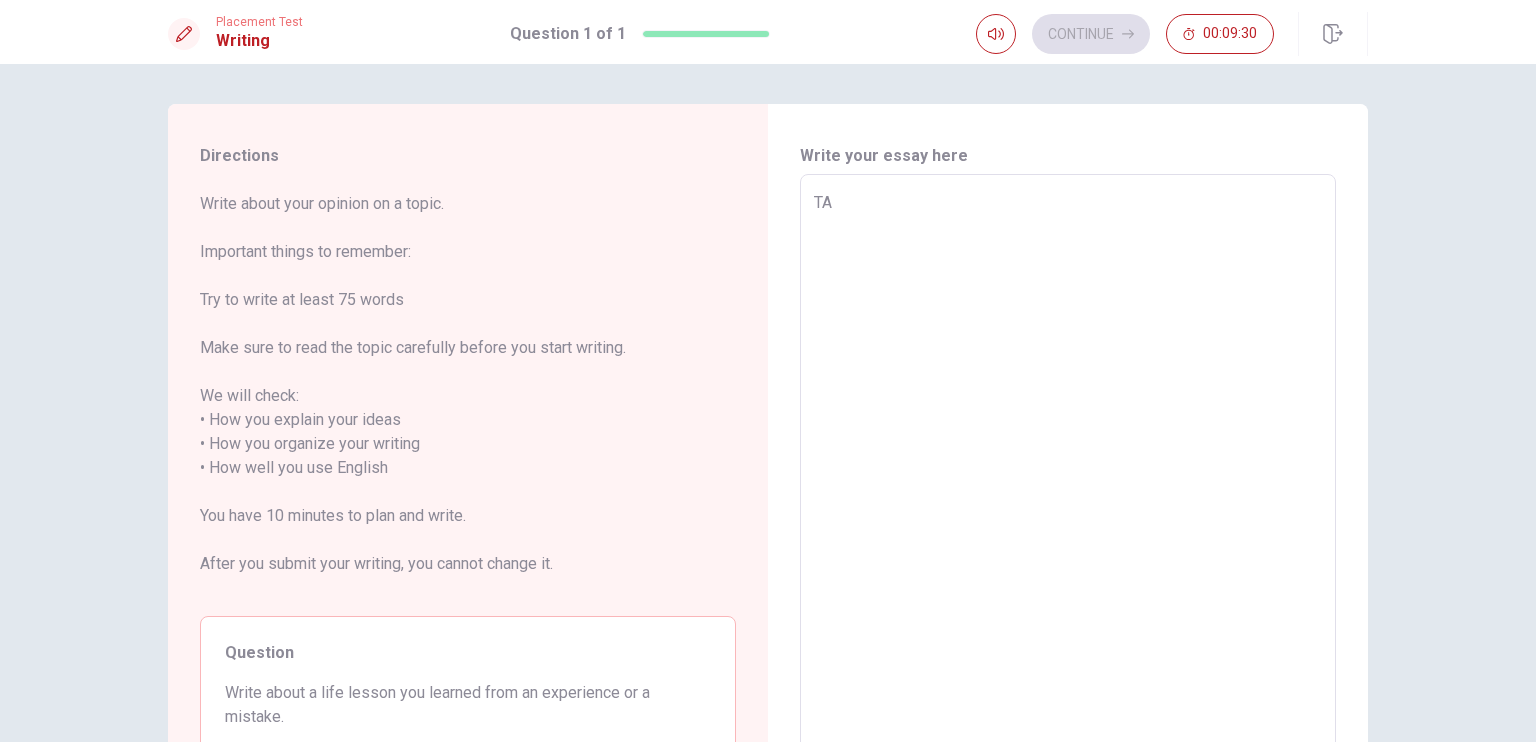type on "x" 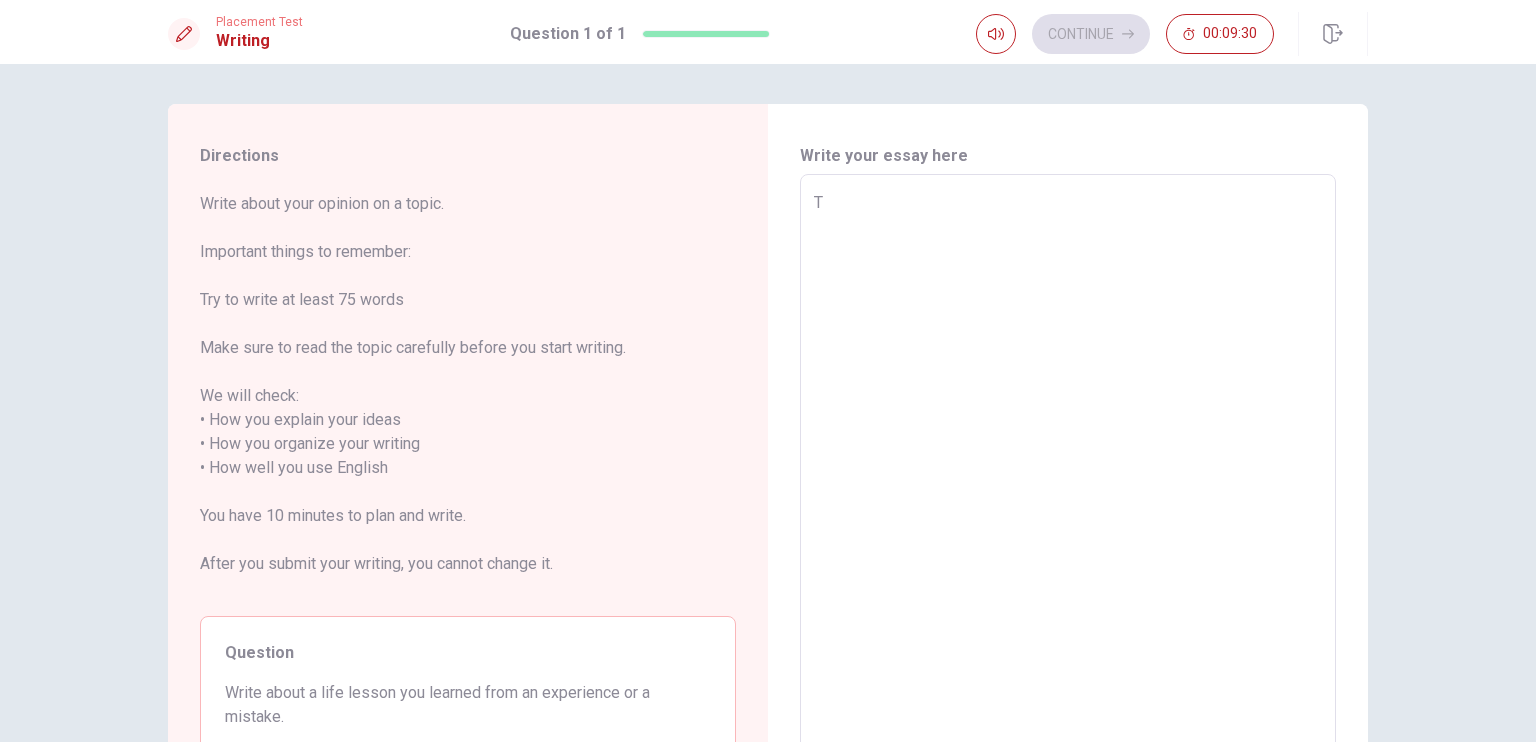 type on "x" 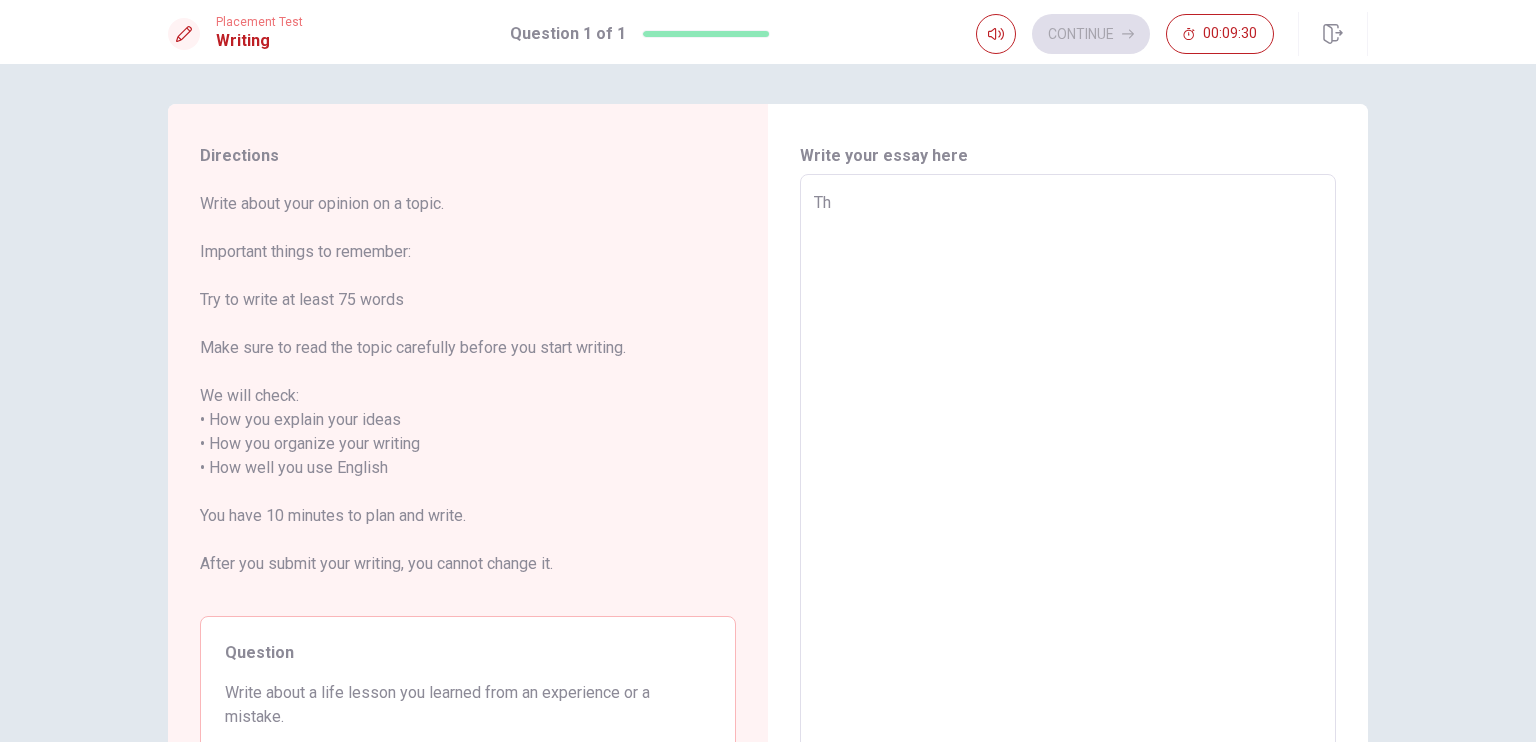 type on "x" 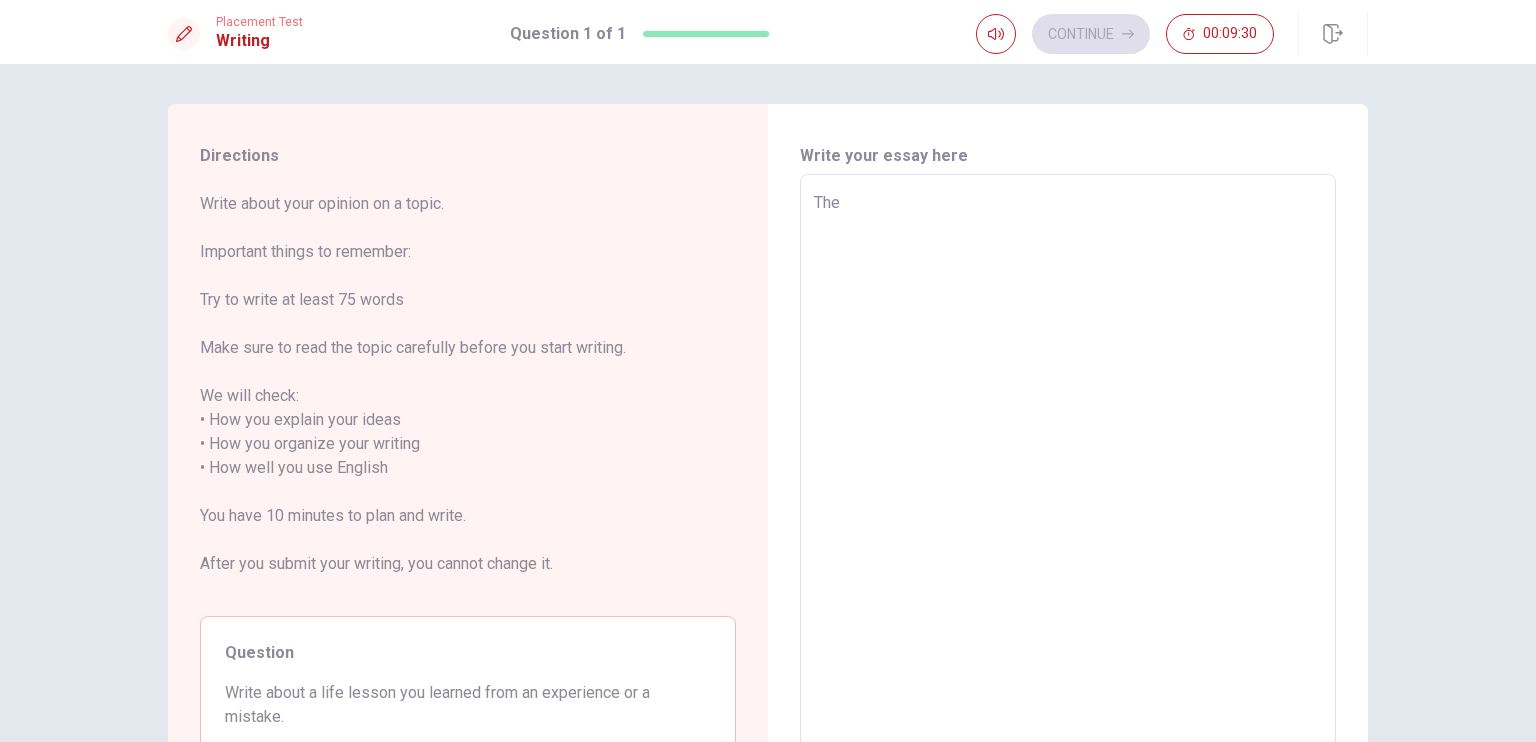 type on "x" 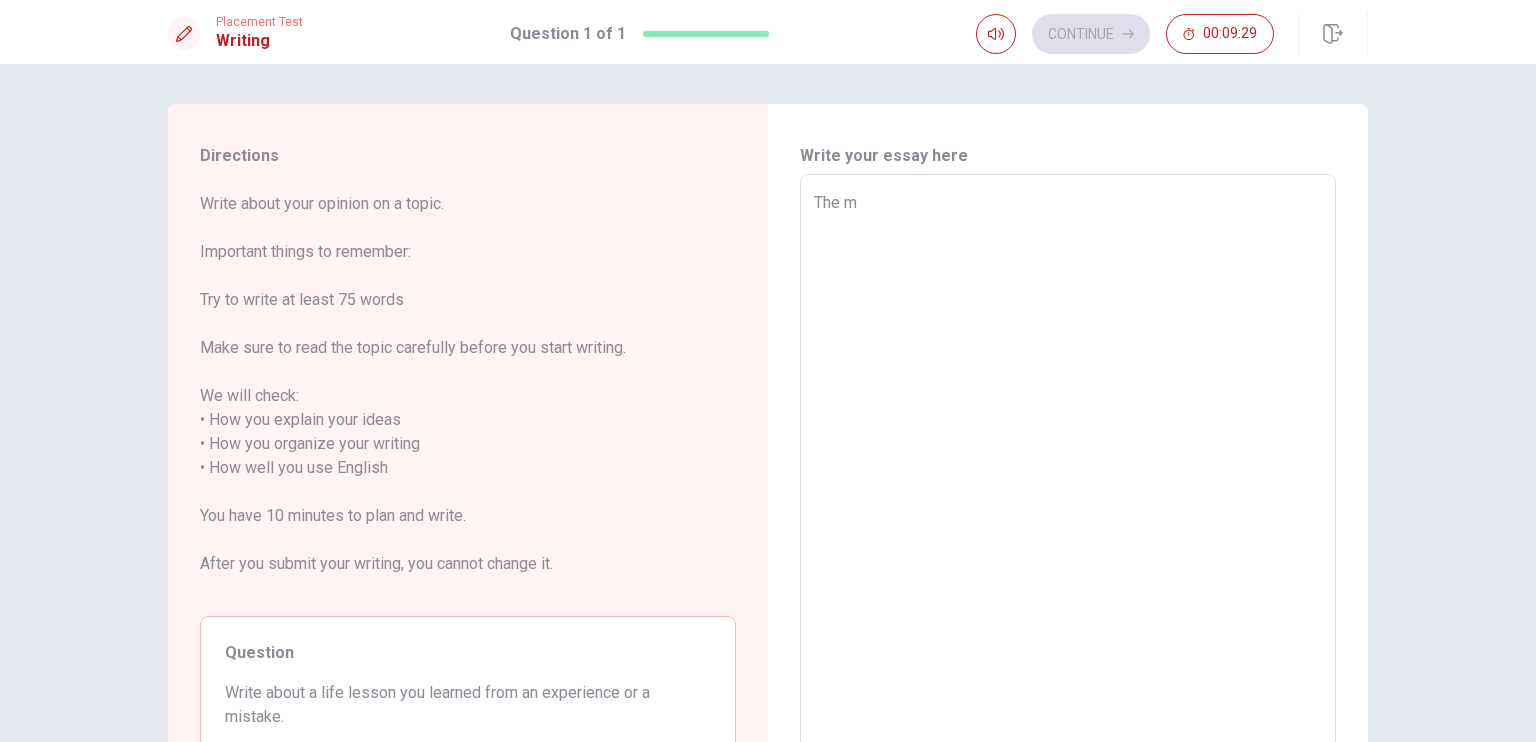 type on "x" 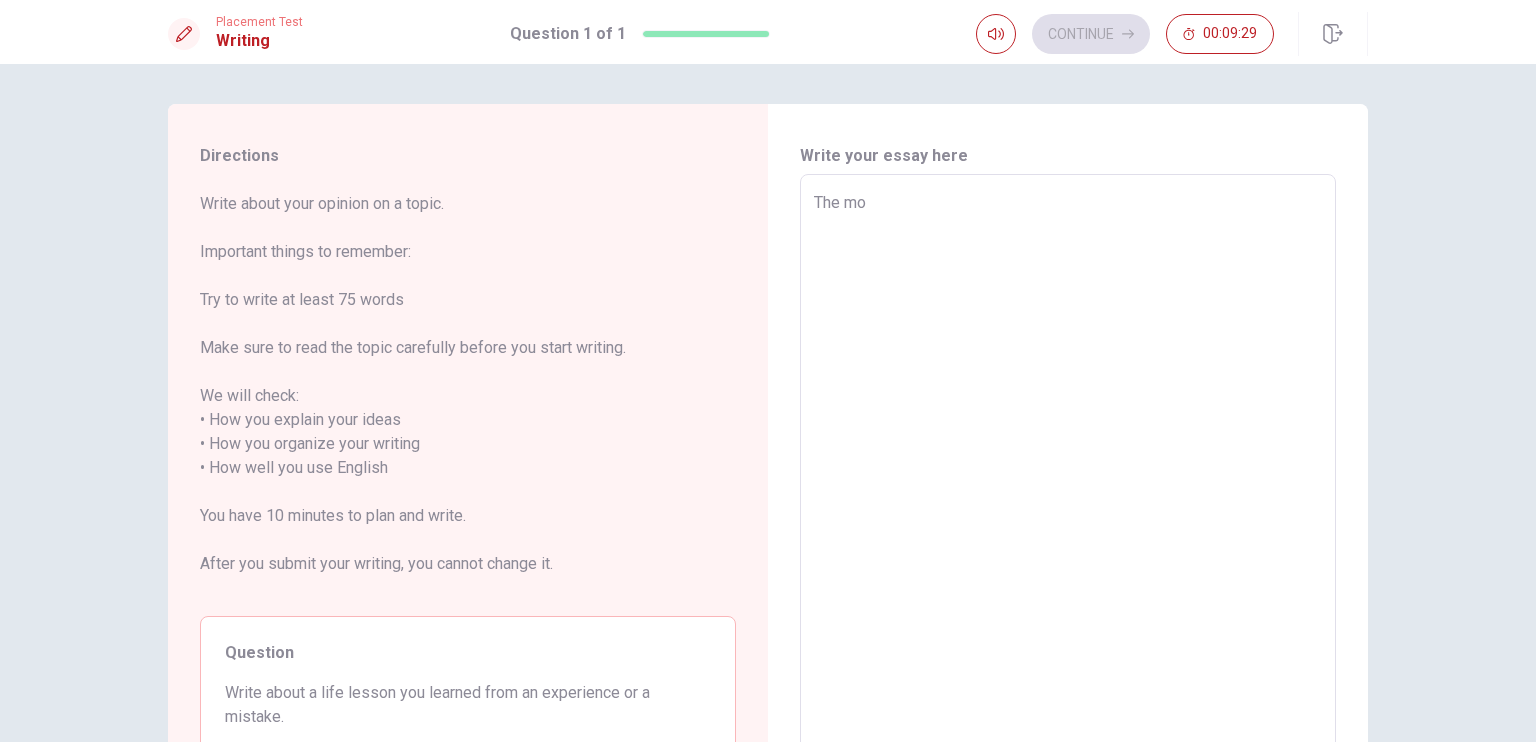 type on "The mos" 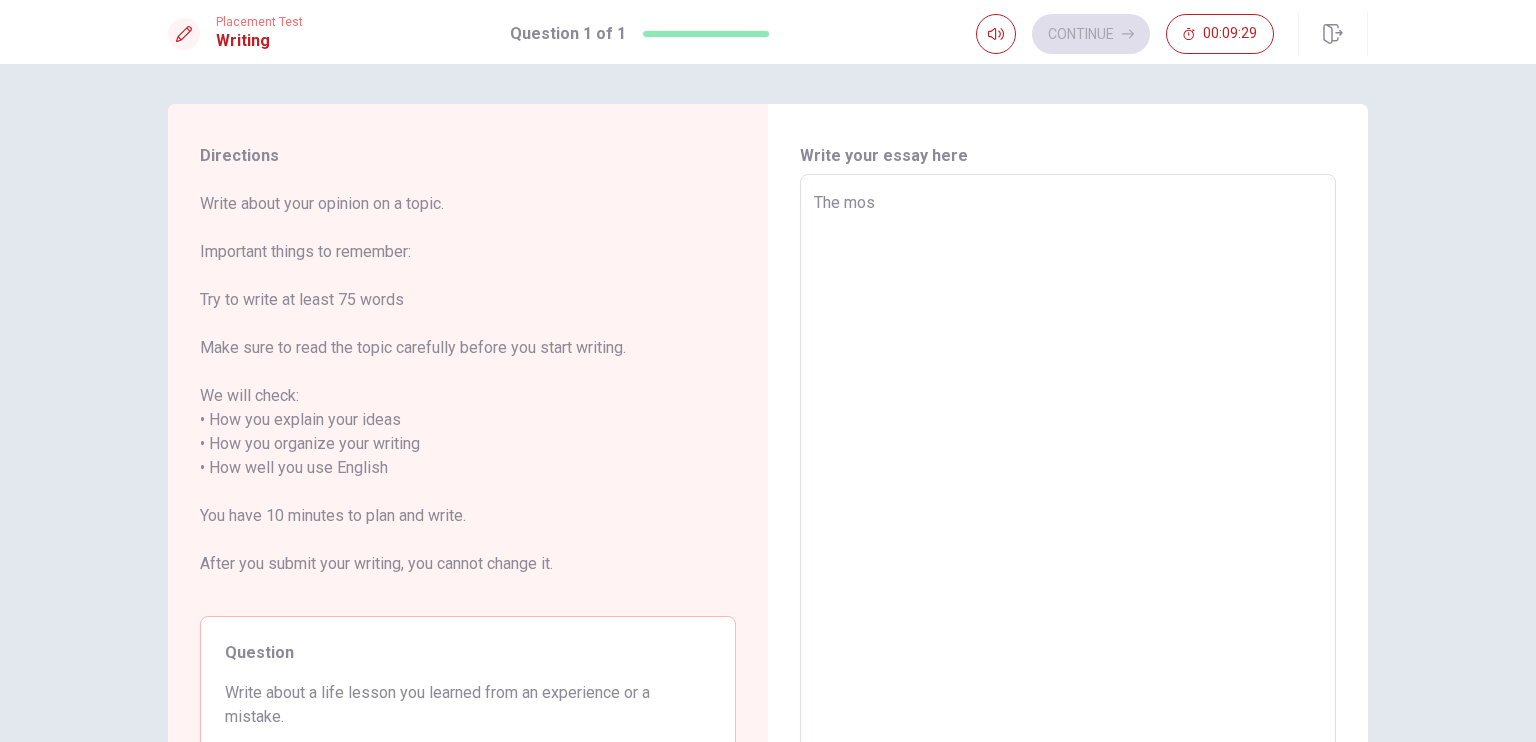 type on "x" 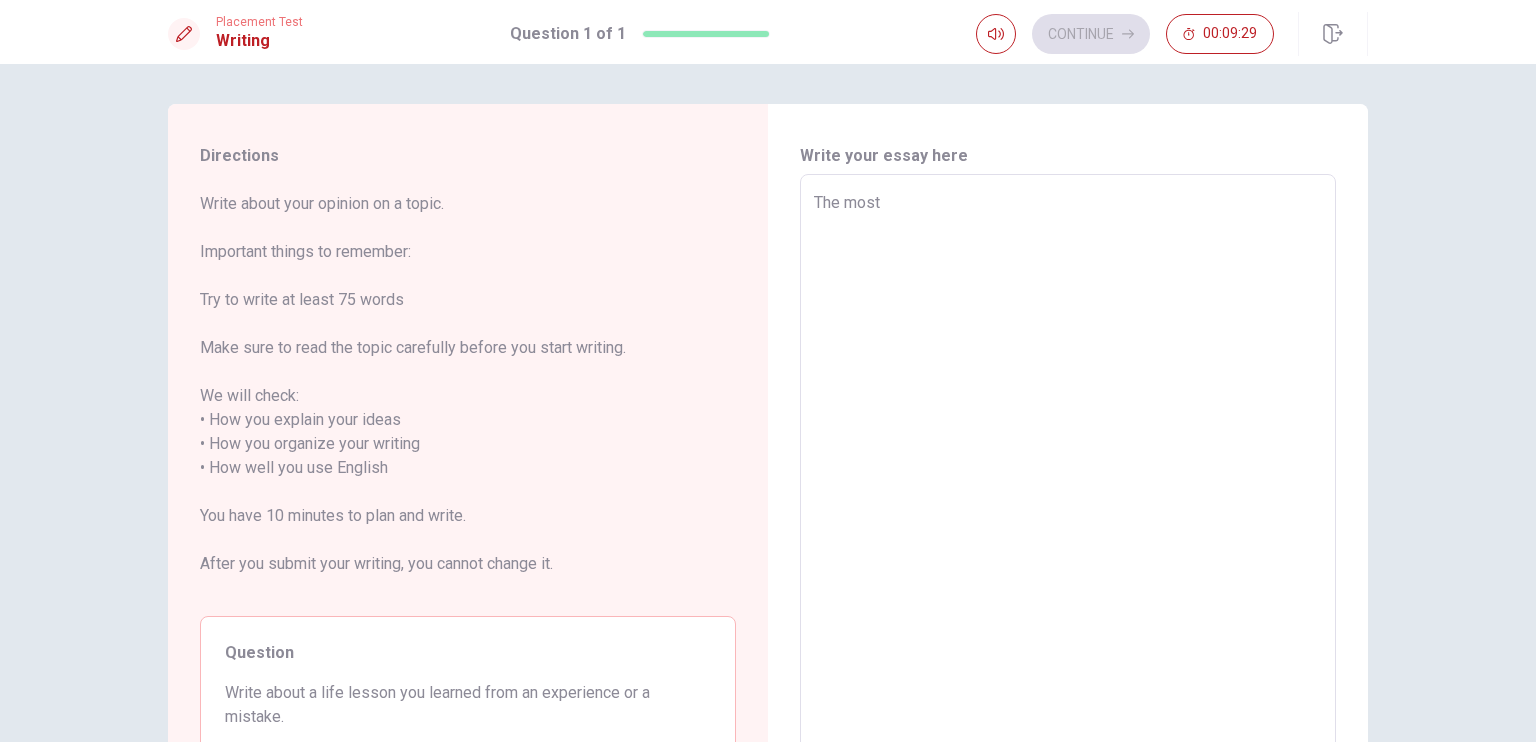 type on "x" 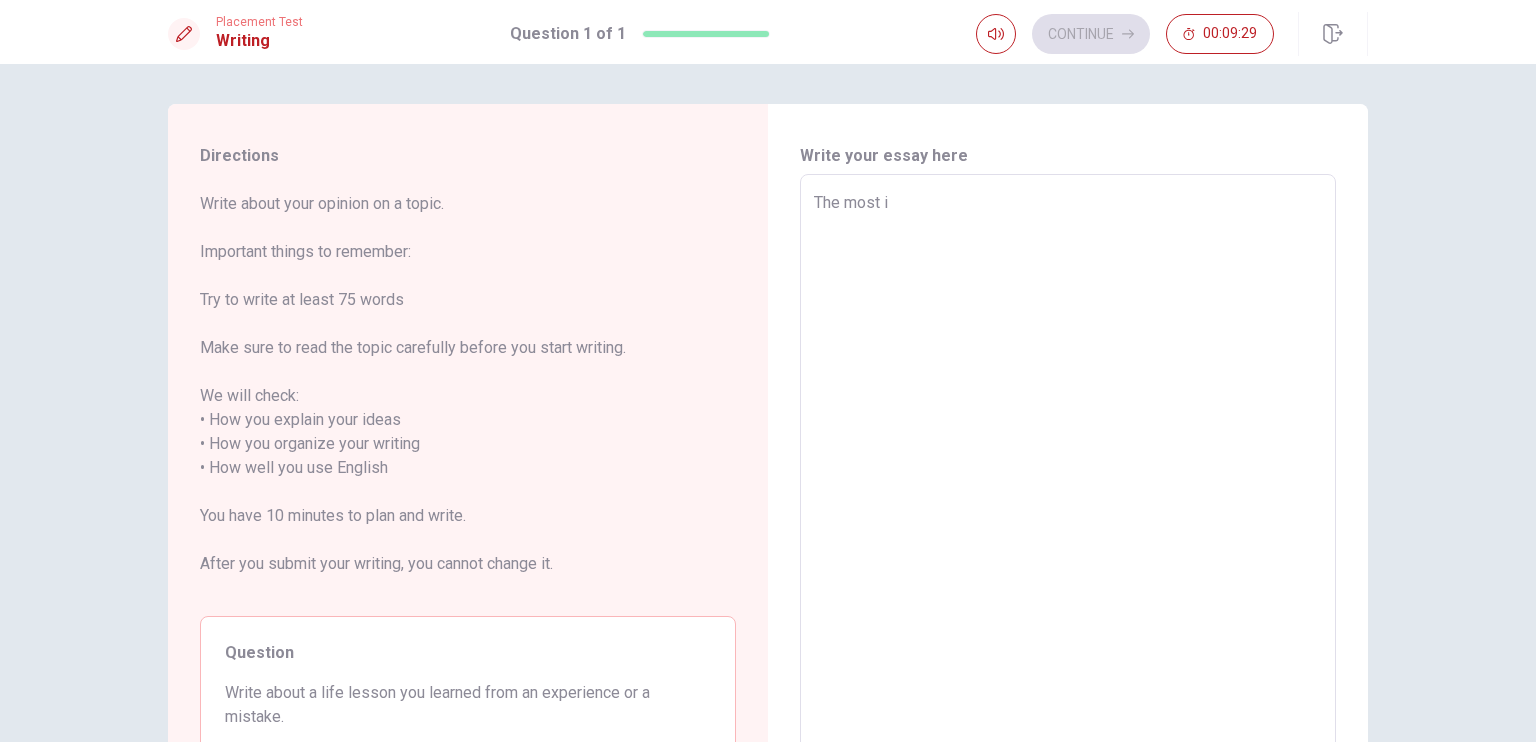 type on "x" 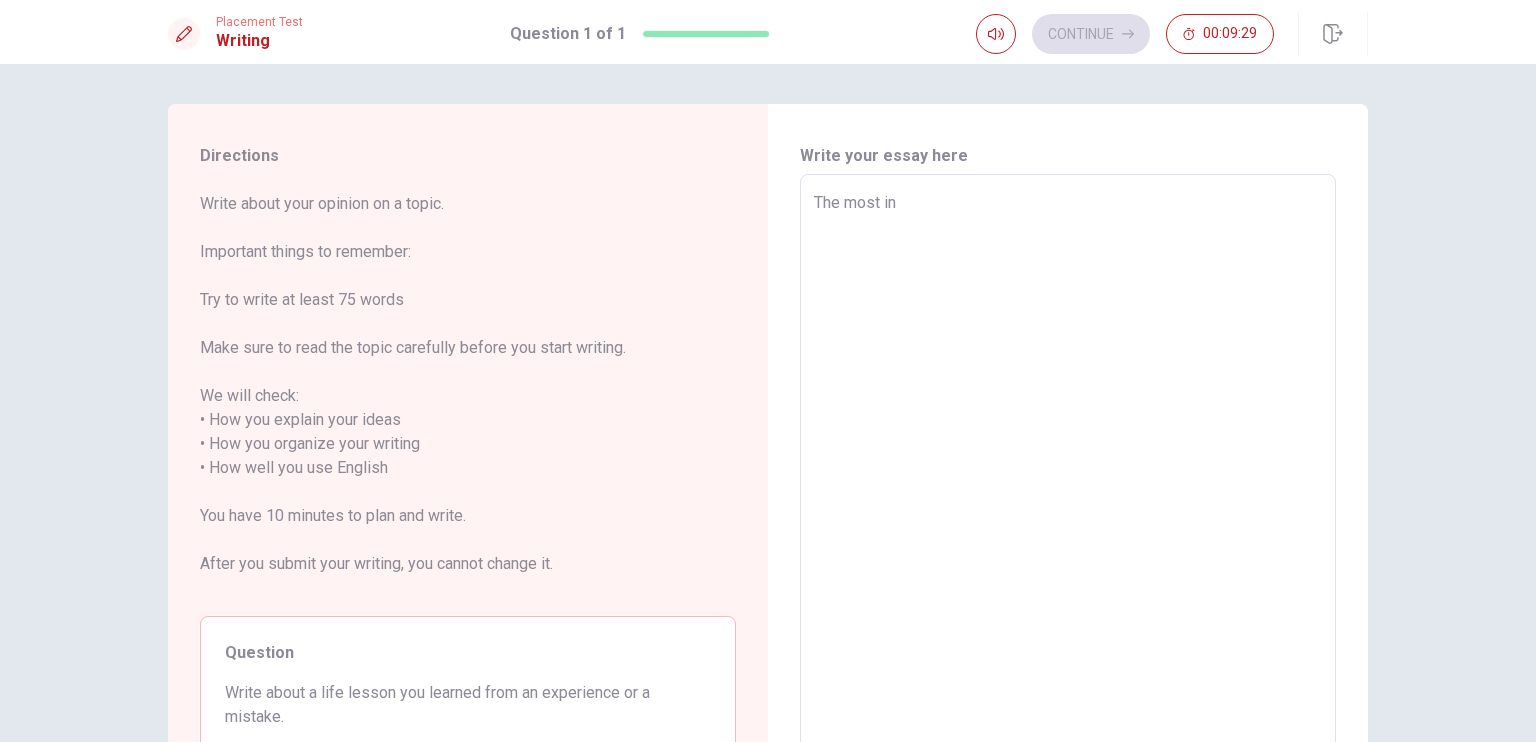type on "x" 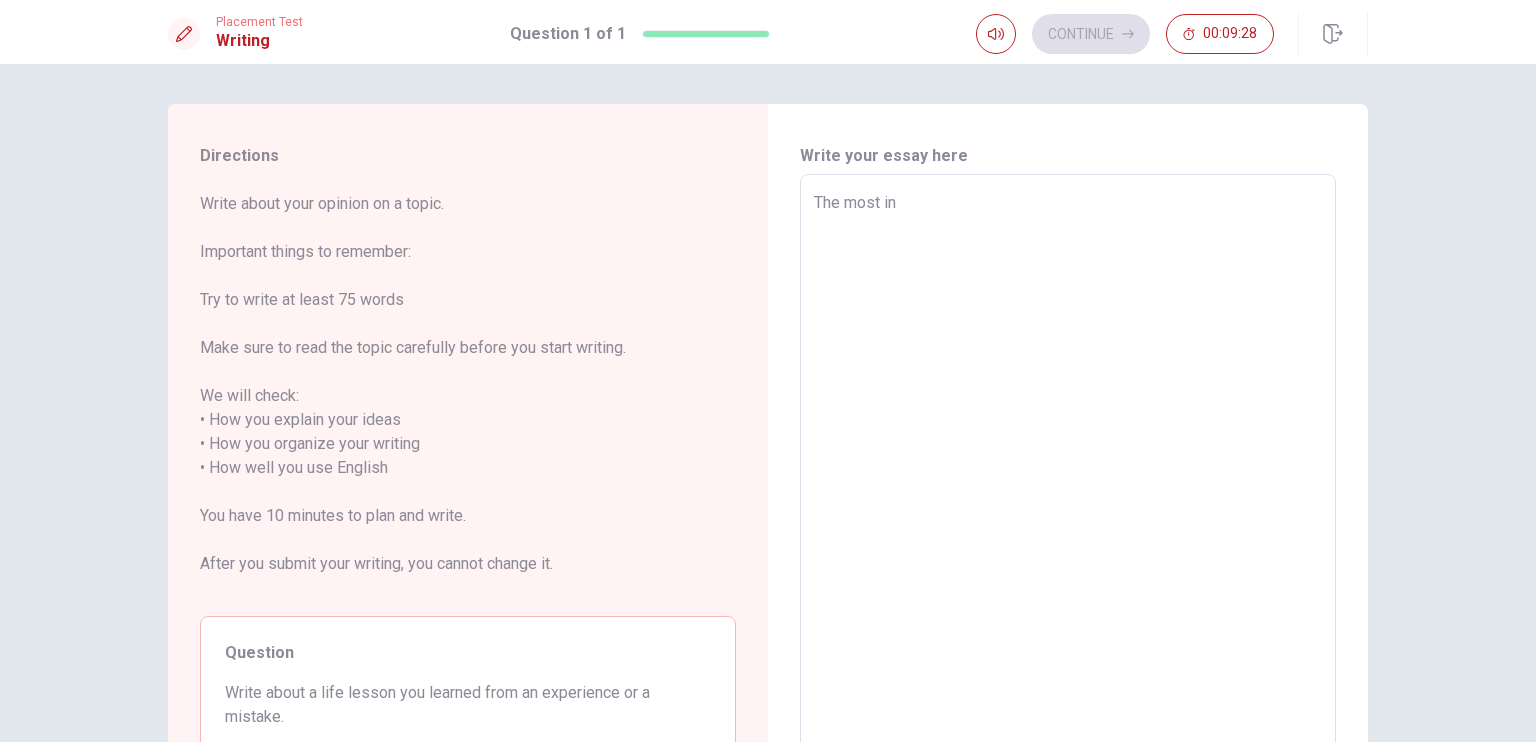 type on "The most inp" 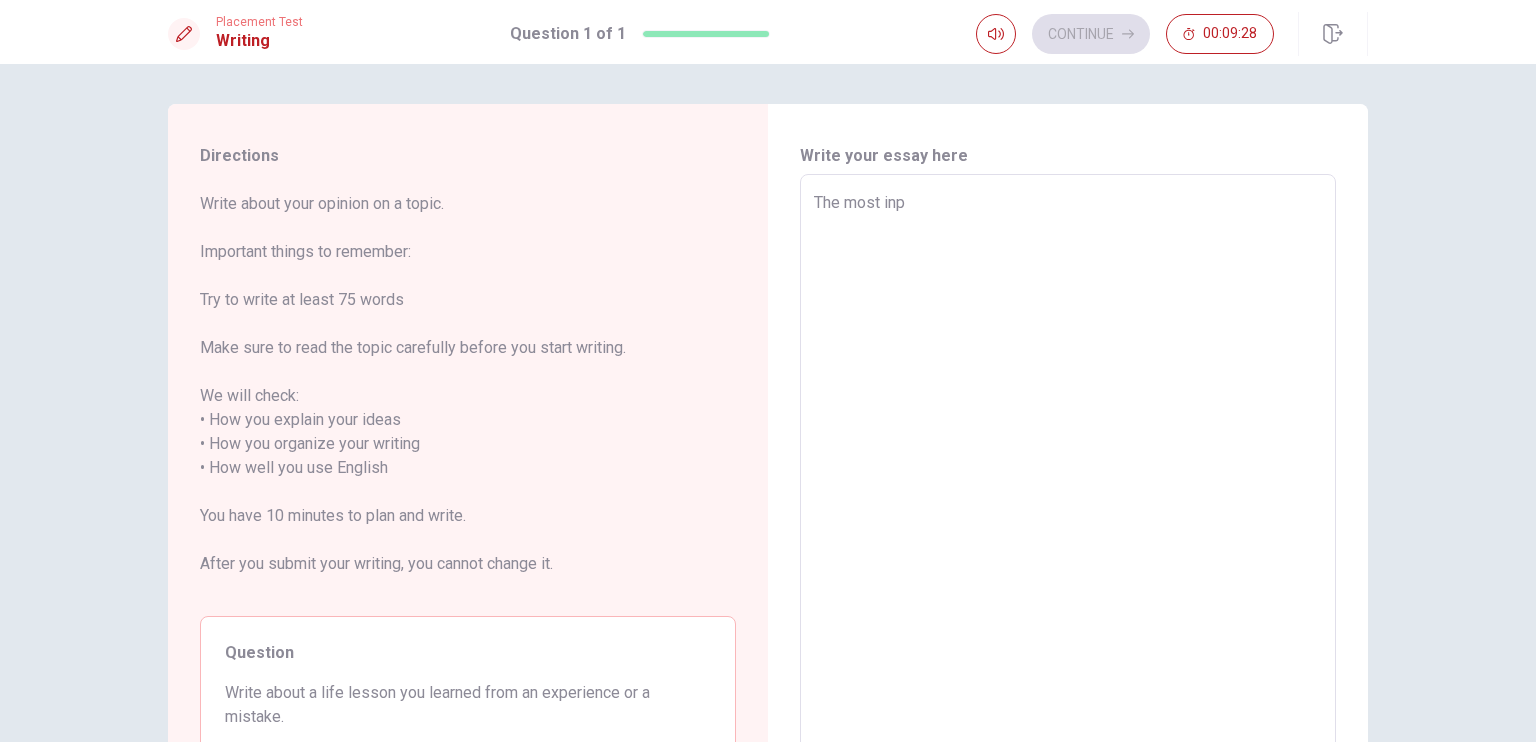 type on "x" 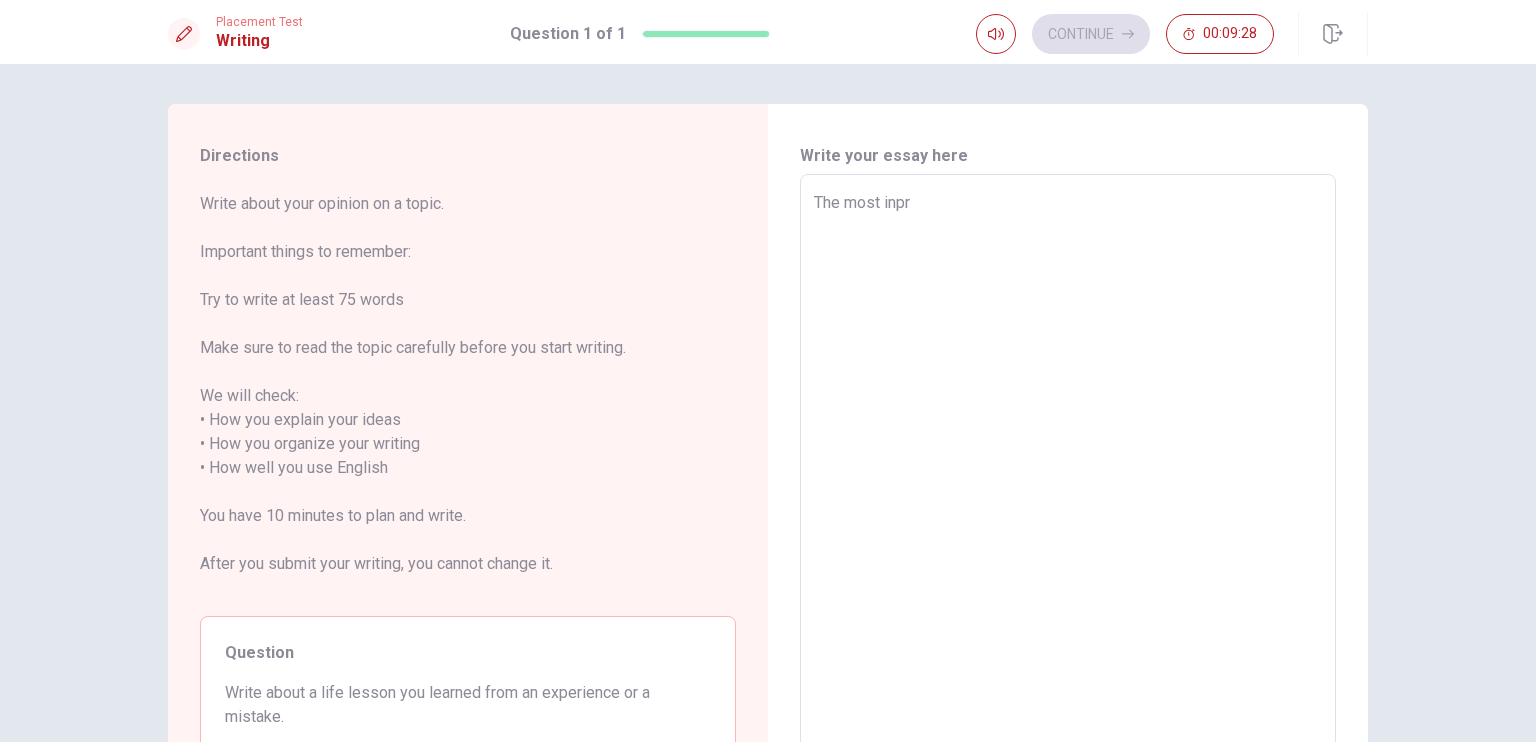 type on "x" 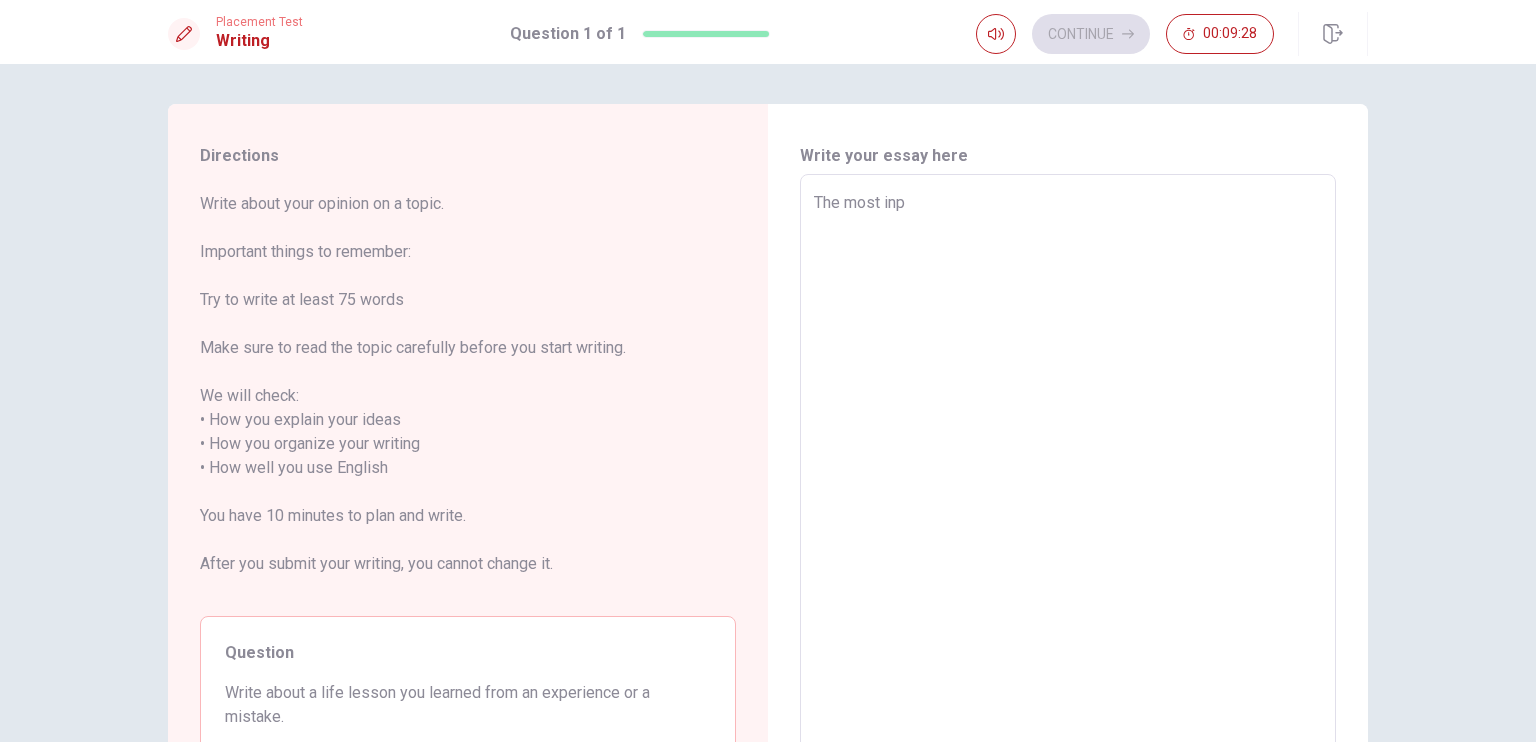 type on "x" 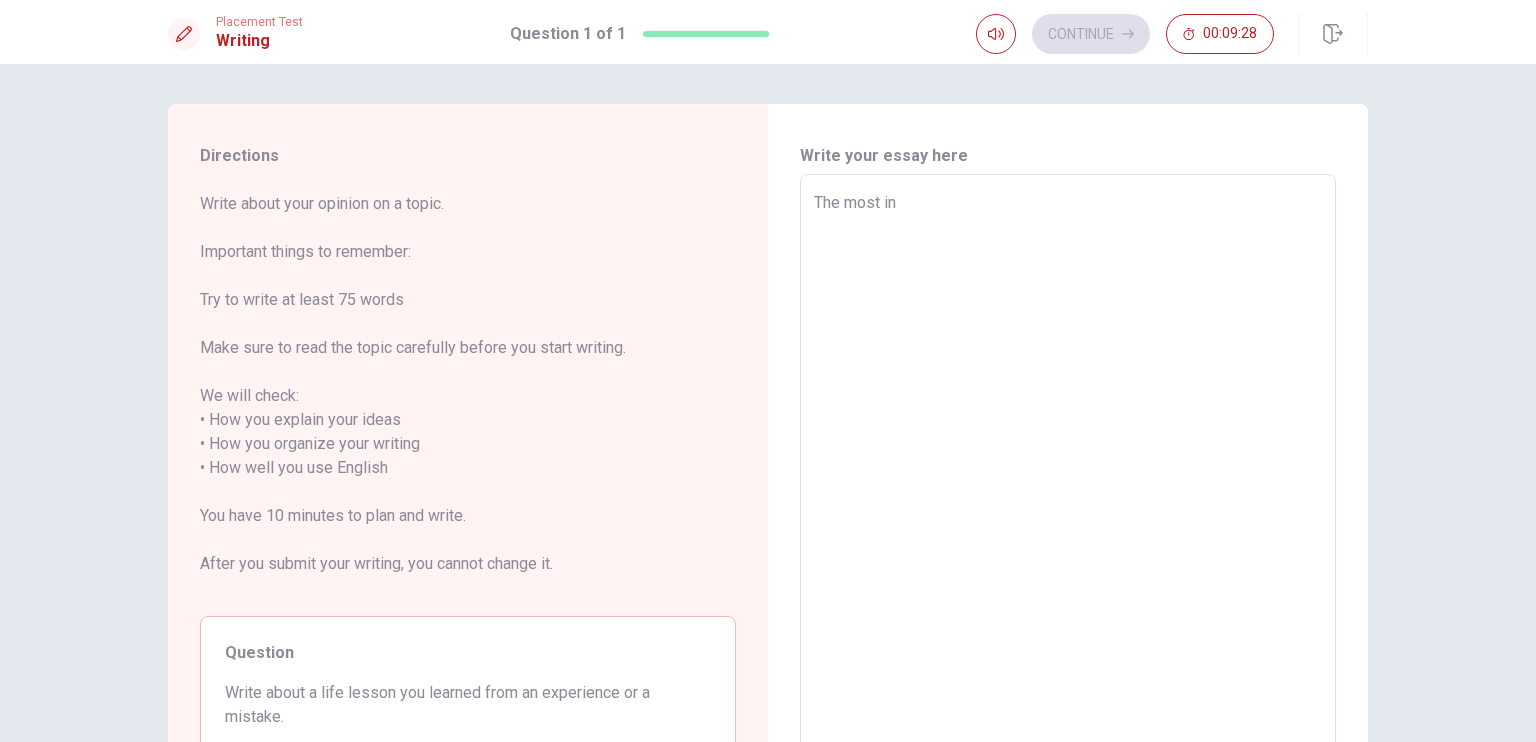 type on "x" 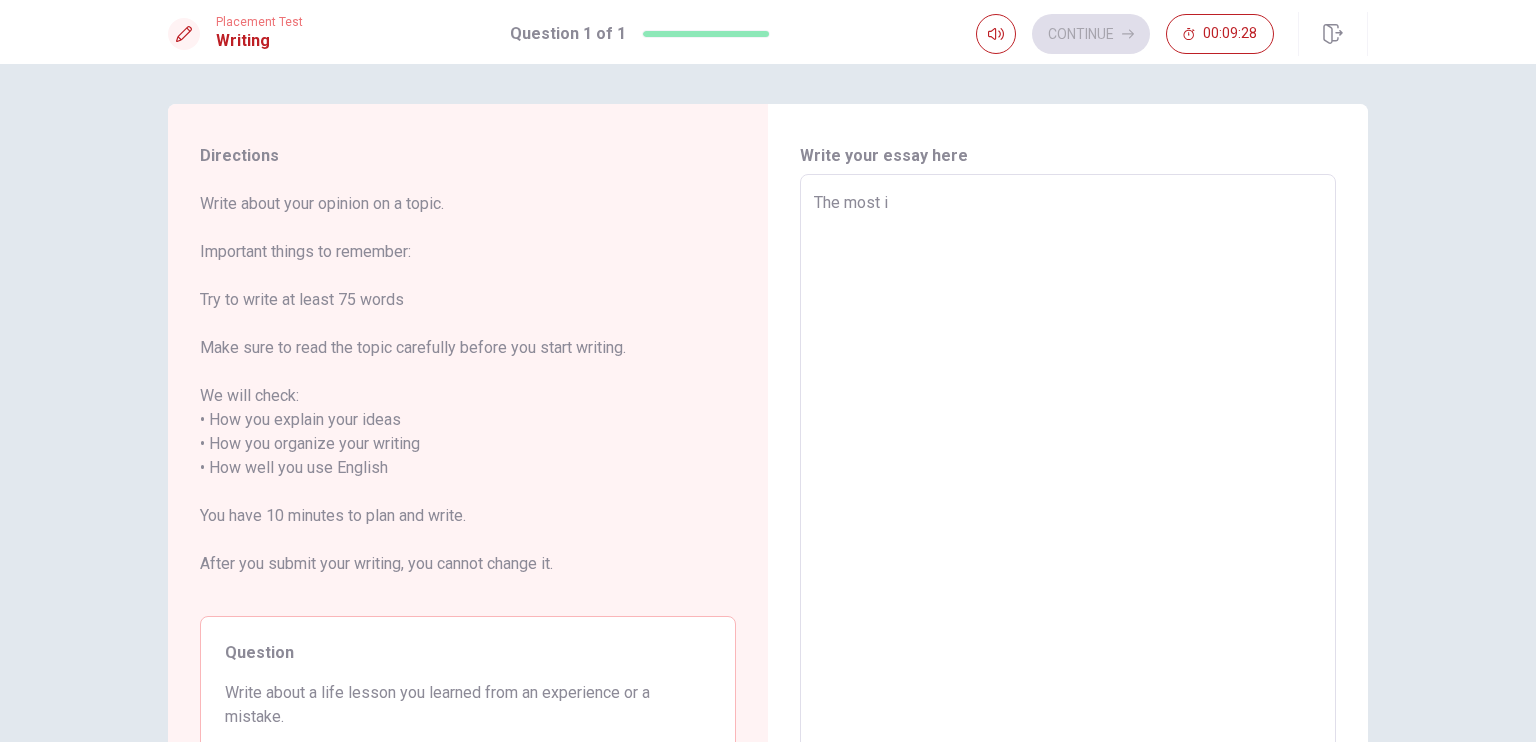 type on "x" 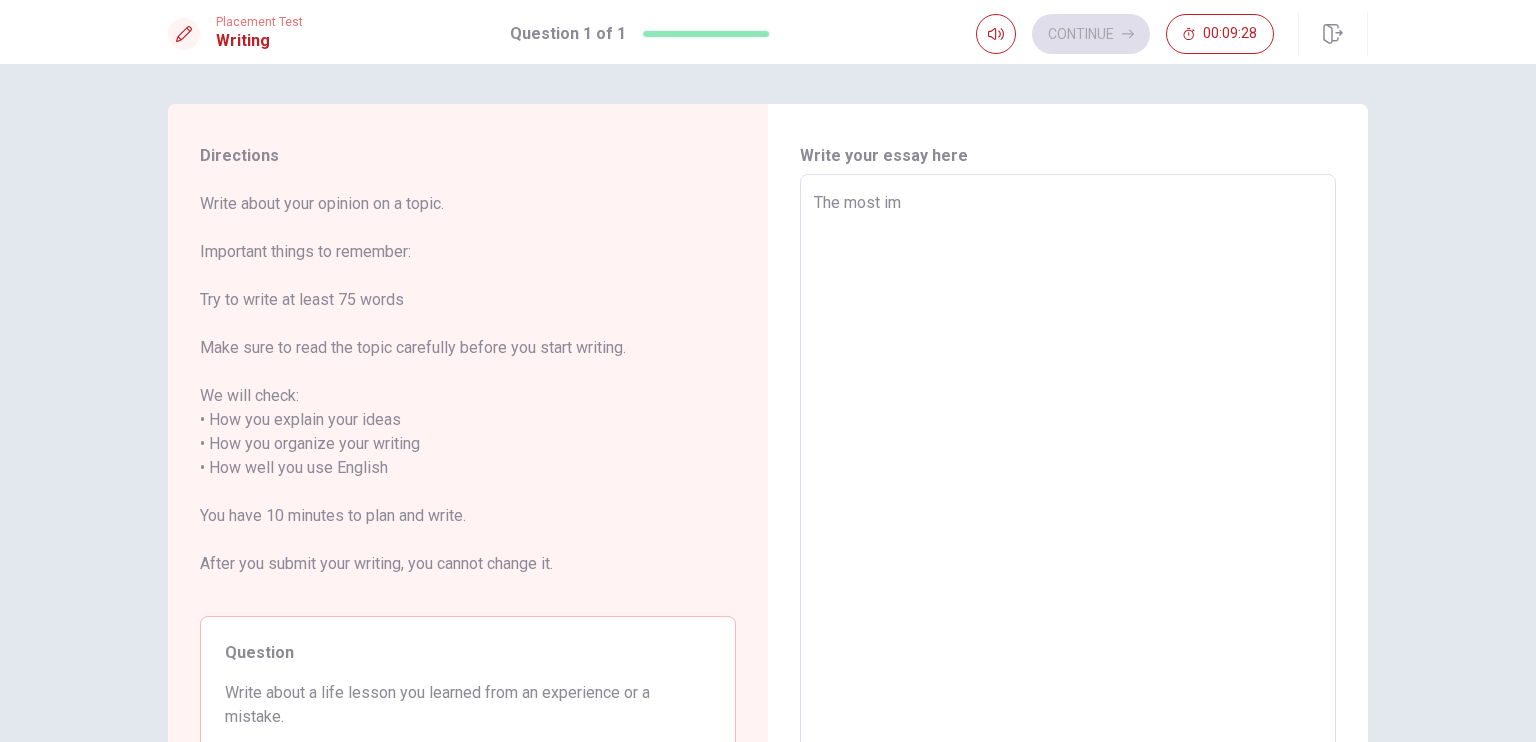 type on "x" 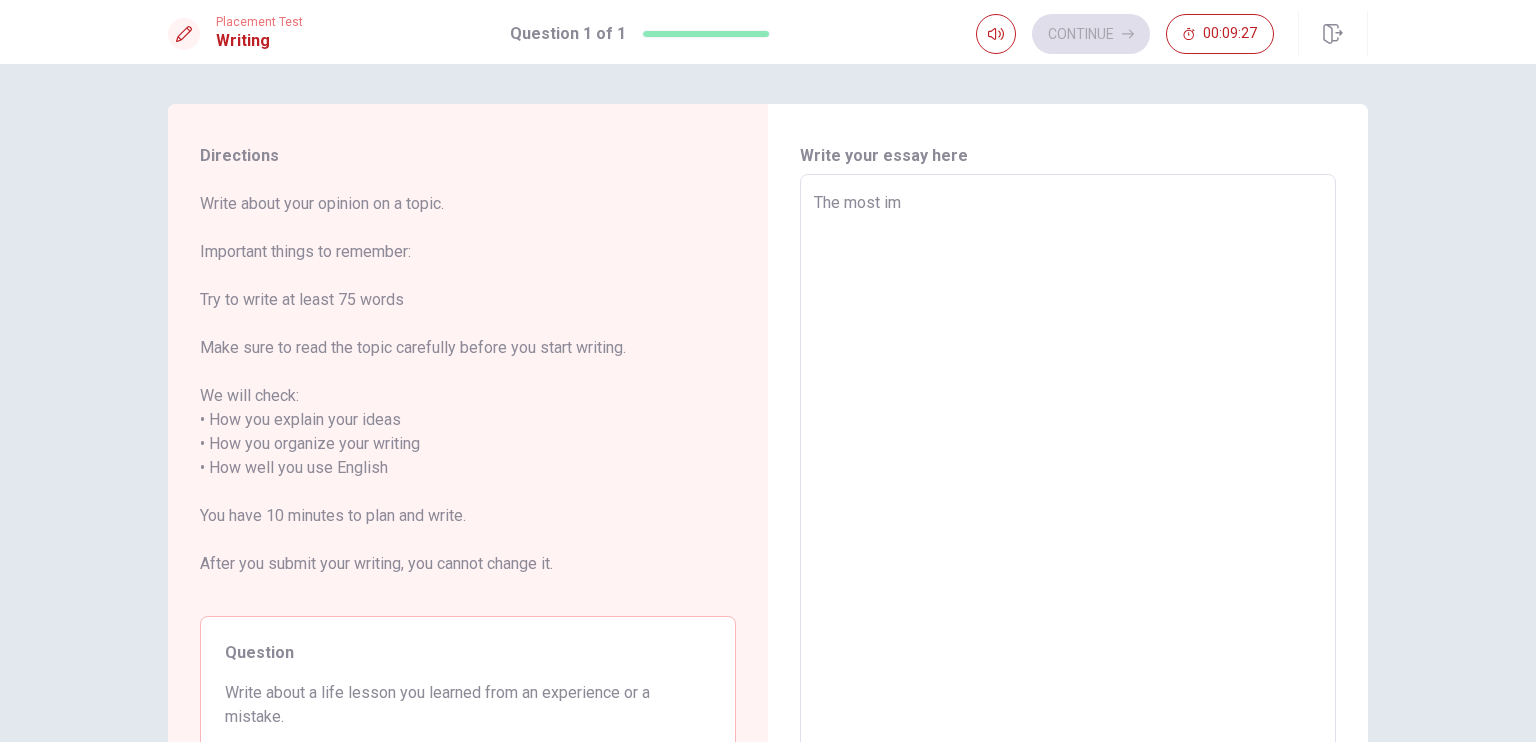 type on "The most imp" 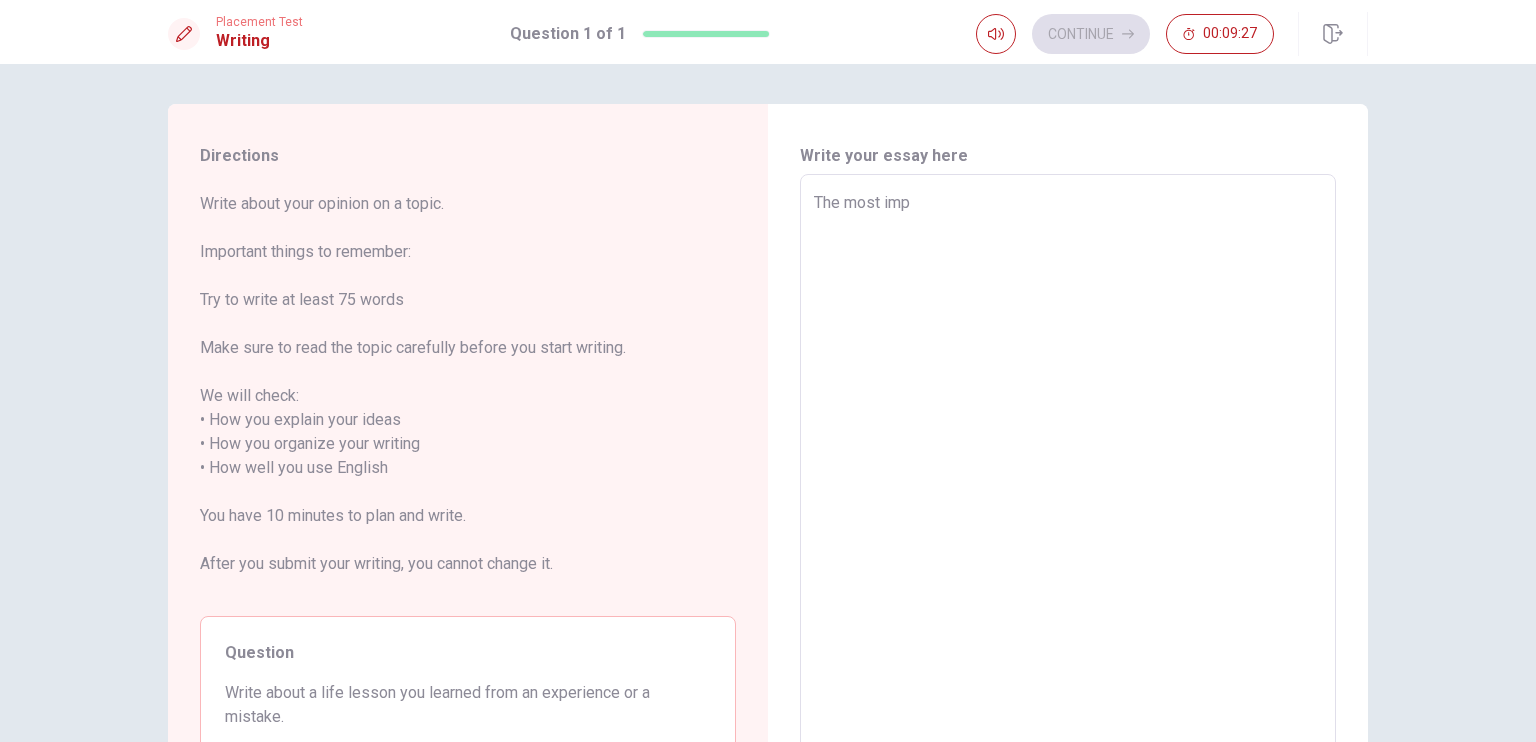 type on "x" 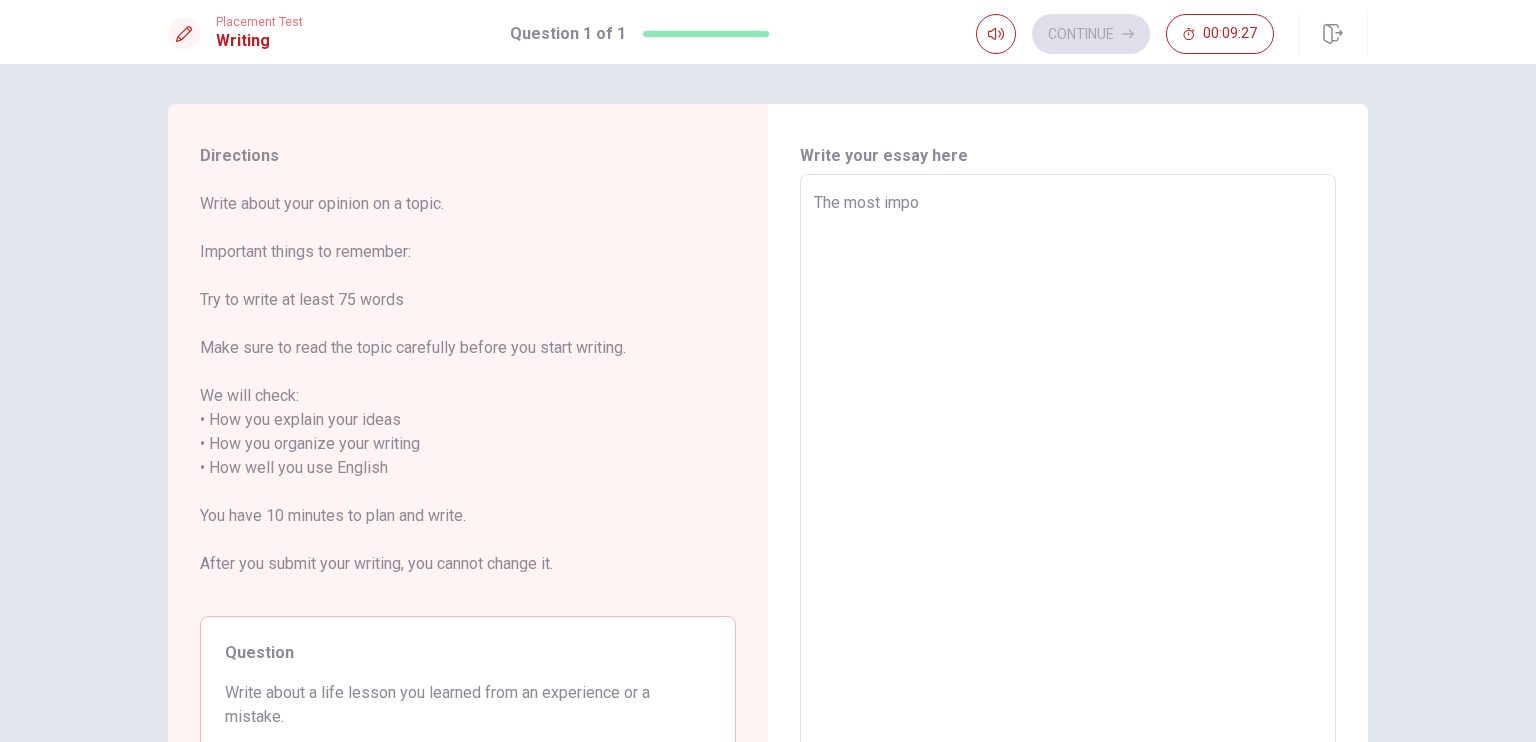 type on "The most impor" 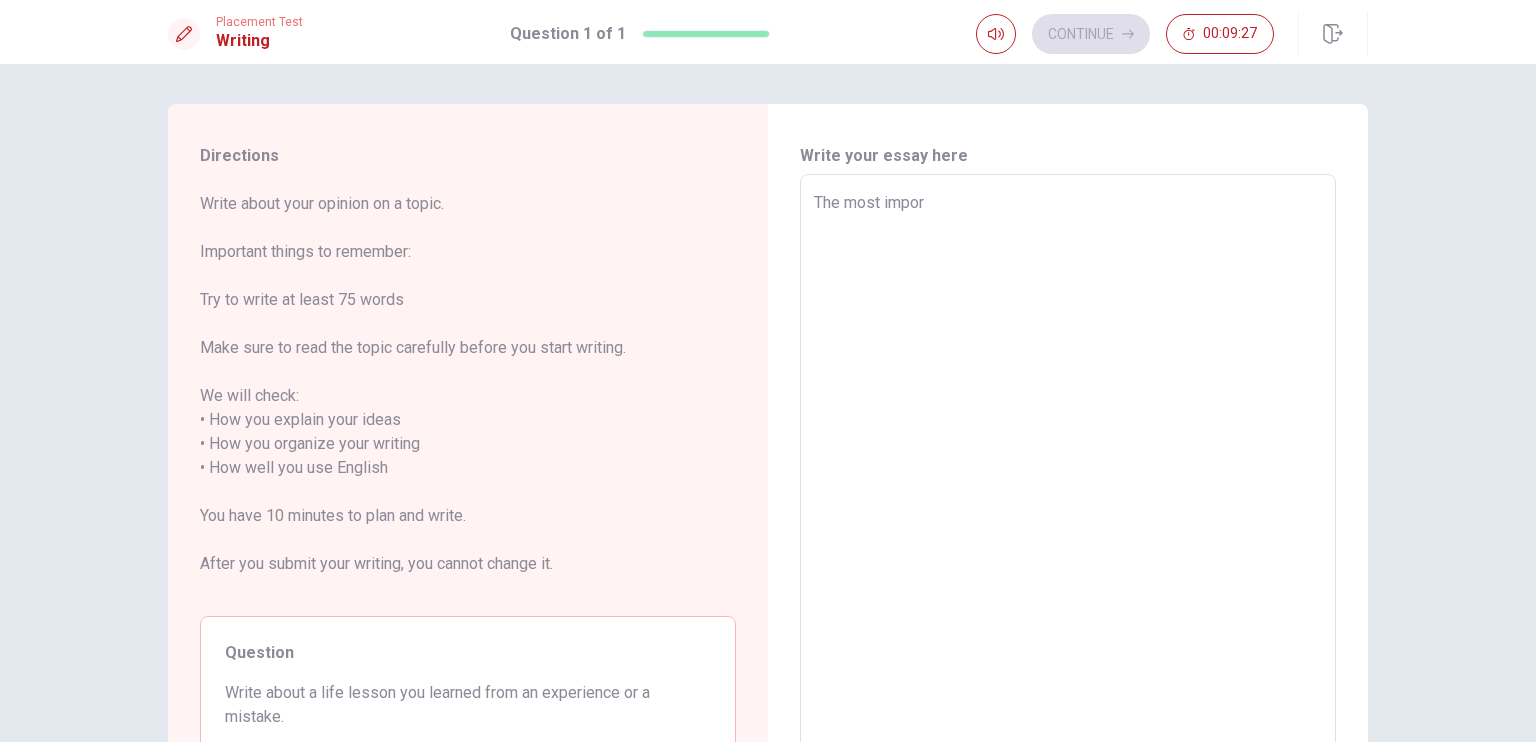 type on "x" 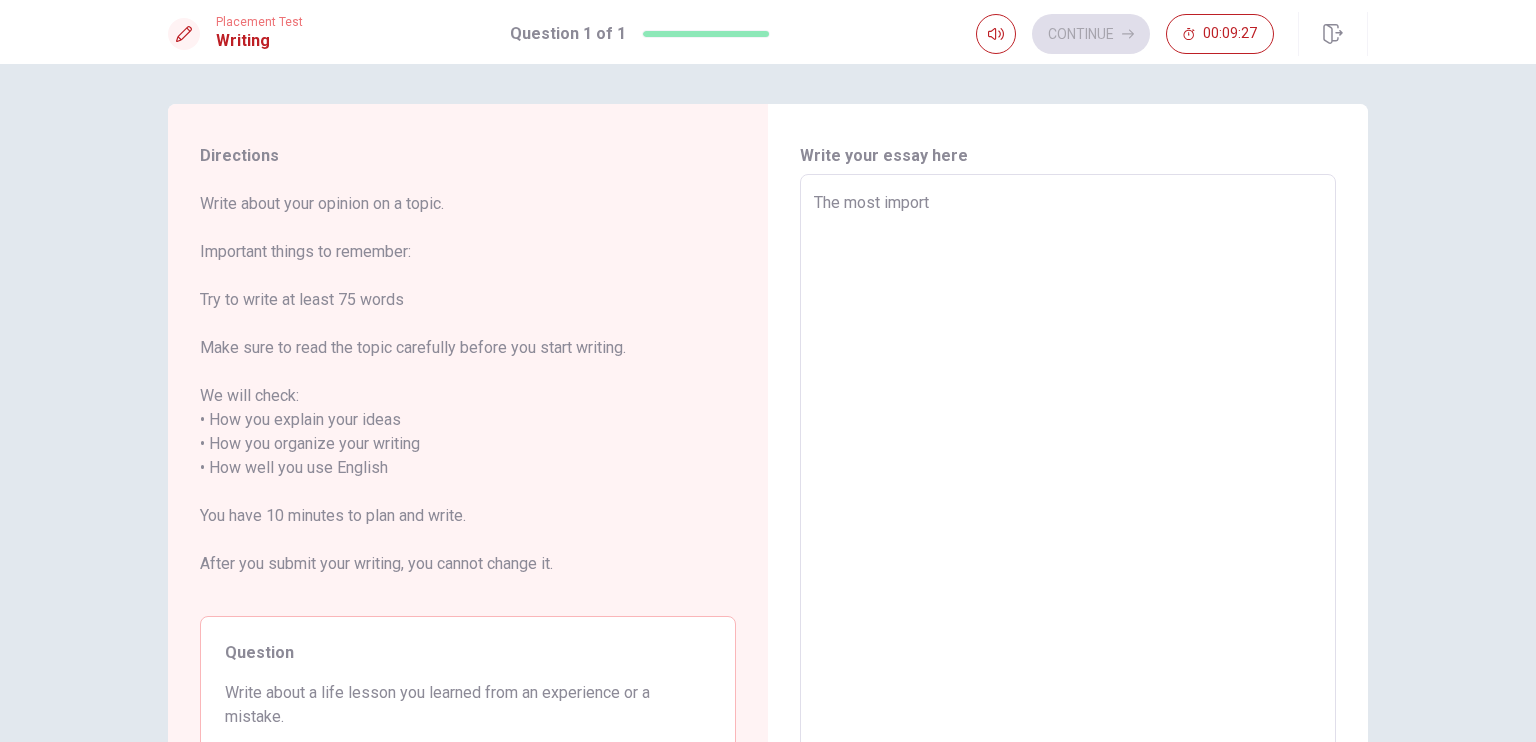 type on "x" 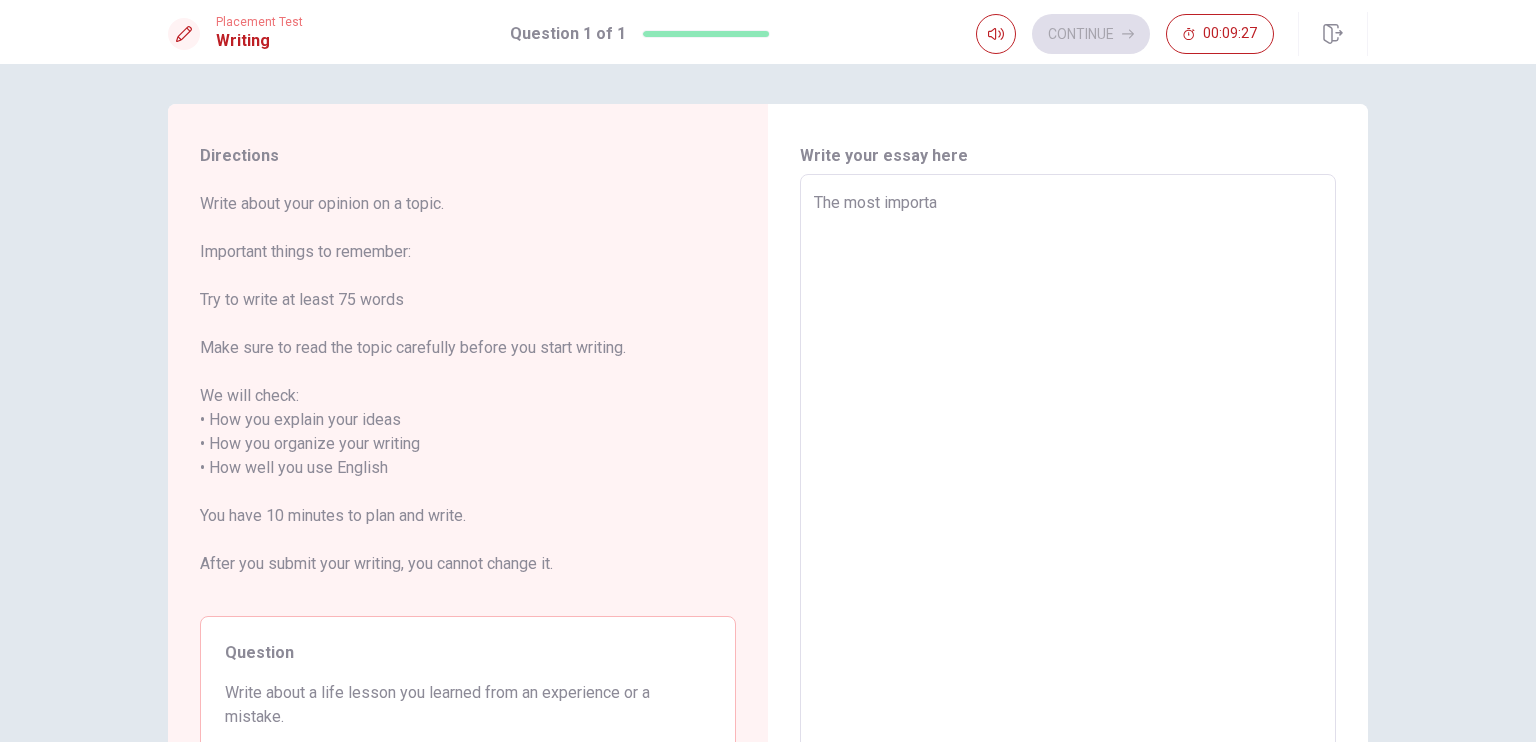 type on "x" 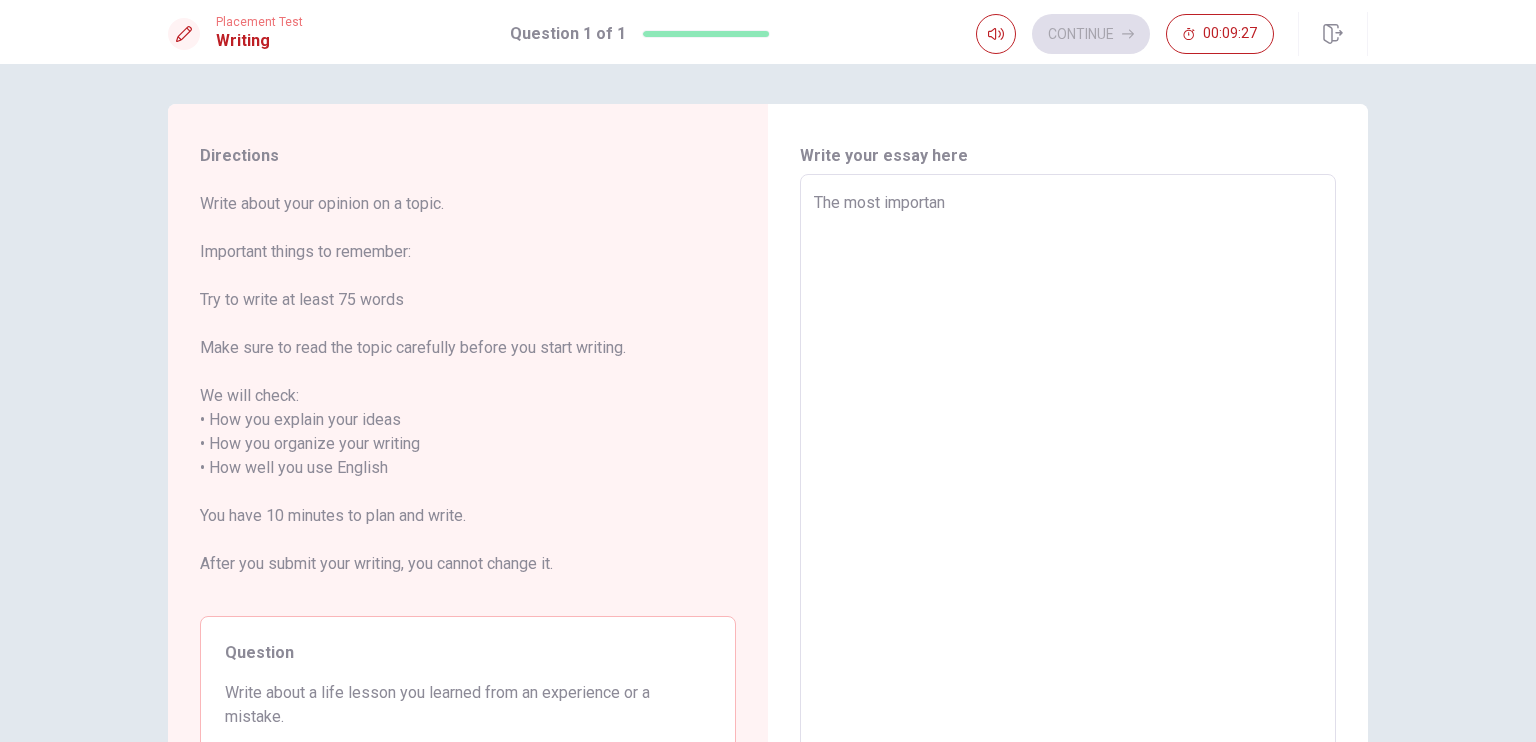 type on "x" 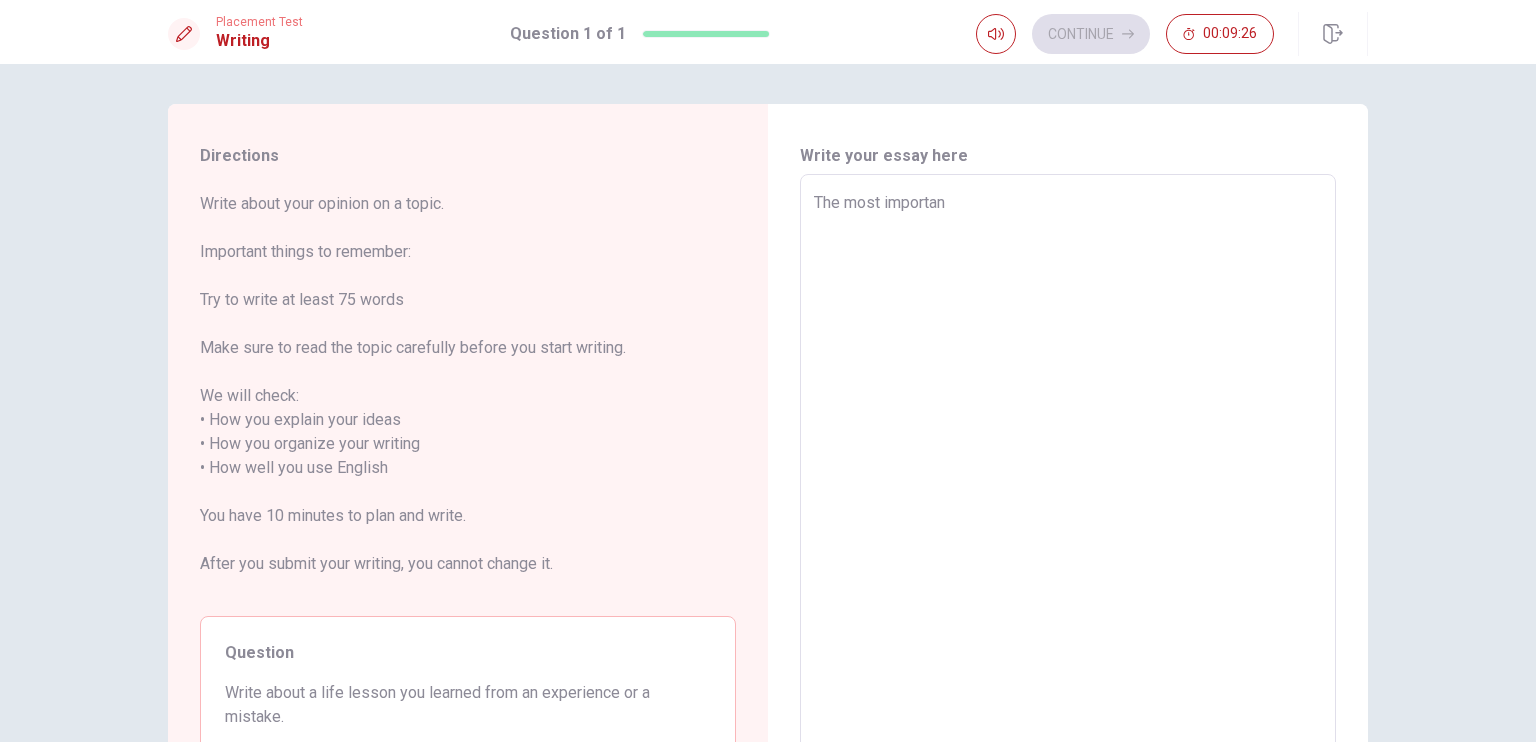 type on "The most important" 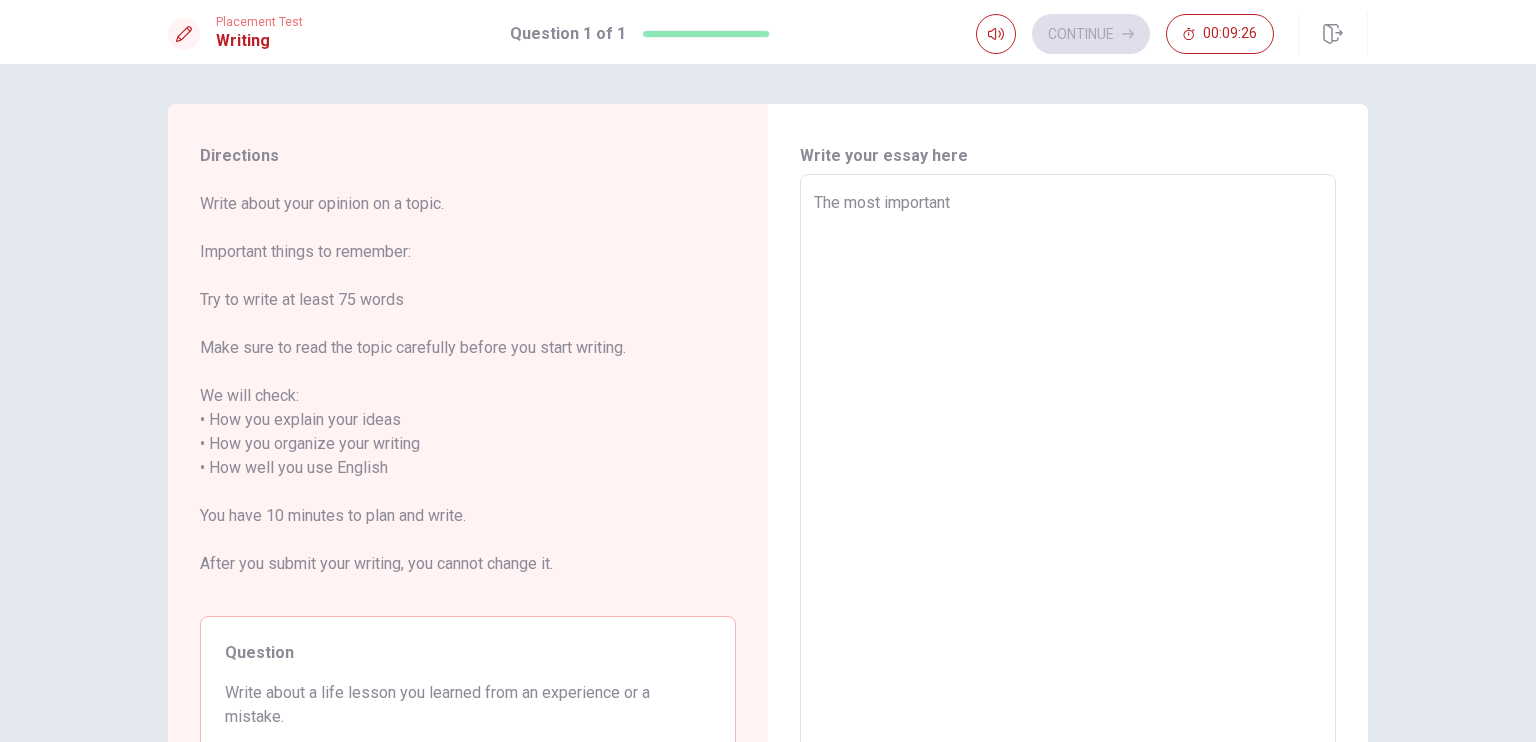type on "x" 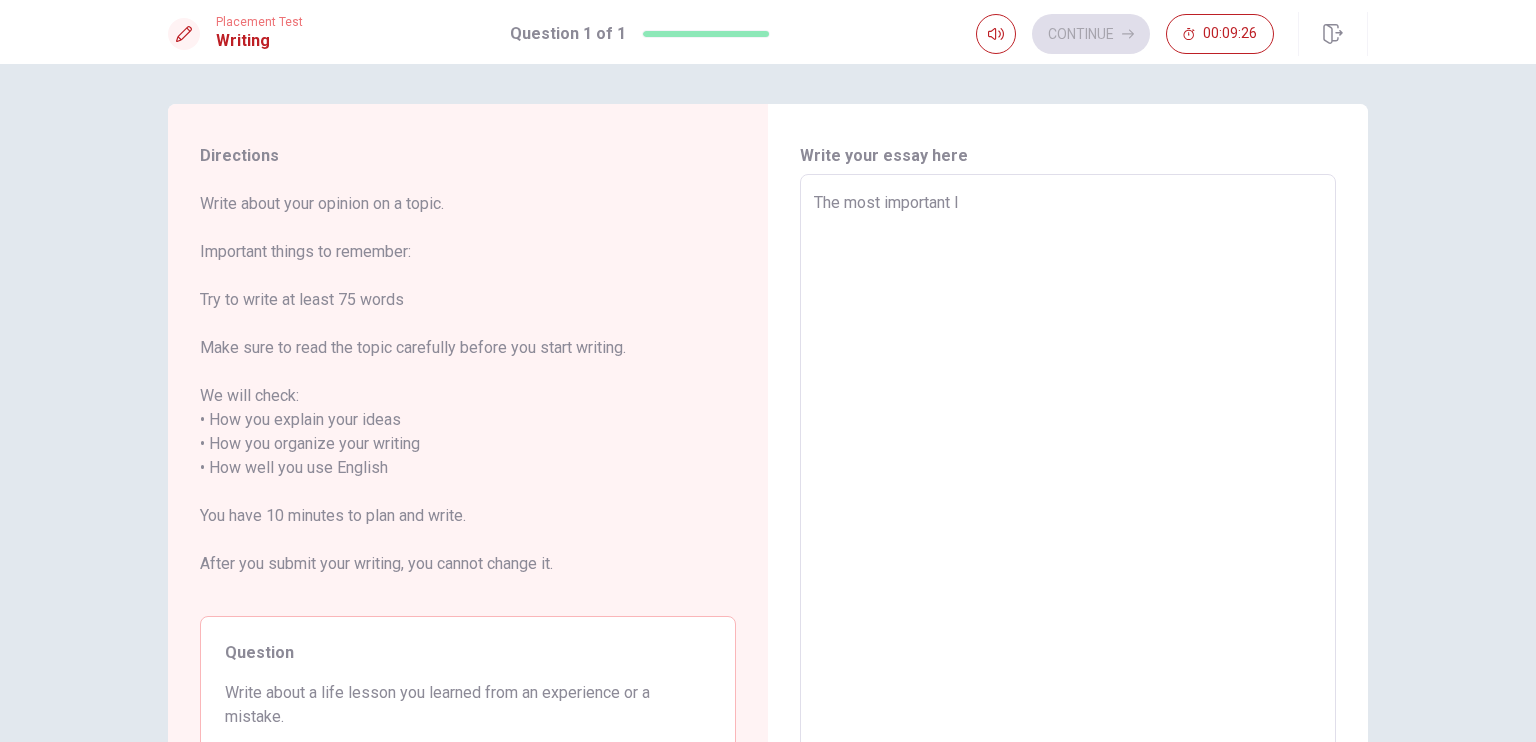 type on "x" 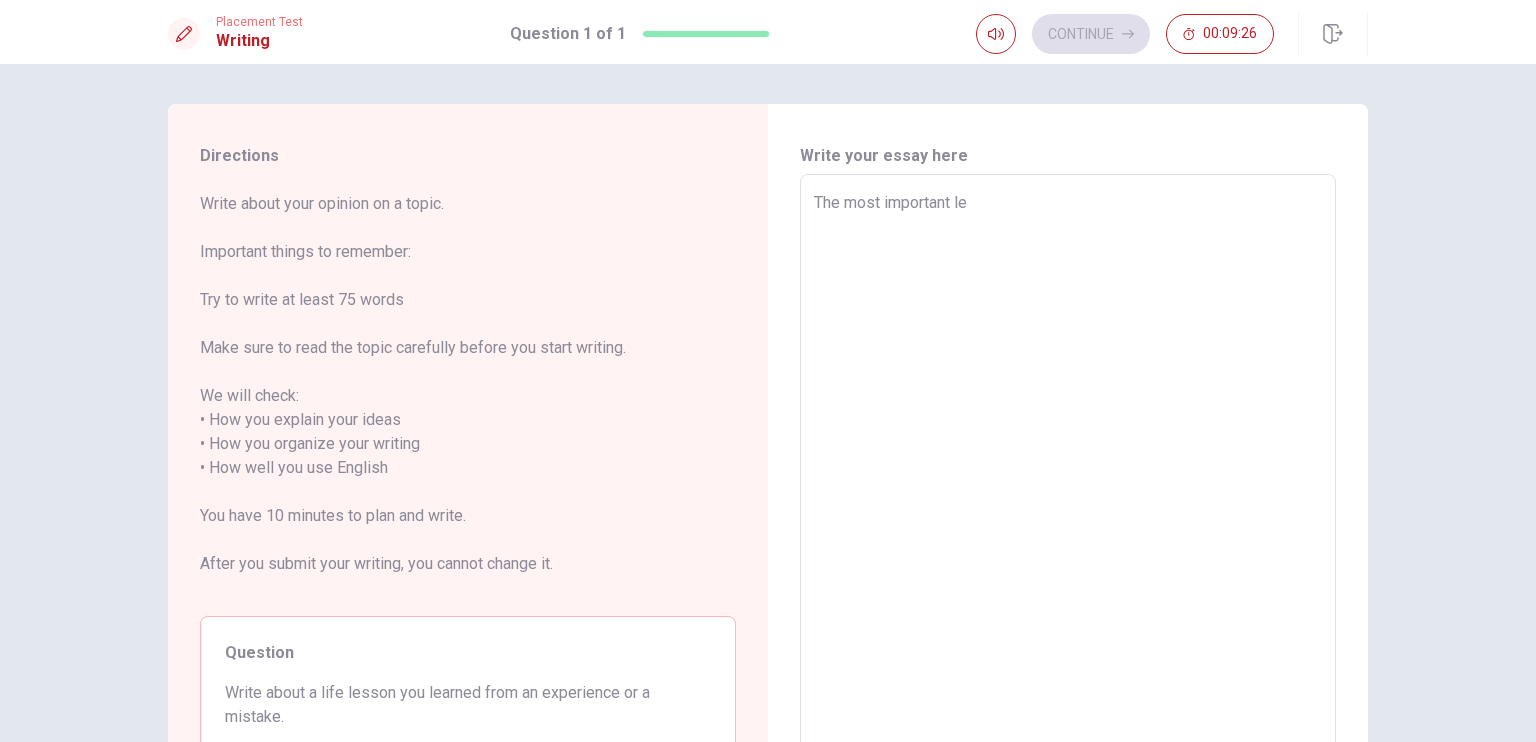 type on "x" 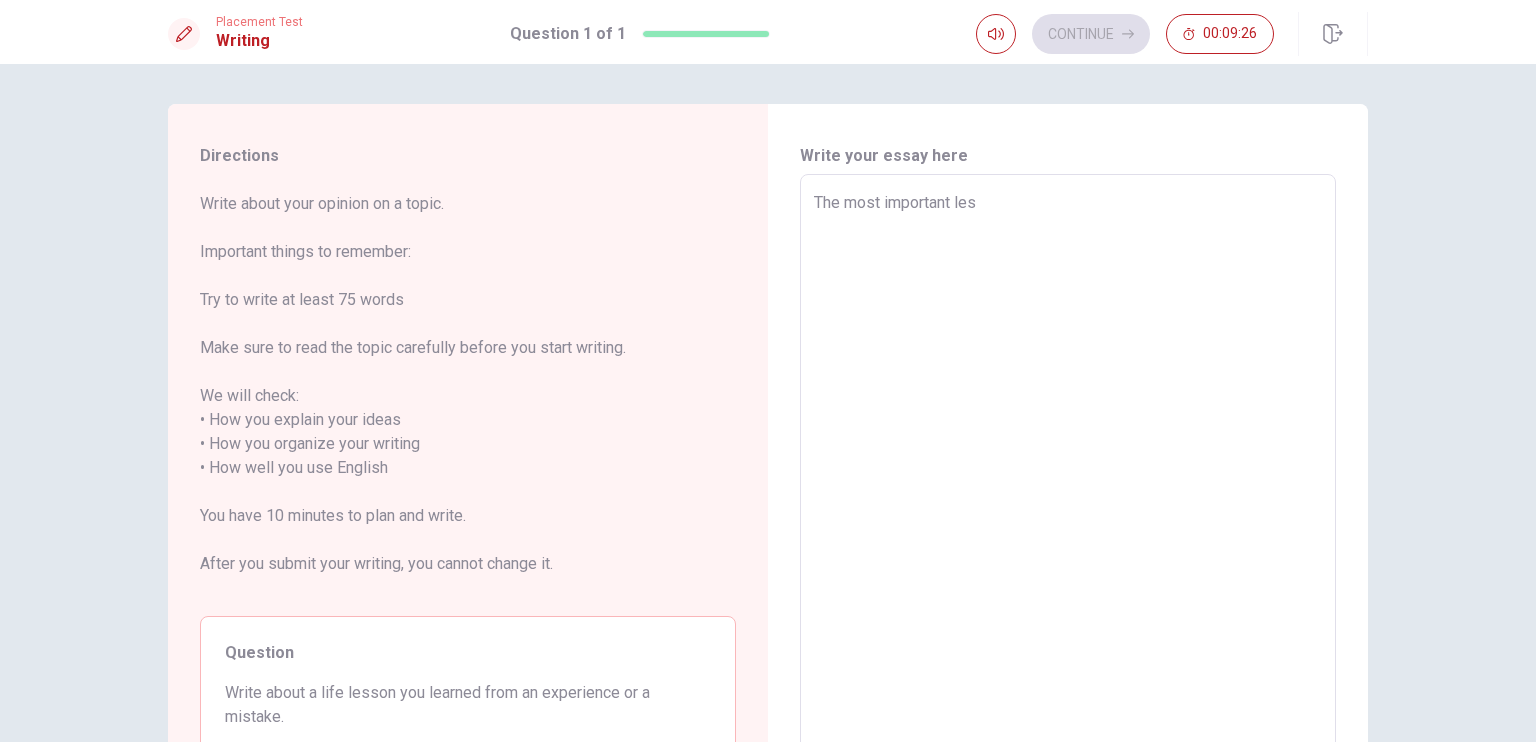 type on "x" 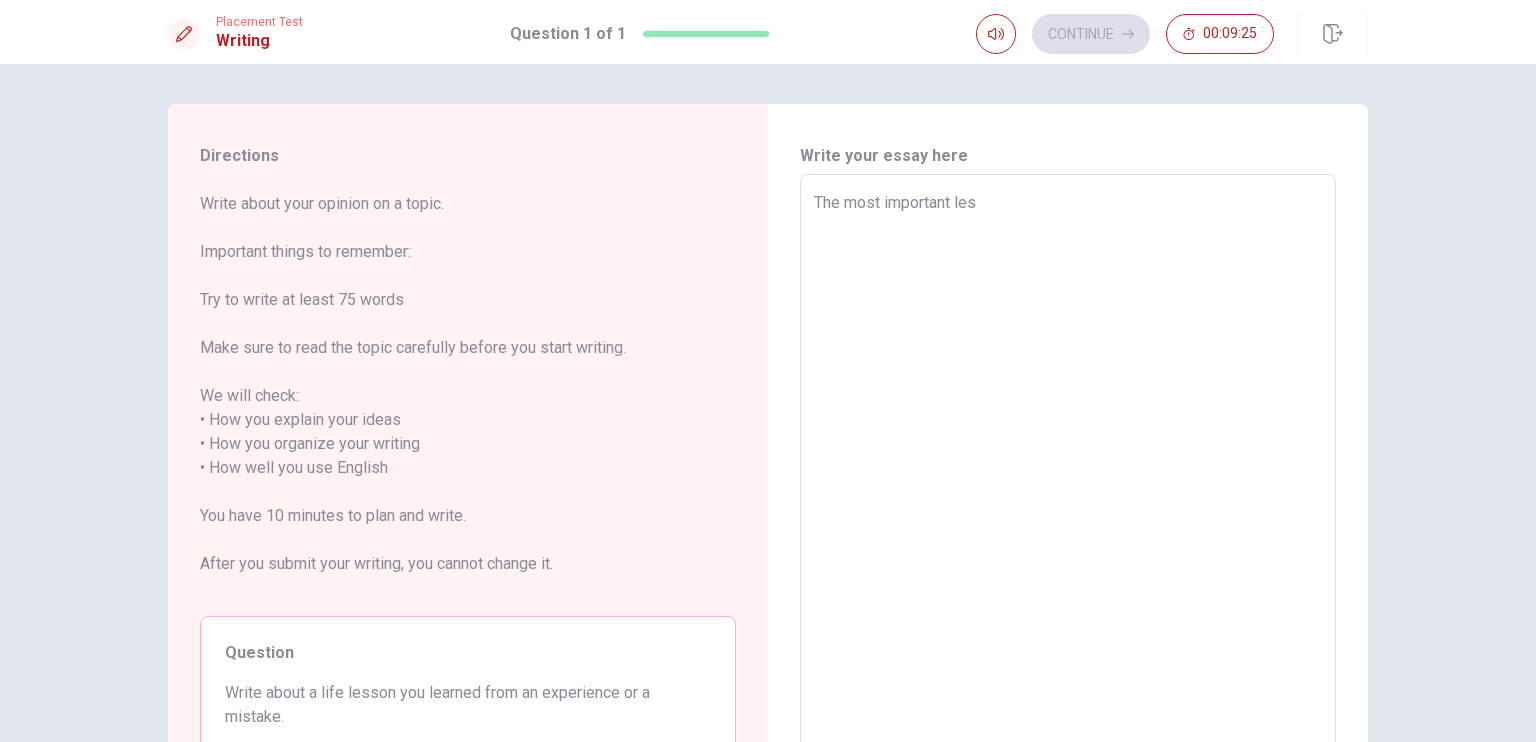 type on "The most important less" 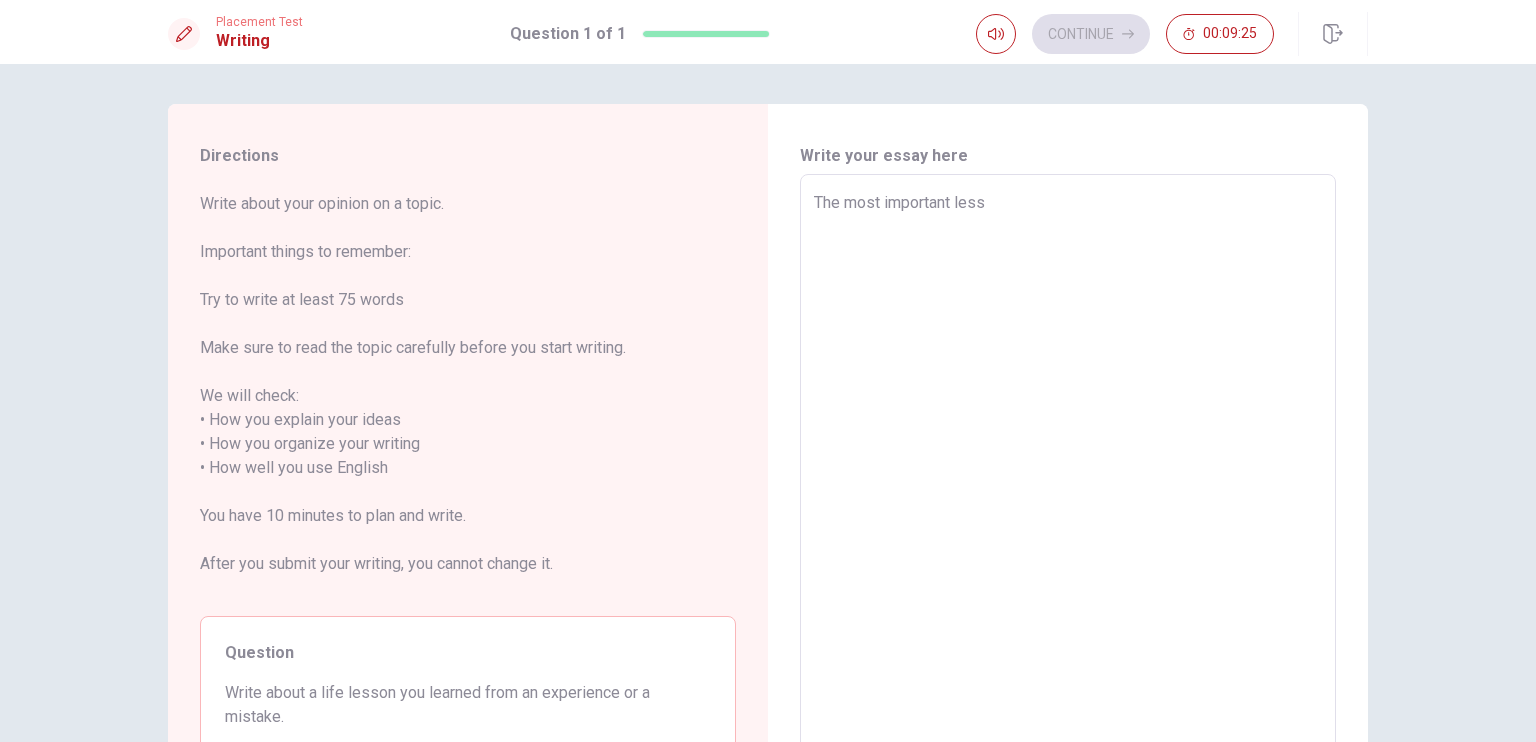 type on "x" 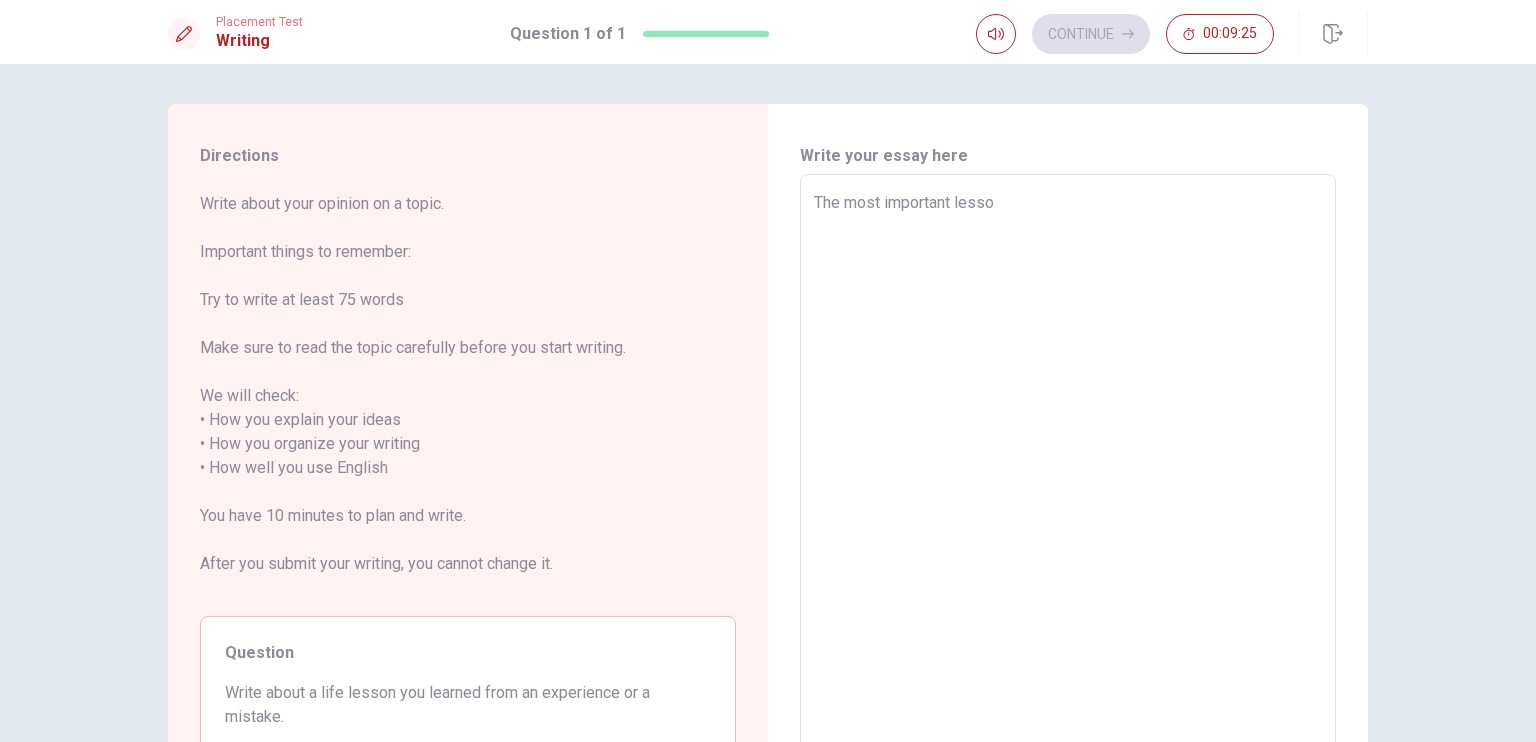 type on "x" 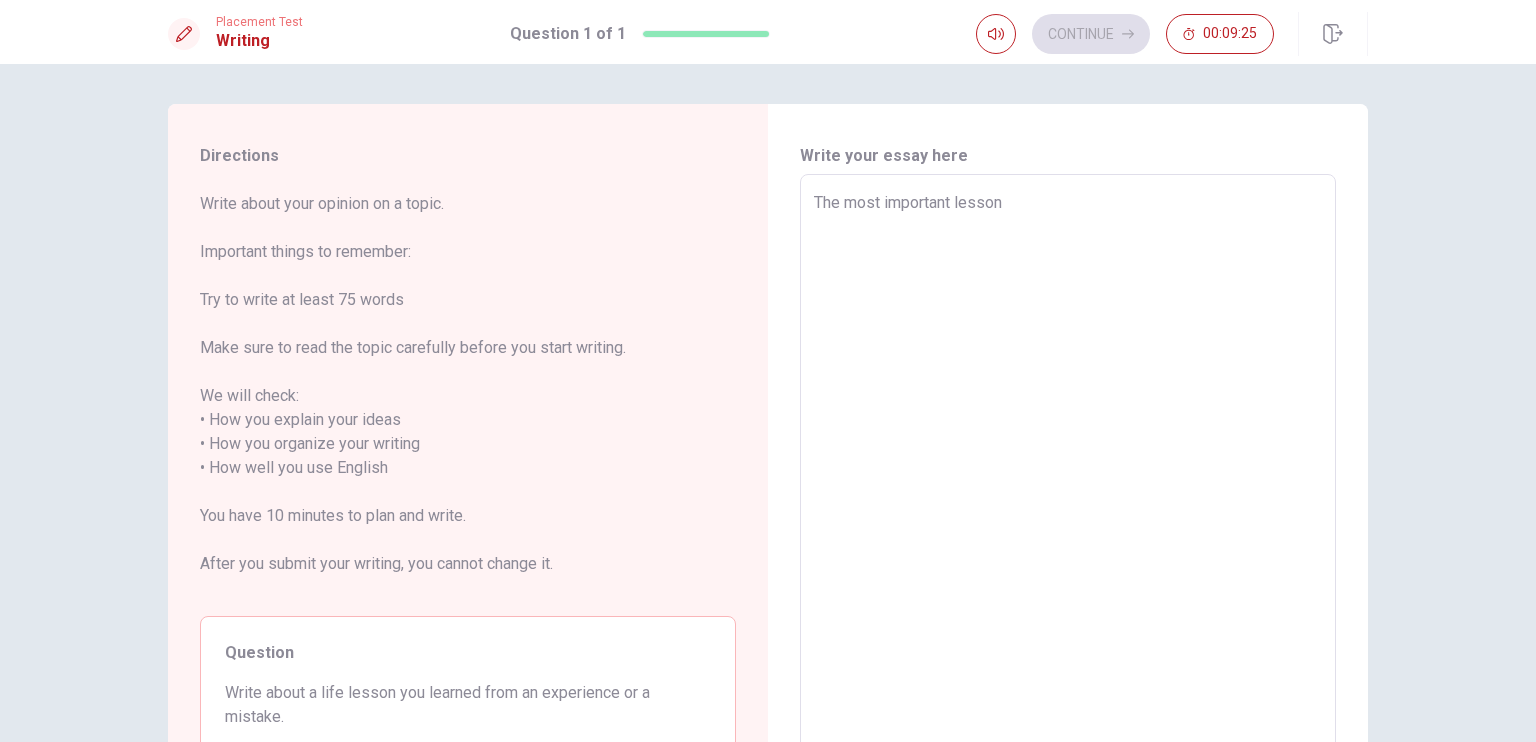 type on "x" 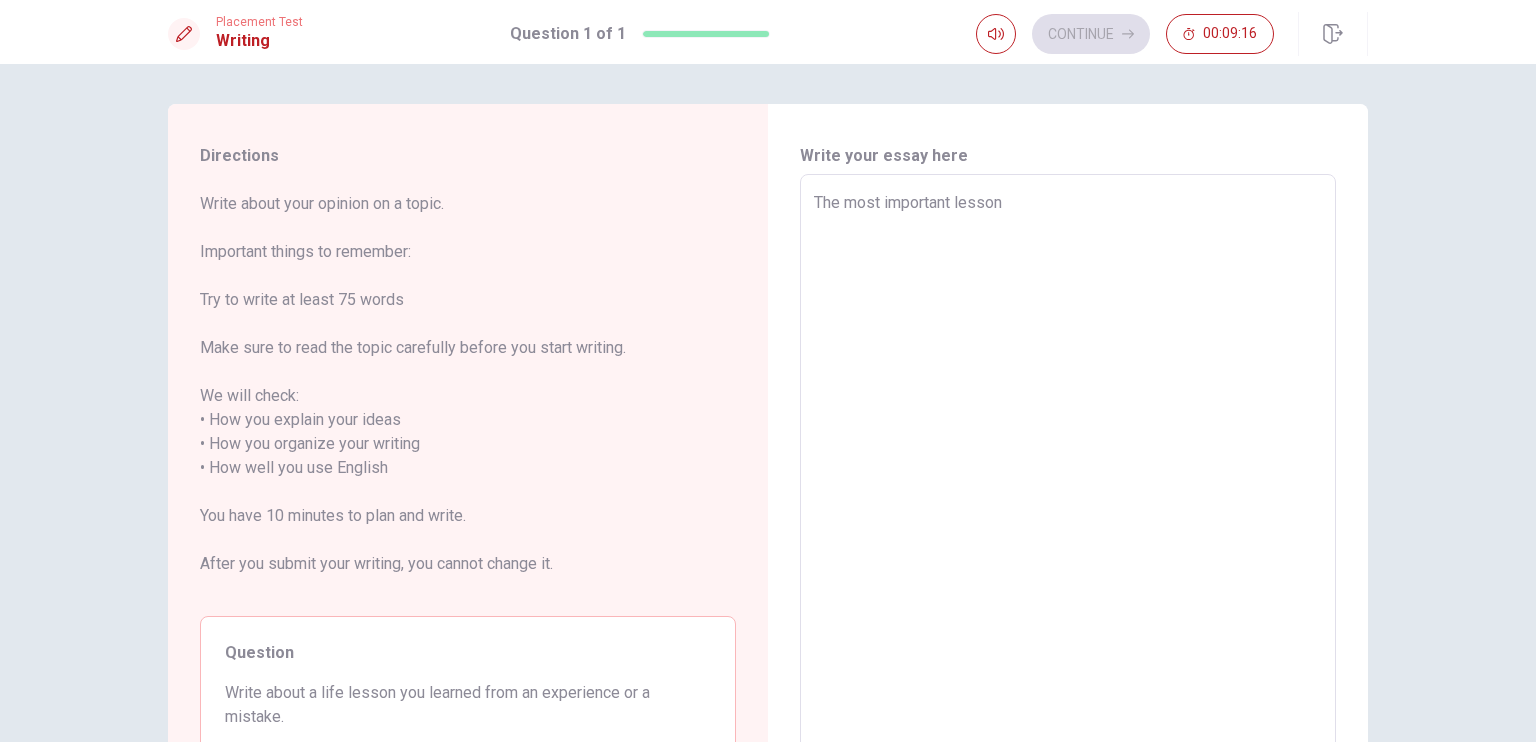 type on "x" 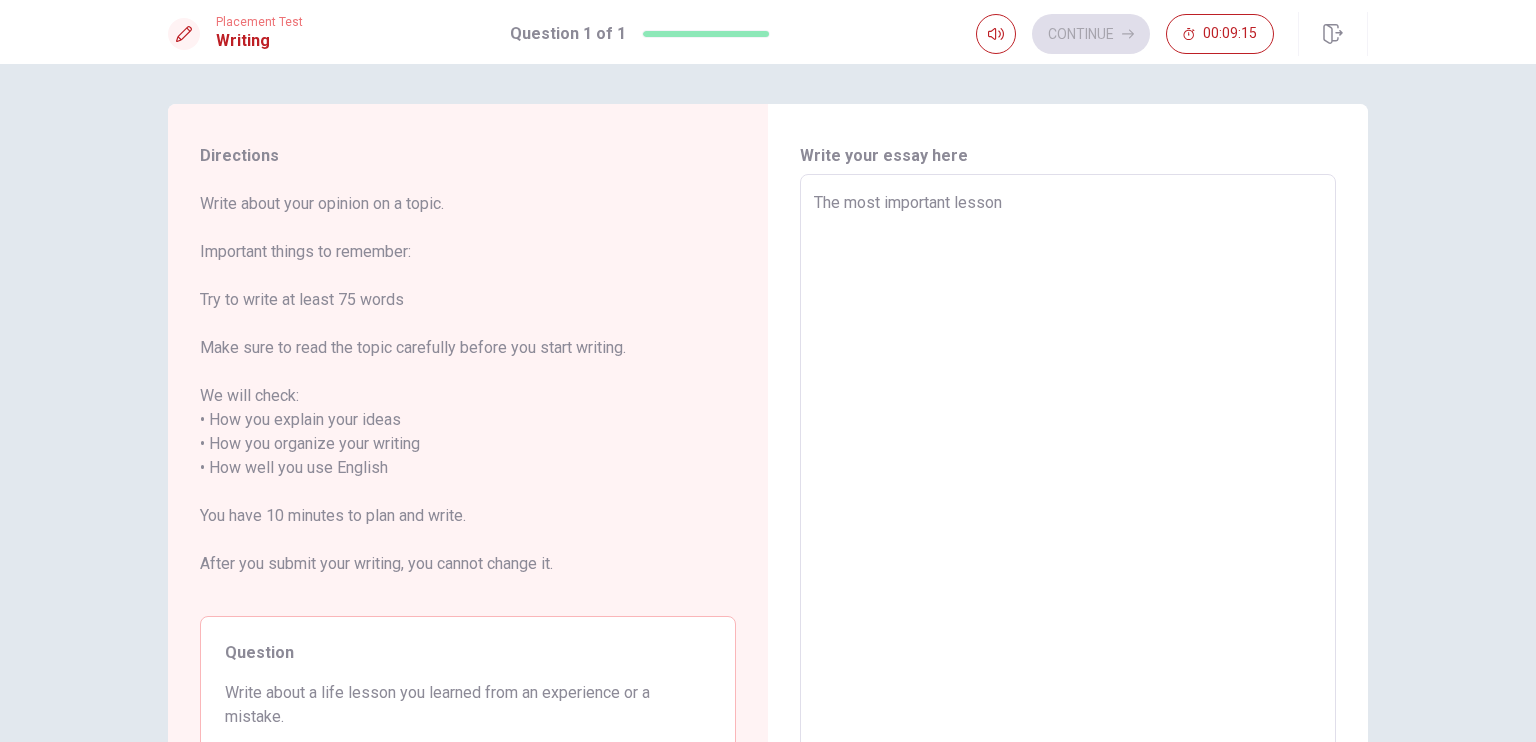 type on "The most important klesson" 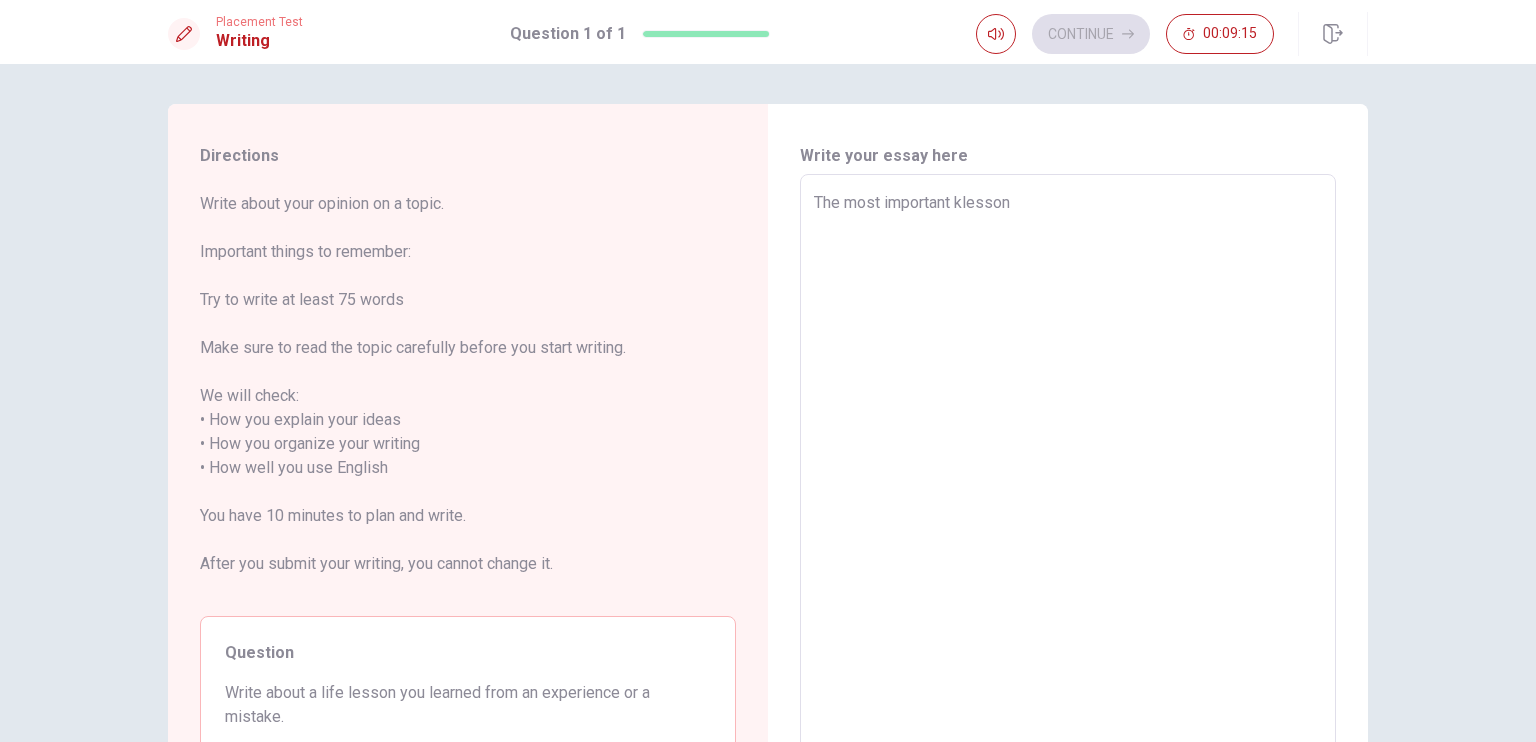 type on "x" 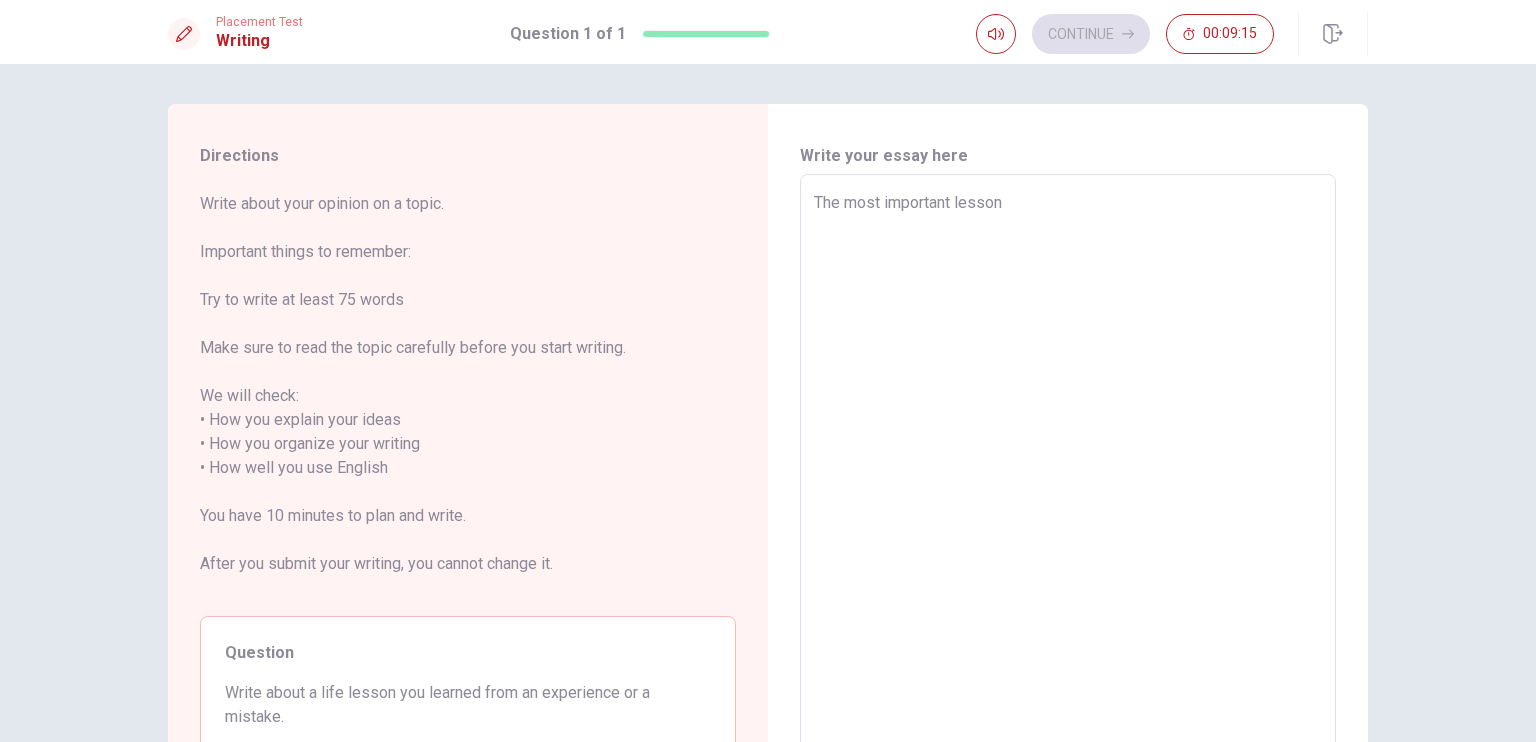 type on "x" 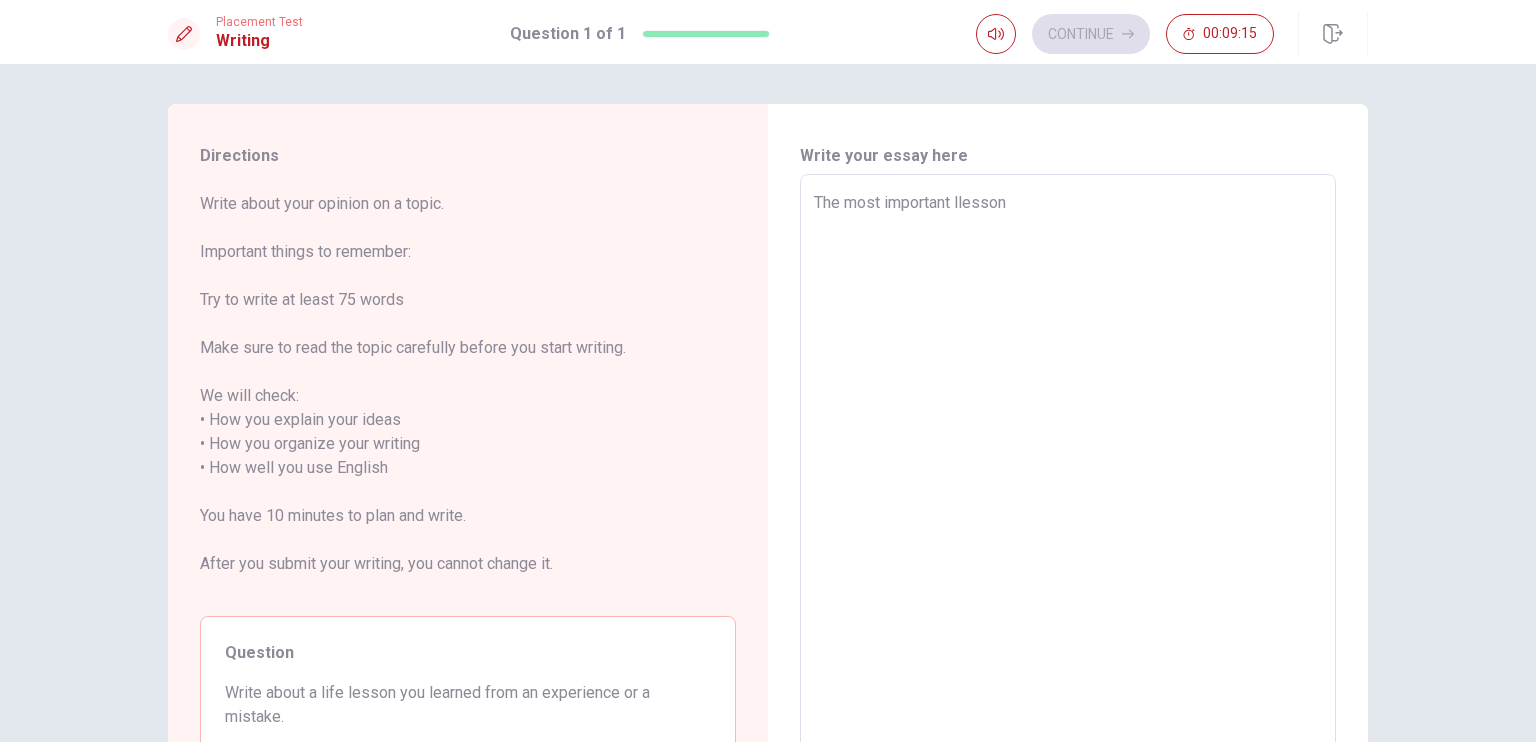 type on "x" 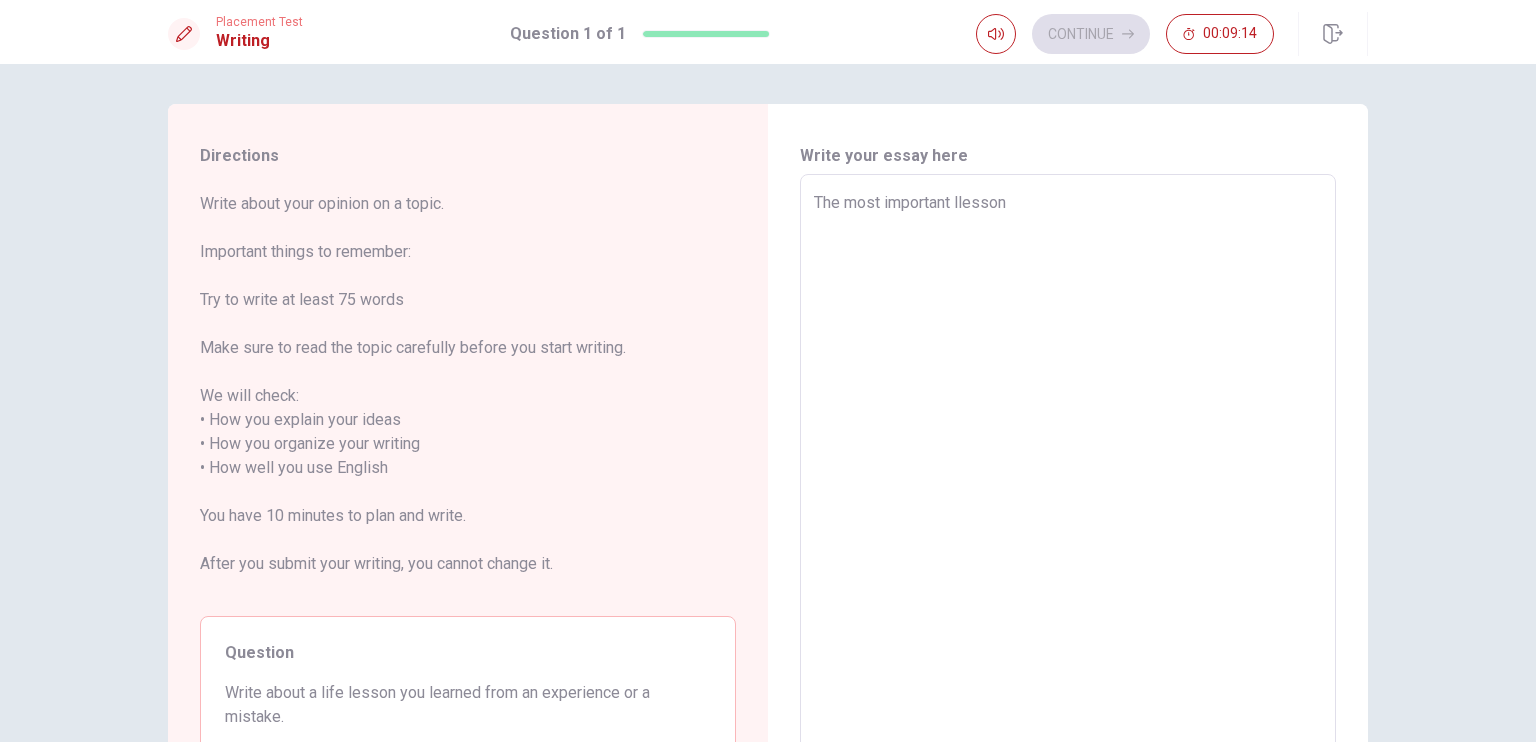 type on "The most important lflesson" 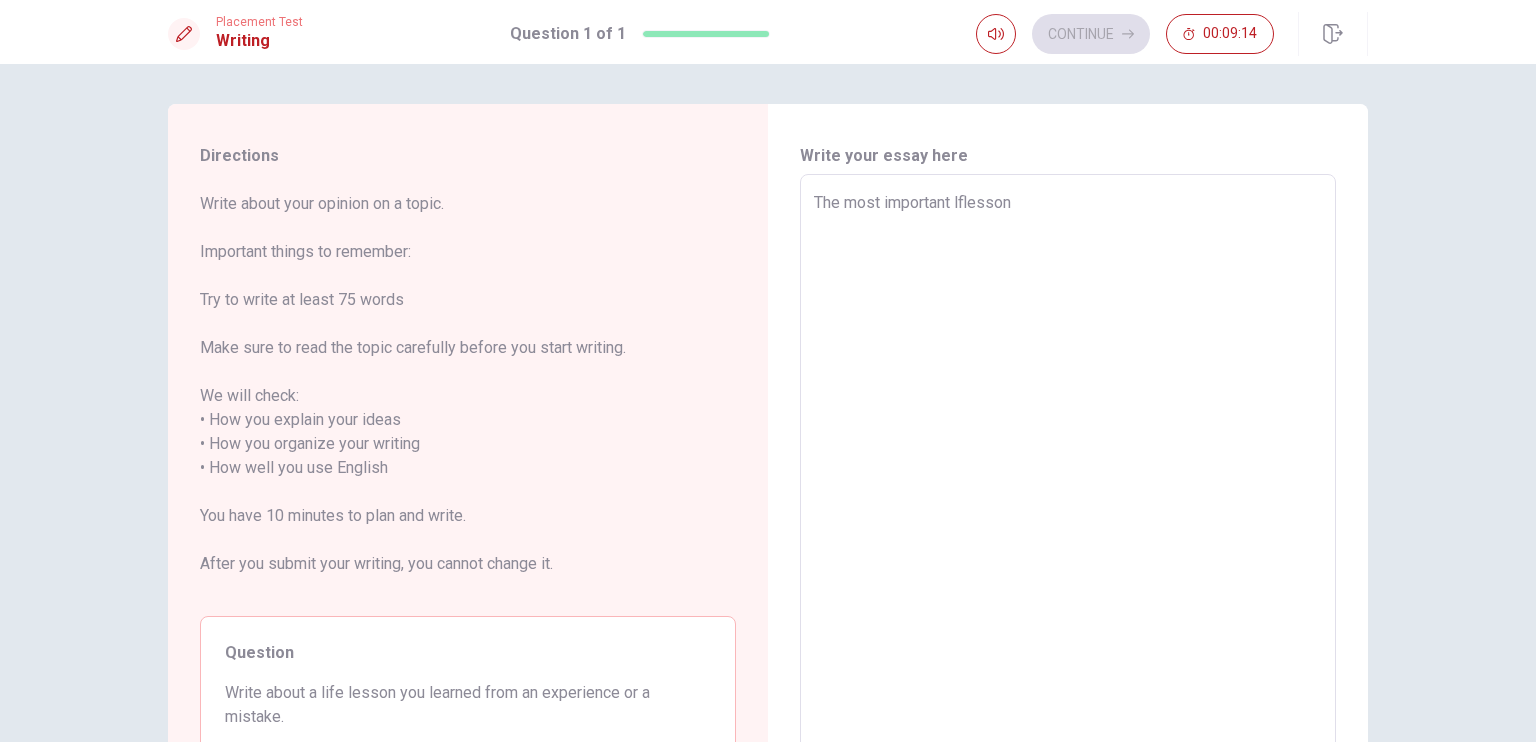 type on "x" 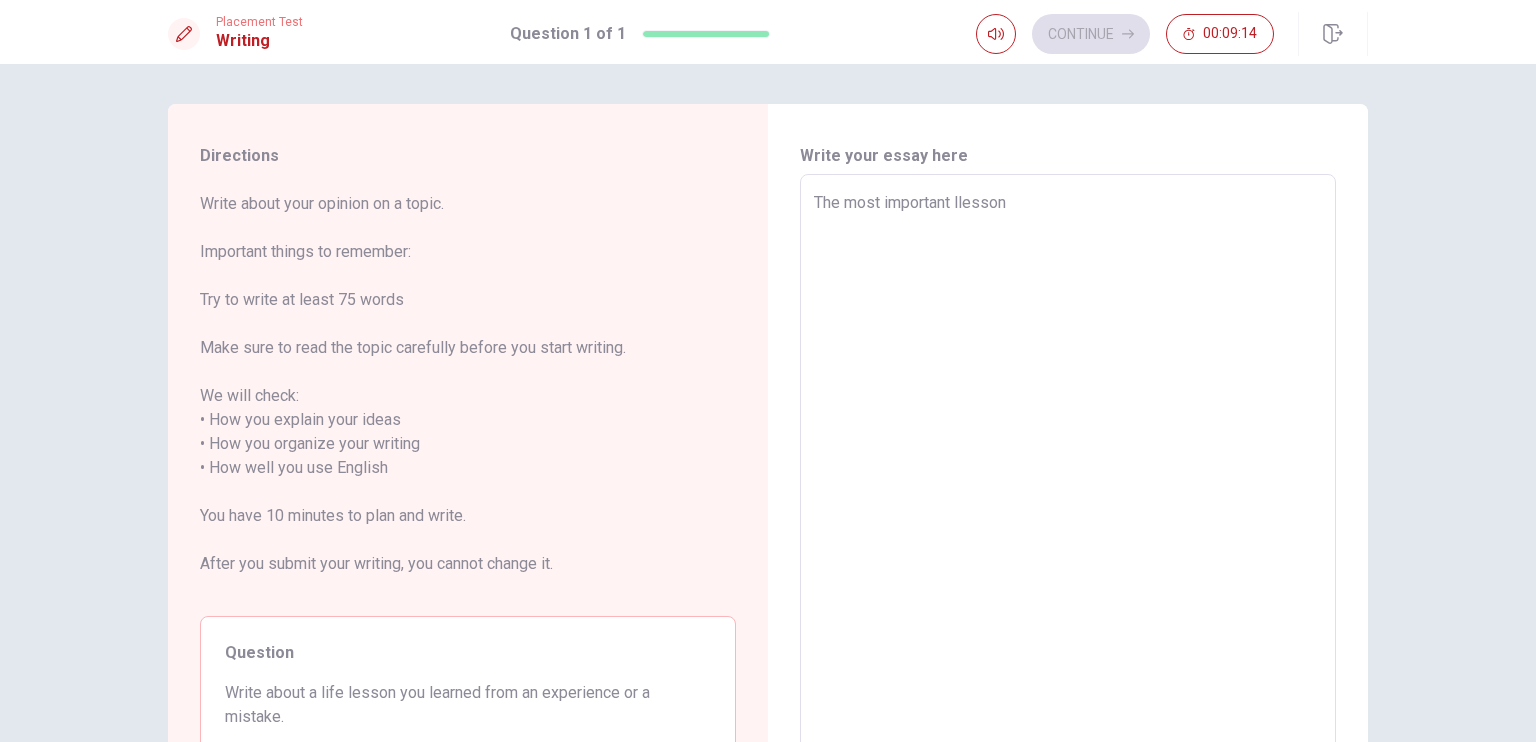 type on "x" 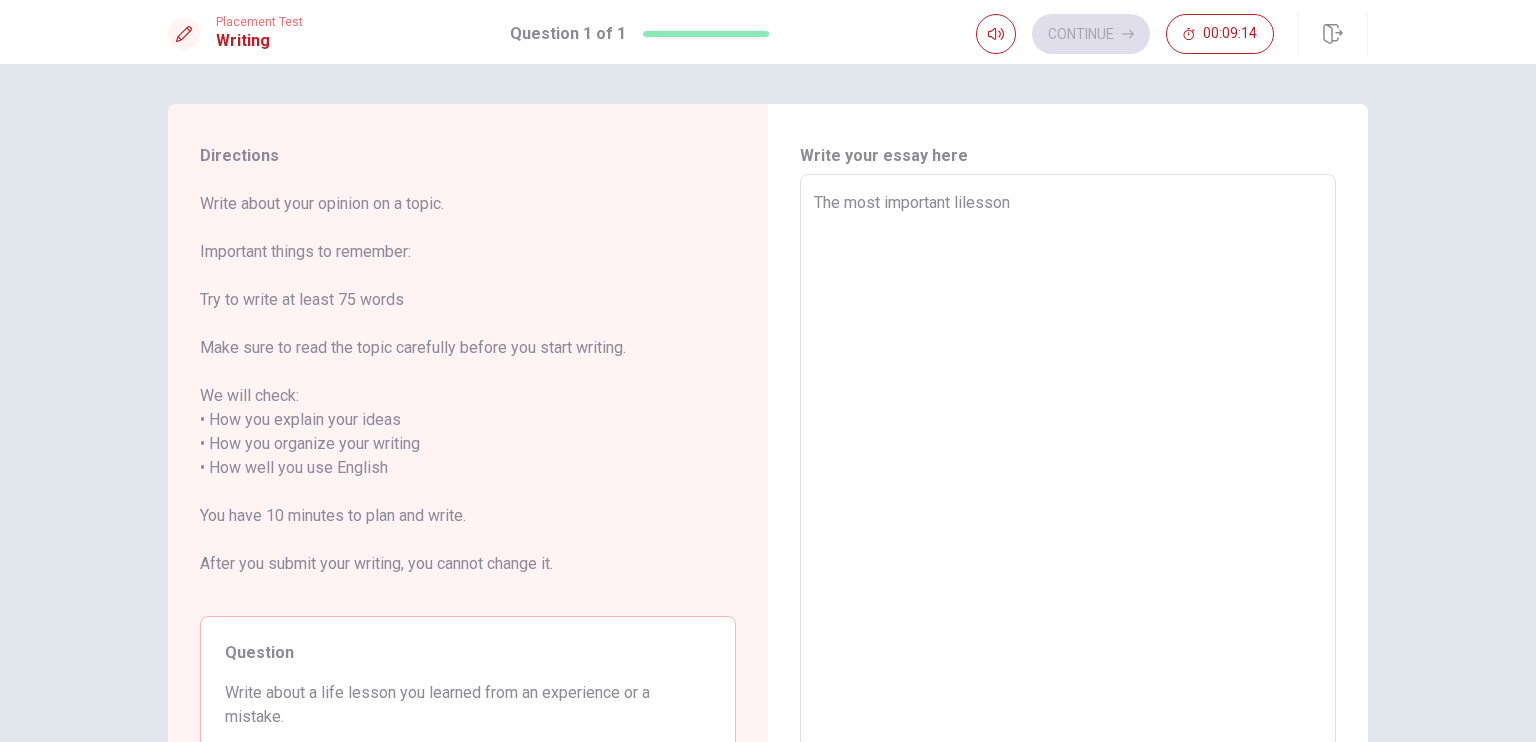 type on "x" 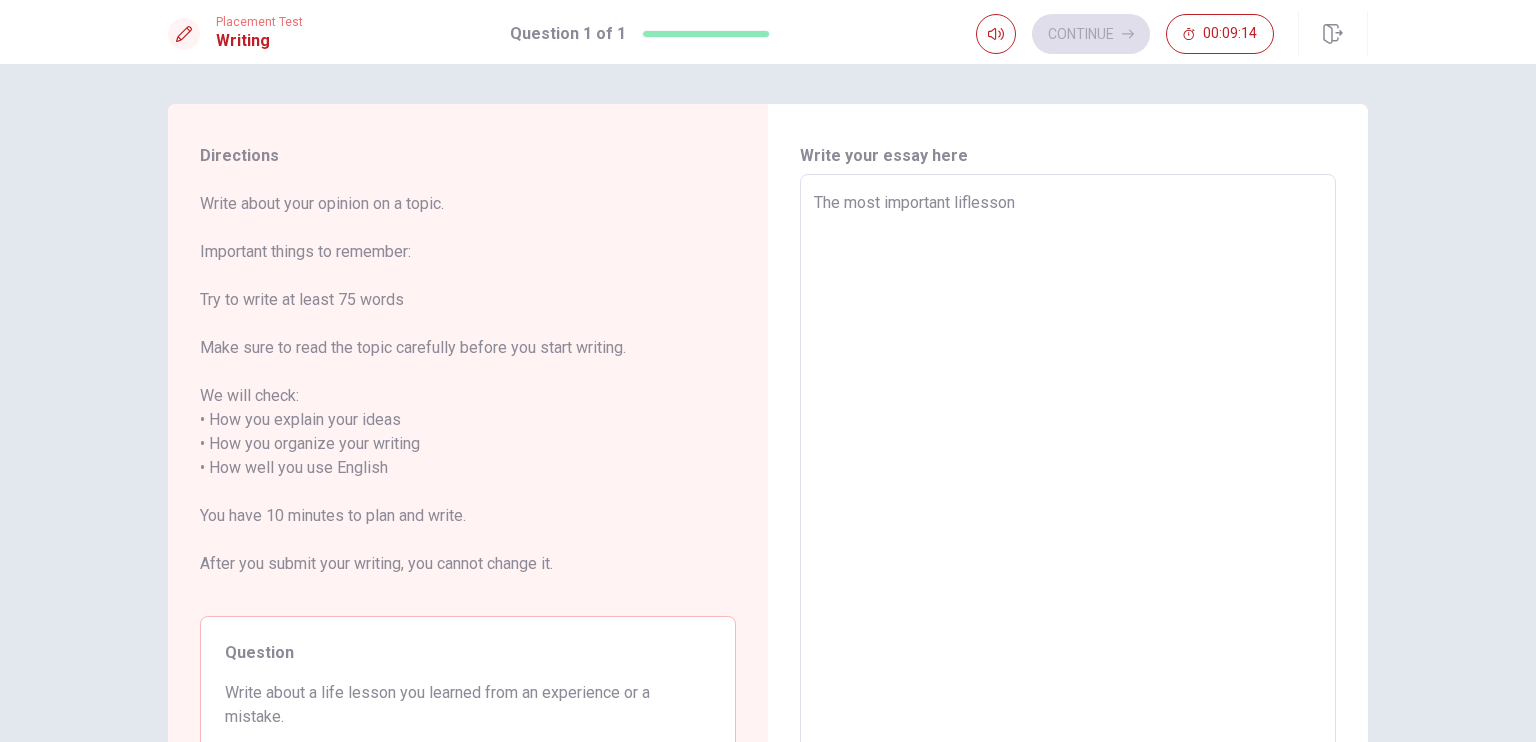 type on "x" 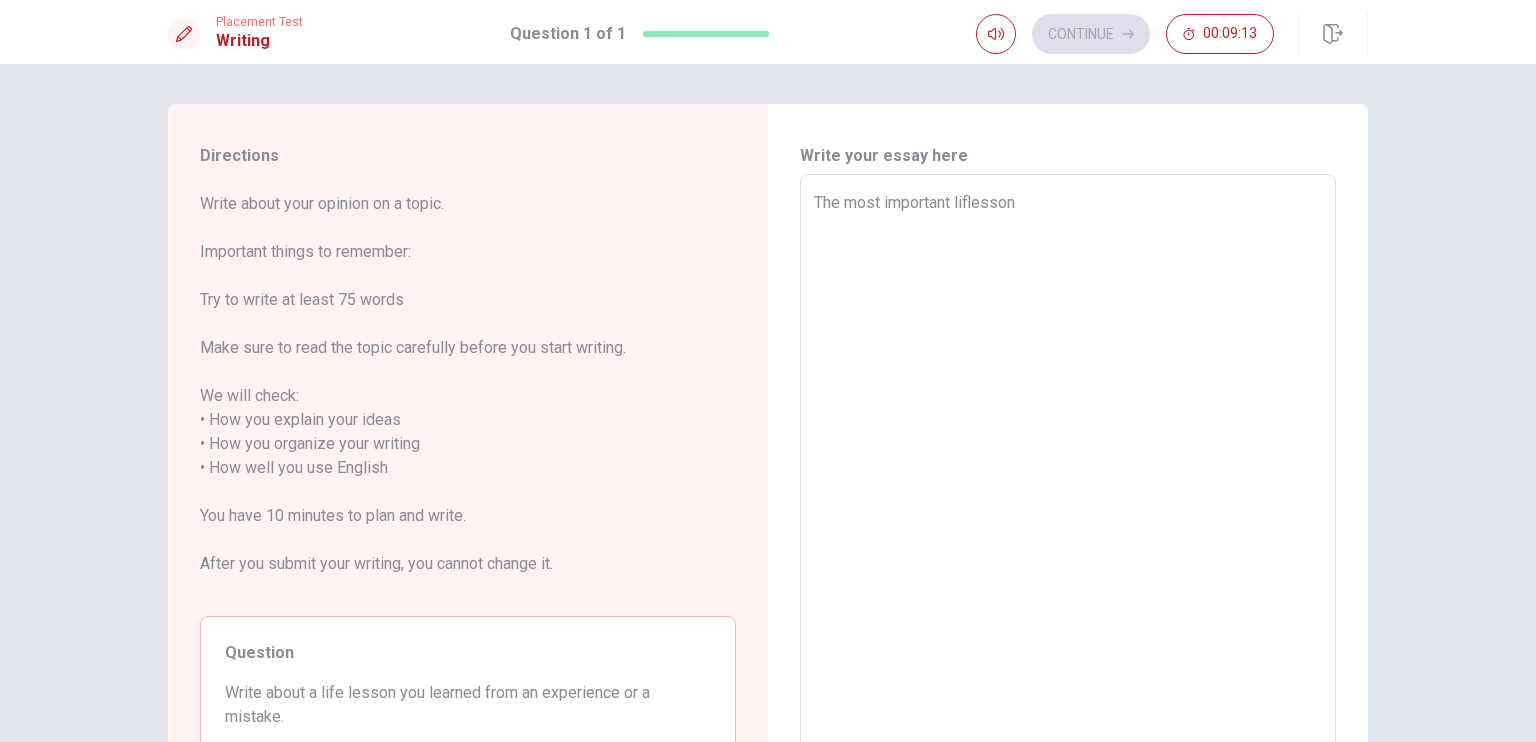 type on "The most important lifelesson" 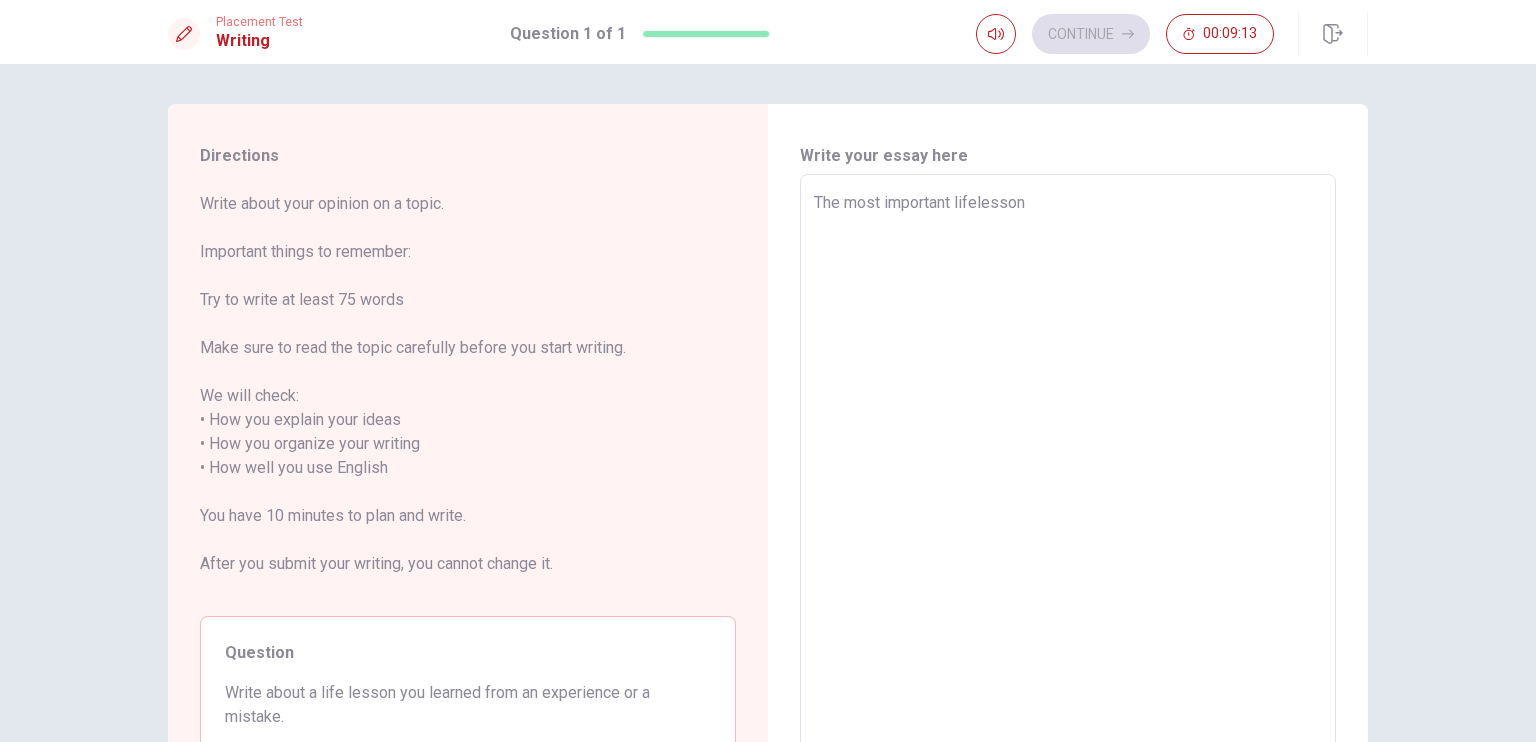 type on "x" 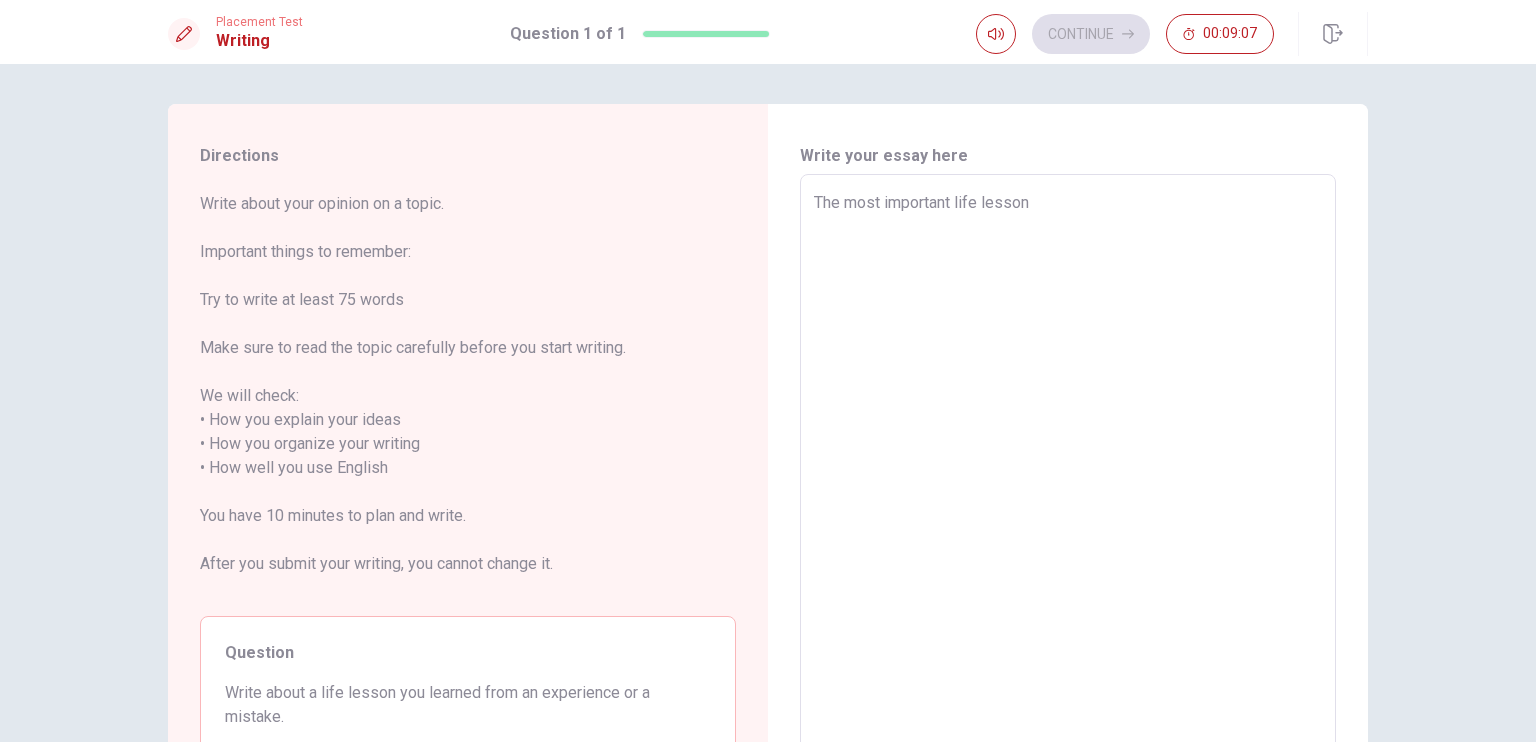 type on "x" 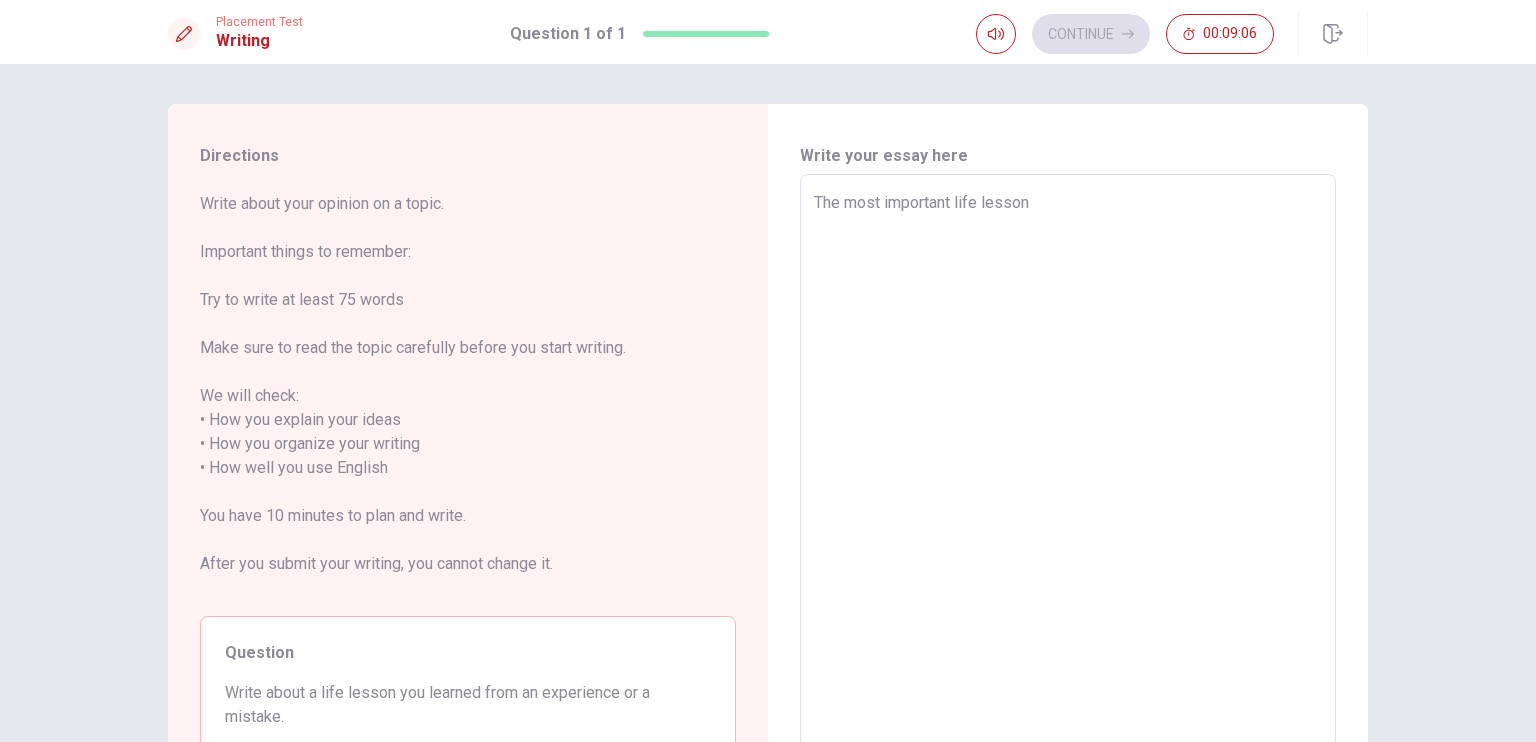 type on "The most important lifelesson" 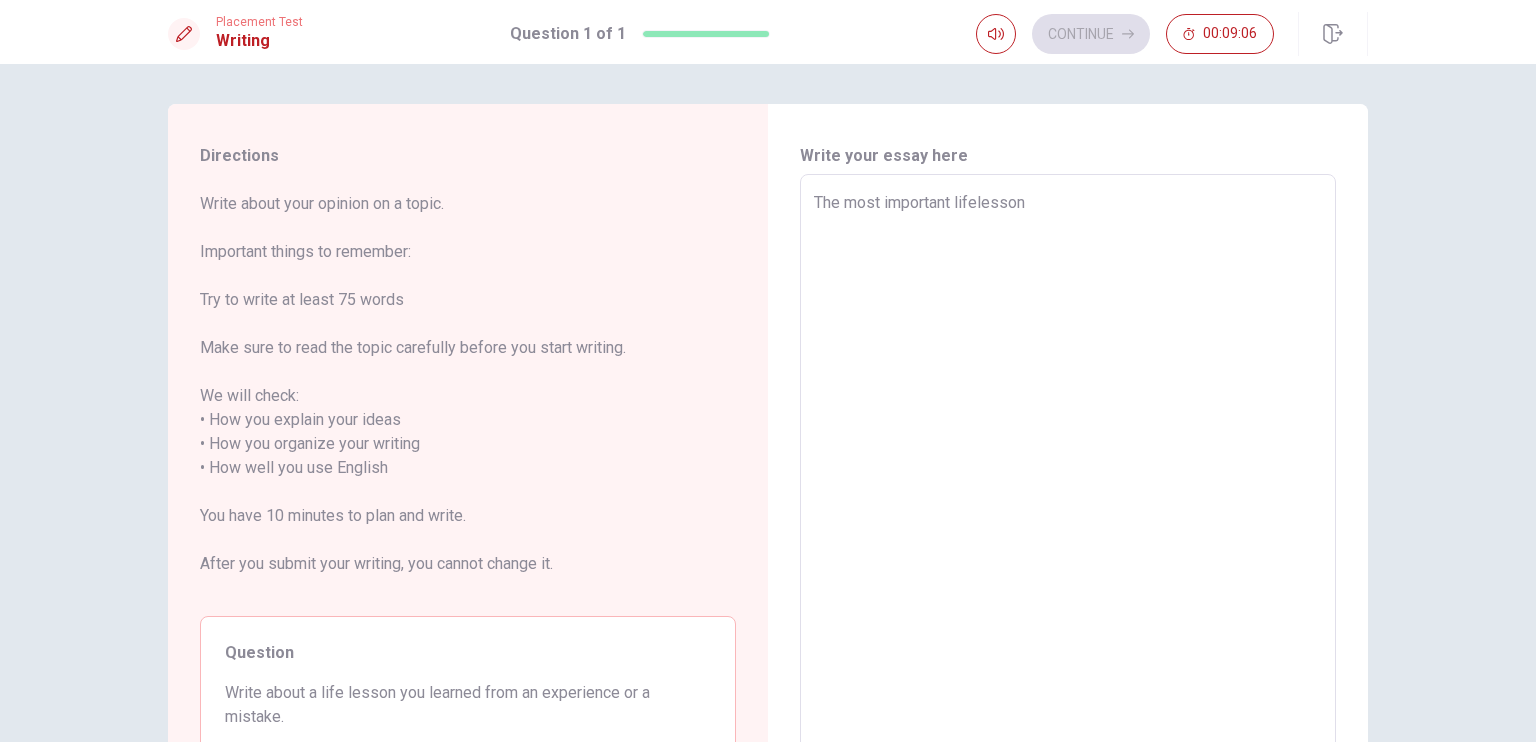 type on "x" 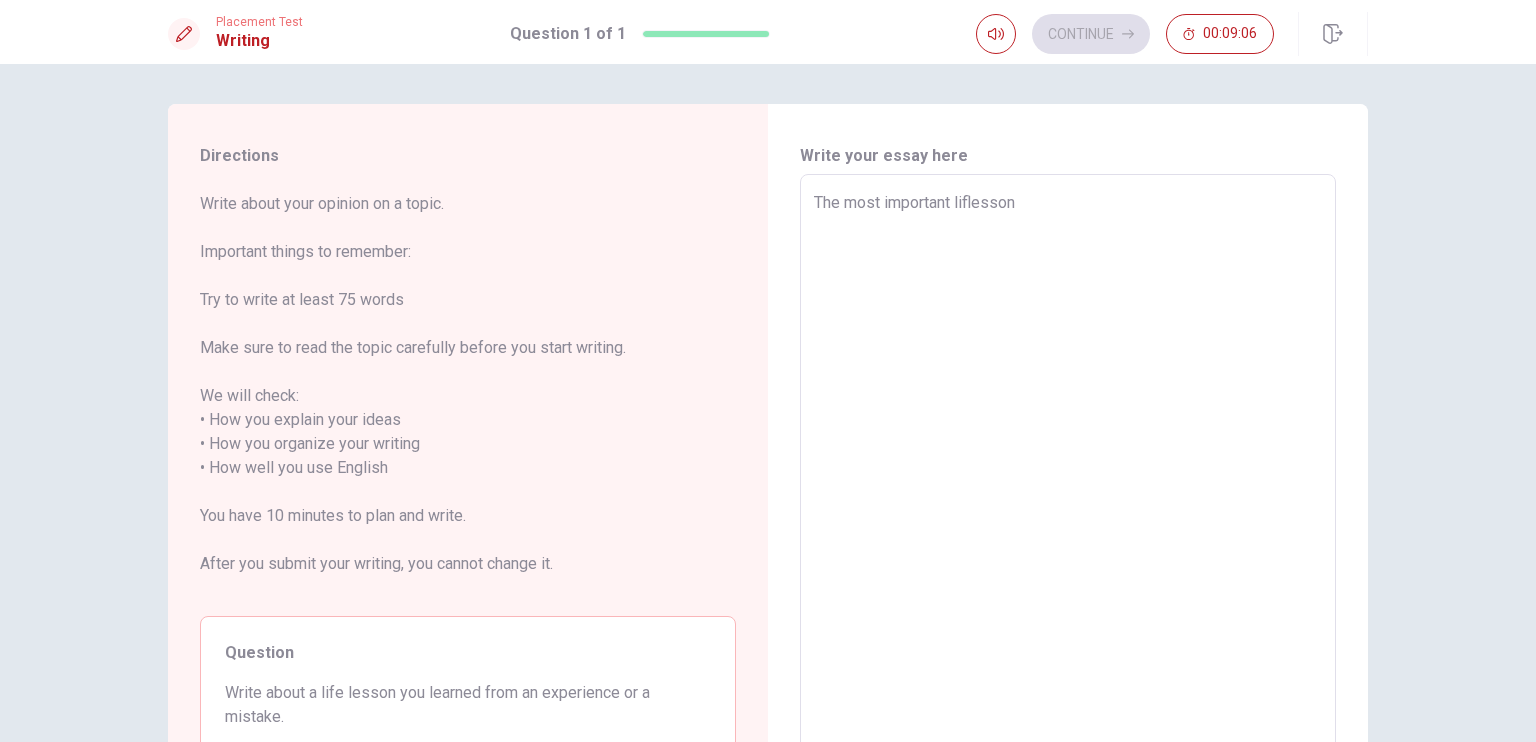 type on "x" 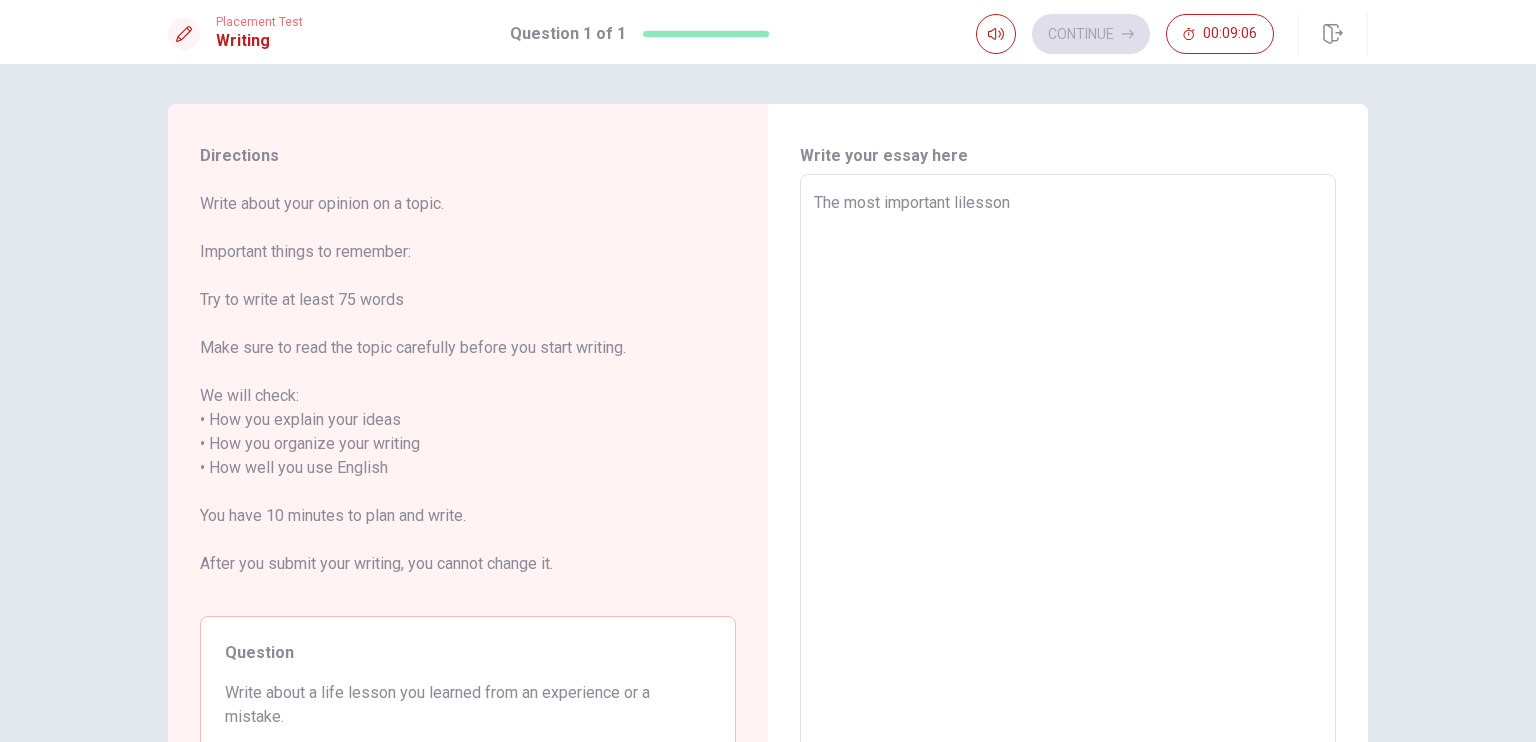 type on "x" 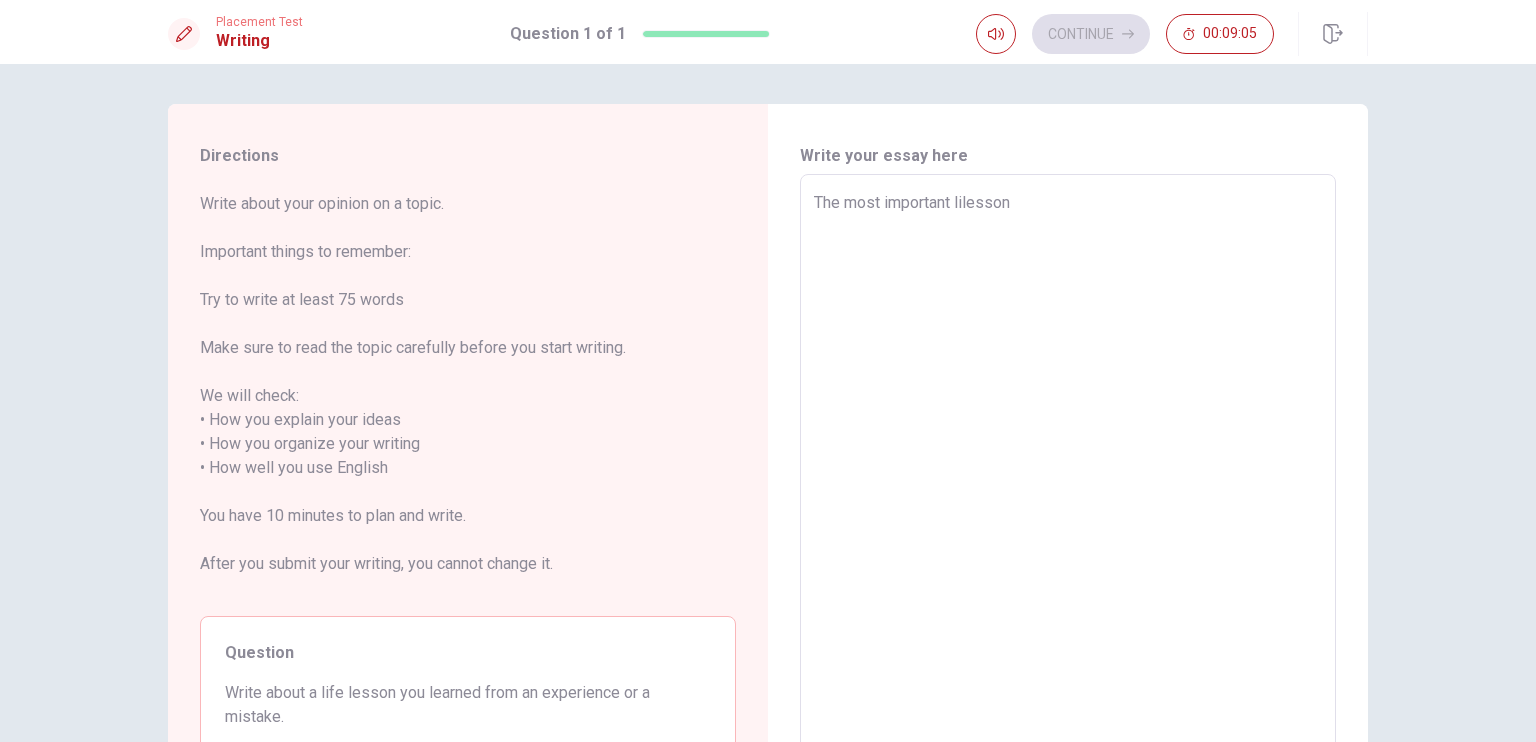 type on "The most important llesson" 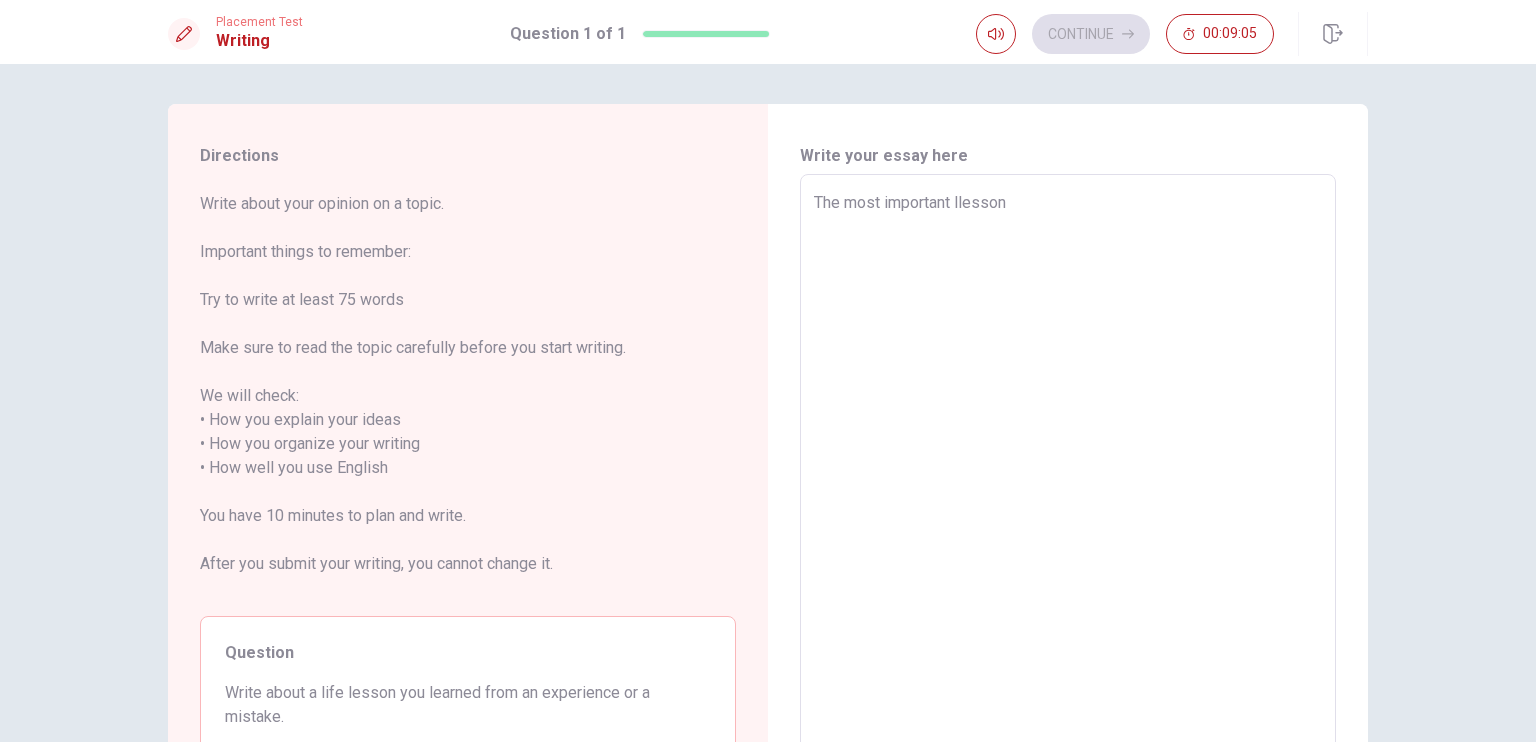 type on "x" 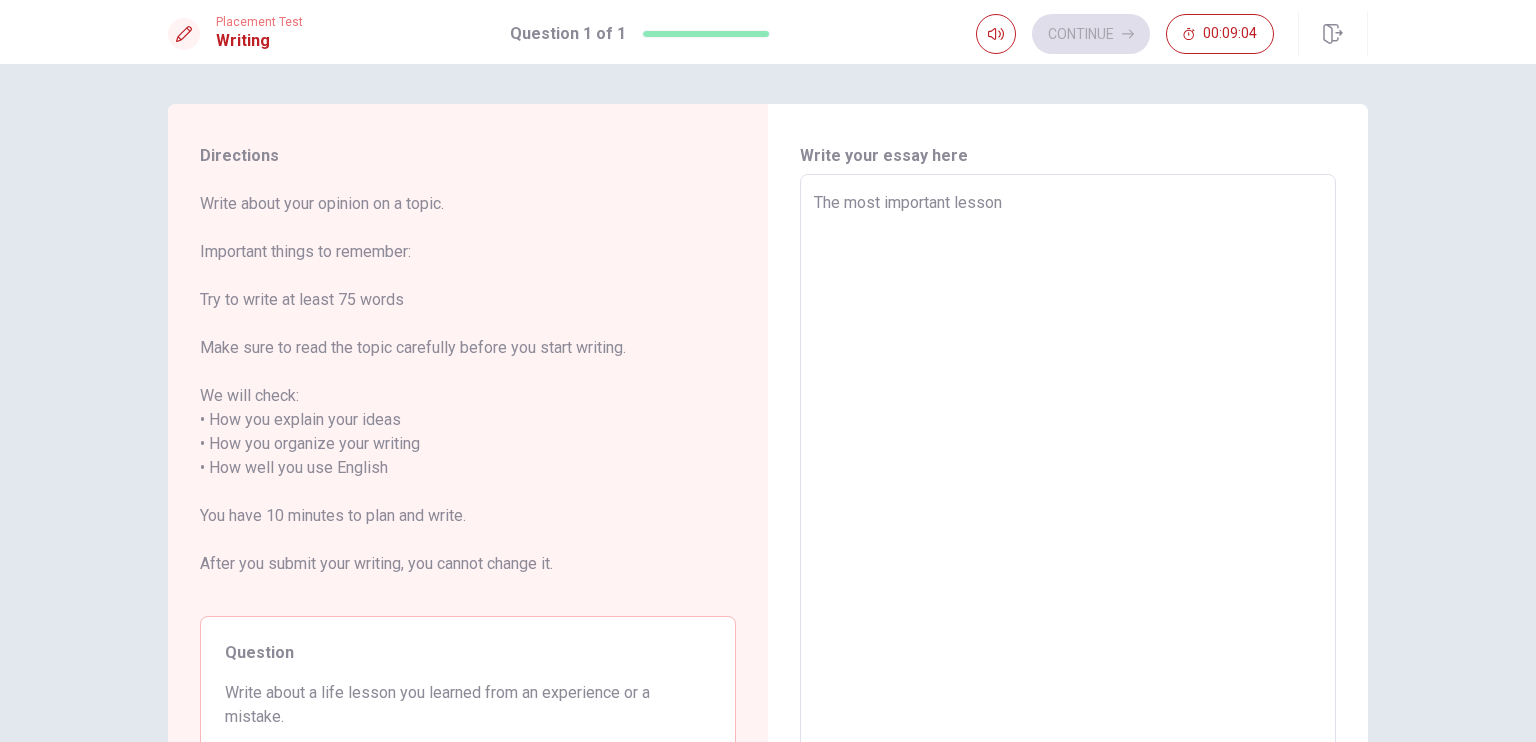 type on "x" 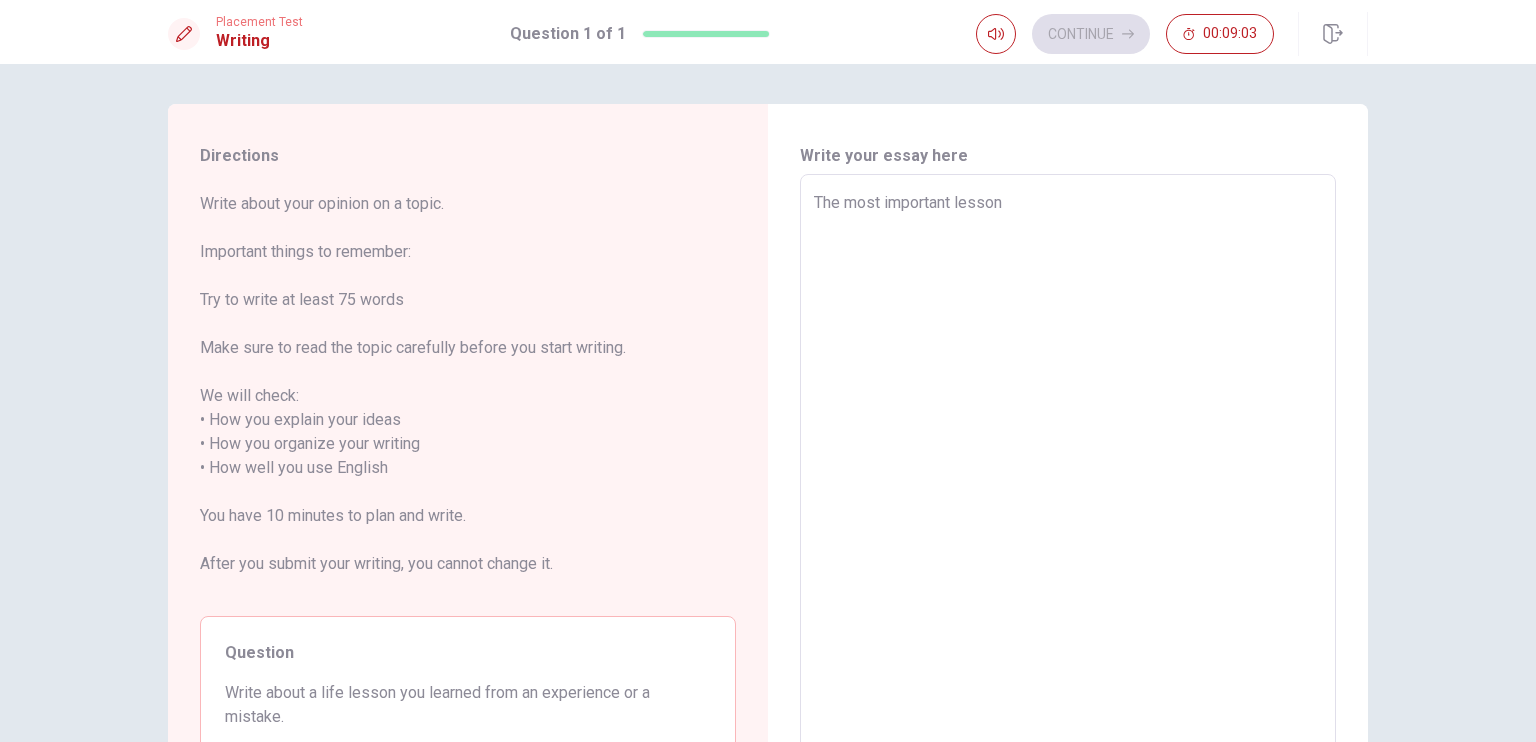 type on "The most important lesson" 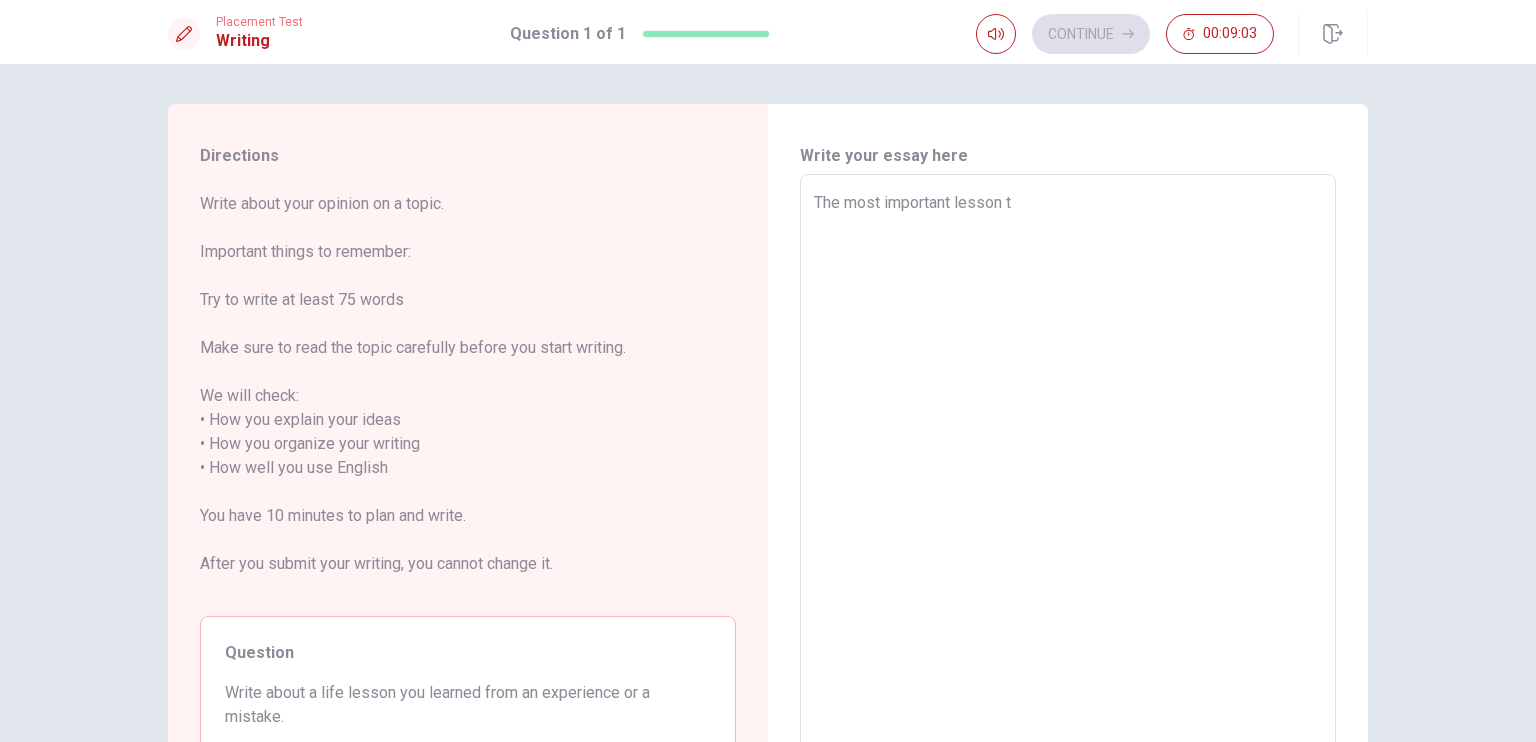 type on "x" 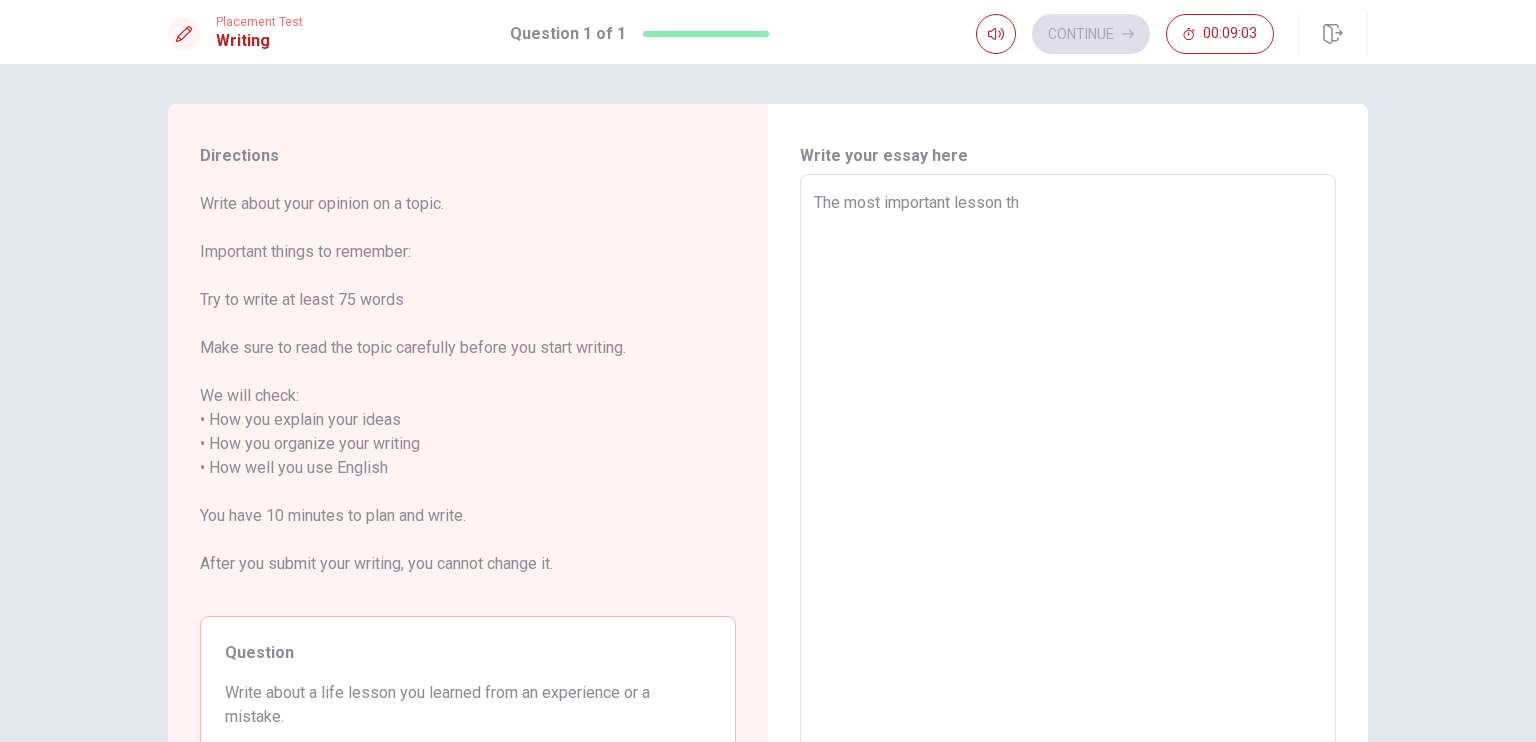 type on "x" 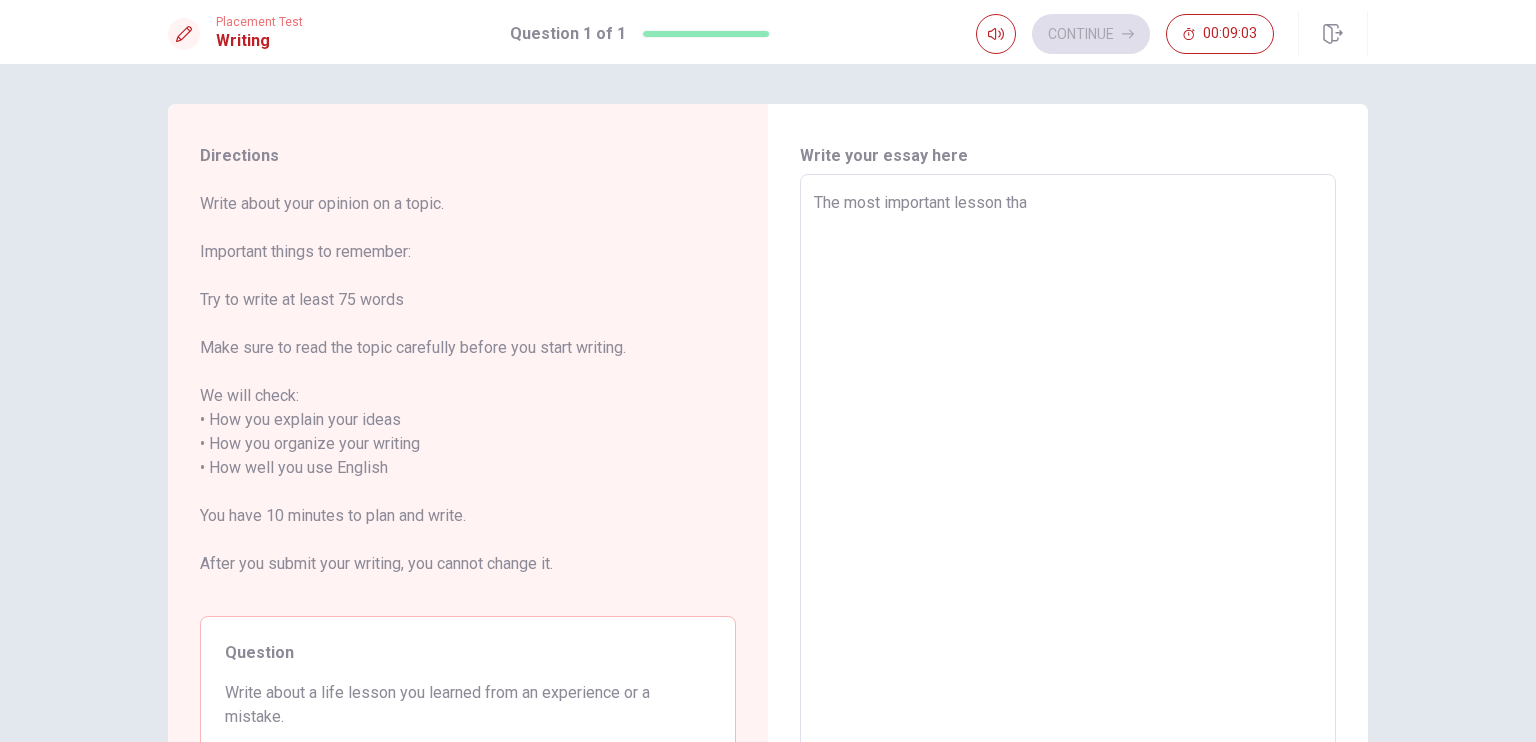 type on "The most important lesson that" 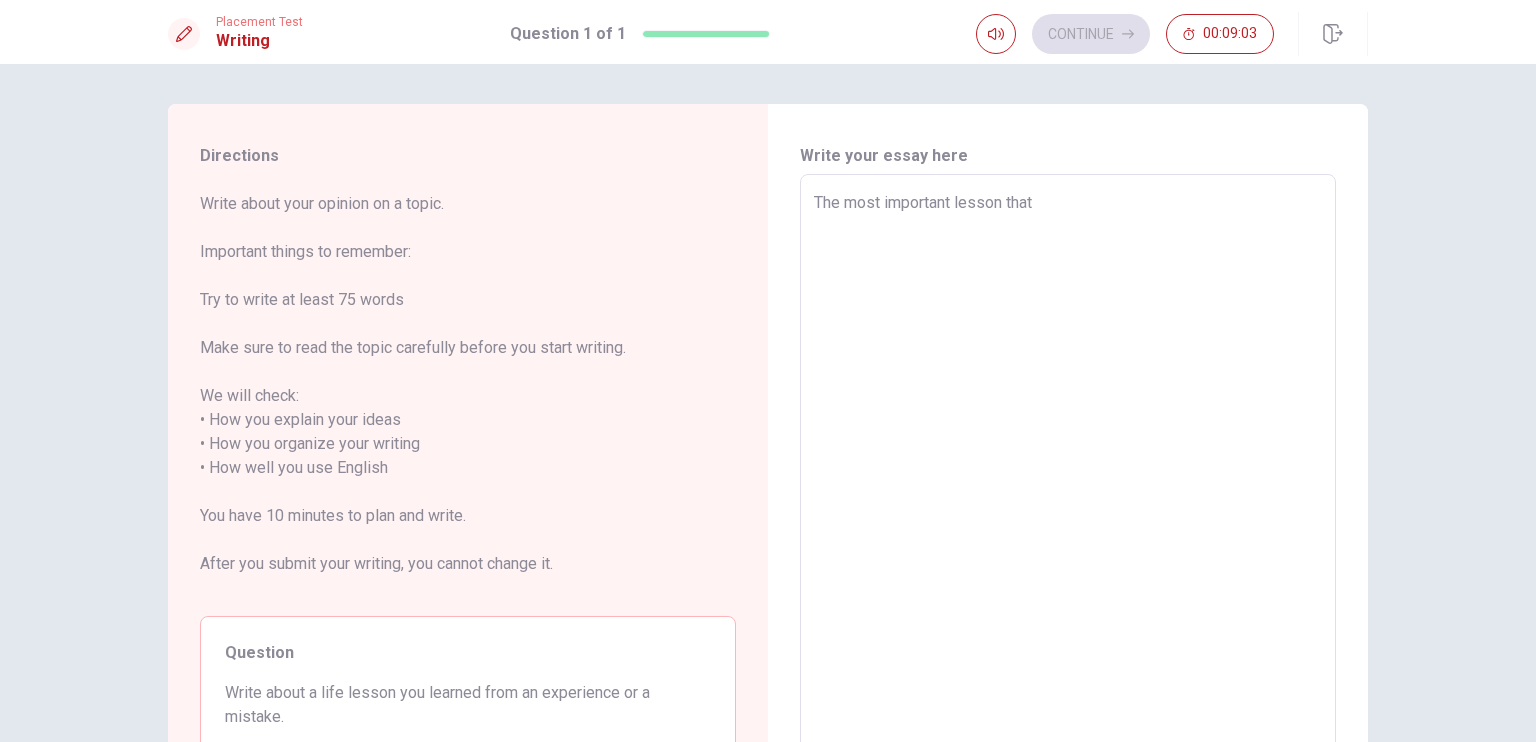 type on "x" 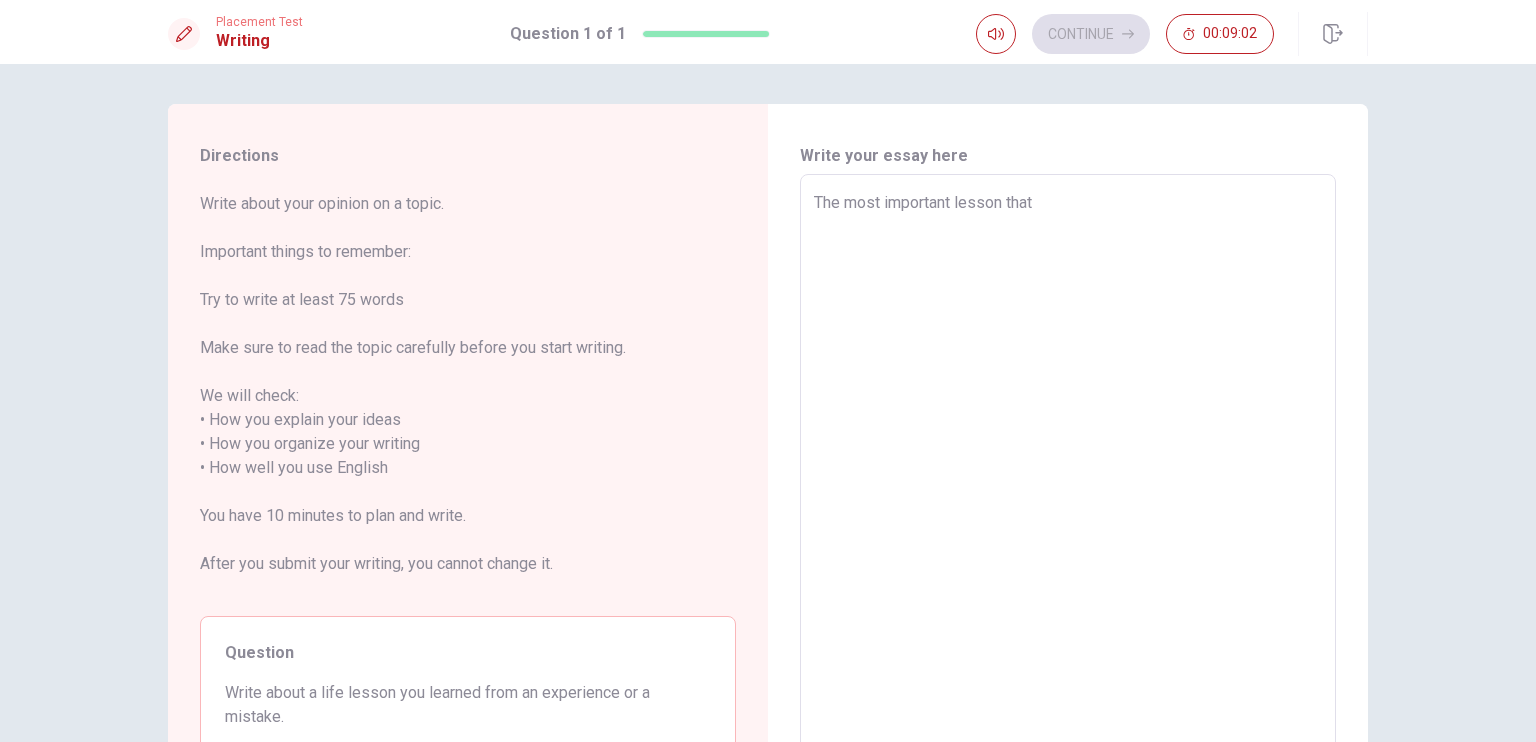 type on "The most important lesson that i" 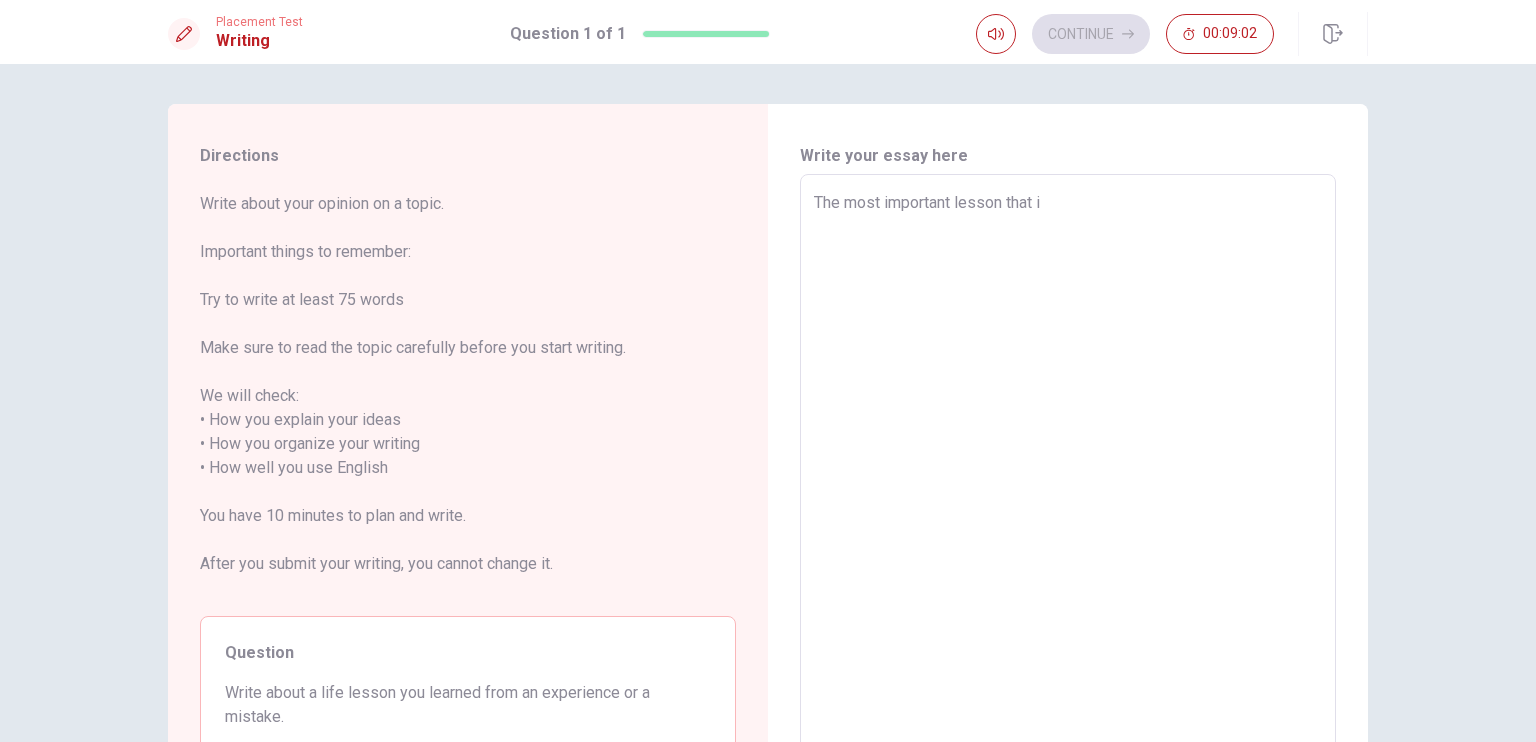 type on "x" 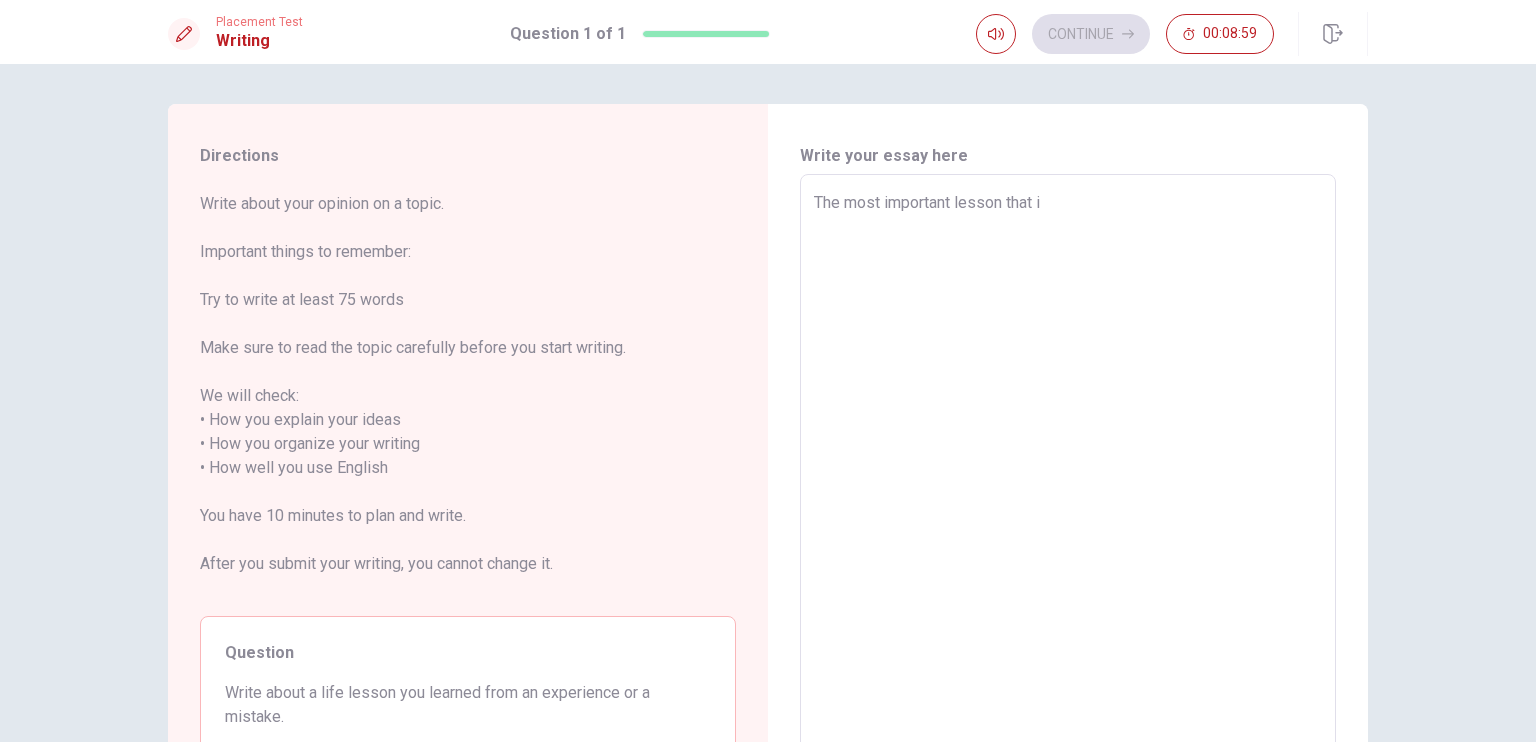 type on "x" 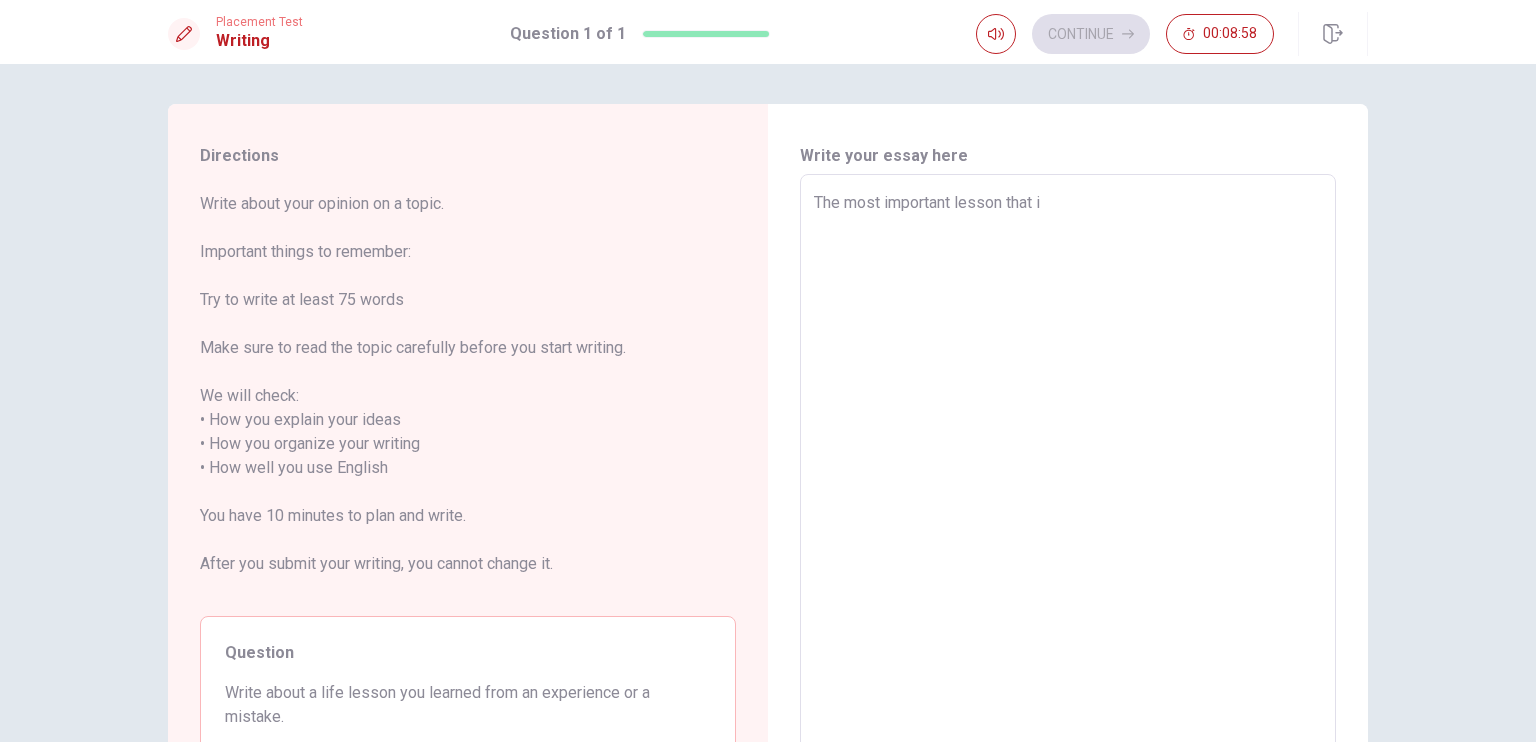 type on "The most important lesson that i h" 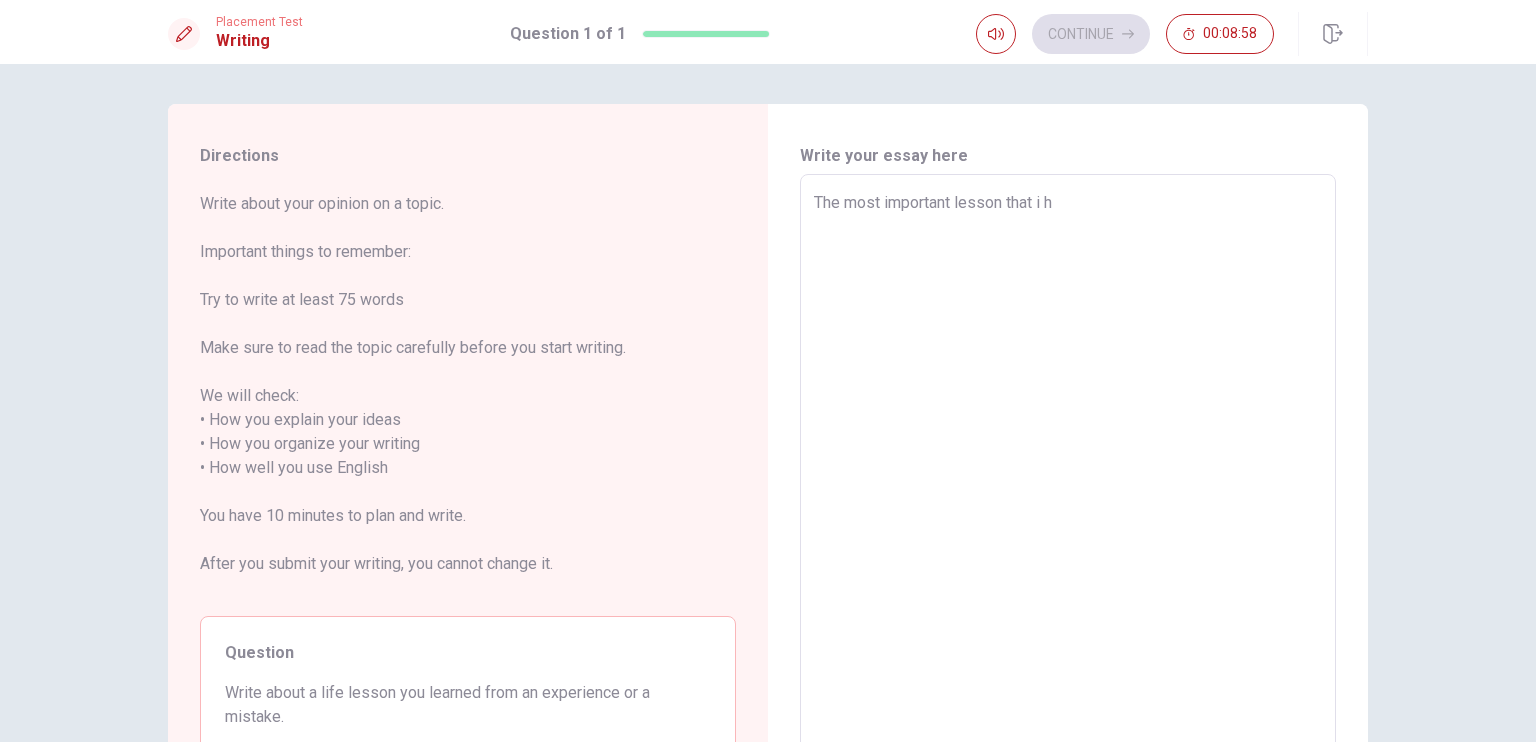 type on "x" 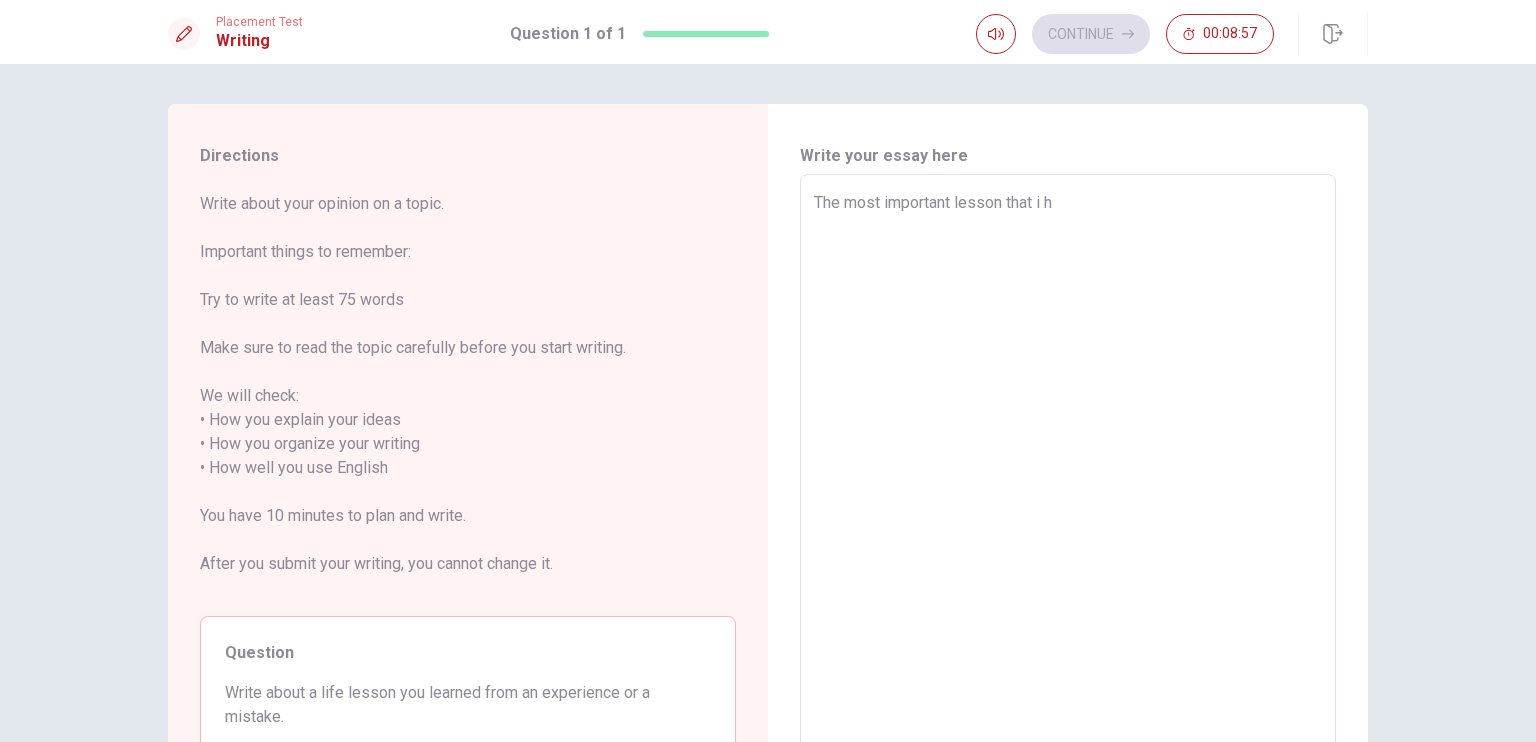 type on "The most important lesson that i ha" 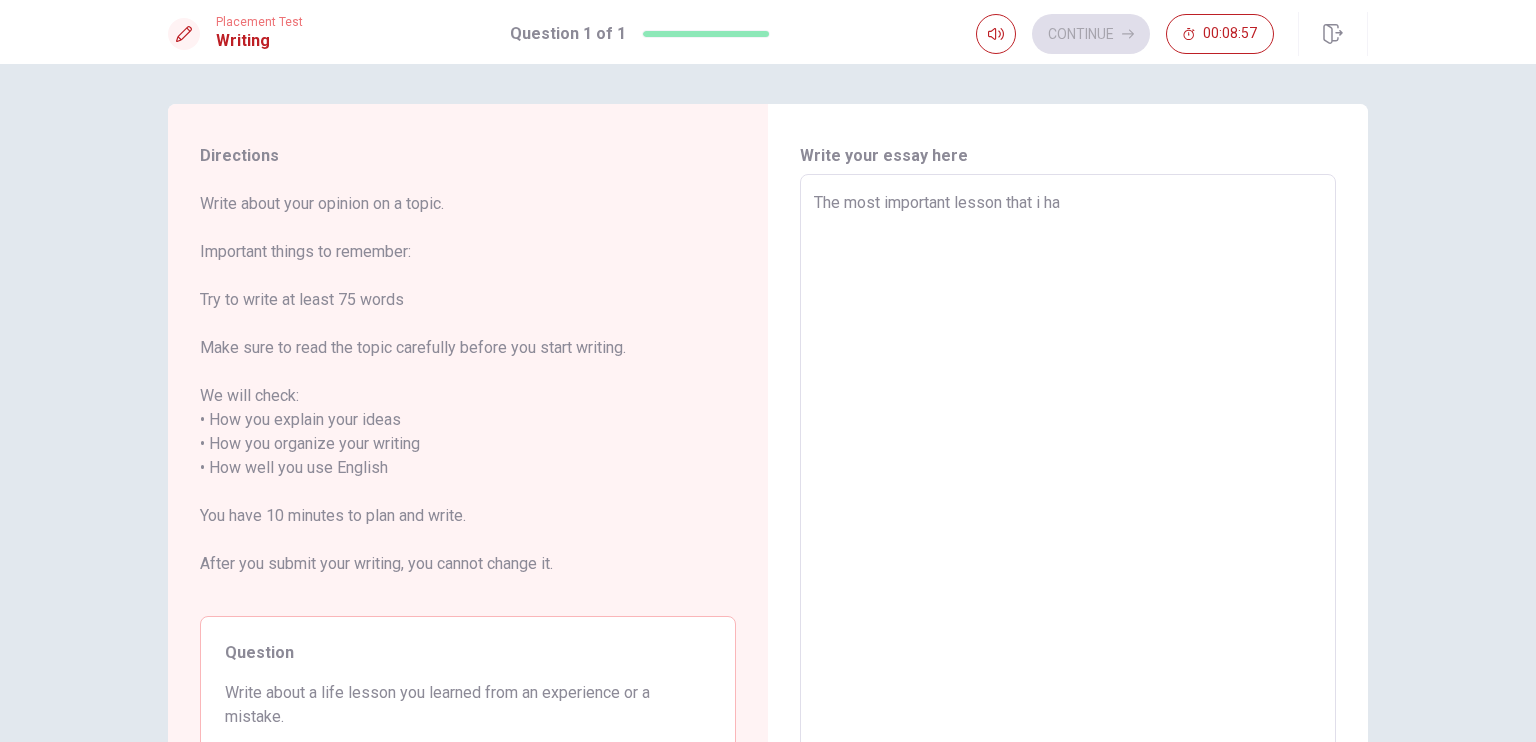 type on "x" 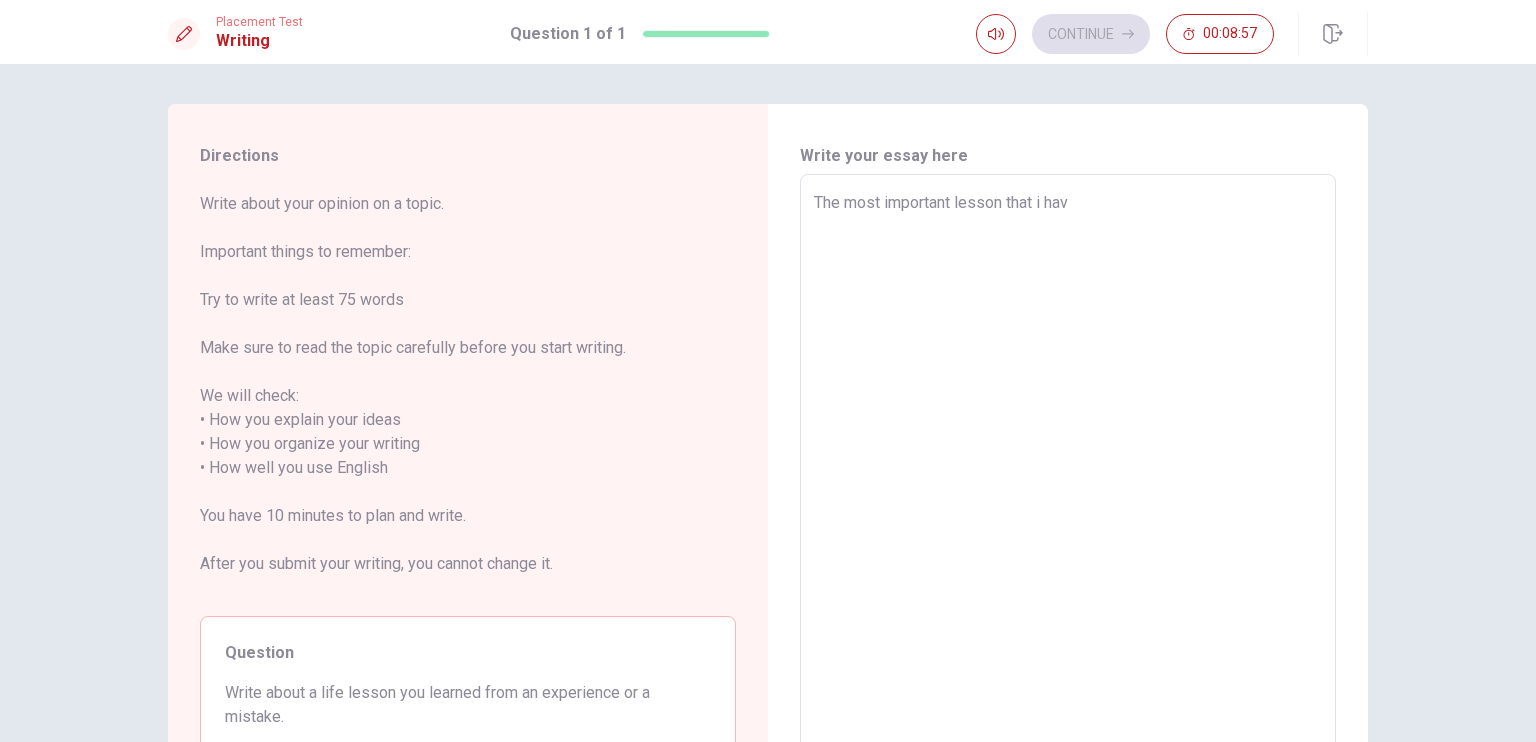 type on "x" 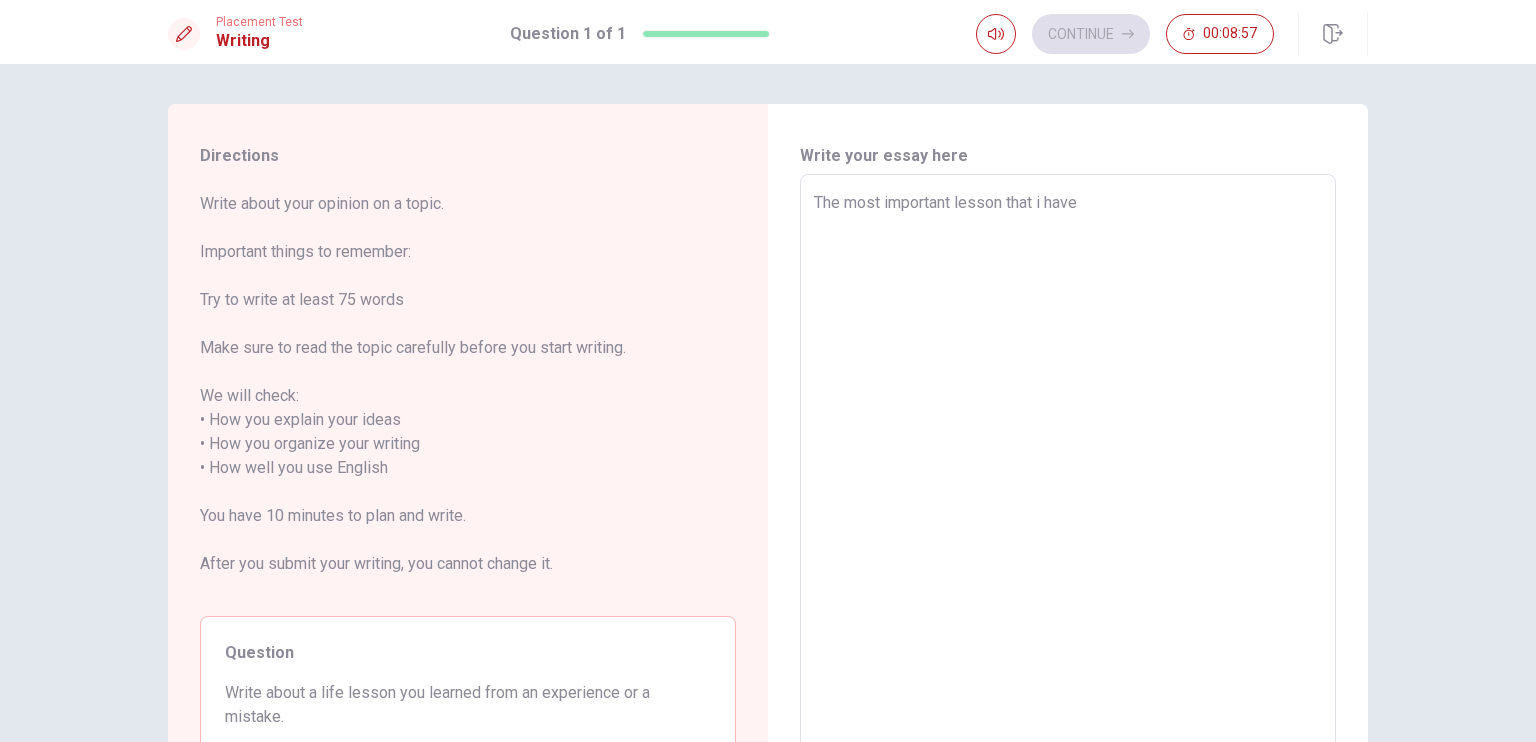 type on "x" 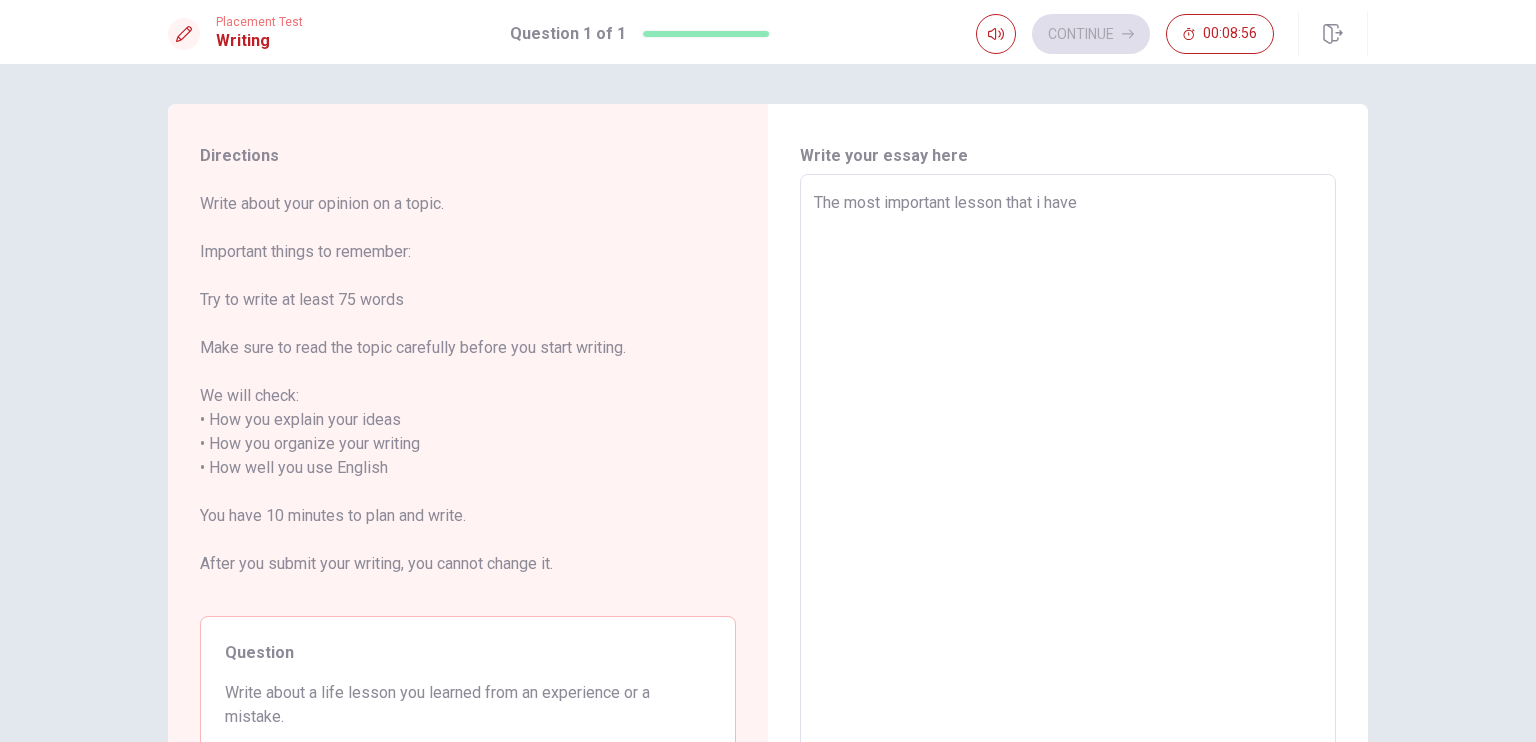 type on "The most important lesson that i have i" 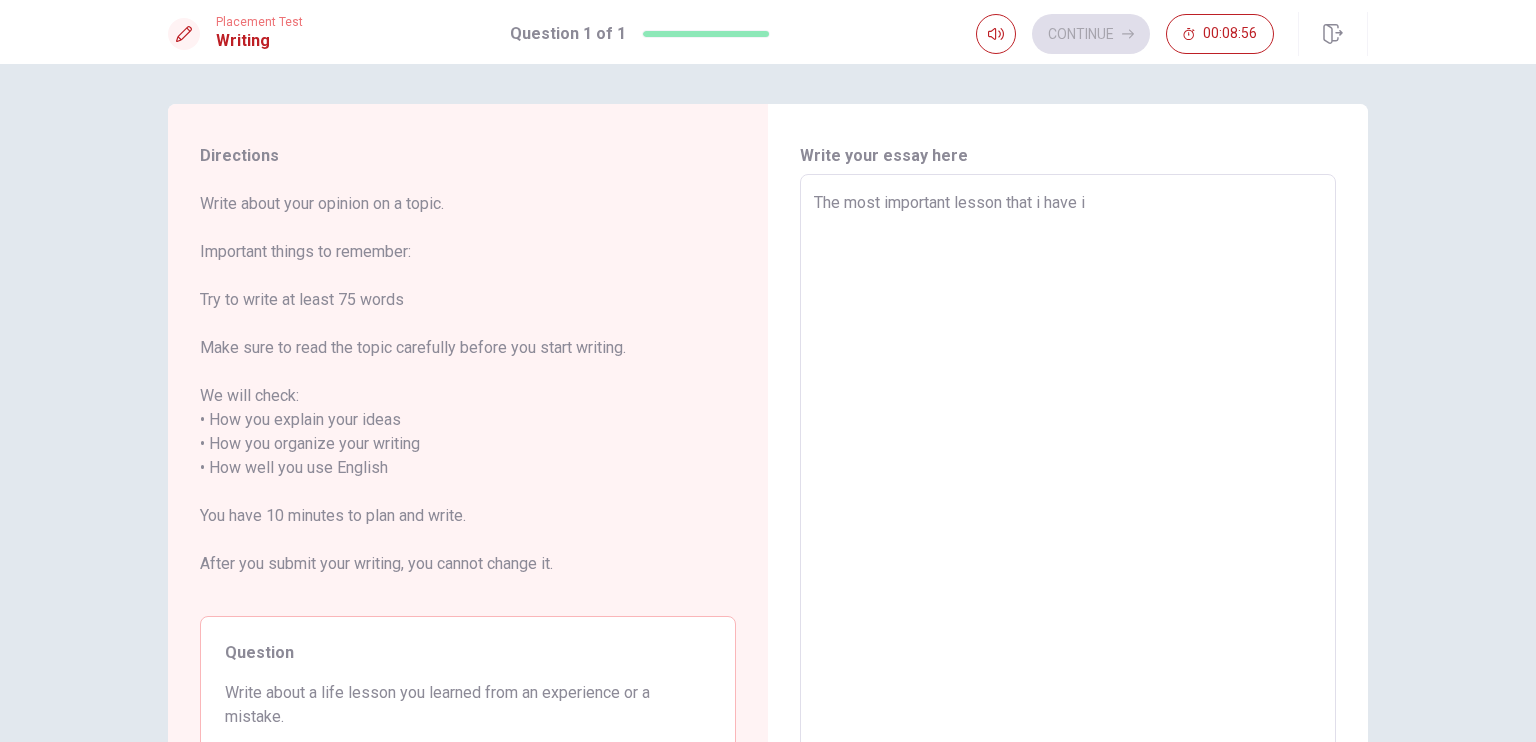 type on "x" 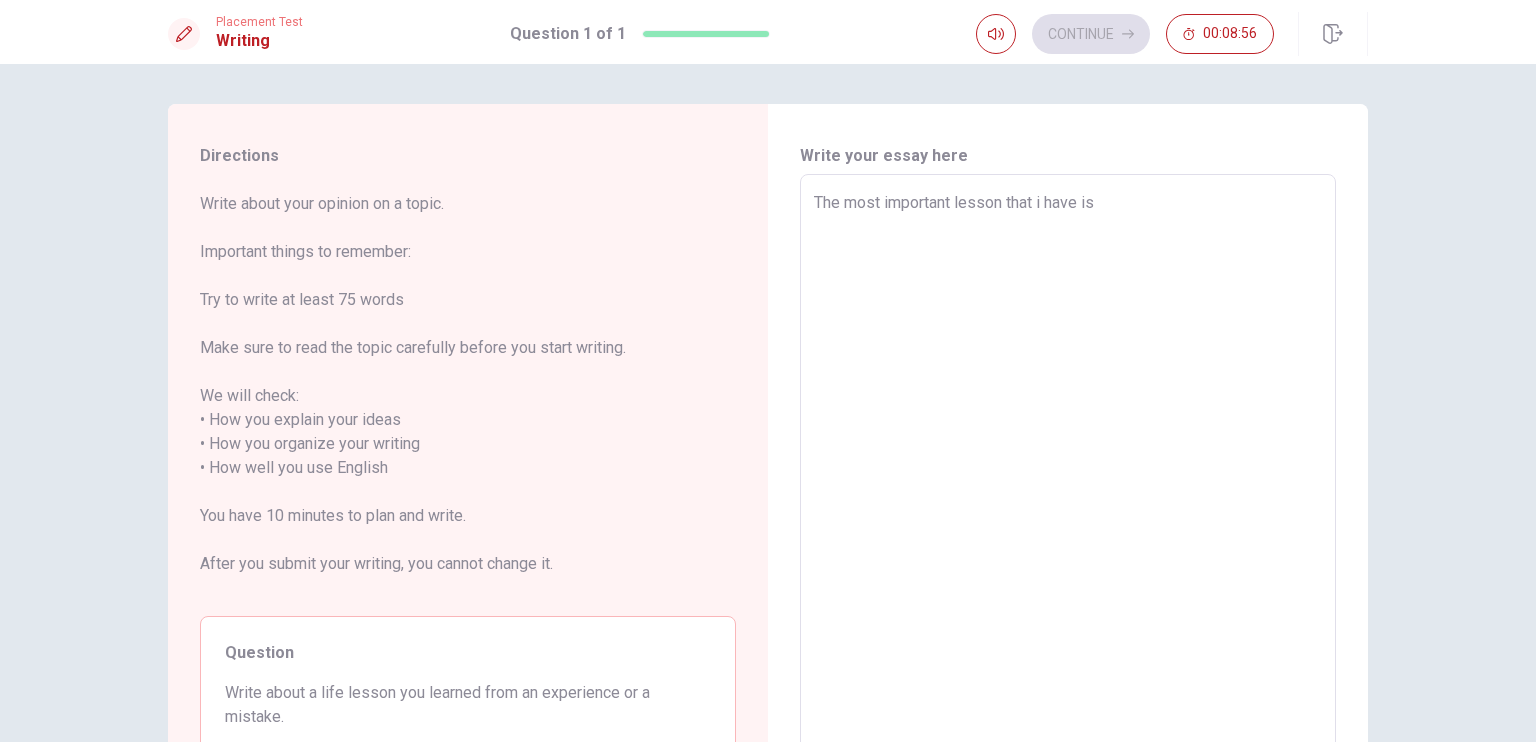 type on "x" 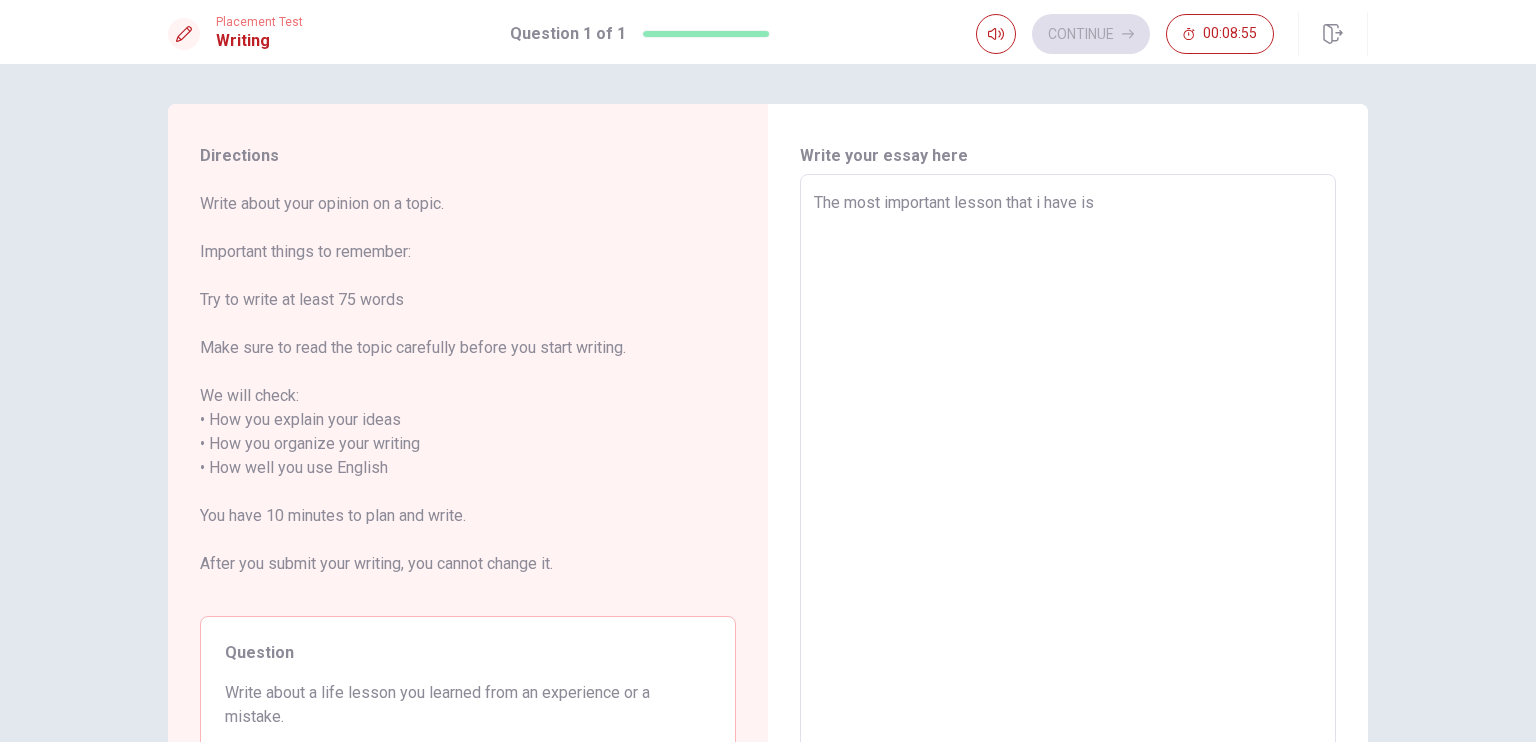 type on "x" 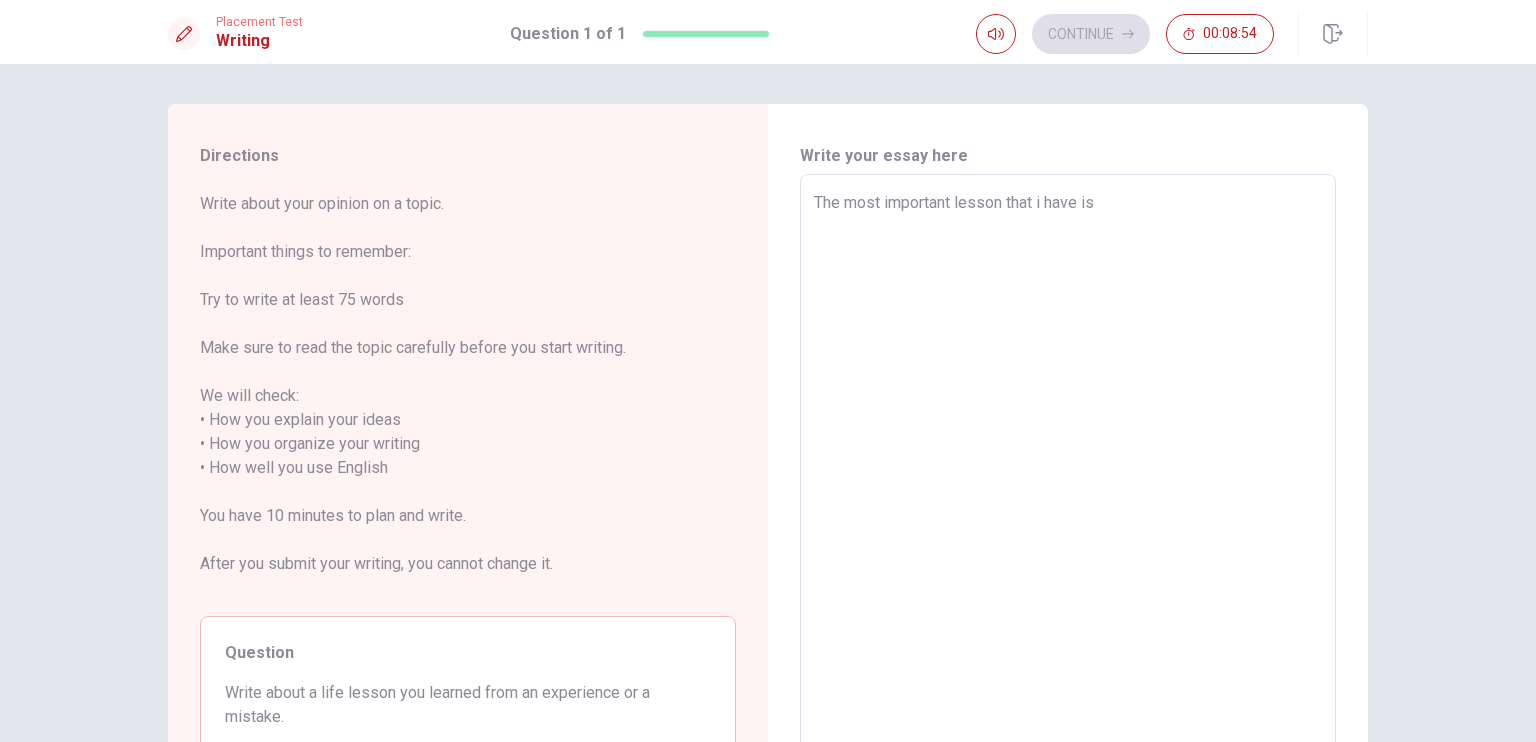 type on "The most important lesson that i have is" 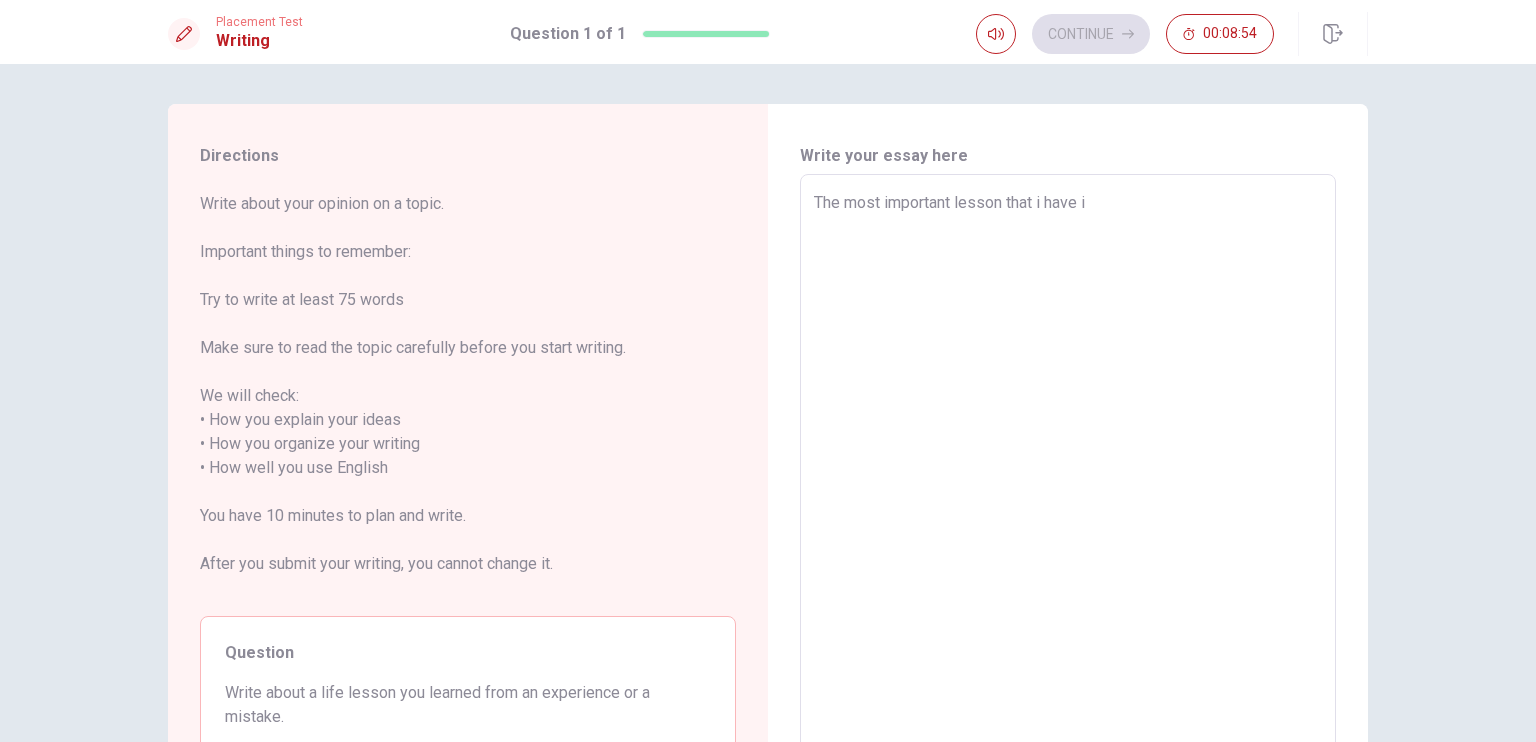type on "x" 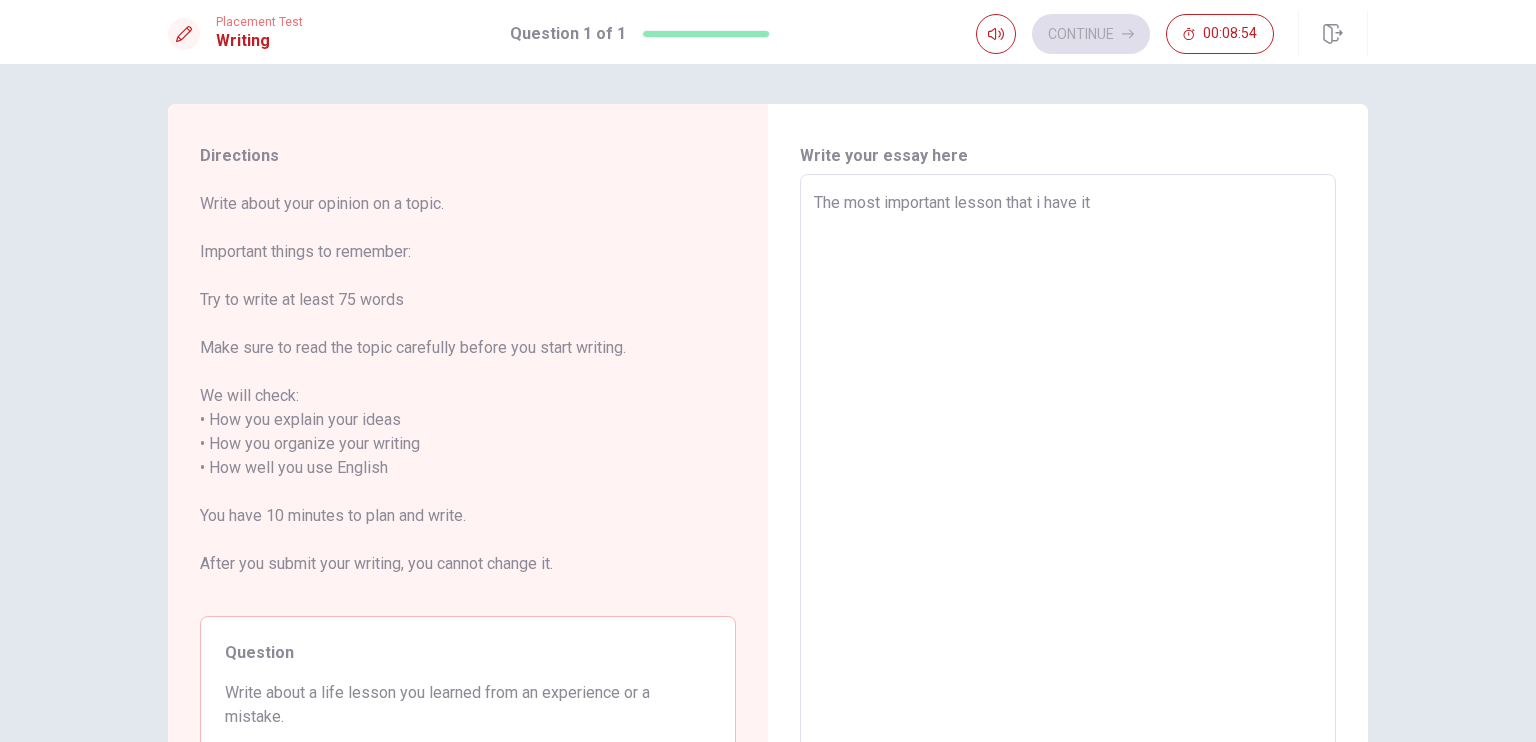 type on "x" 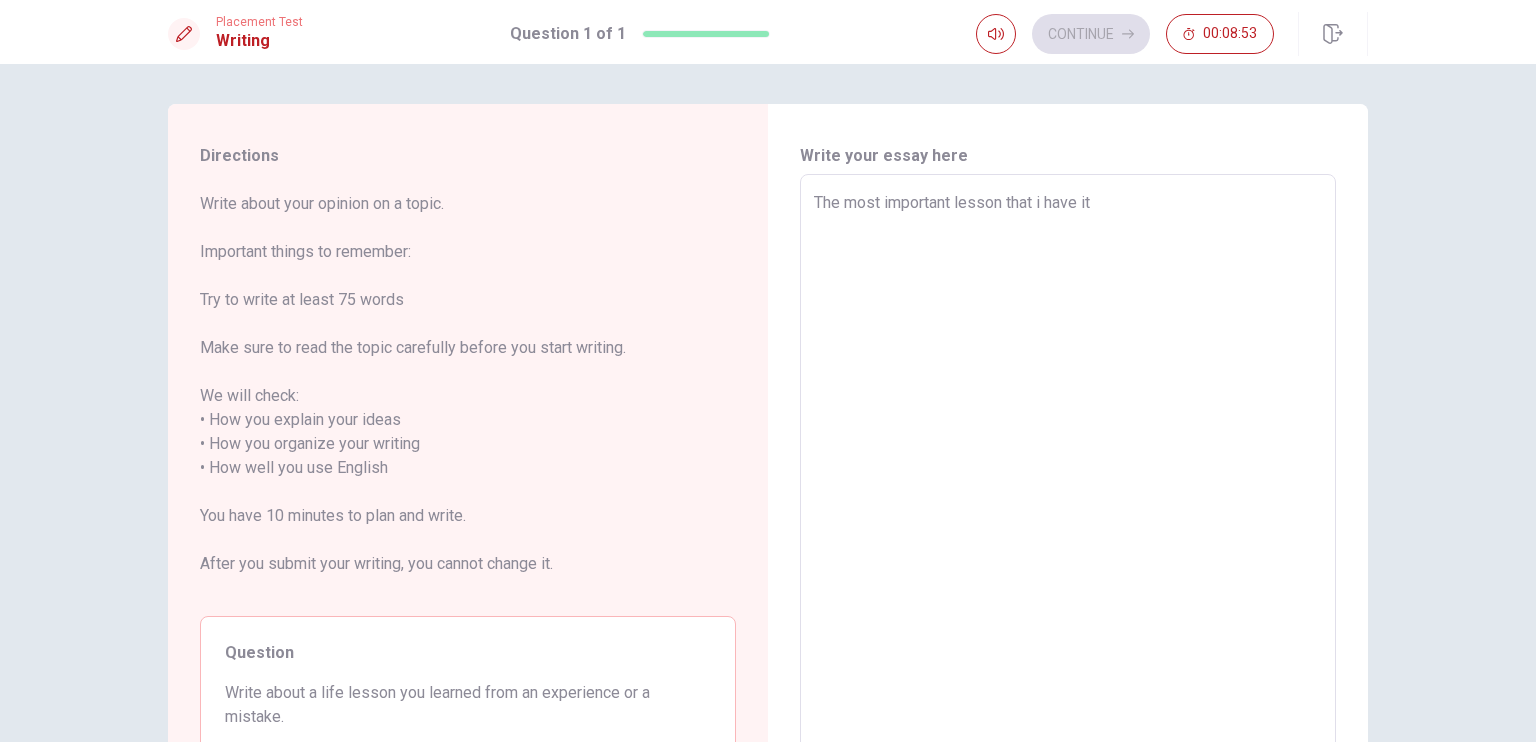 type on "The most important lesson that i have i" 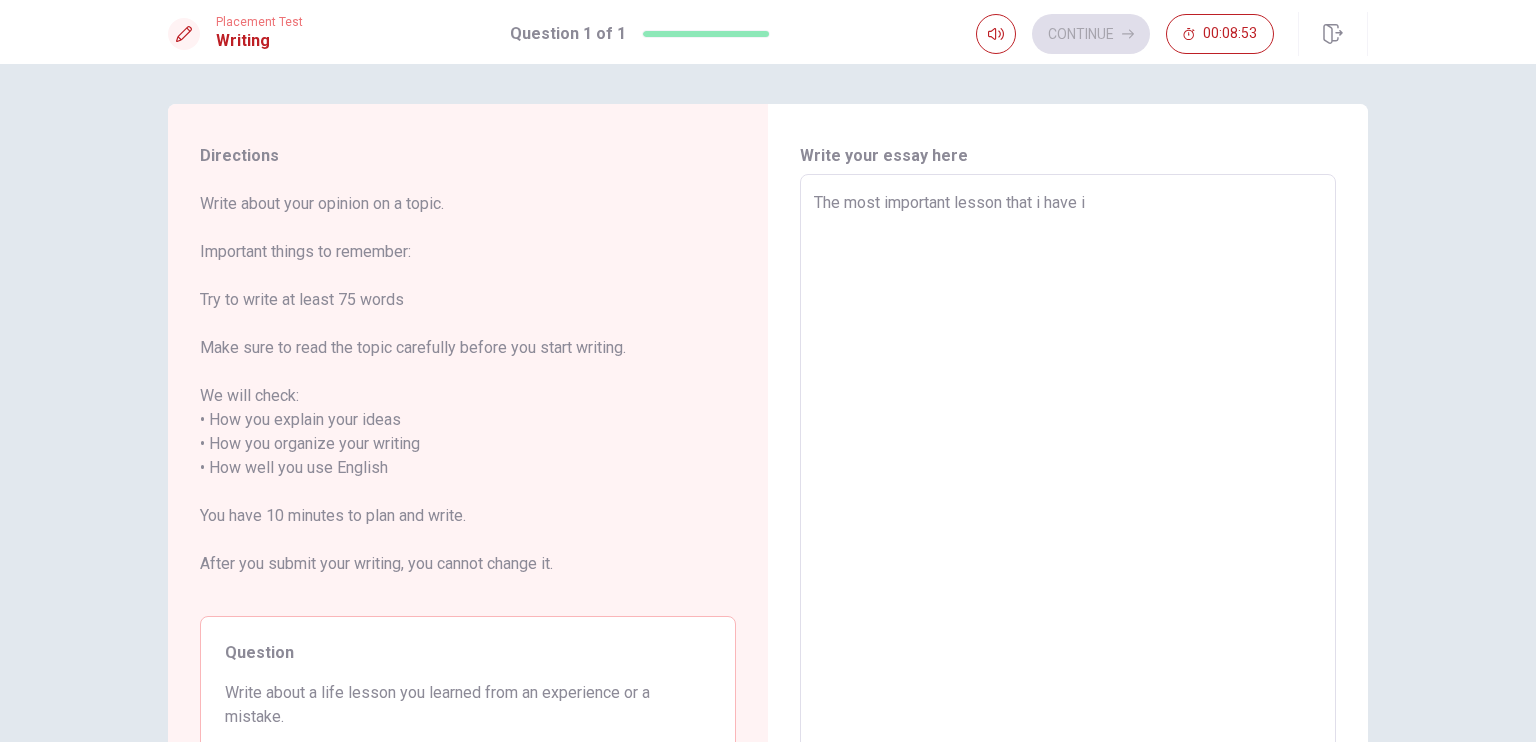 type on "x" 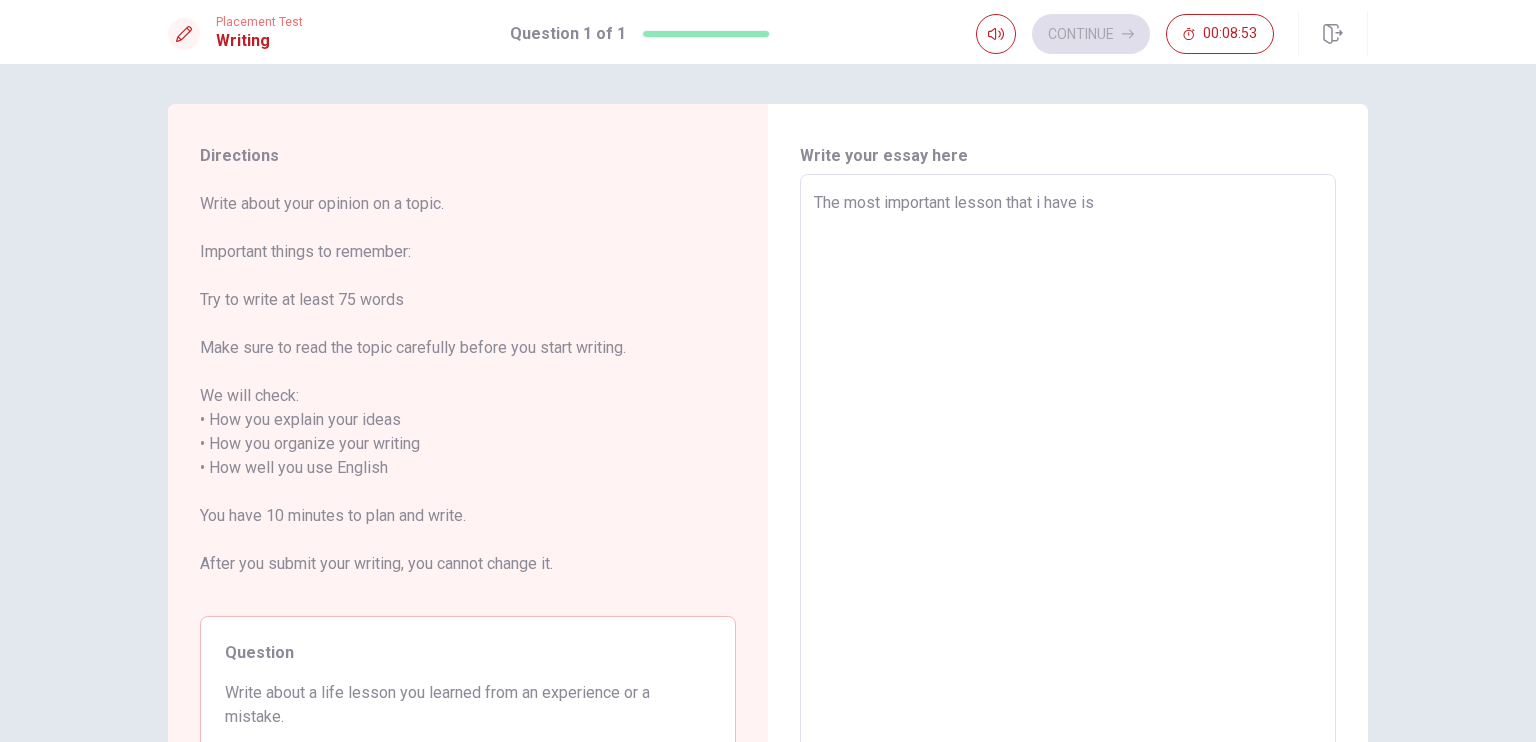 type on "x" 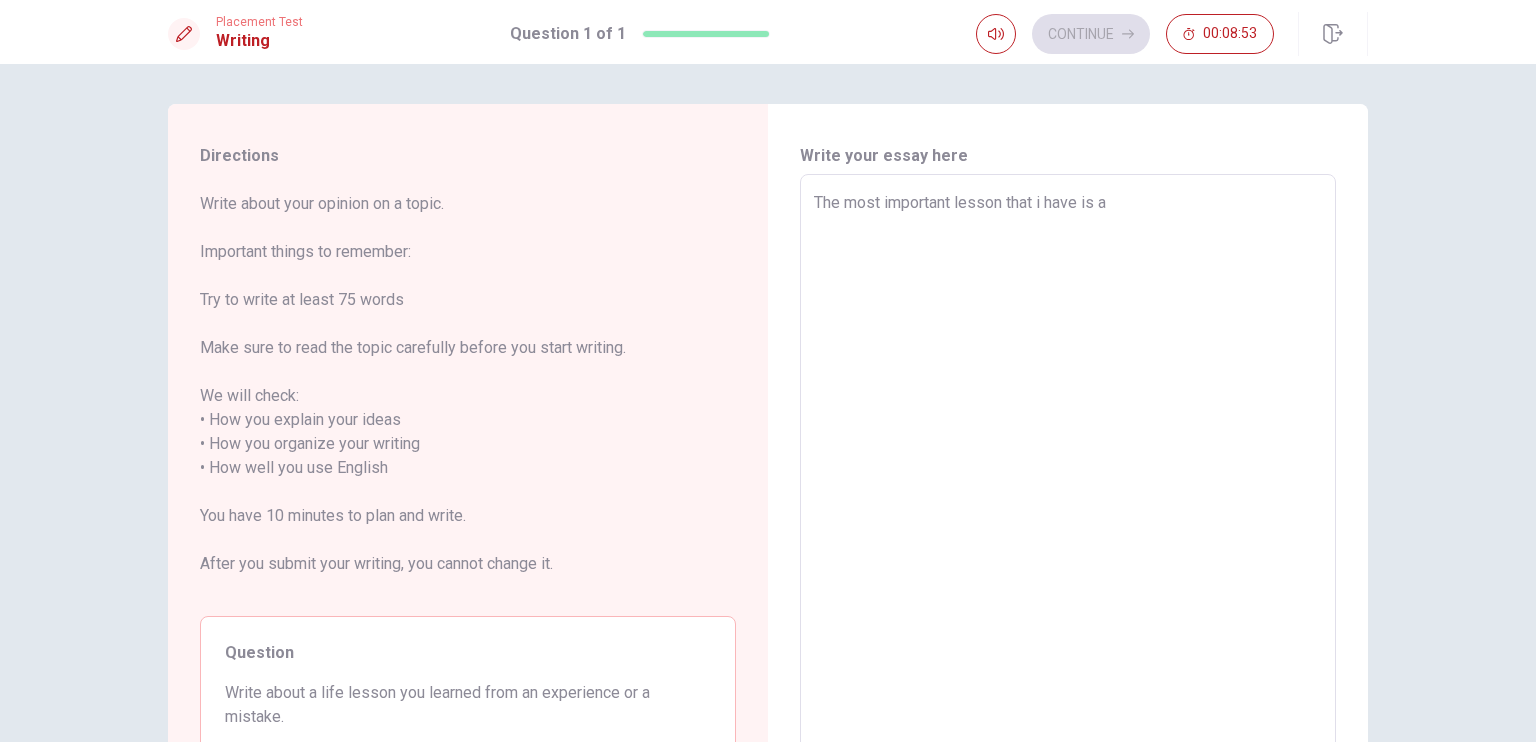 type on "x" 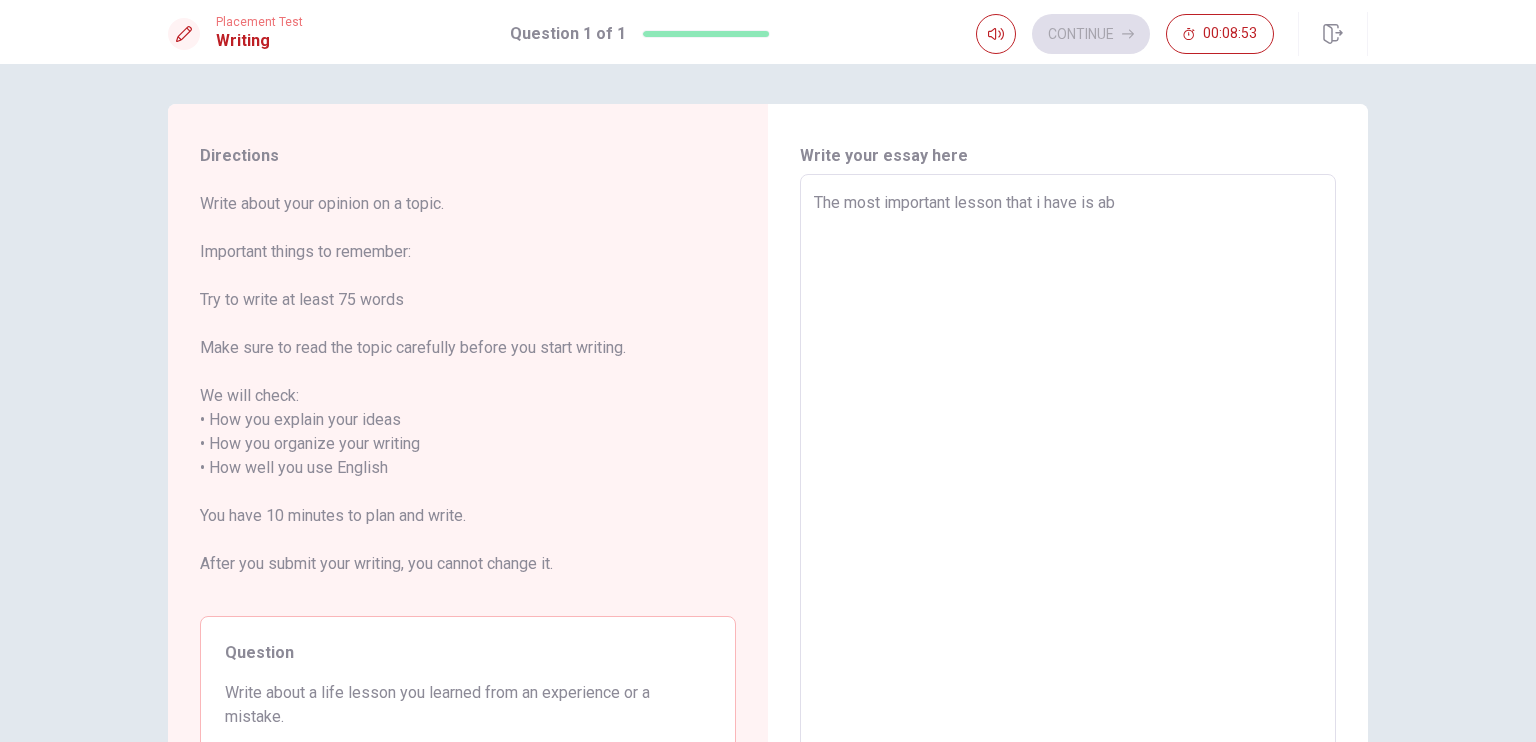 type on "x" 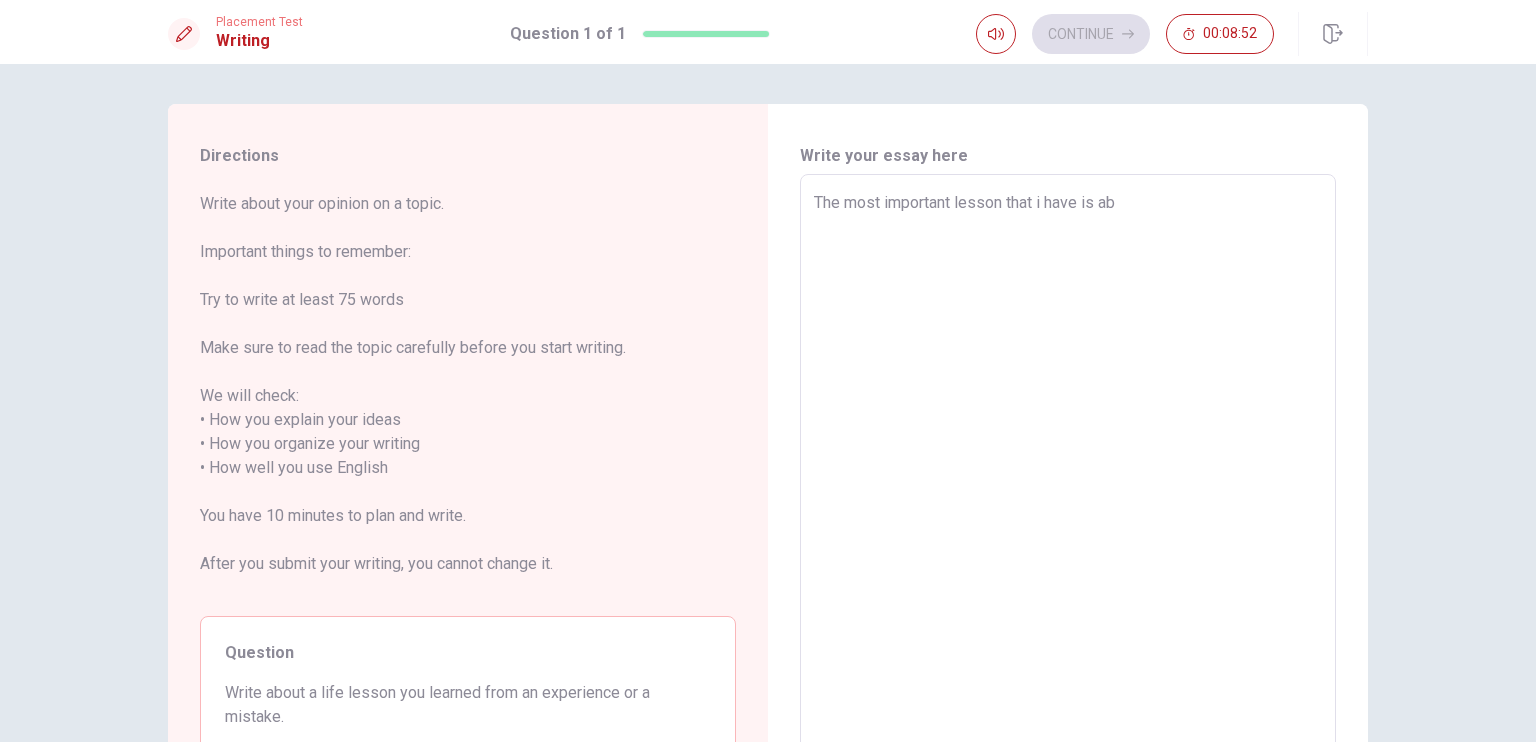 type on "The most important lesson that i have is abp" 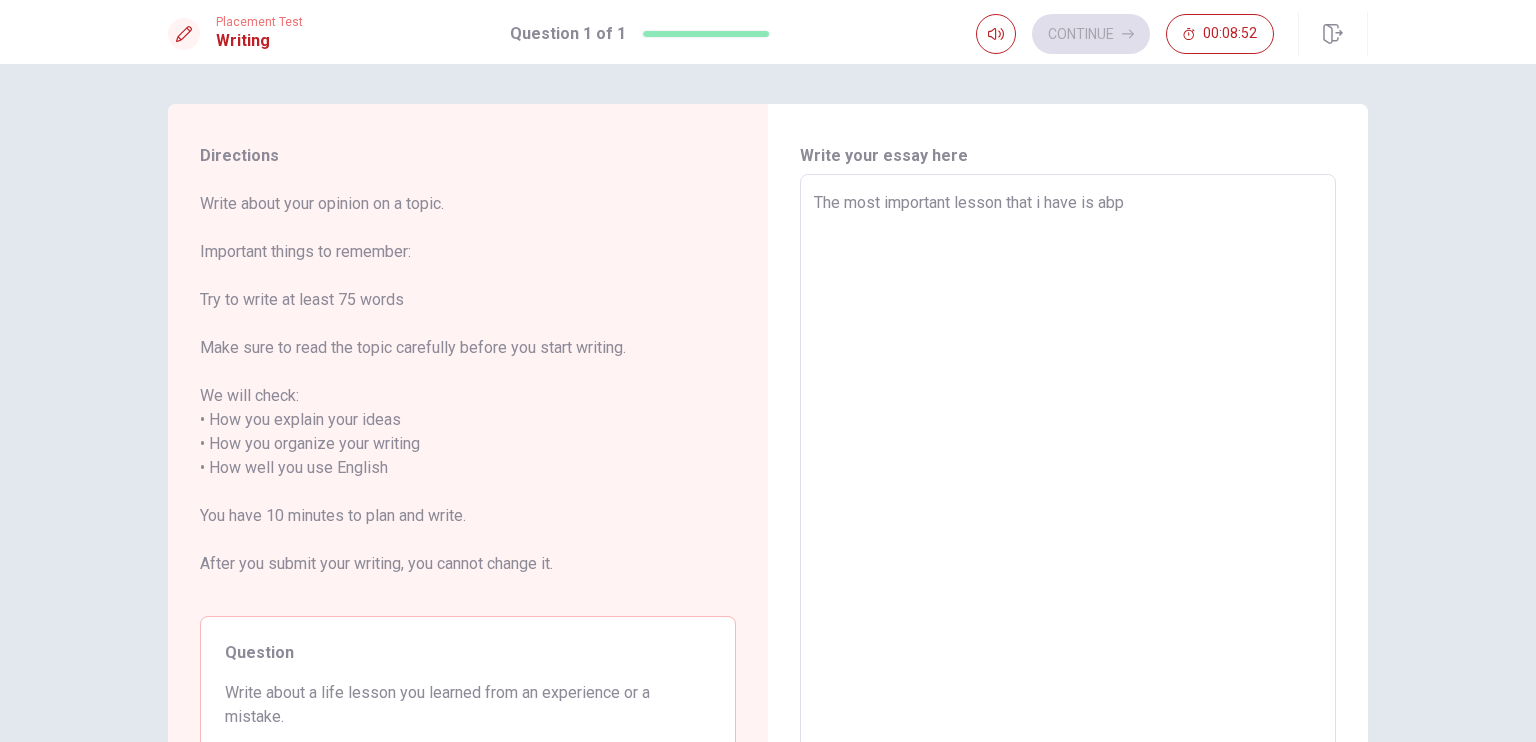 type on "x" 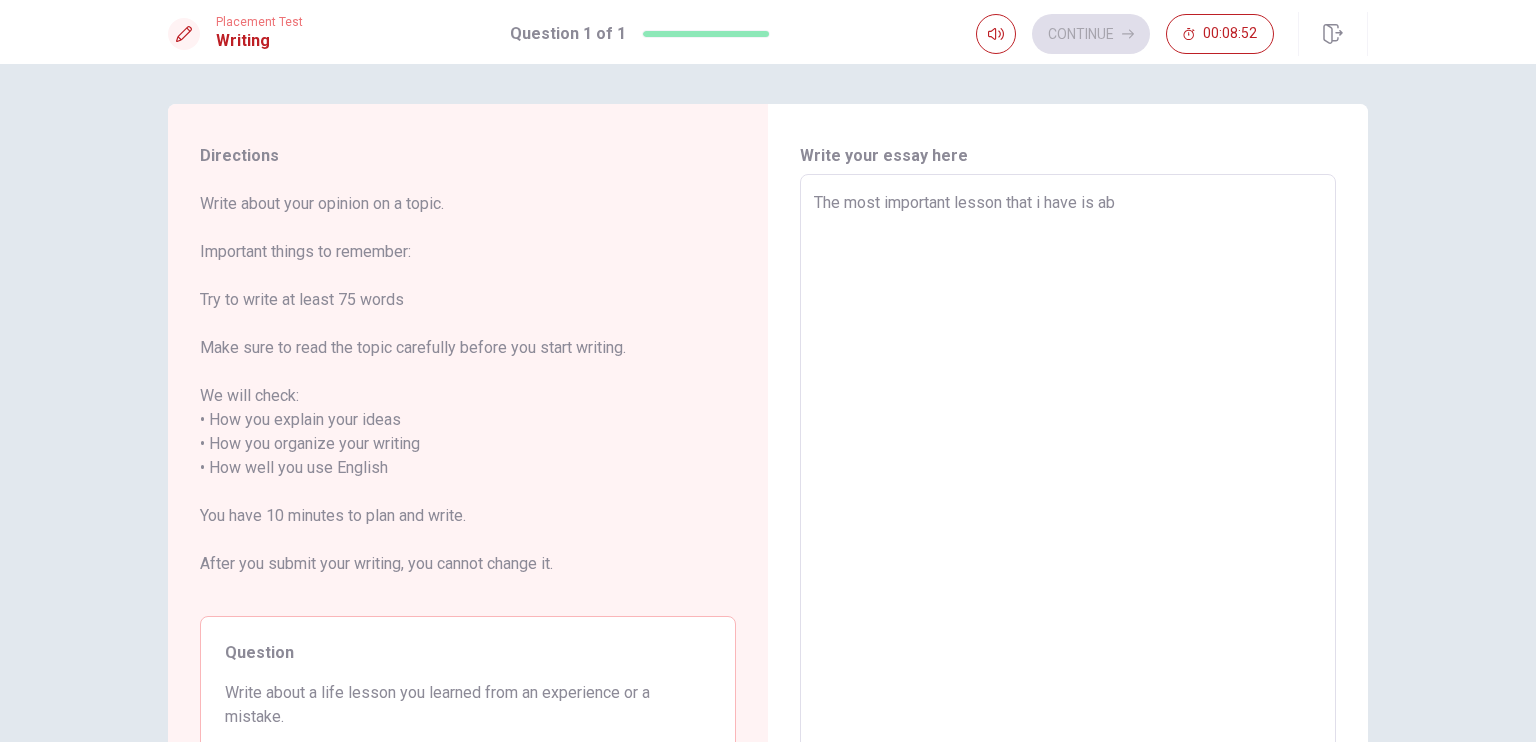 type on "x" 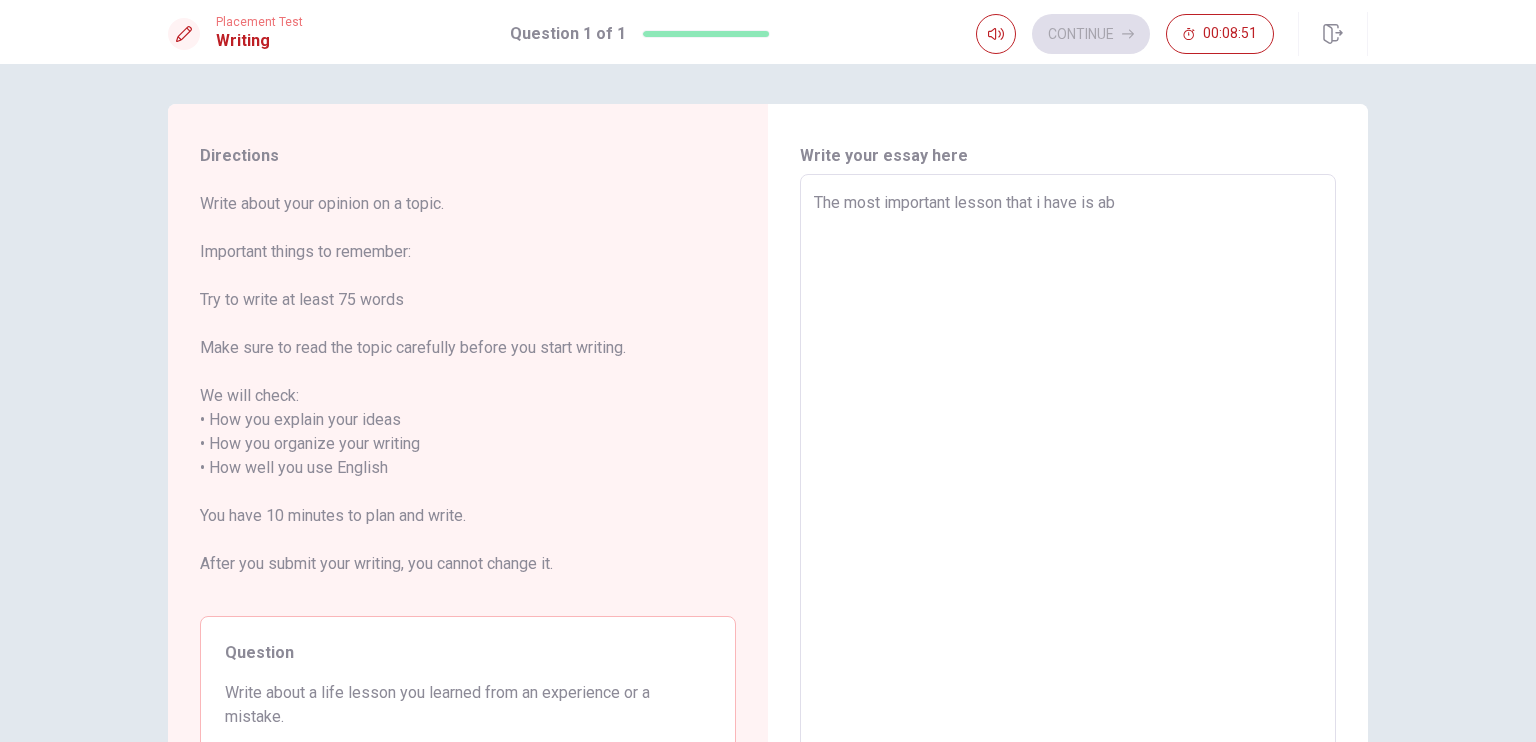 type on "The most important lesson that i have is a" 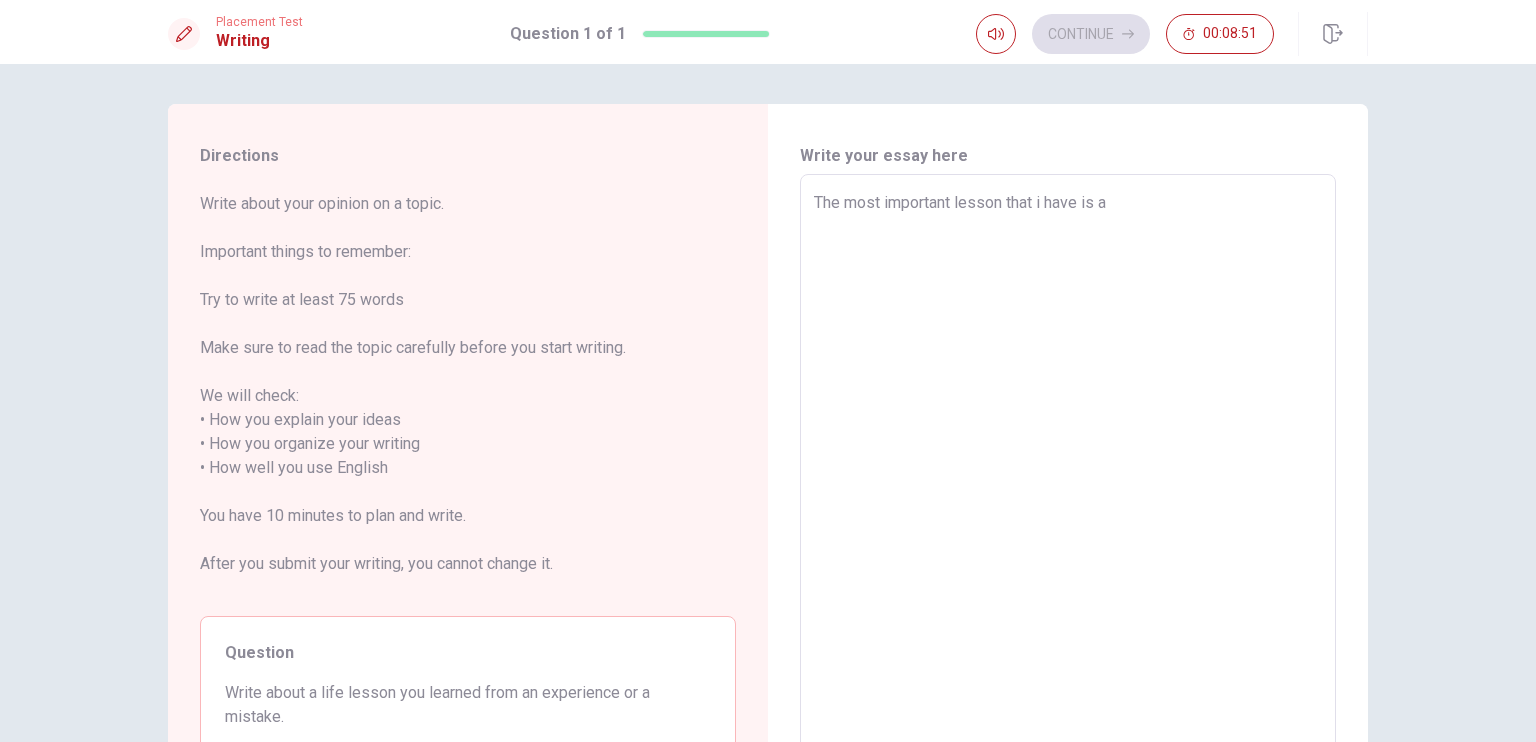 type on "x" 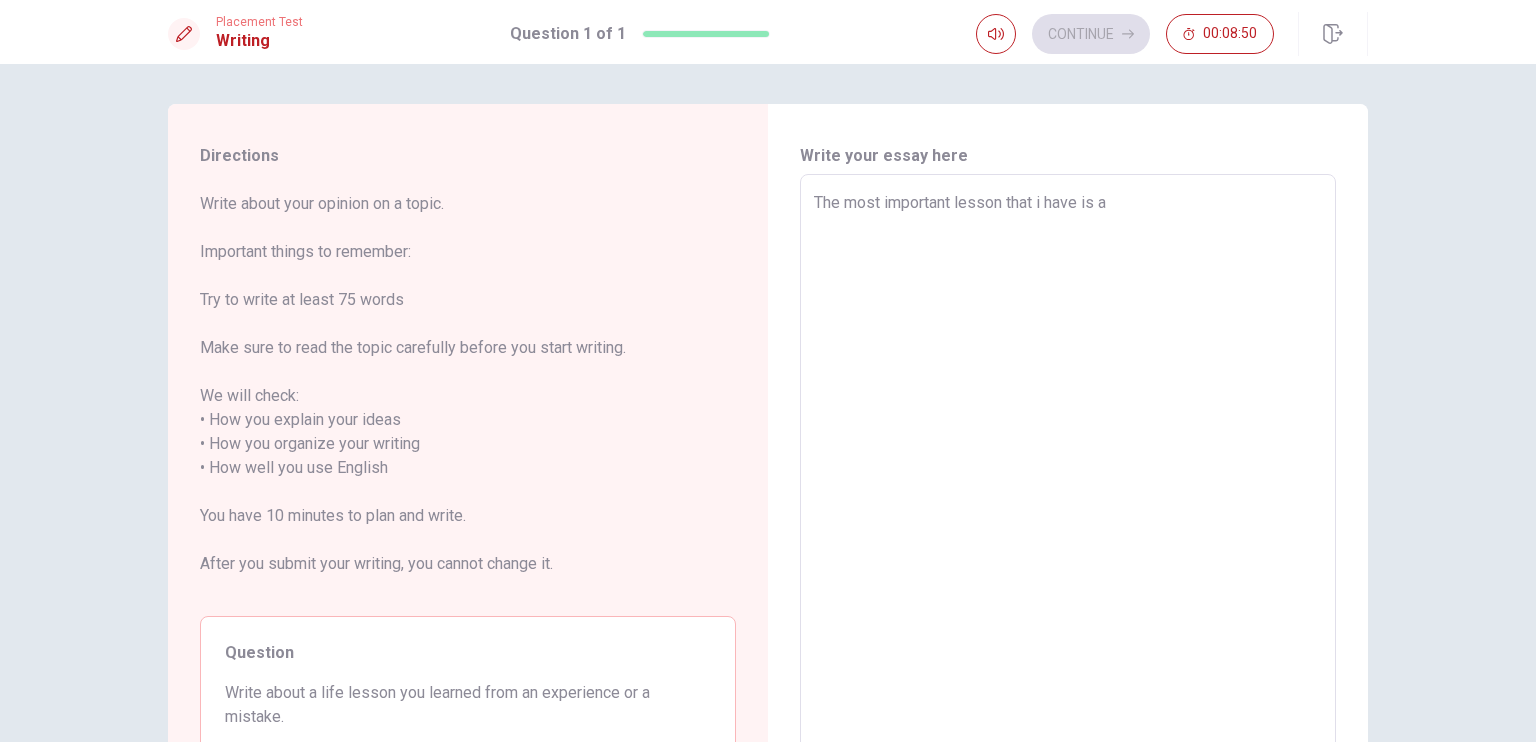 type on "The most important lesson that i have is ao" 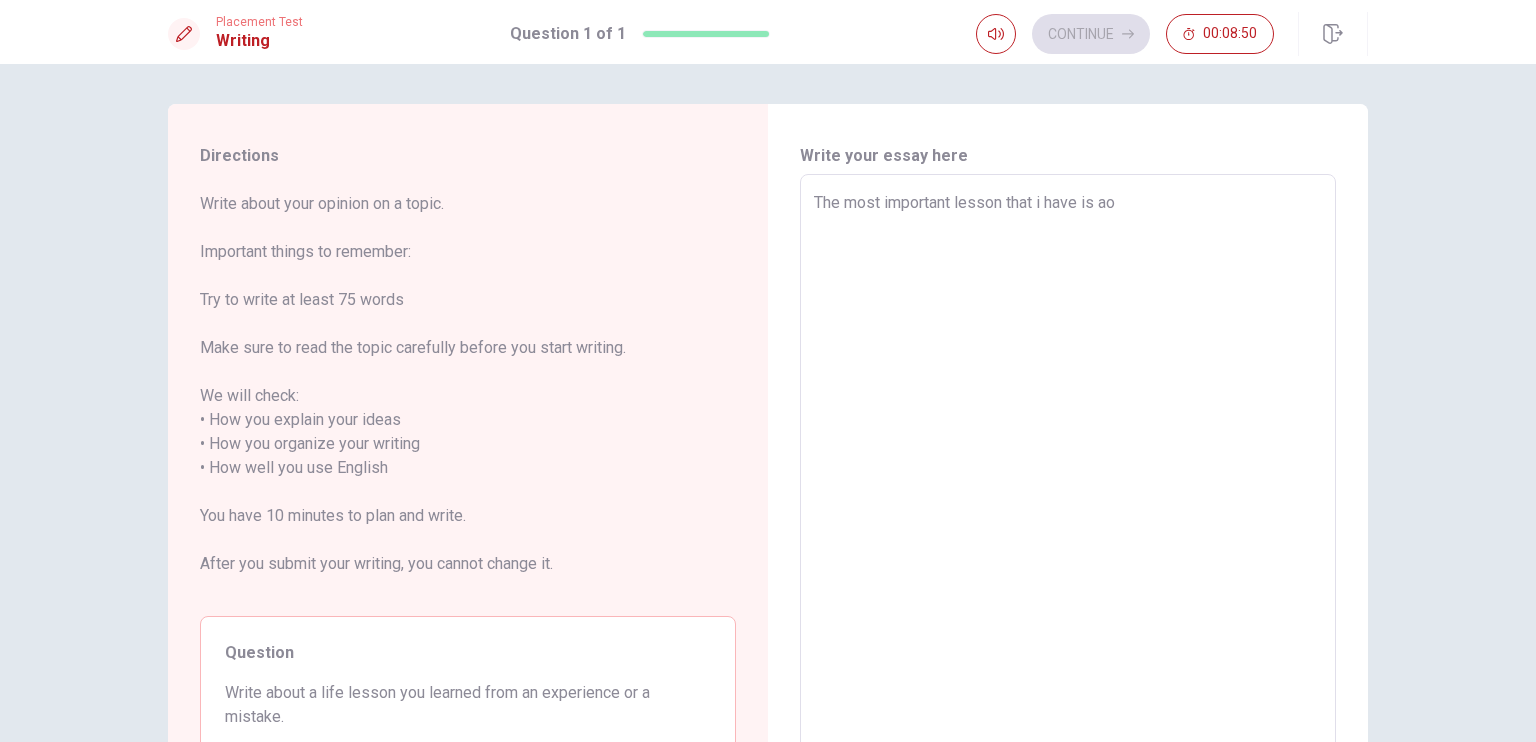 type on "x" 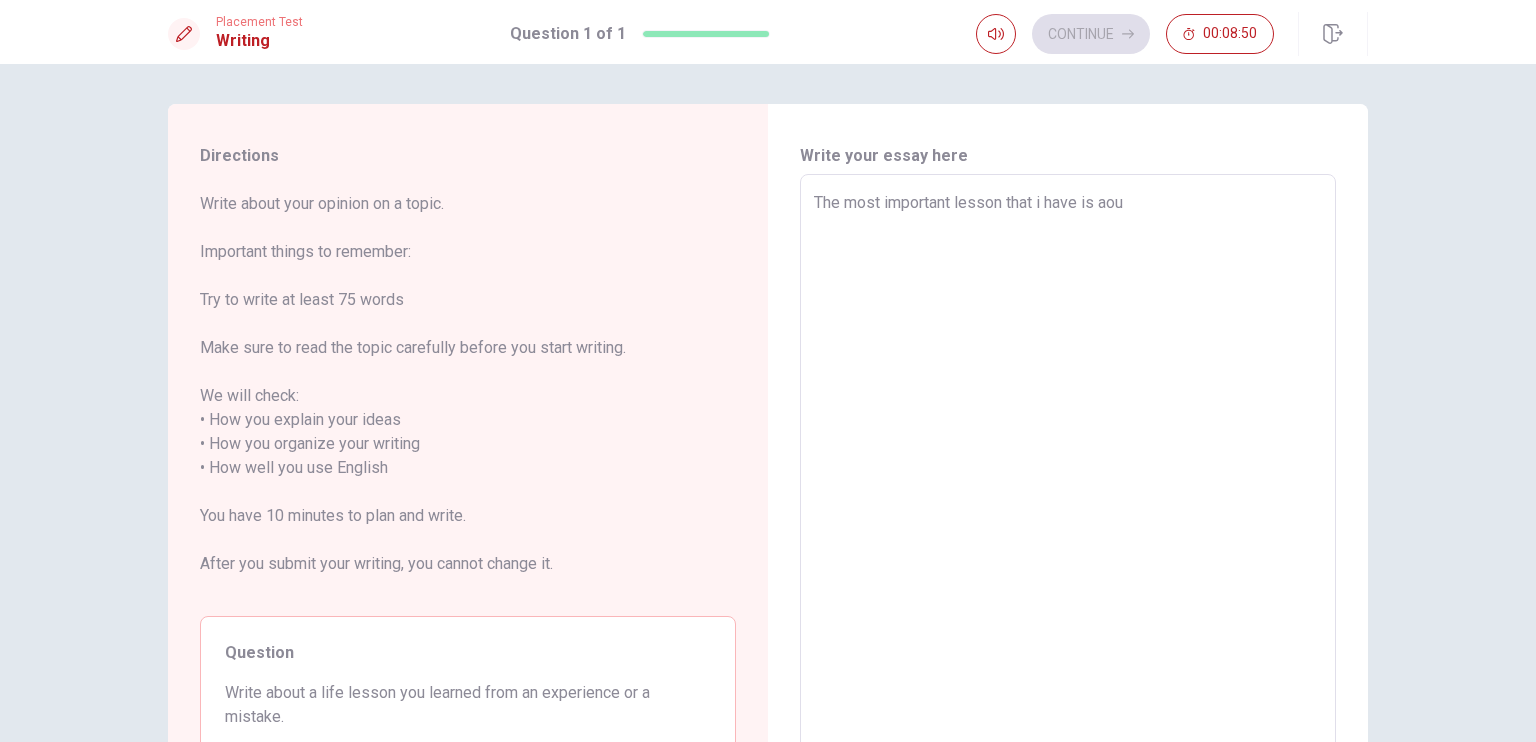 type on "x" 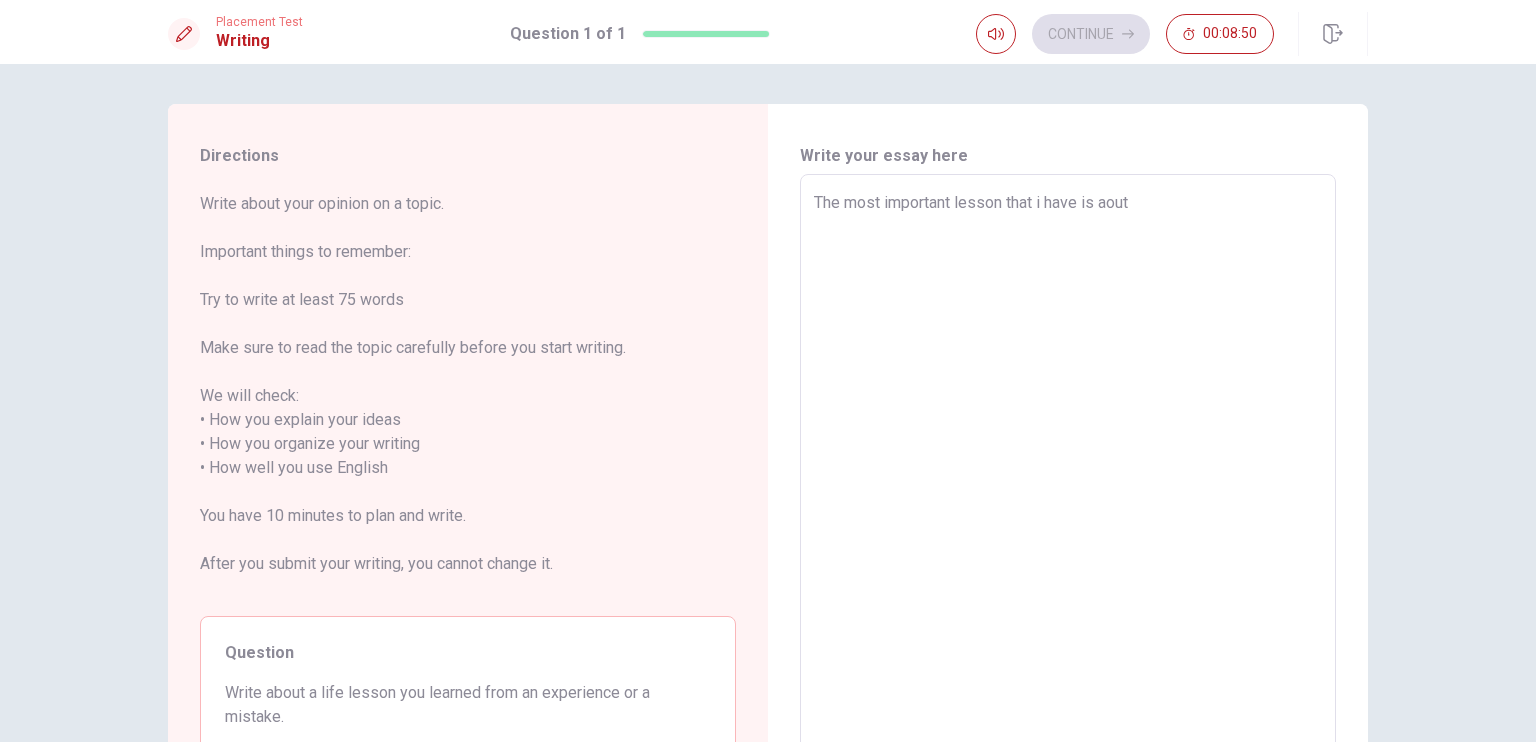 type on "x" 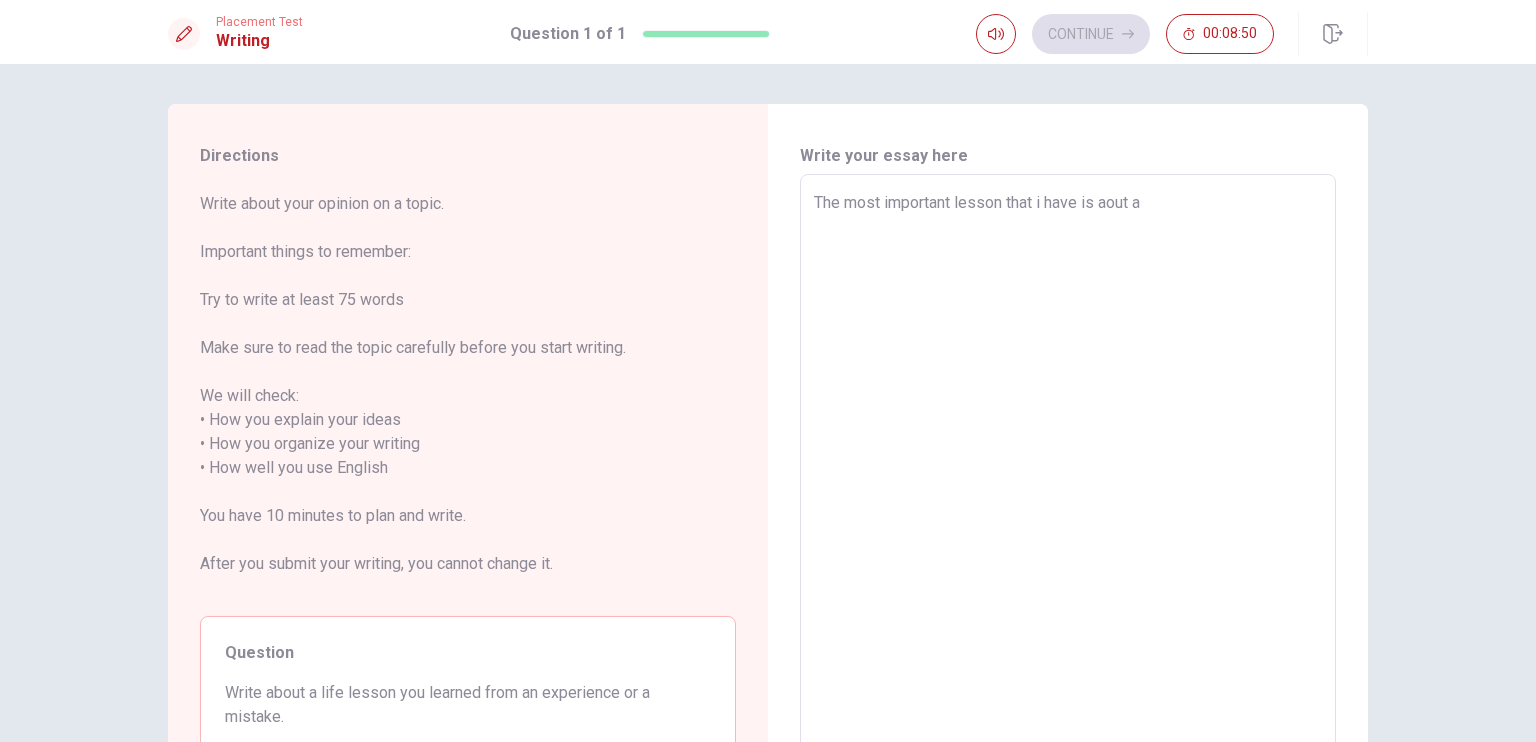 type on "x" 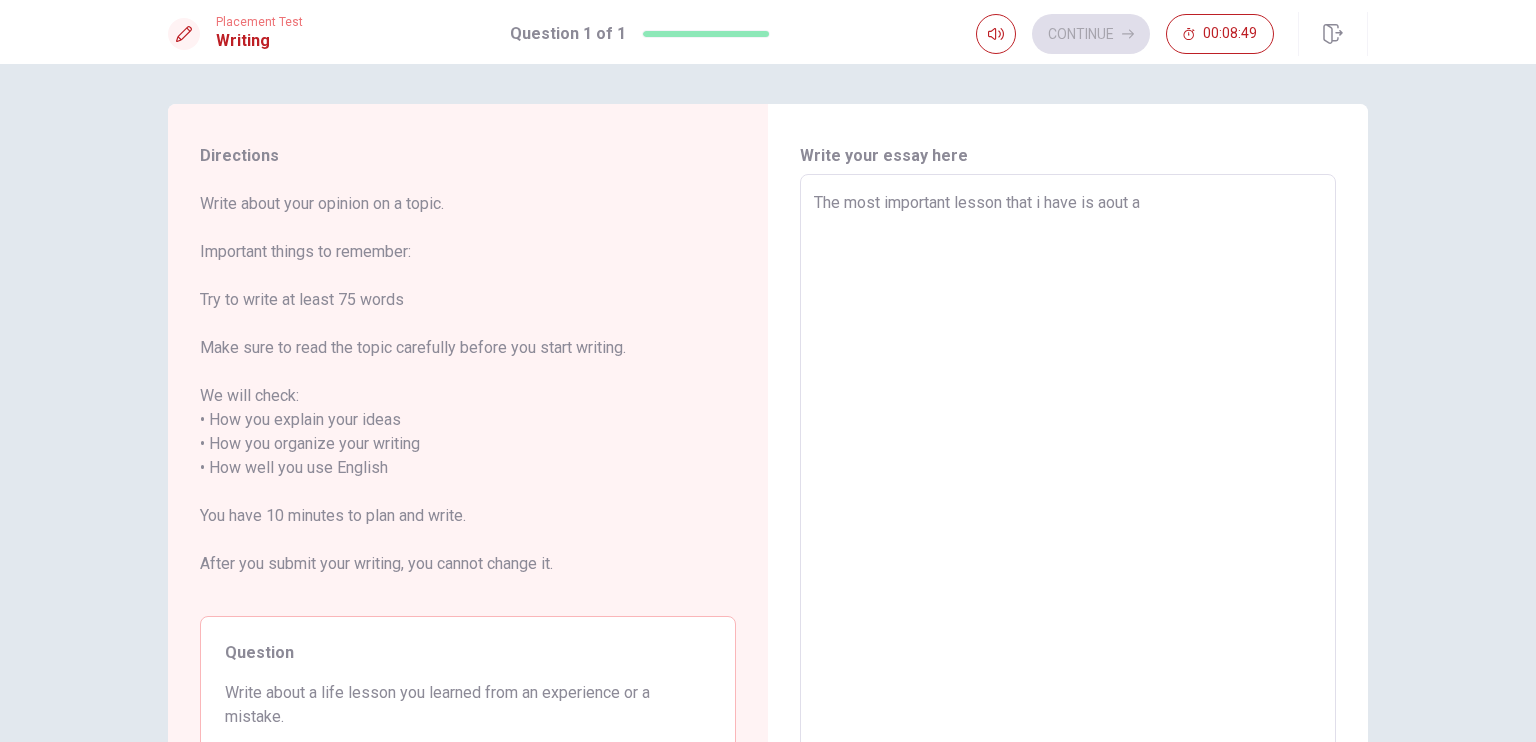 type on "x" 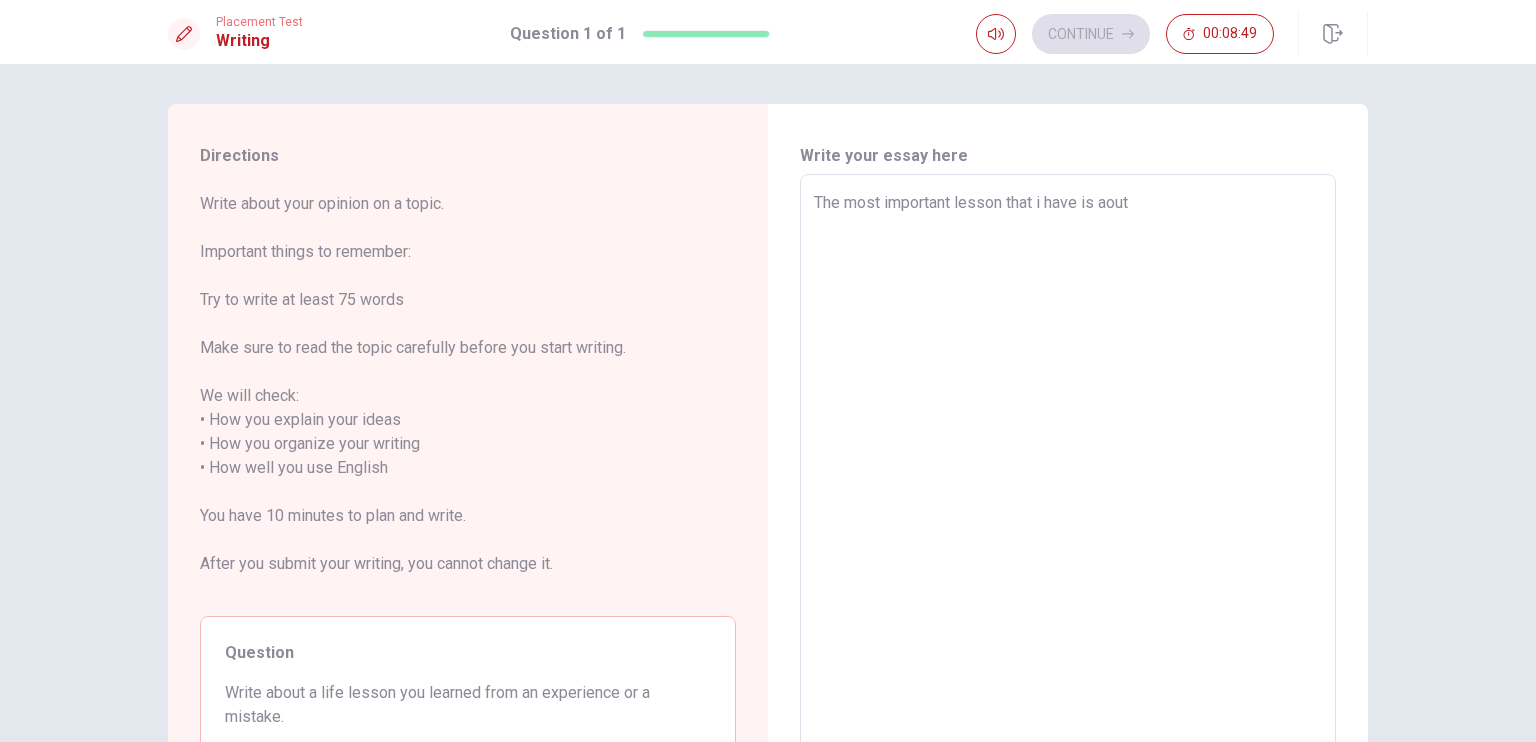 type on "x" 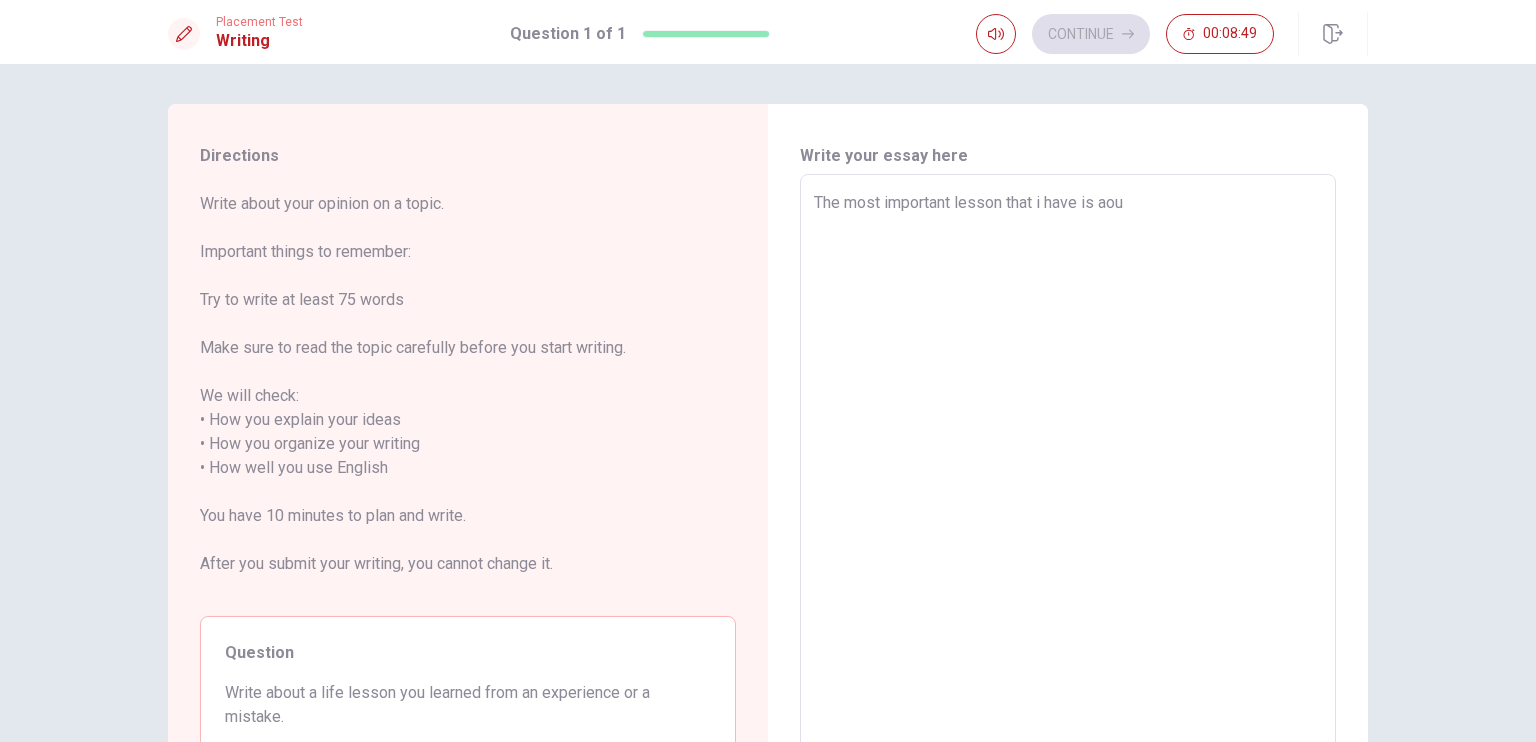 type on "x" 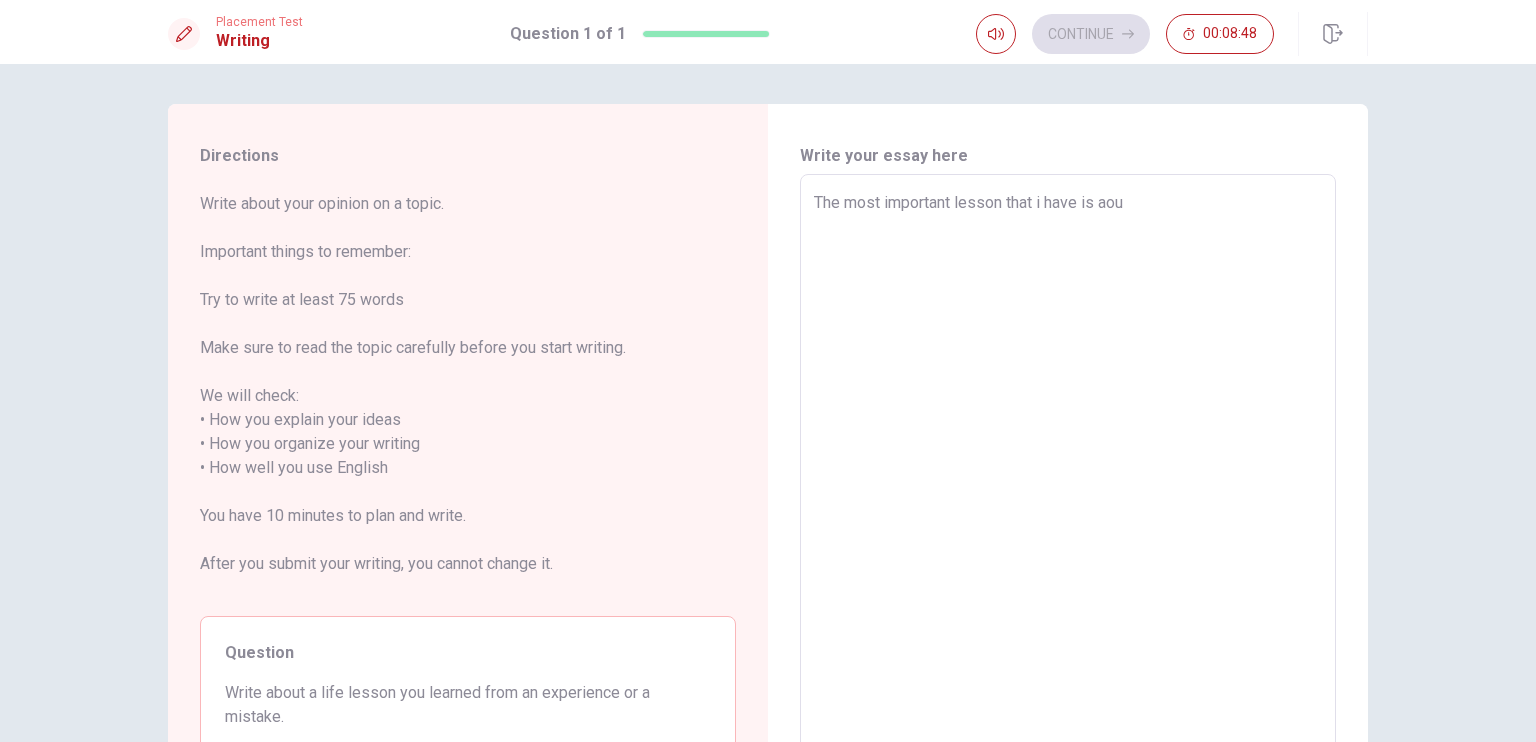 type on "The most important lesson that i have is ao" 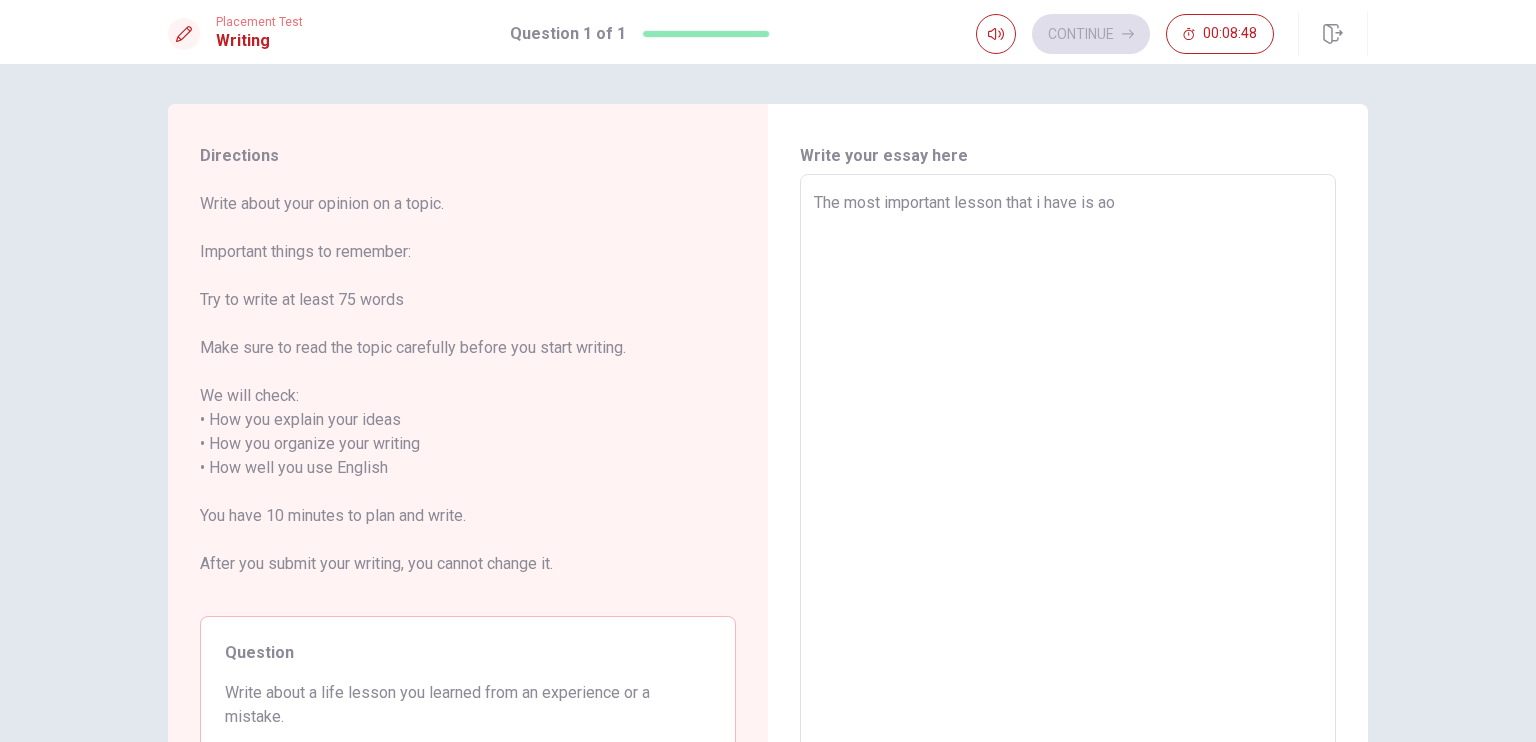 type on "x" 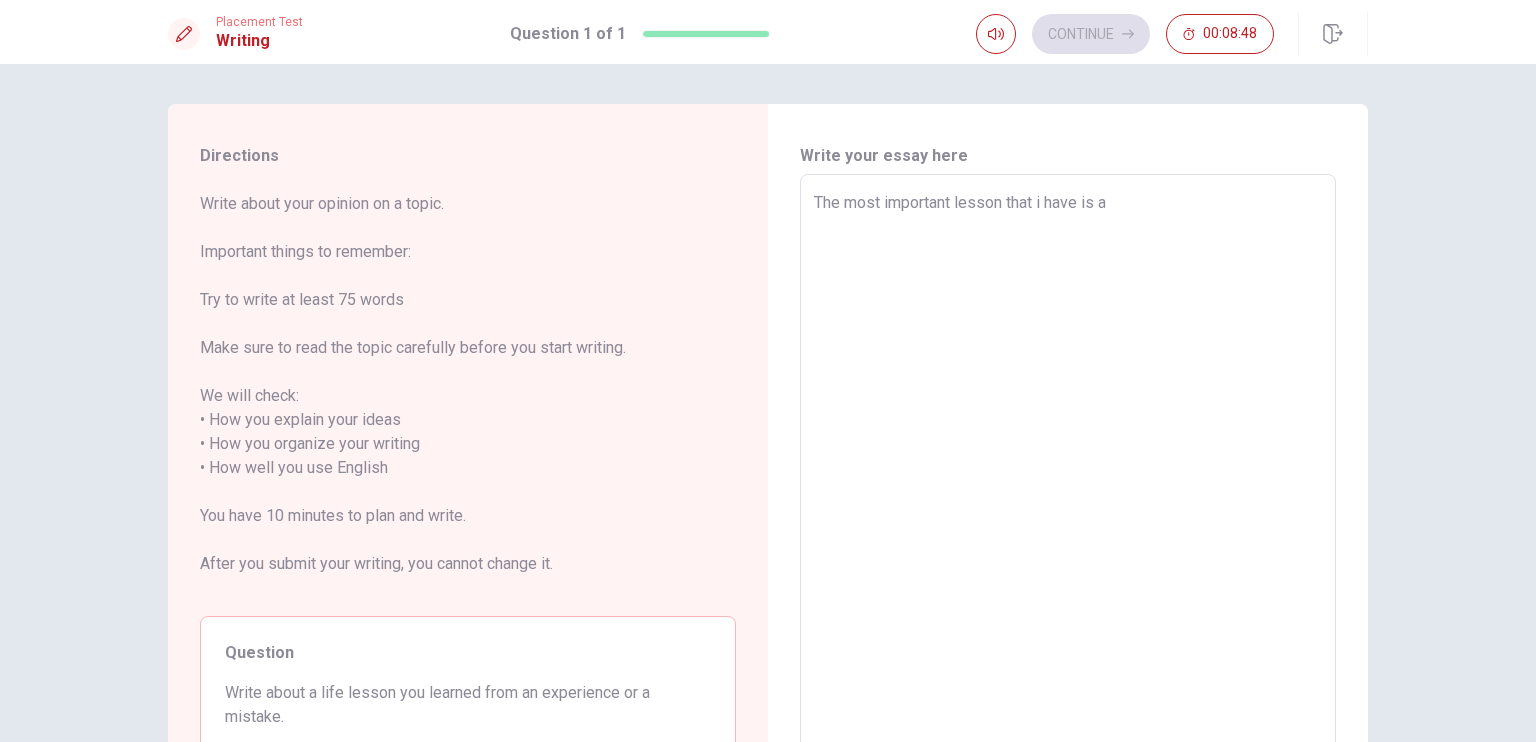 type on "x" 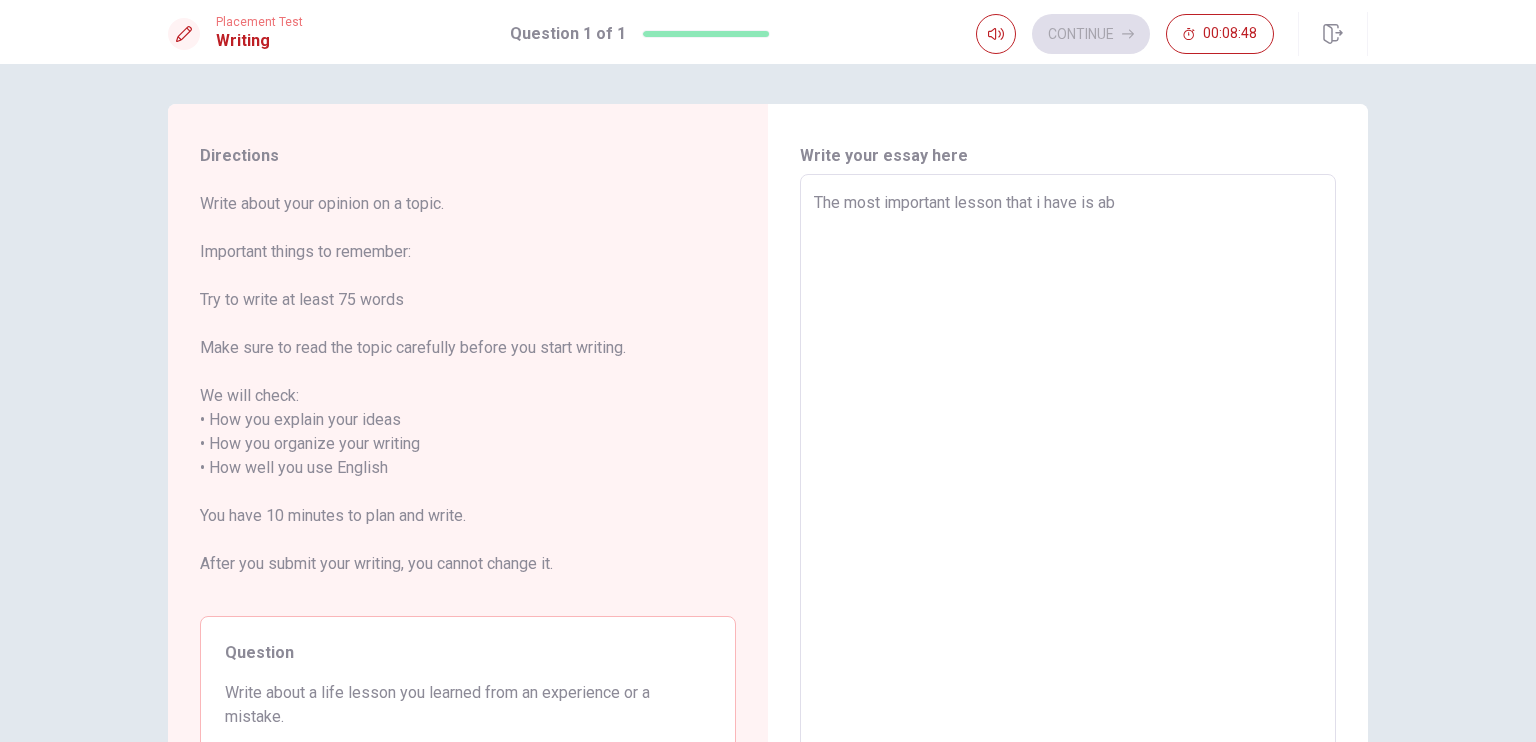 type on "x" 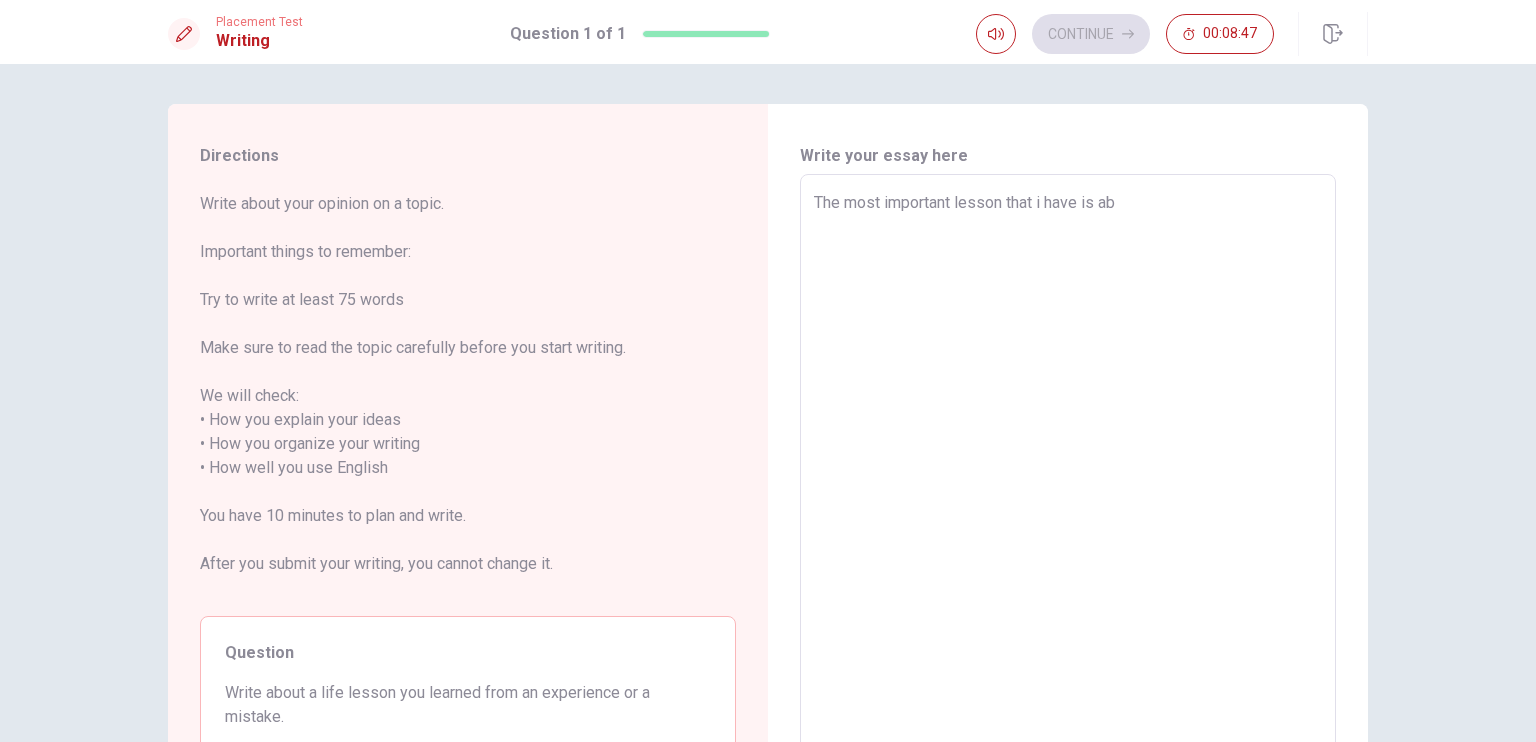 type on "The most important lesson that i have is abo" 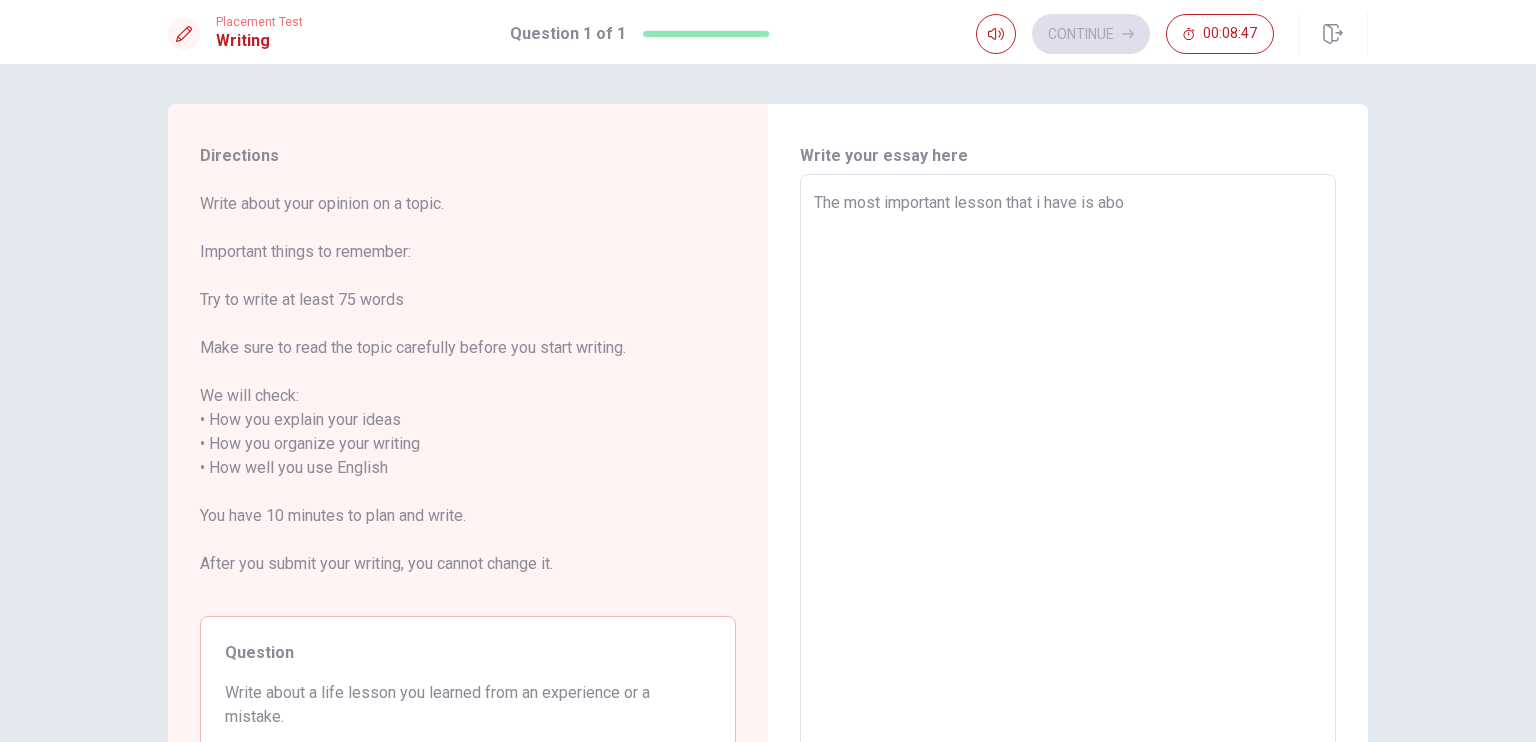 type on "x" 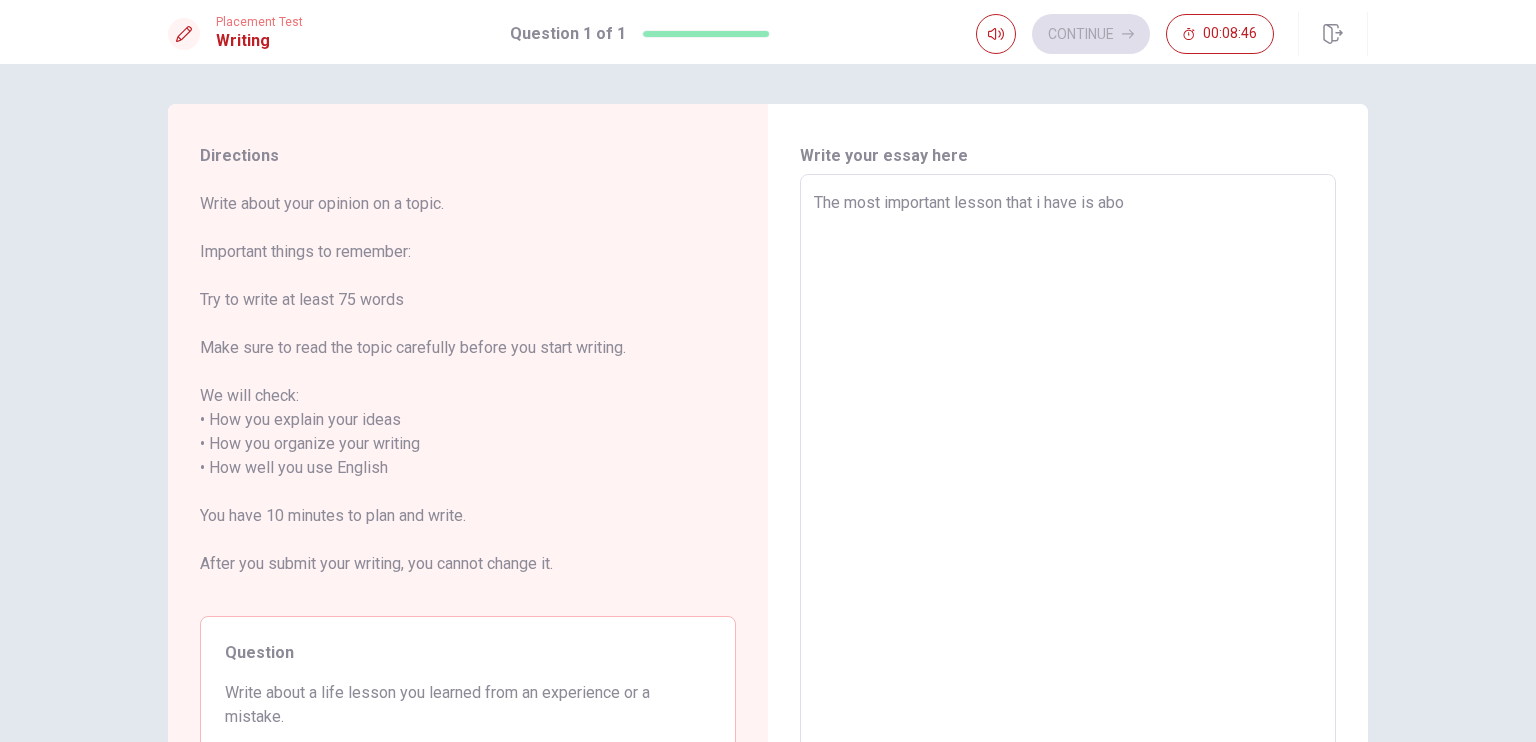 type on "The most important lesson that i have is abou" 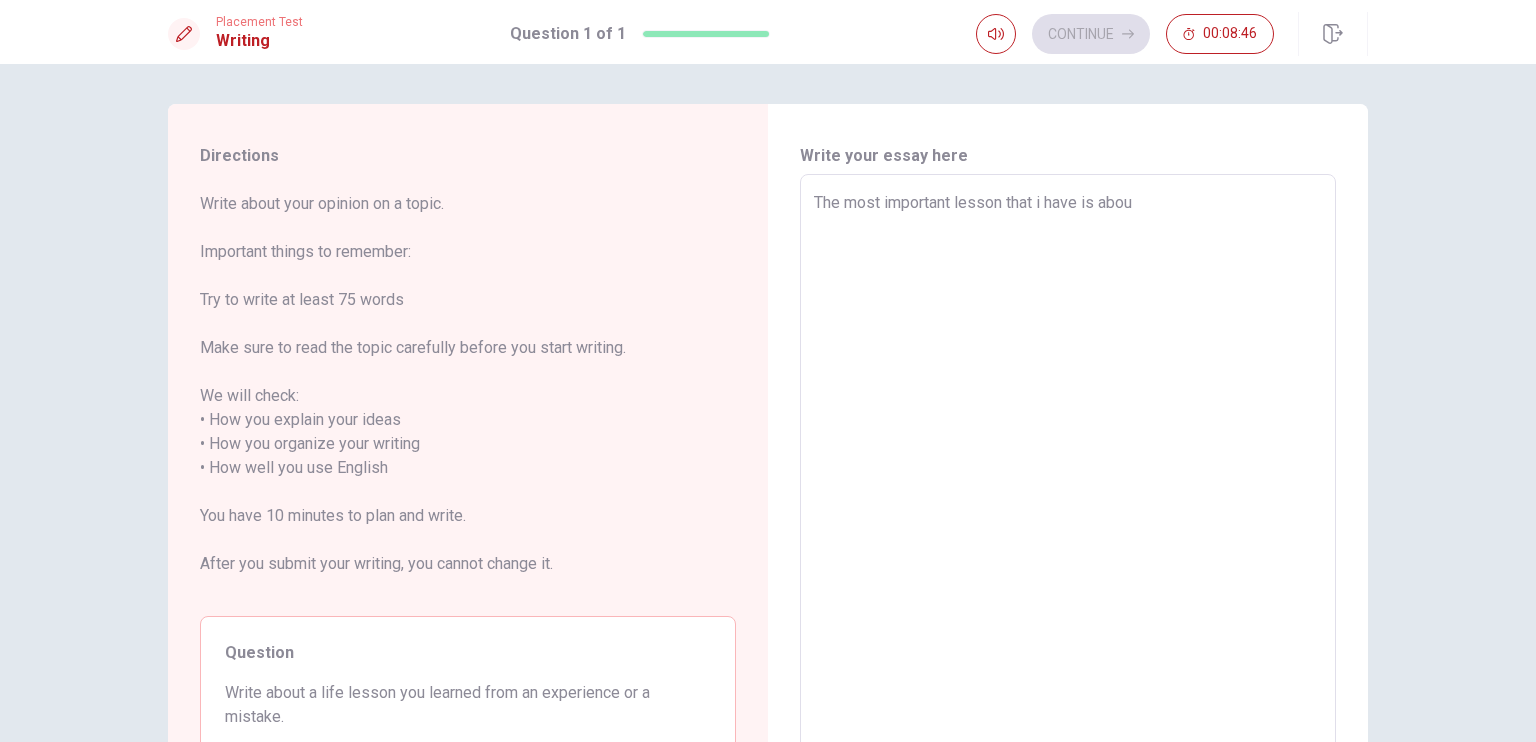 type on "x" 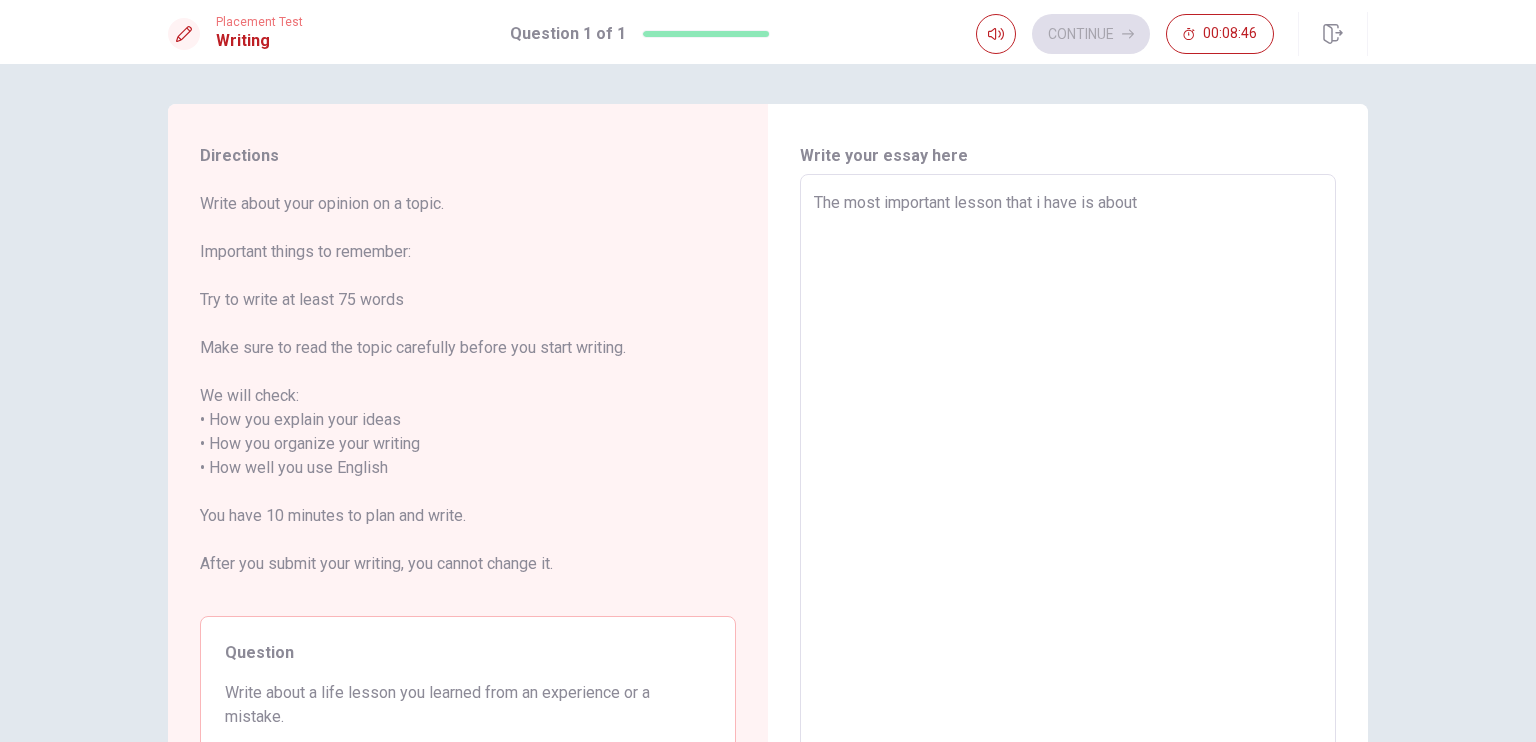 type on "x" 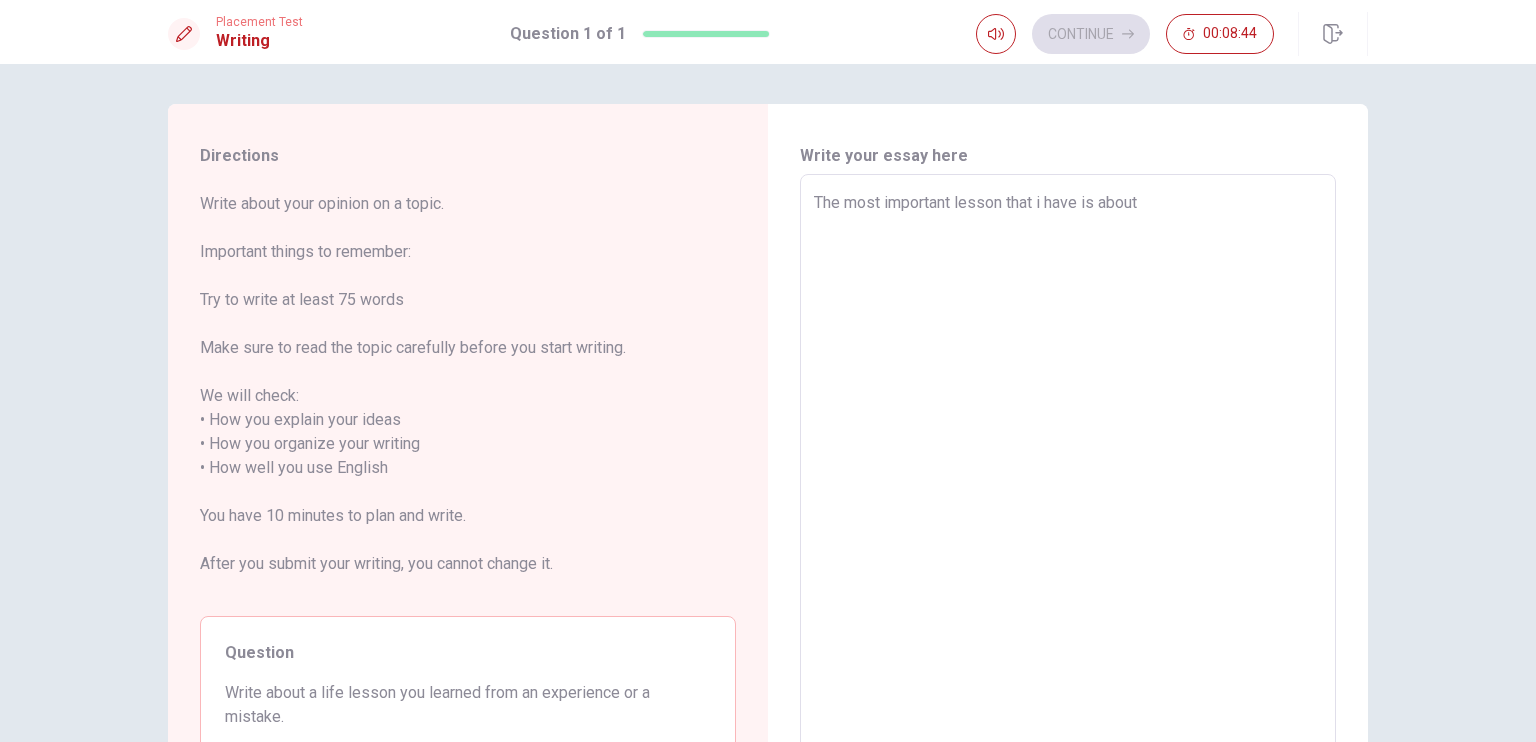 type on "x" 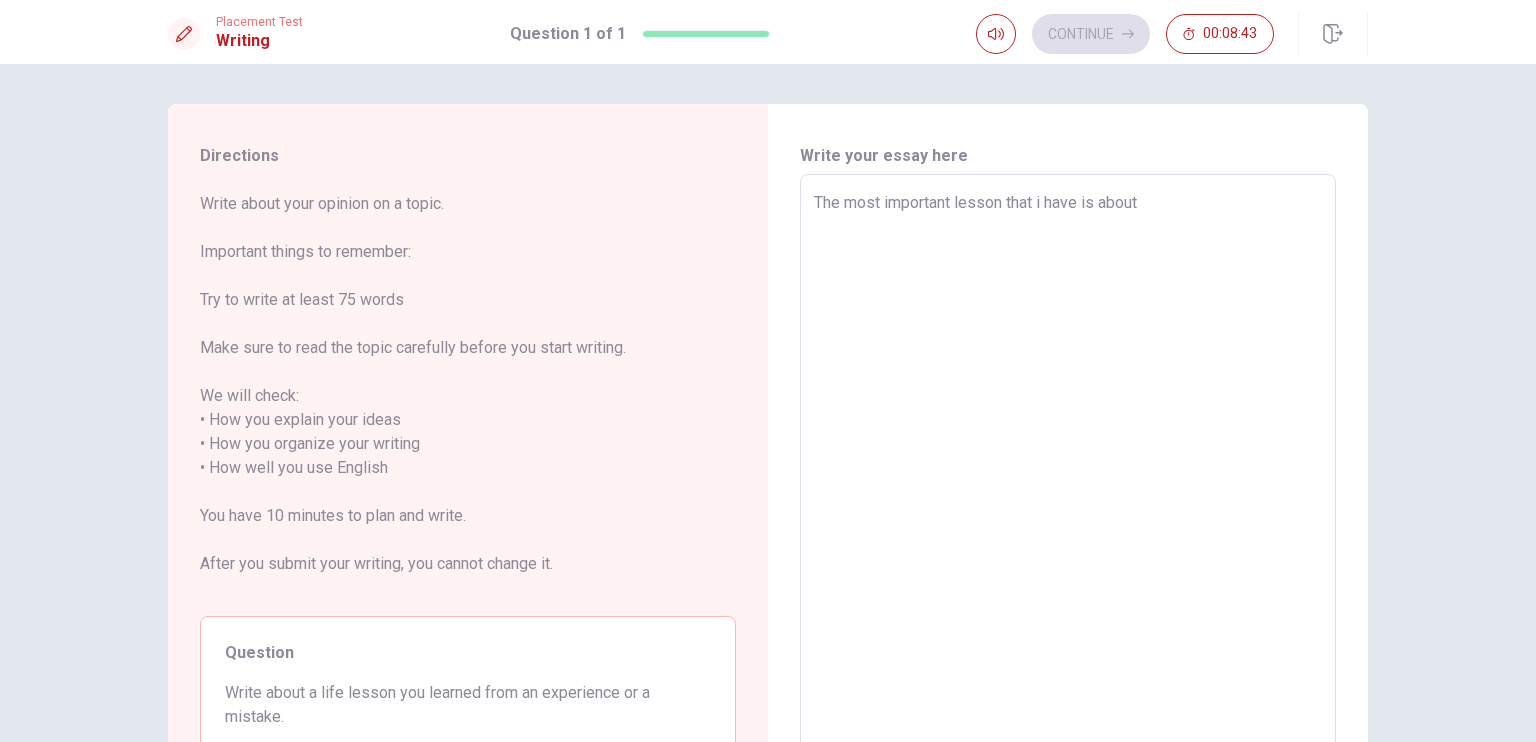 type on "The most important lesson that i have is about o" 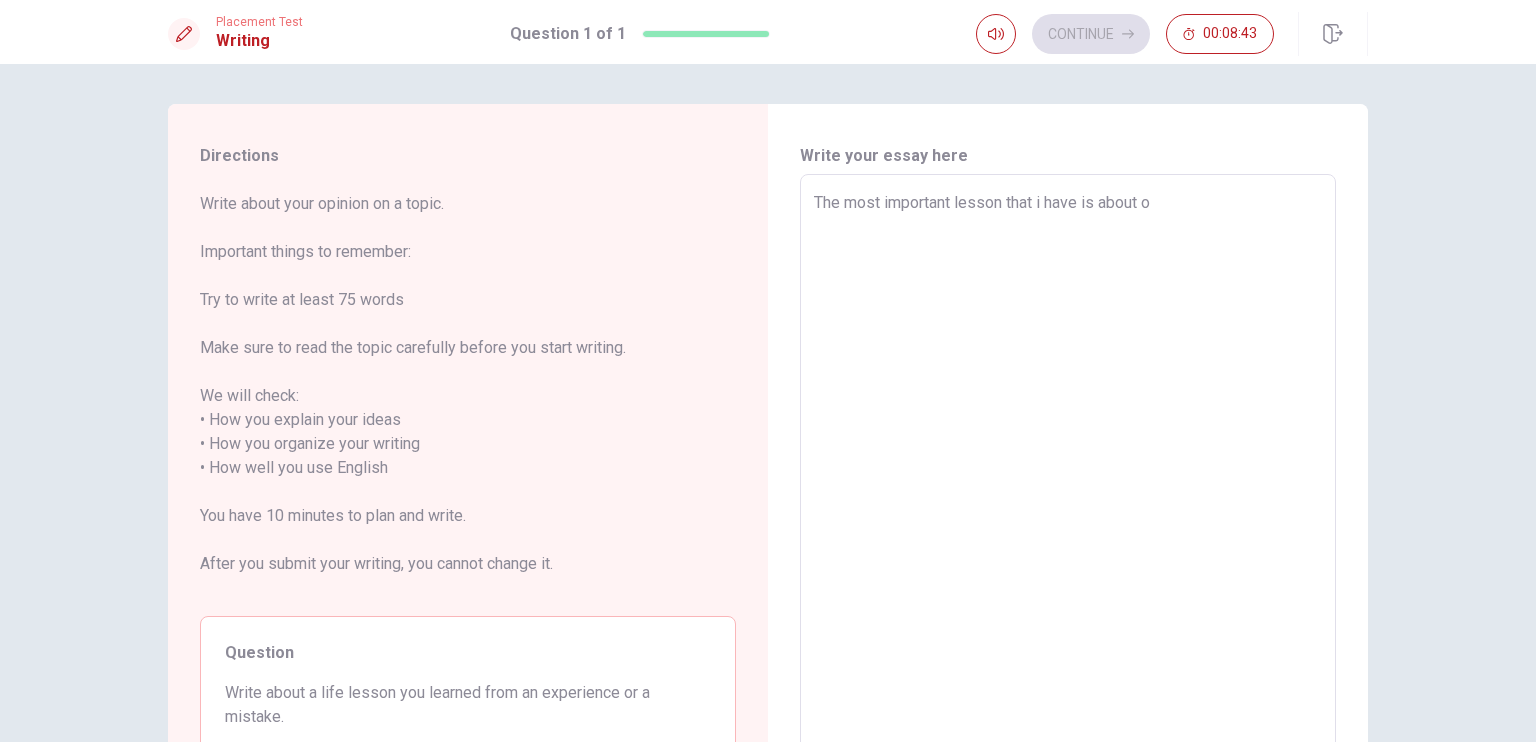 type on "x" 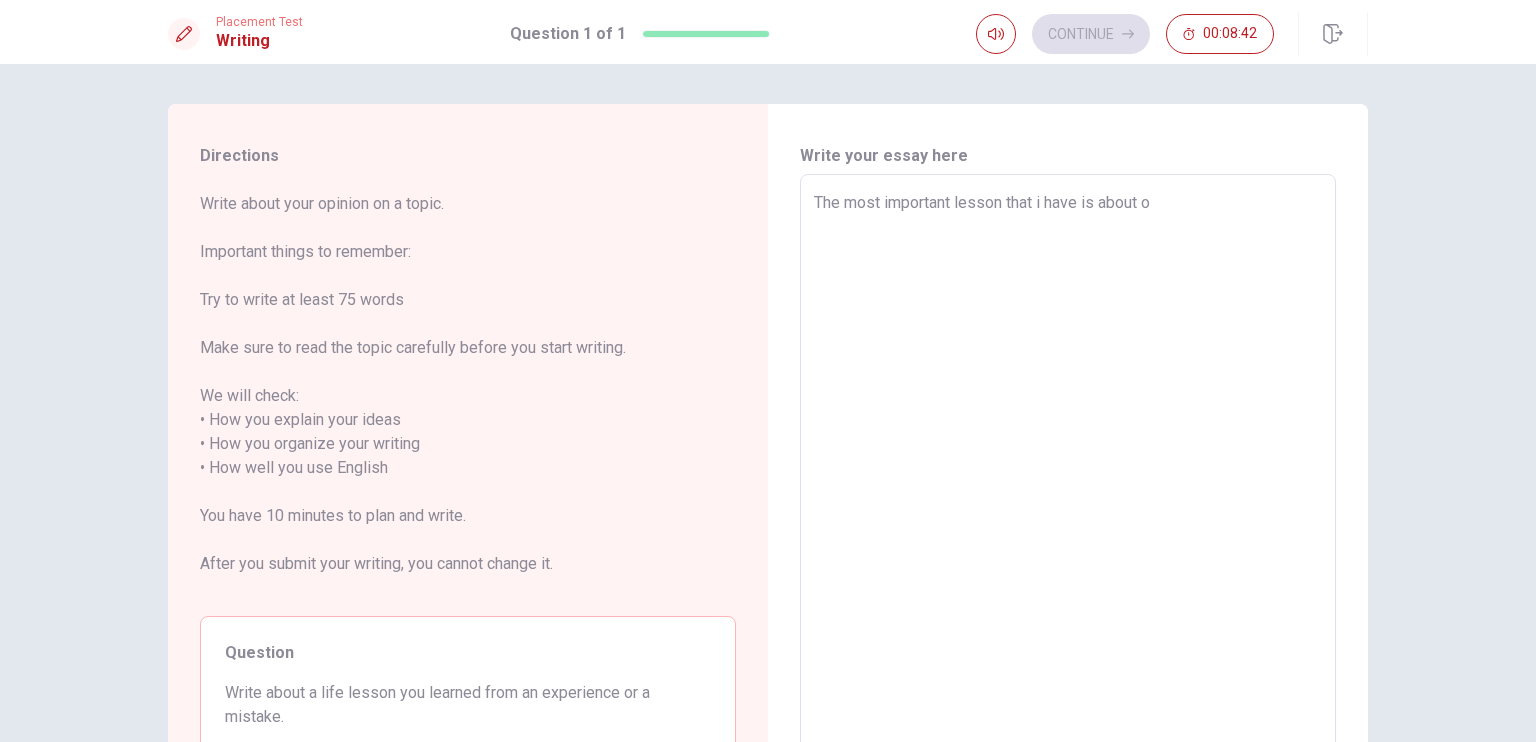 type on "The most important lesson that i have is about of" 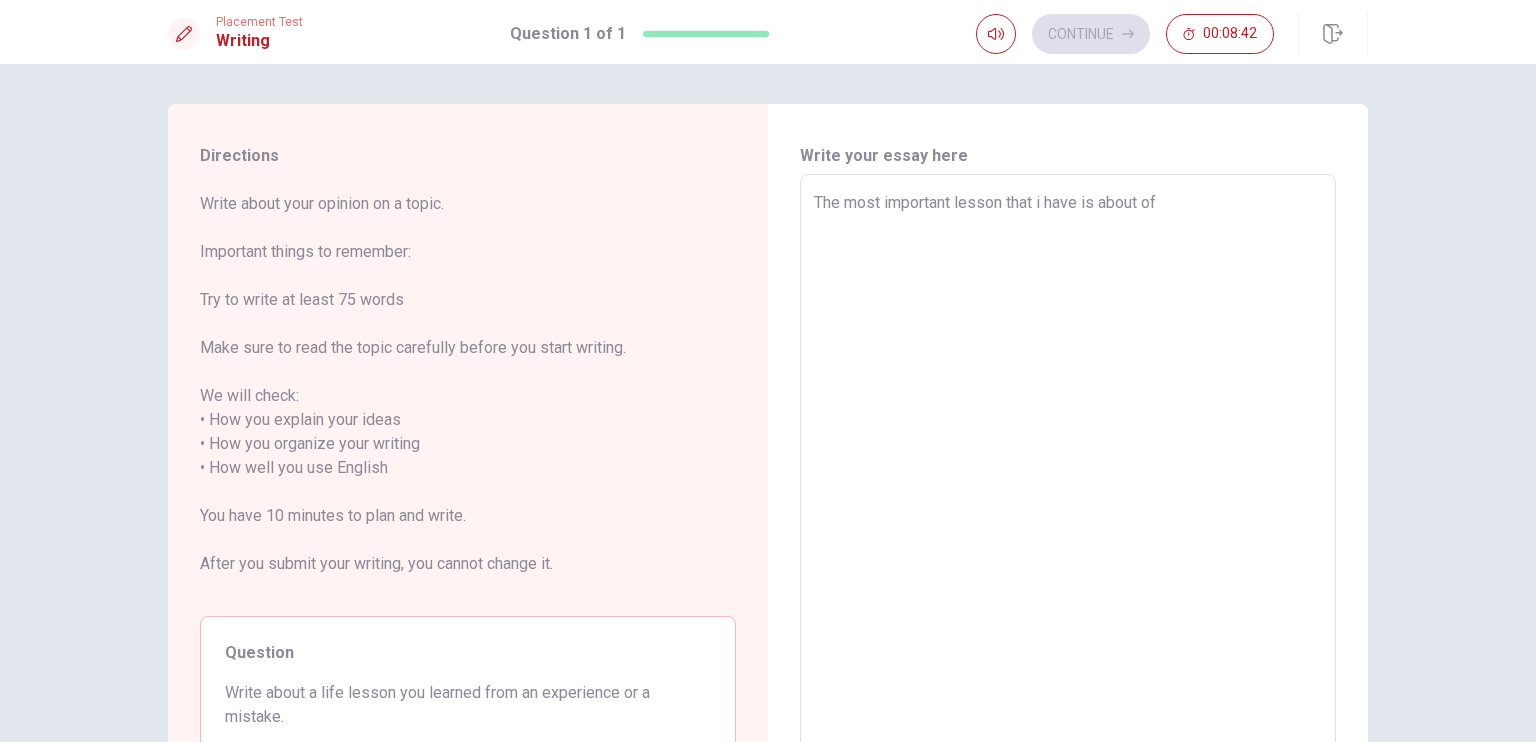 type on "x" 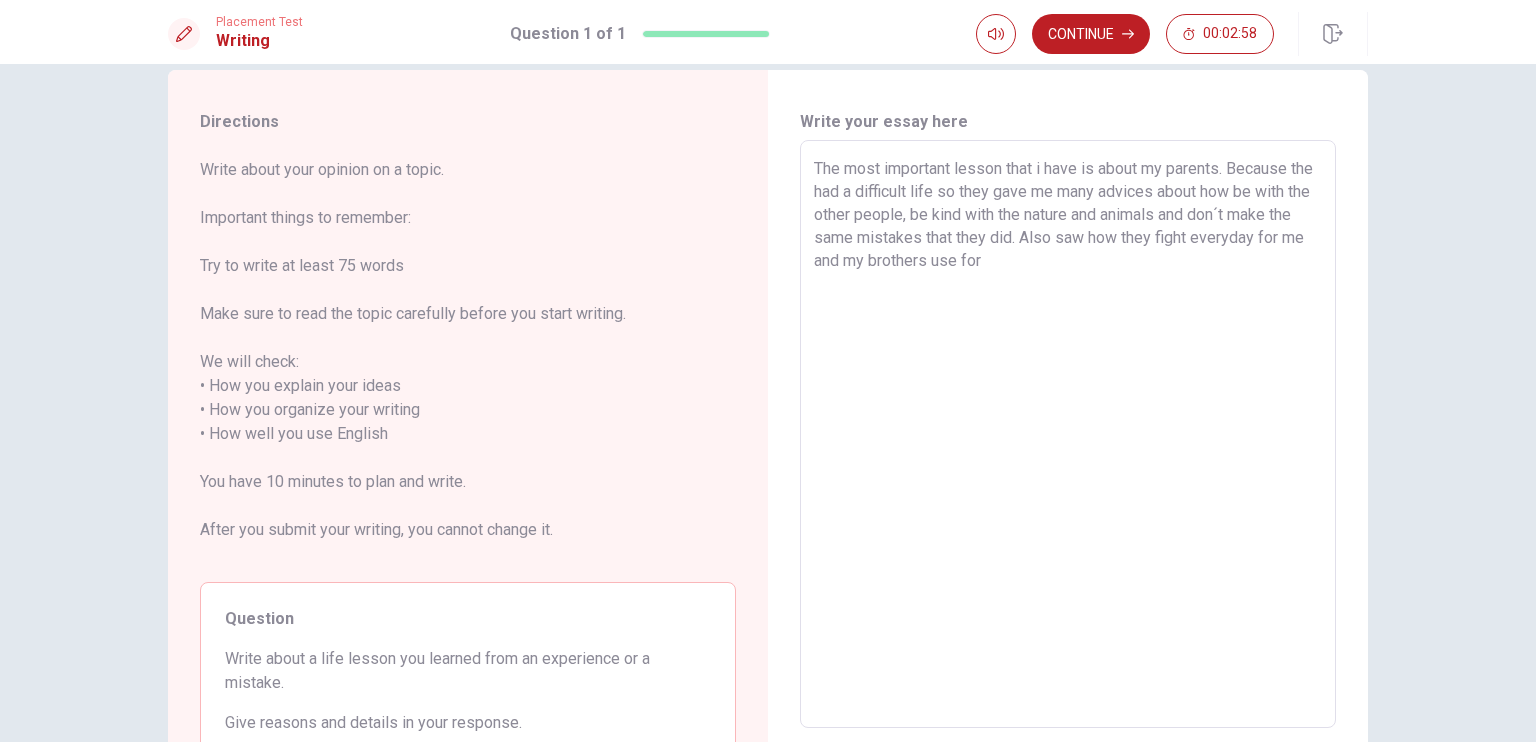 scroll, scrollTop: 0, scrollLeft: 0, axis: both 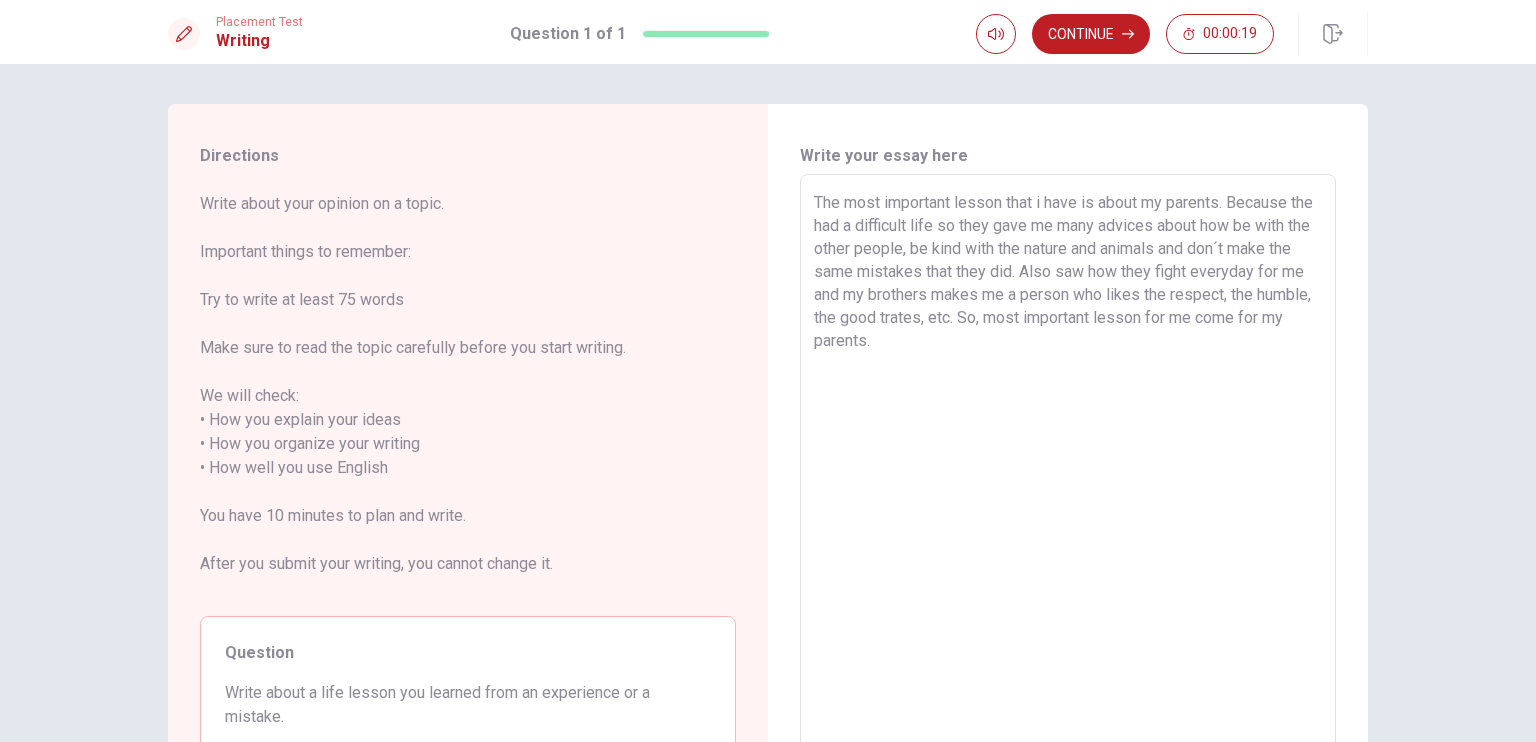 click on "The most important lesson that i have is about my parents. Because the had a difficult life so they gave me many advices about how be with the other people, be kind with the nature and animals and don´t make the same mistakes that they did. Also saw how they fight everyday for me and my brothers makes me a person who likes the respect, the humble, the good trates, etc. So, most important lesson for me come for my parents." at bounding box center (1068, 468) 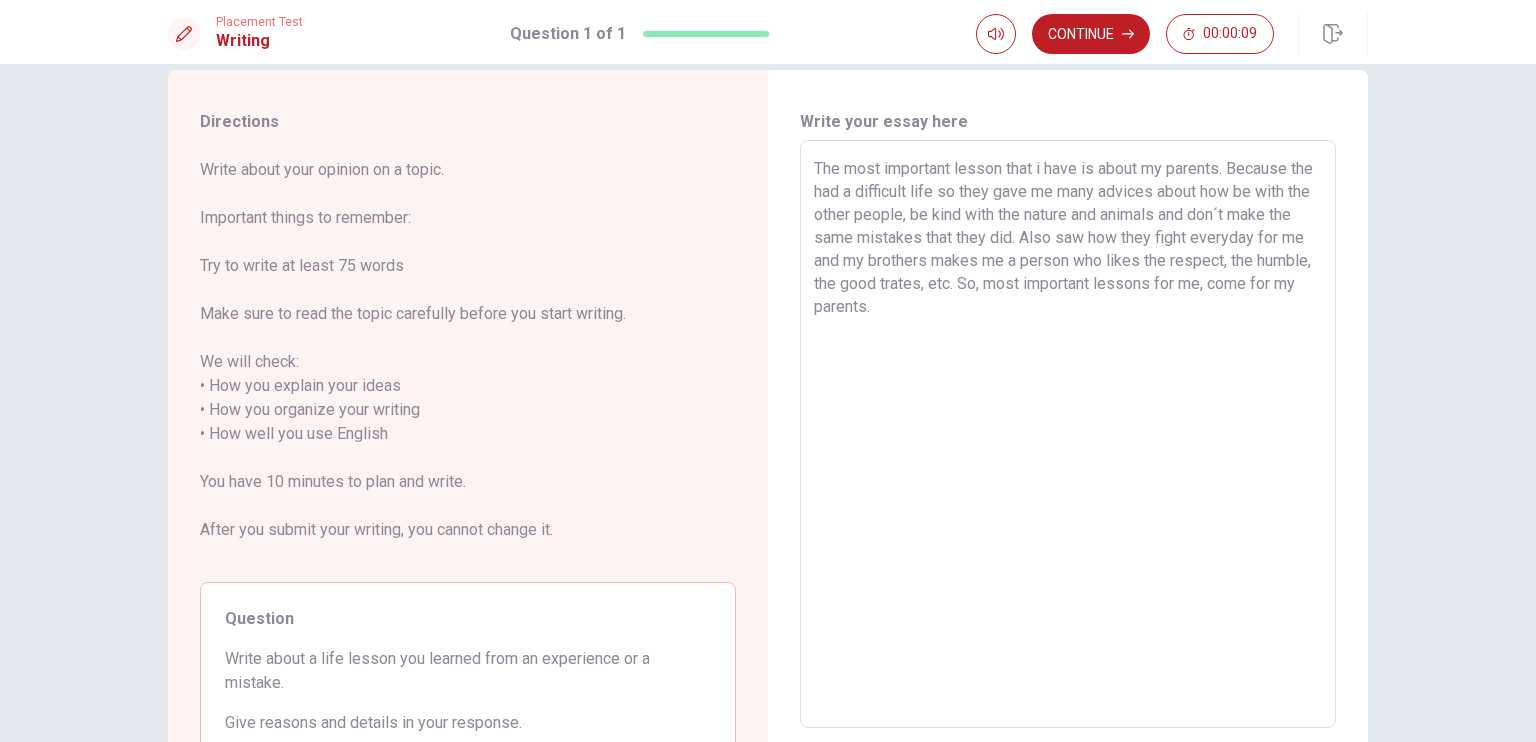 scroll, scrollTop: 0, scrollLeft: 0, axis: both 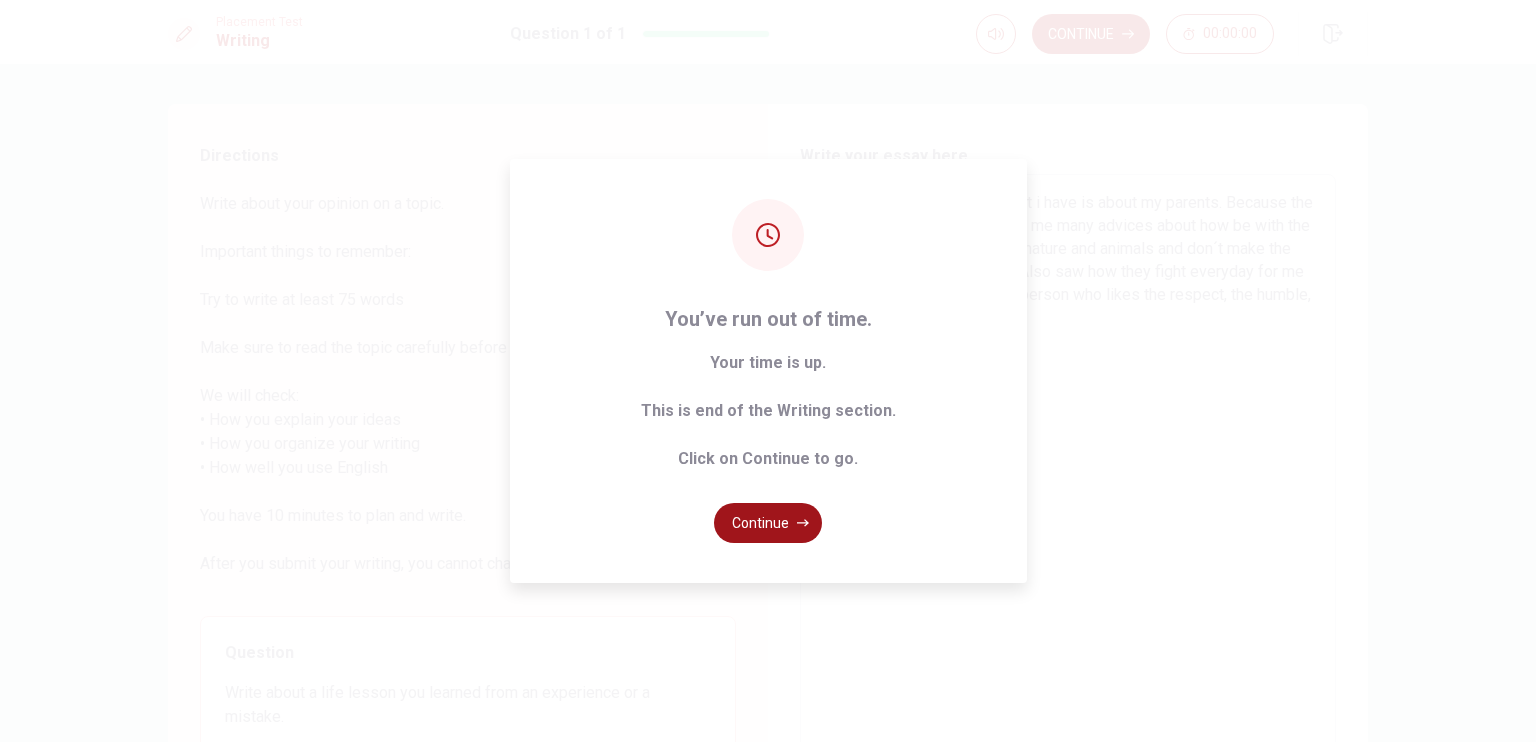click on "Continue" at bounding box center (768, 523) 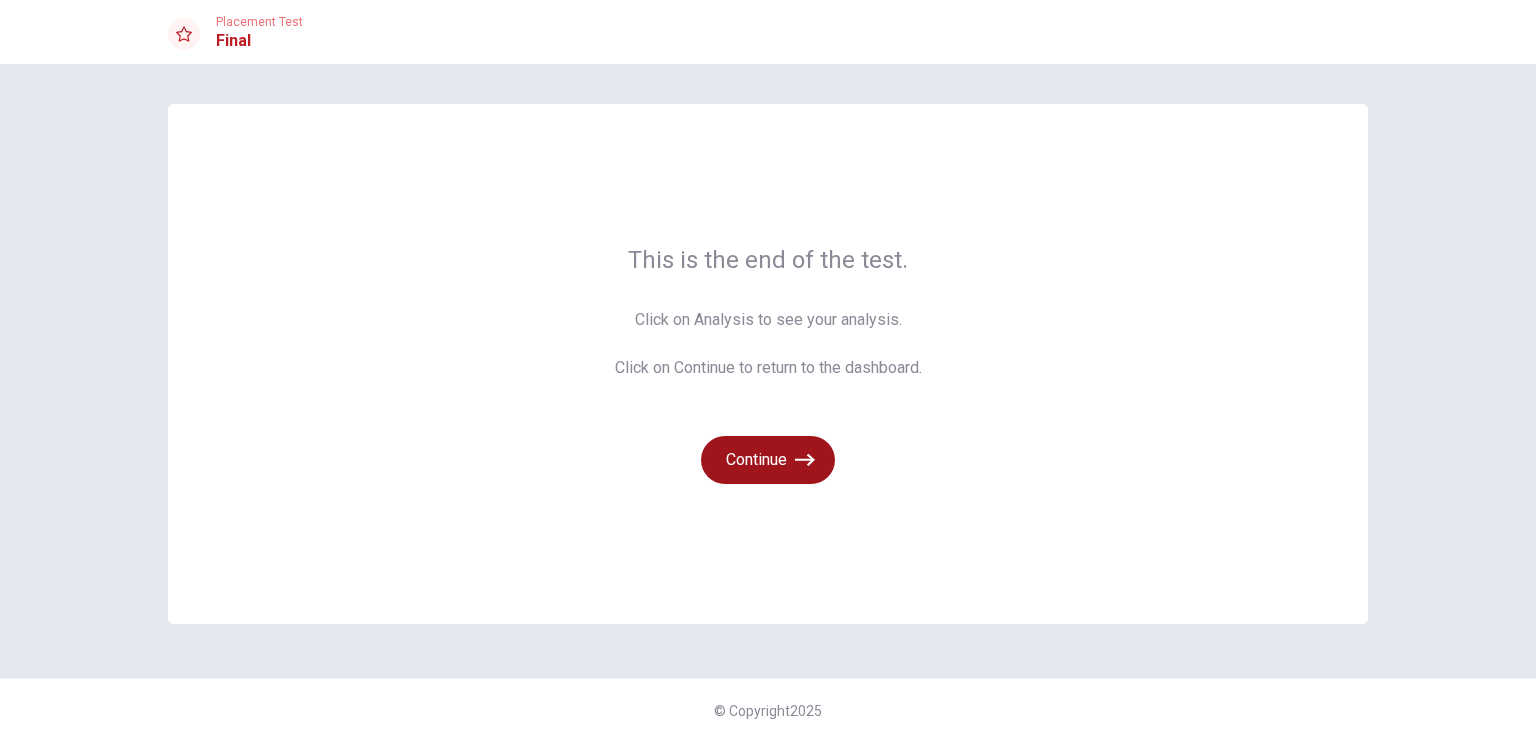 click on "Continue" at bounding box center [768, 460] 